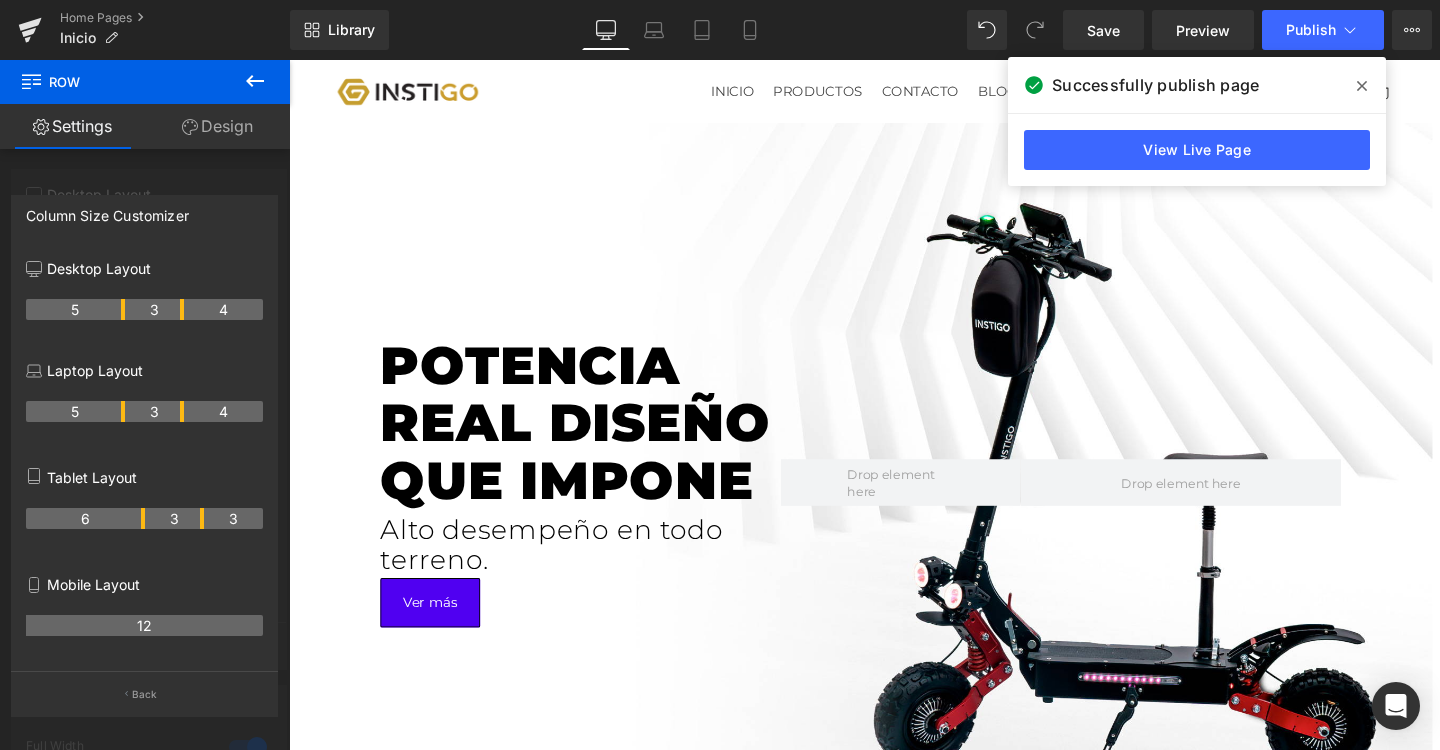 scroll, scrollTop: 11, scrollLeft: 0, axis: vertical 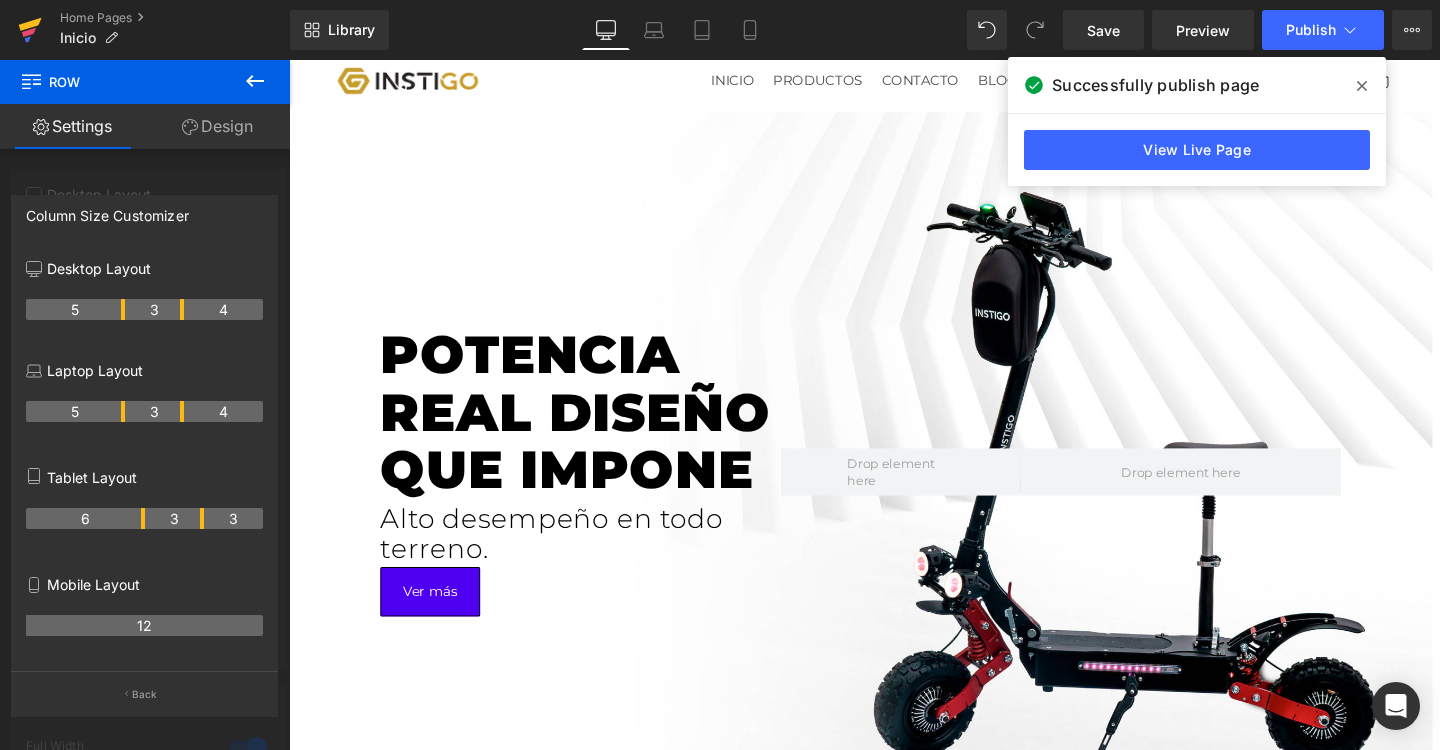 click at bounding box center (30, 30) 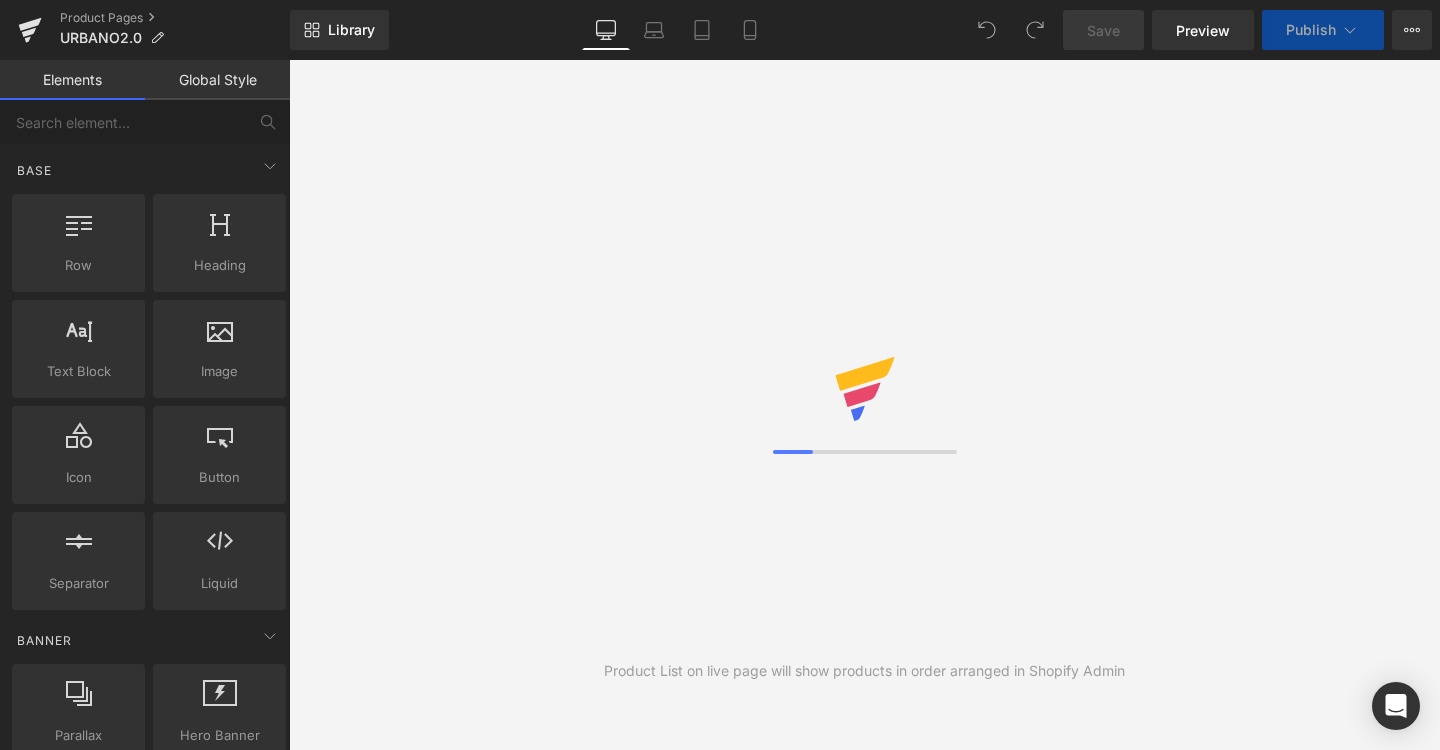 scroll, scrollTop: 0, scrollLeft: 0, axis: both 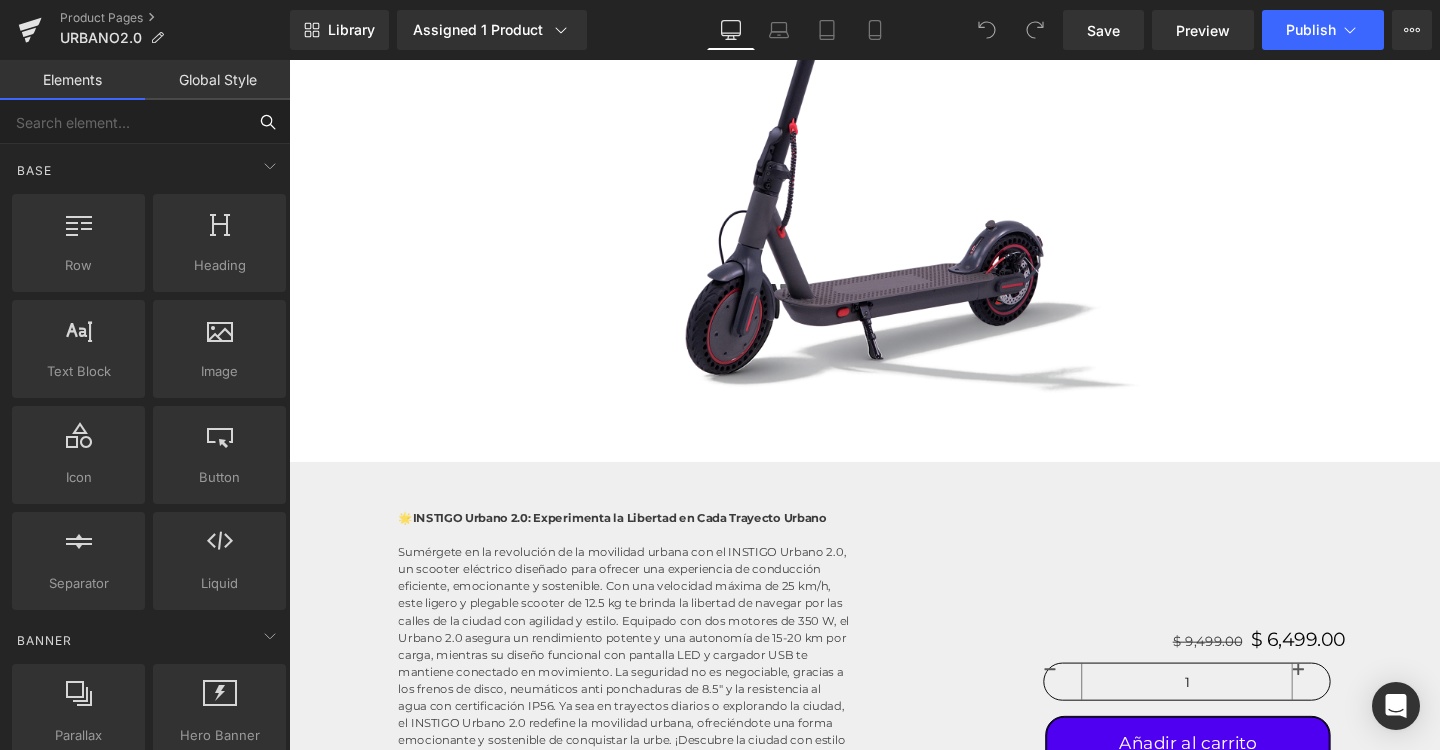 click at bounding box center [123, 122] 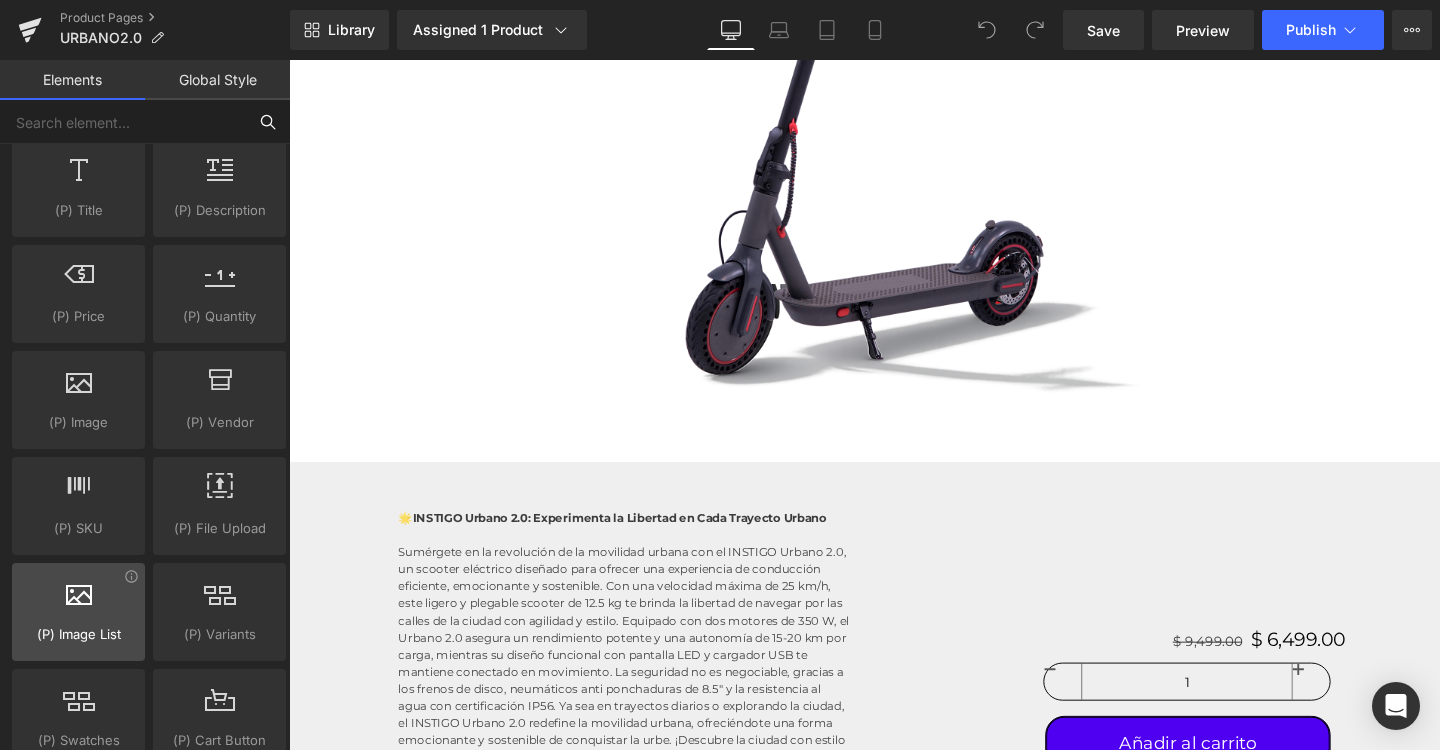 scroll, scrollTop: 1973, scrollLeft: 0, axis: vertical 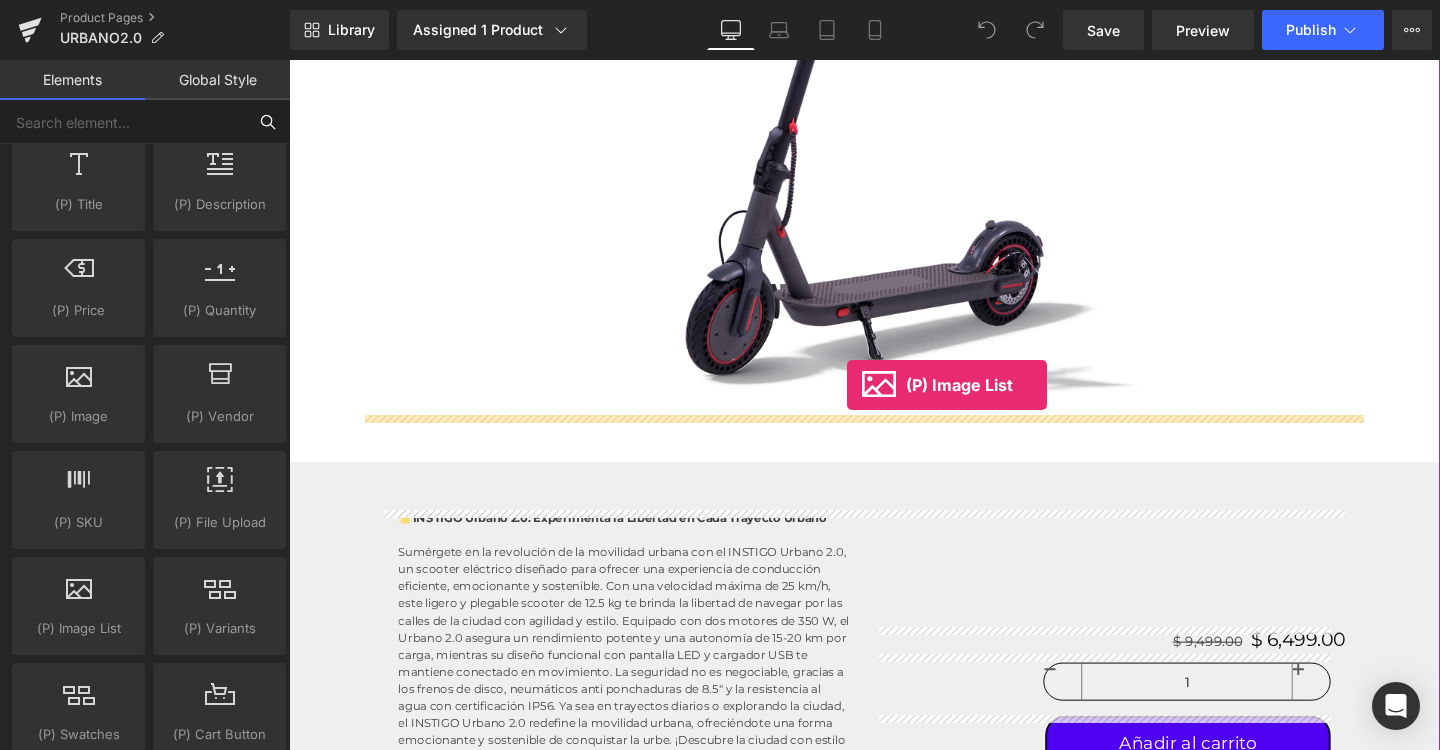 drag, startPoint x: 377, startPoint y: 657, endPoint x: 876, endPoint y: 403, distance: 559.9259 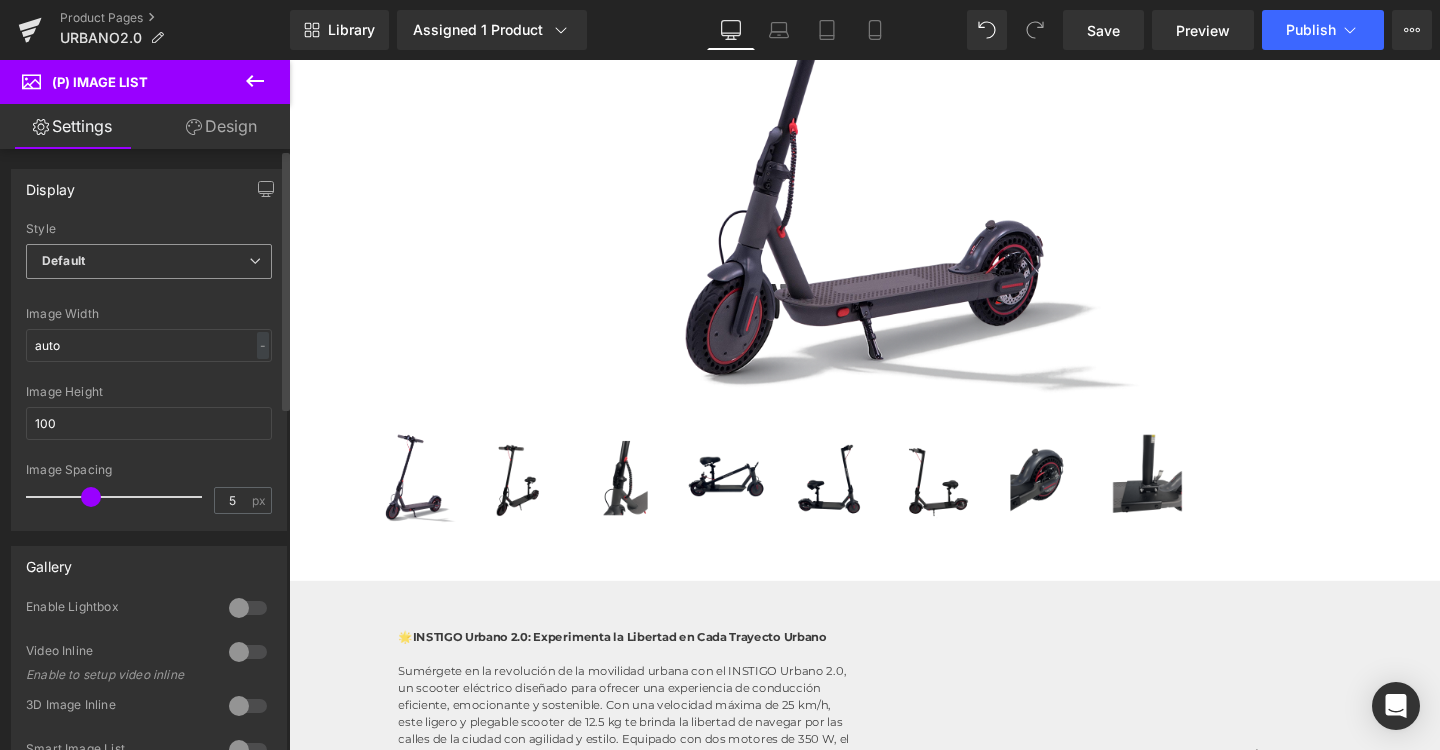 click on "Default" at bounding box center [149, 261] 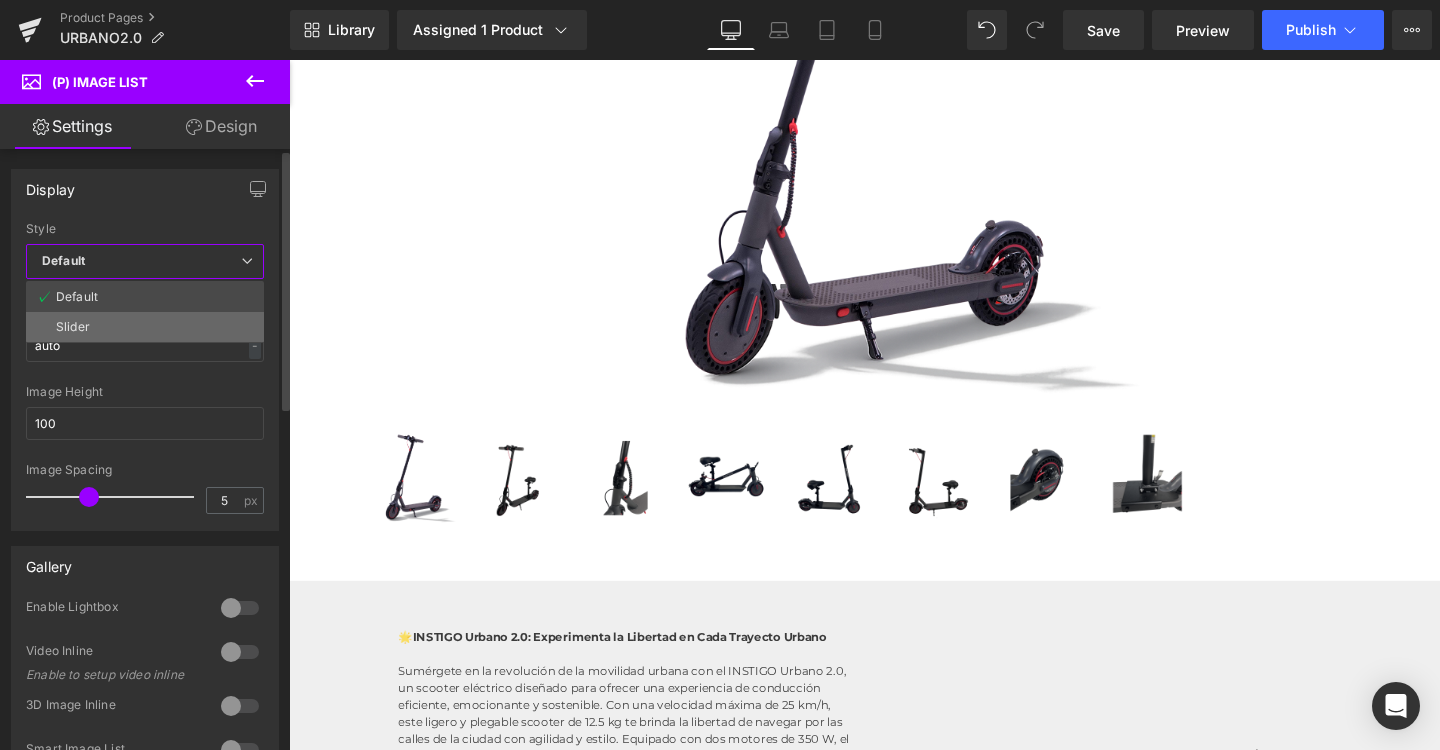 click on "Slider" at bounding box center (145, 327) 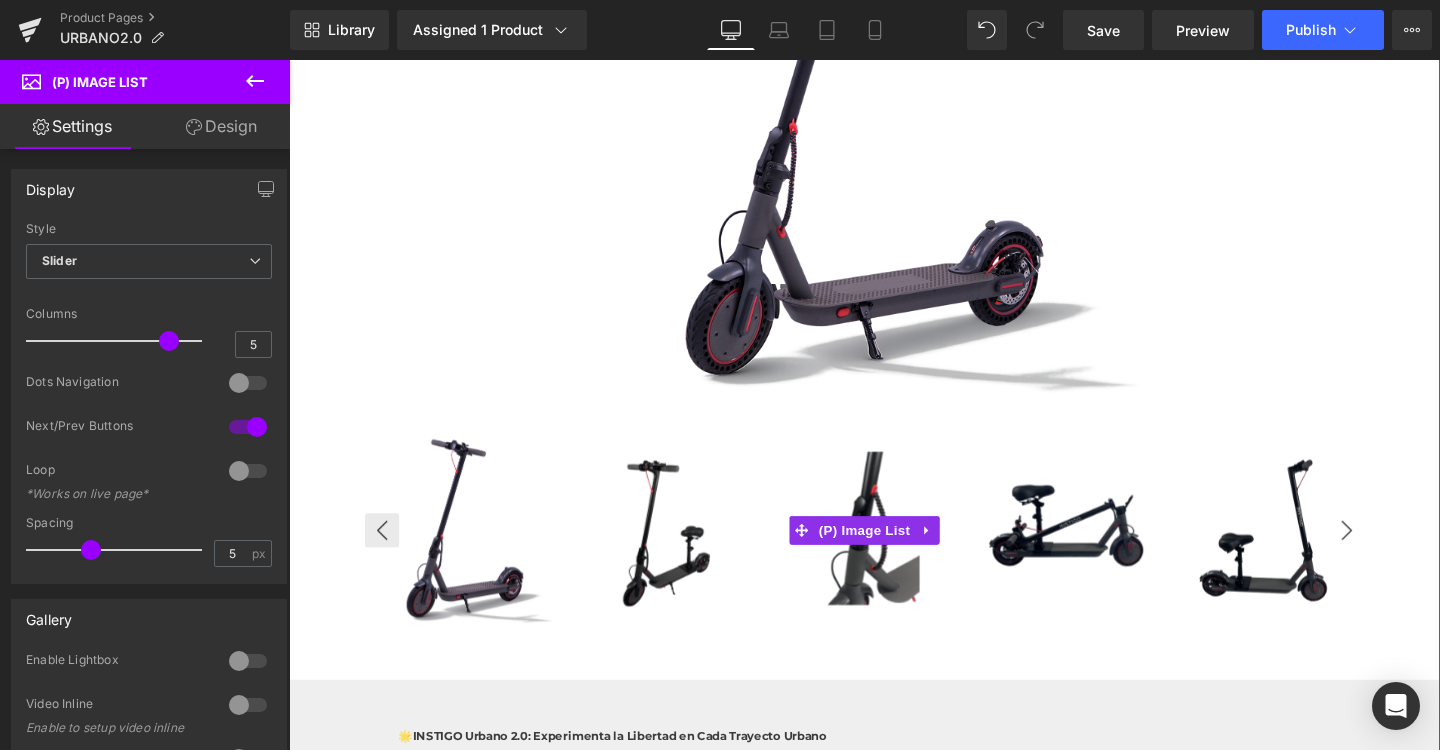 click on "›" at bounding box center (1401, 555) 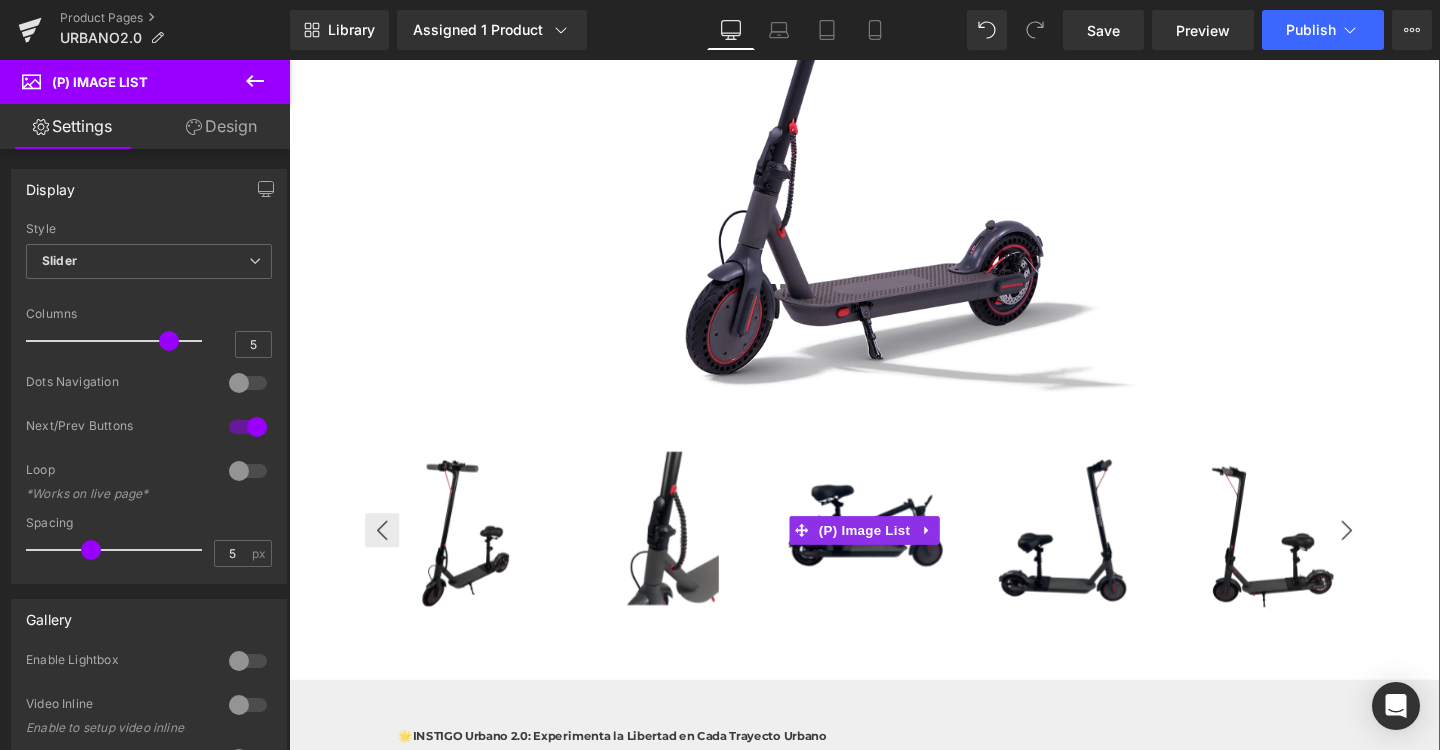 click on "›" at bounding box center [1401, 555] 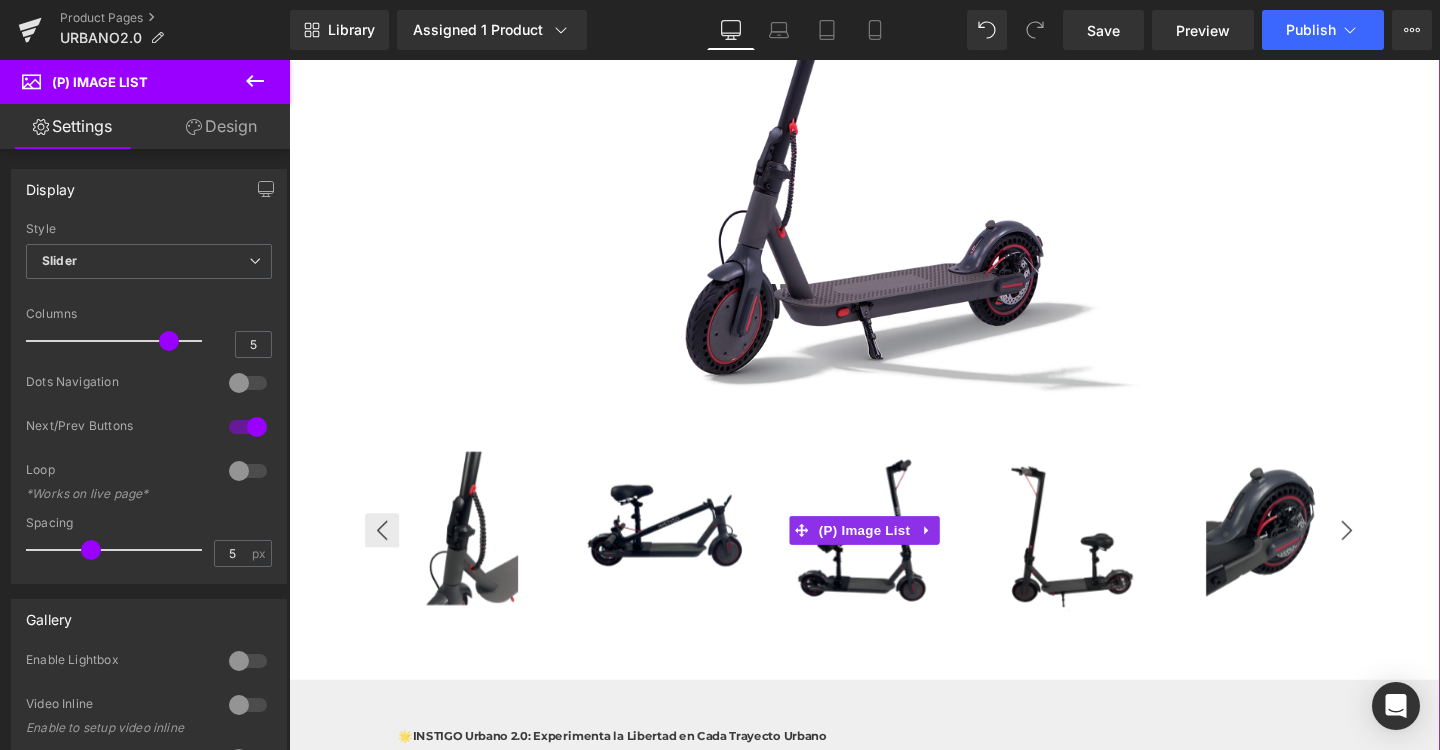 click on "›" at bounding box center [1401, 555] 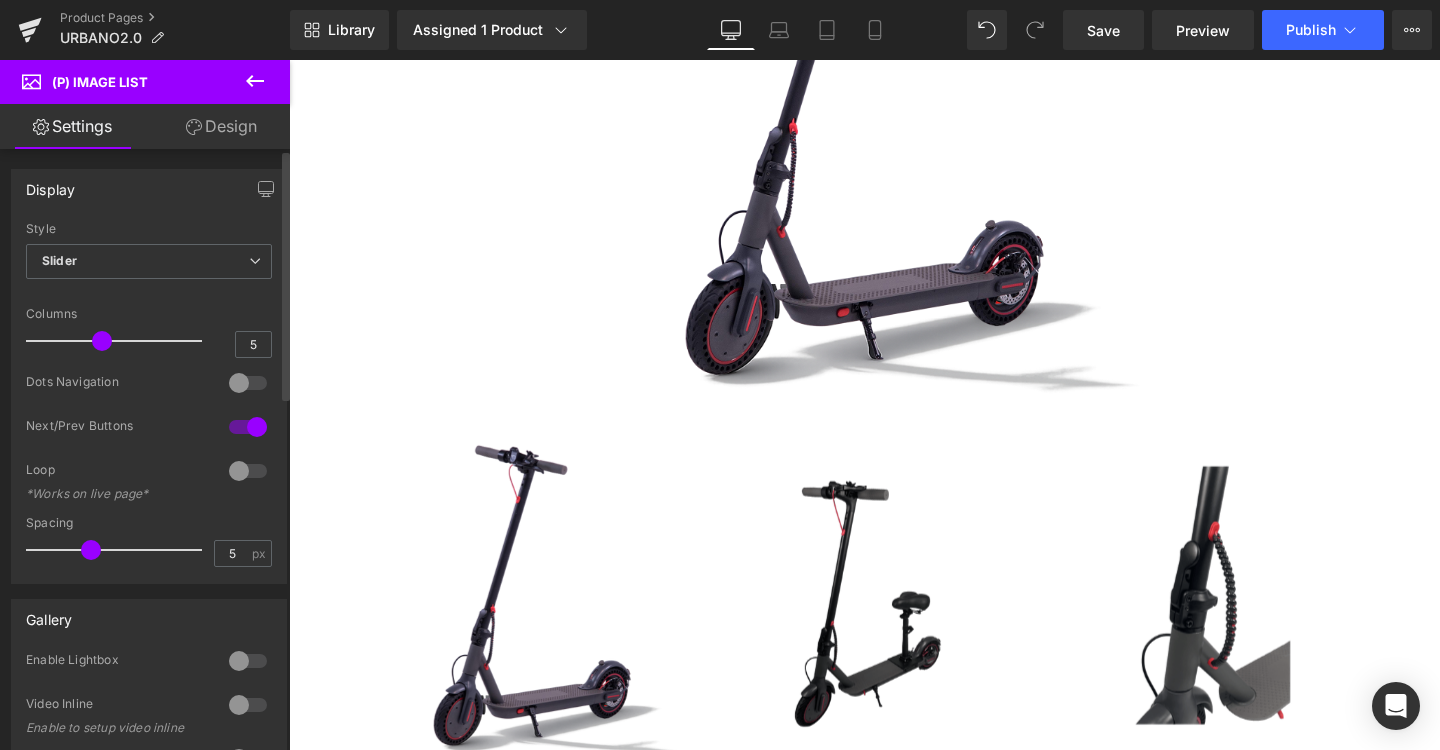 drag, startPoint x: 165, startPoint y: 338, endPoint x: 106, endPoint y: 343, distance: 59.211487 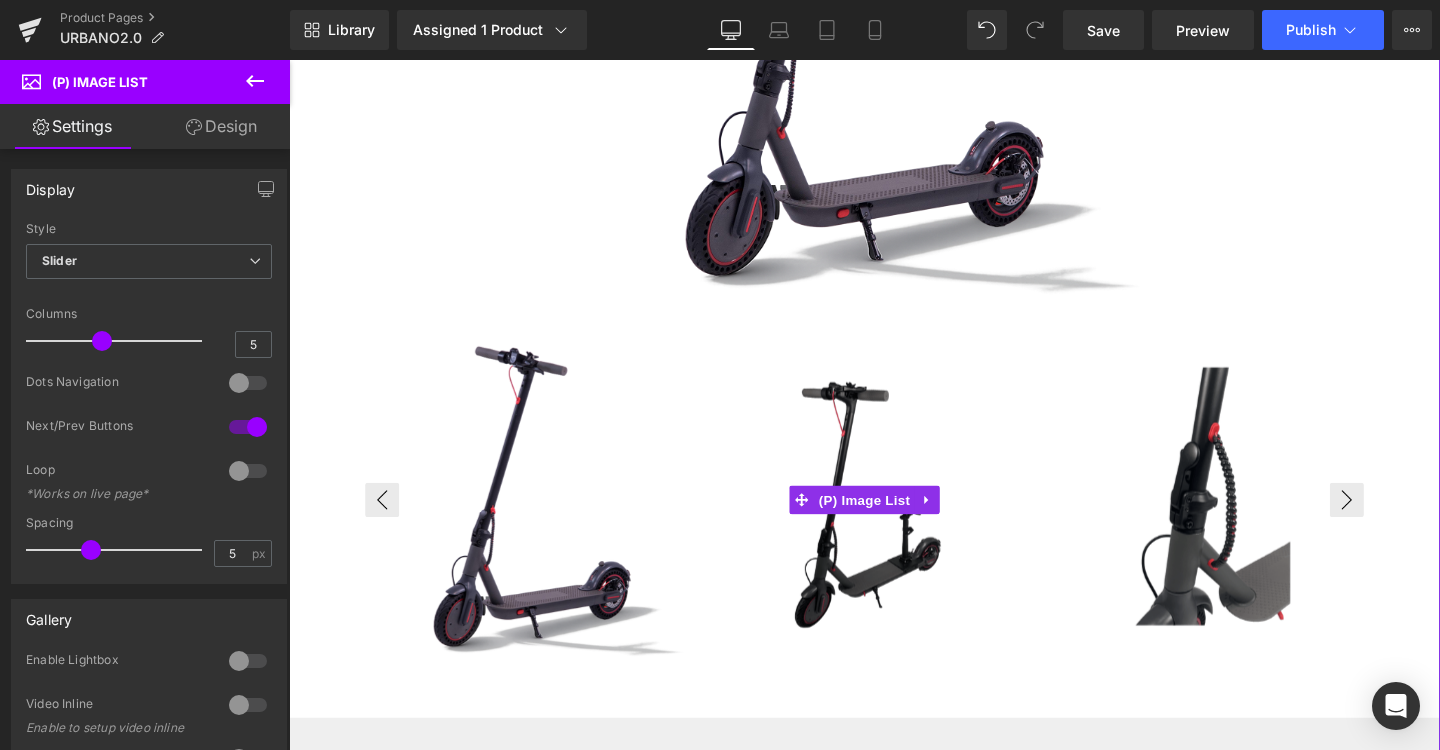 scroll, scrollTop: 609, scrollLeft: 0, axis: vertical 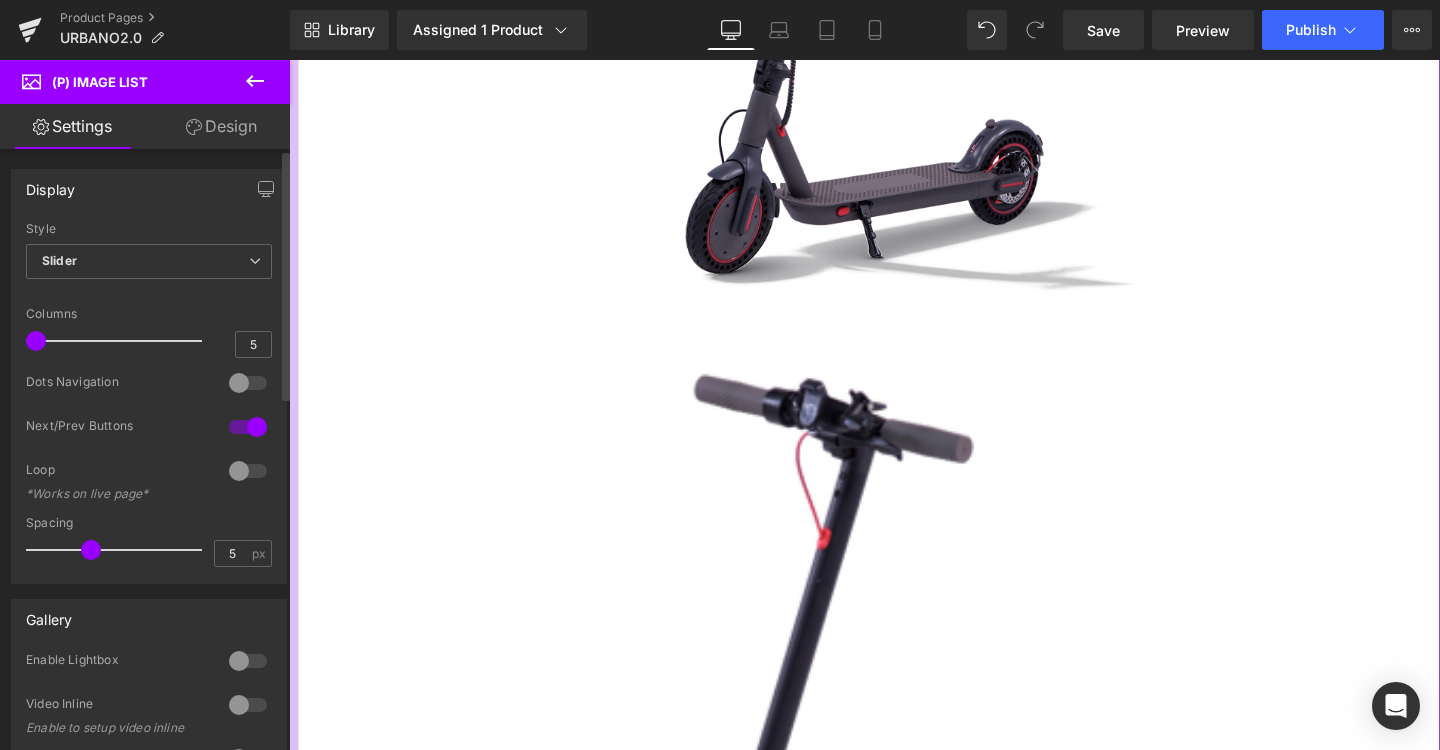drag, startPoint x: 100, startPoint y: 341, endPoint x: 38, endPoint y: 344, distance: 62.072536 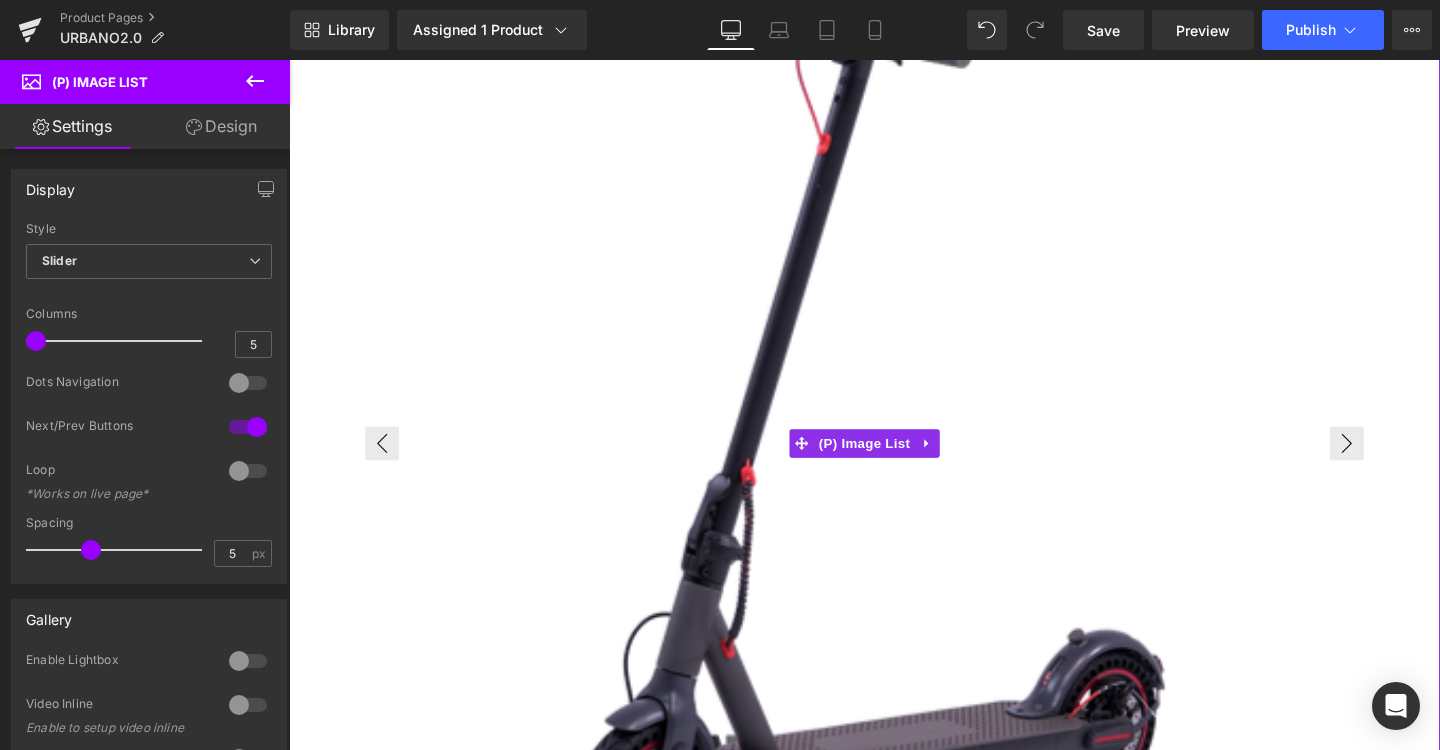 scroll, scrollTop: 1032, scrollLeft: 0, axis: vertical 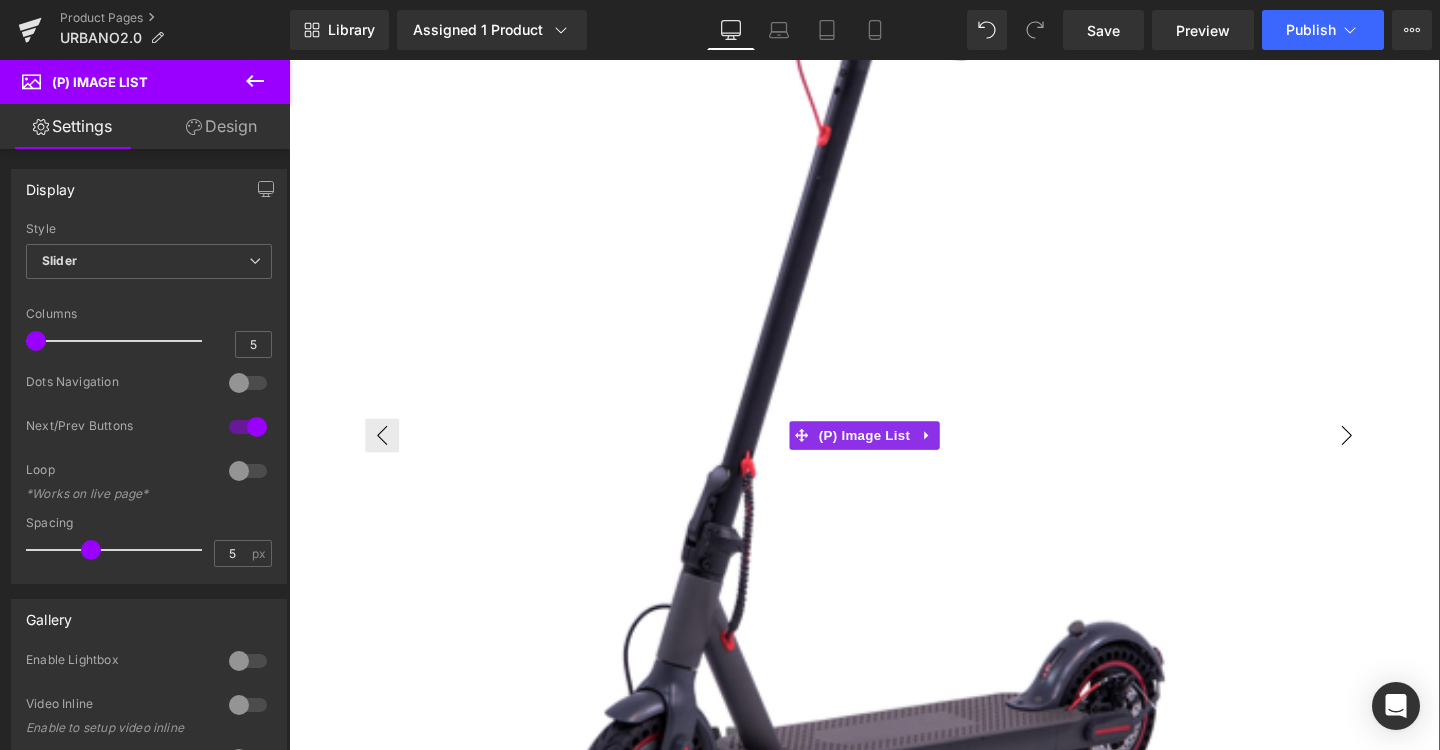 click on "›" at bounding box center (1401, 455) 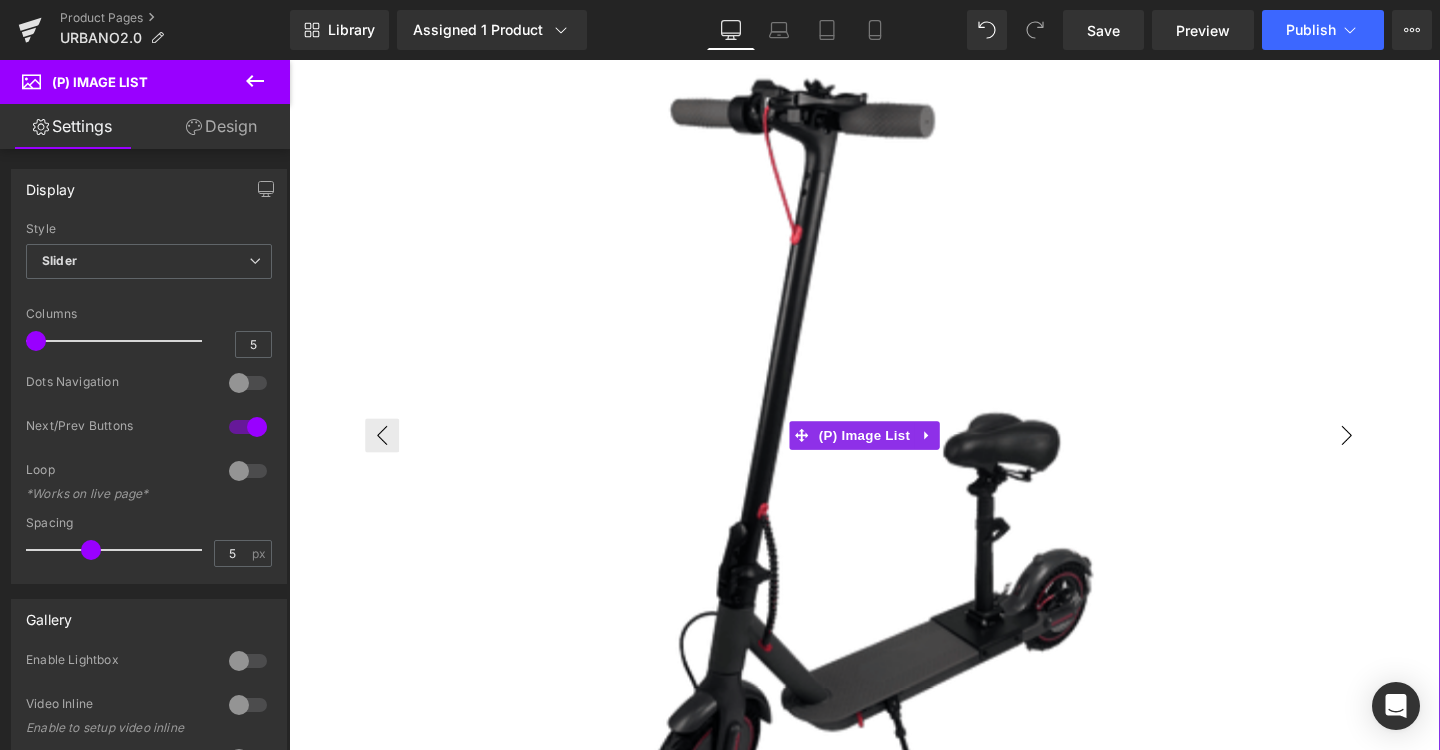 click on "›" at bounding box center [1401, 455] 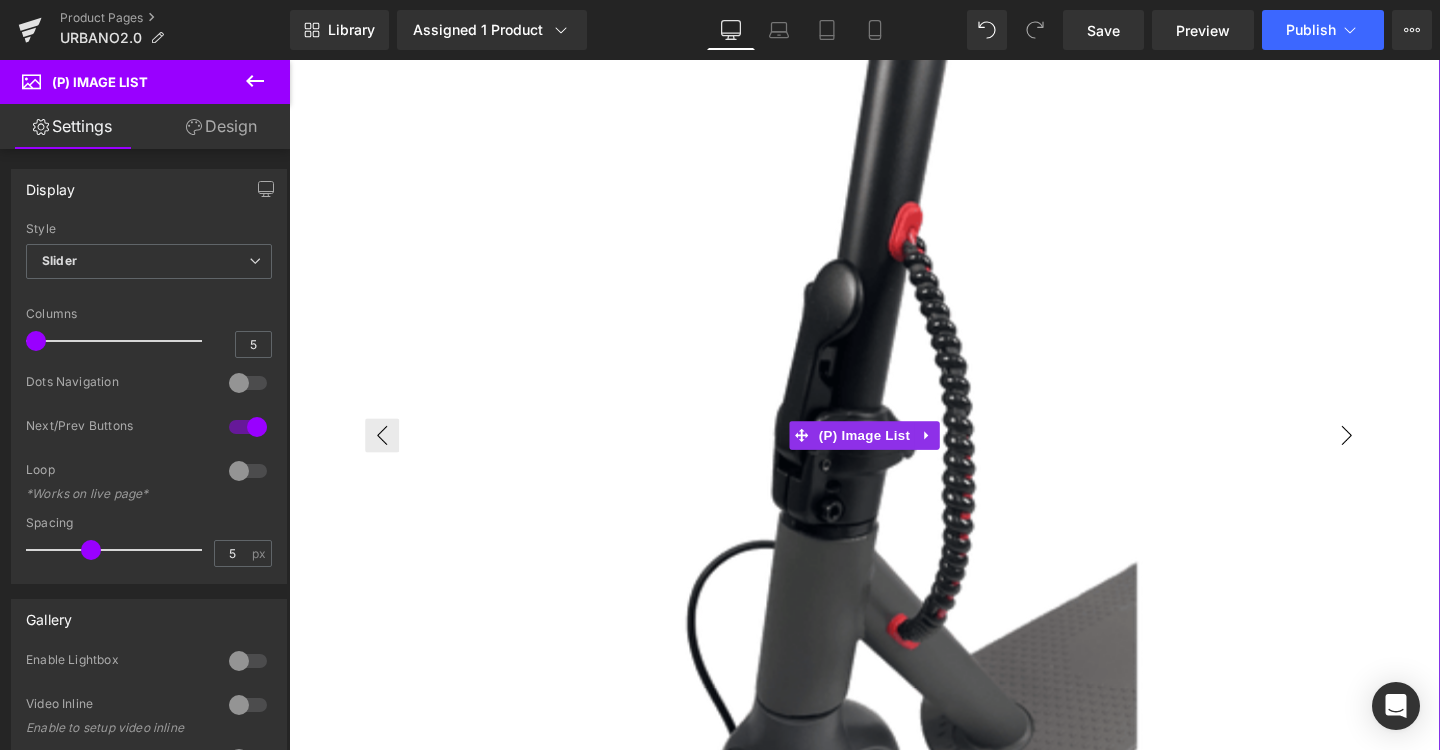 click on "›" at bounding box center (1401, 455) 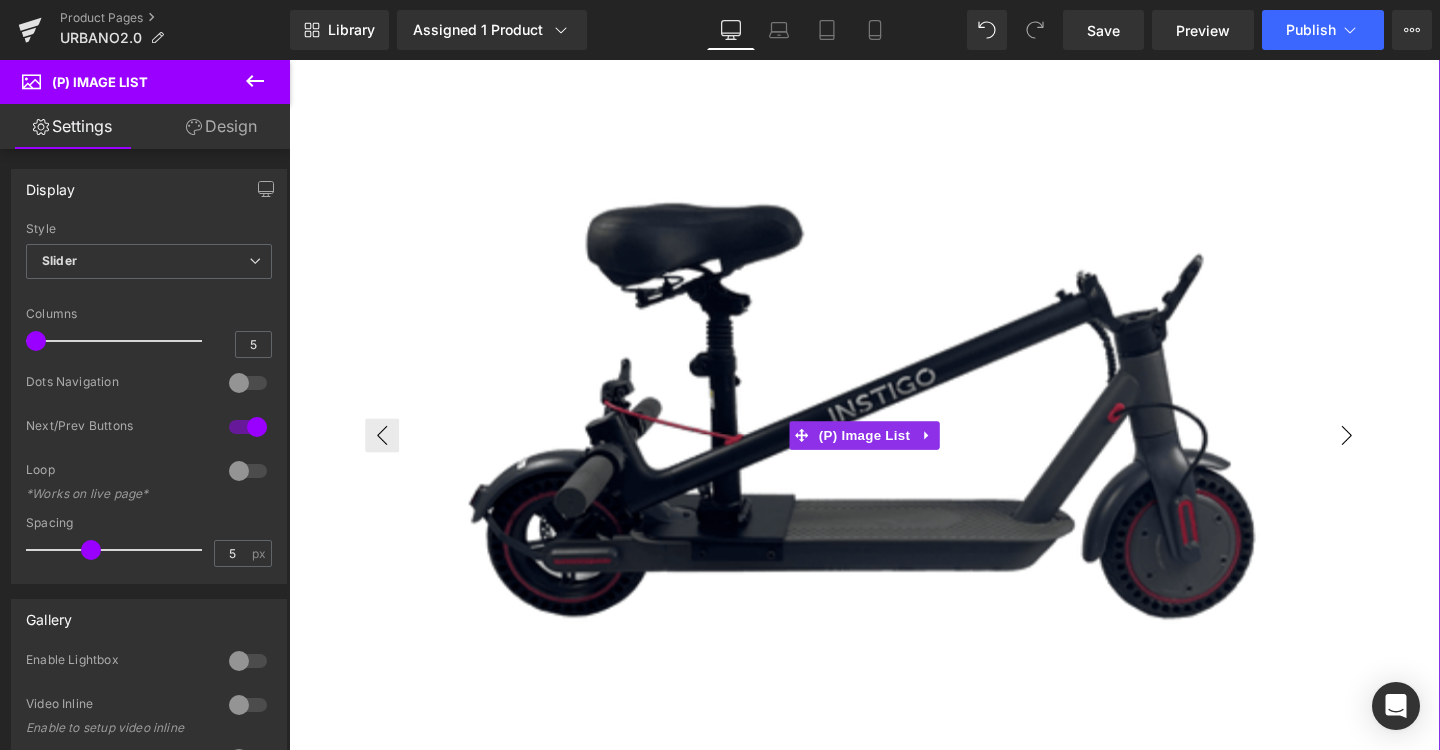 click on "›" at bounding box center [1401, 455] 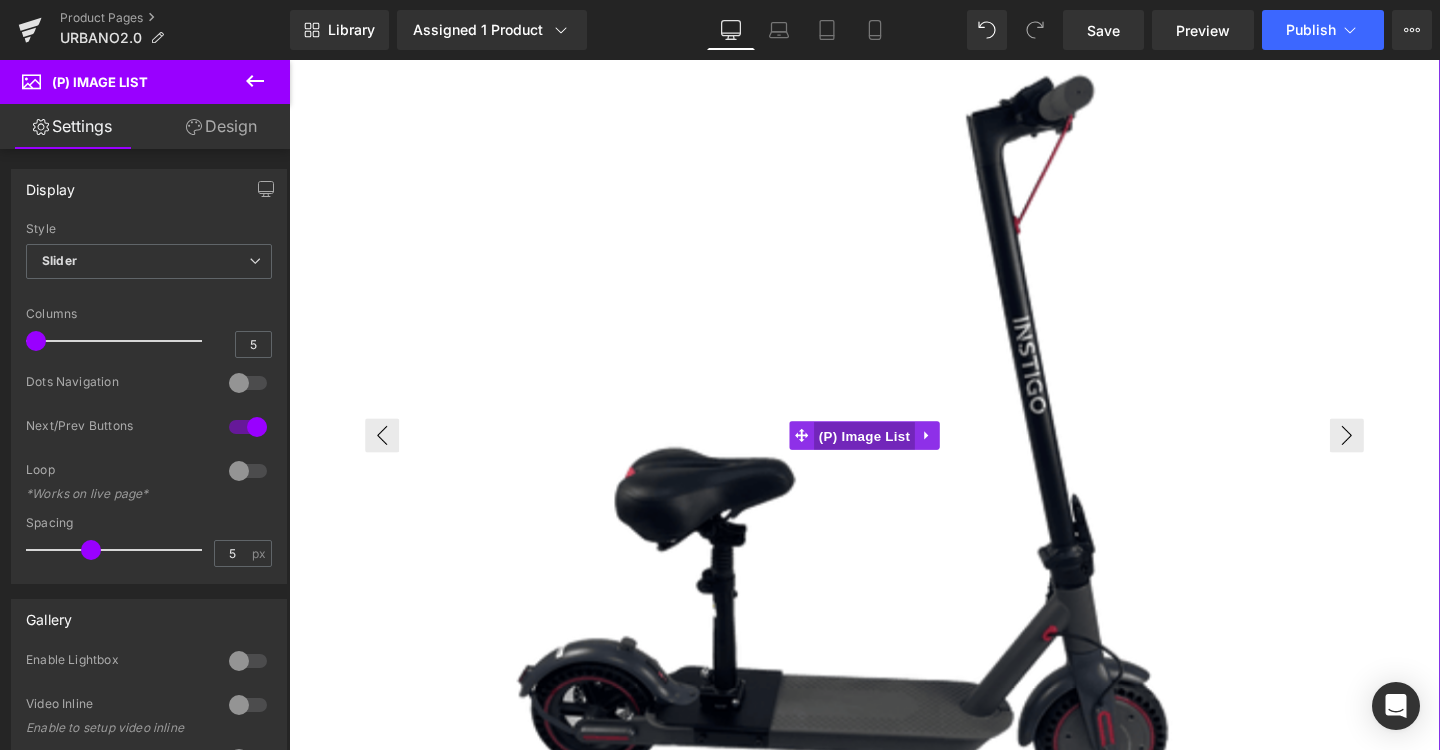click on "(P) Image List" at bounding box center (894, 456) 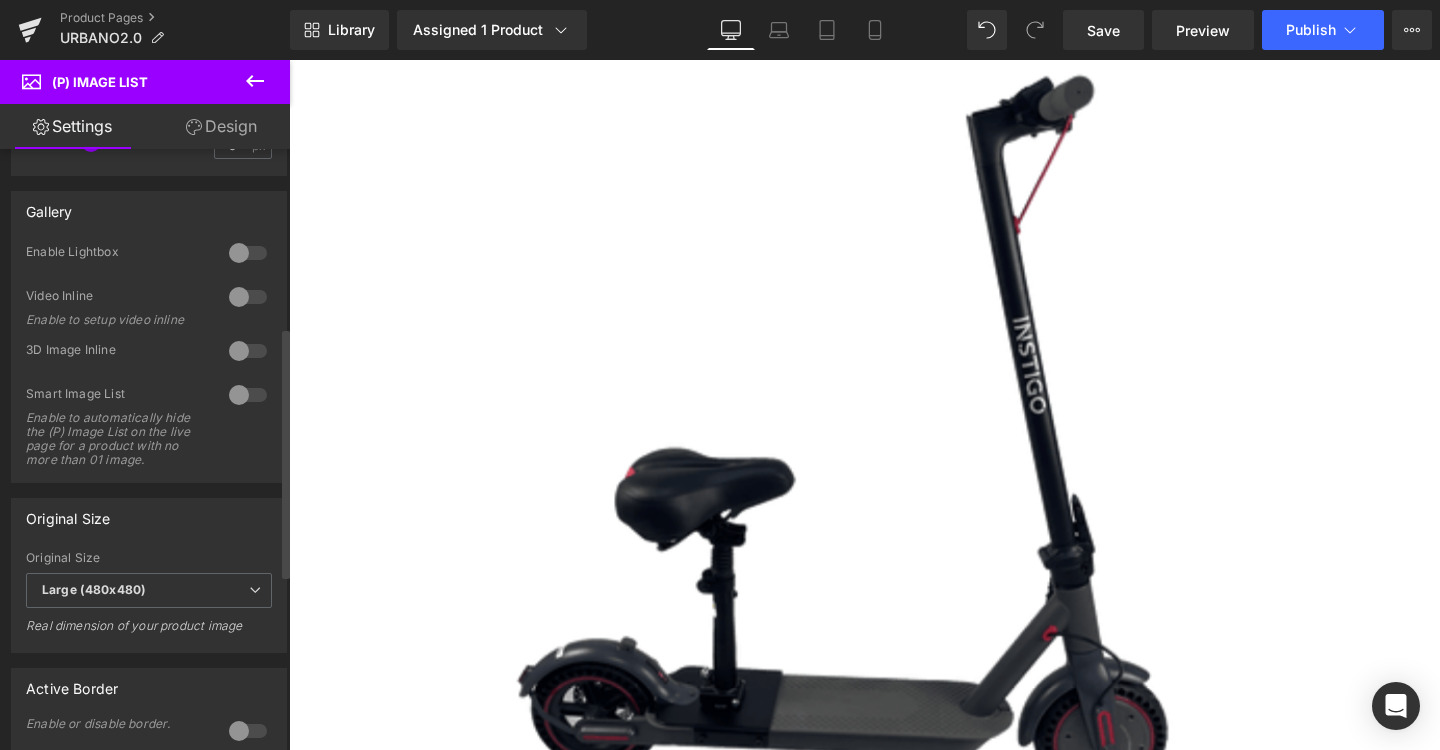 scroll, scrollTop: 597, scrollLeft: 0, axis: vertical 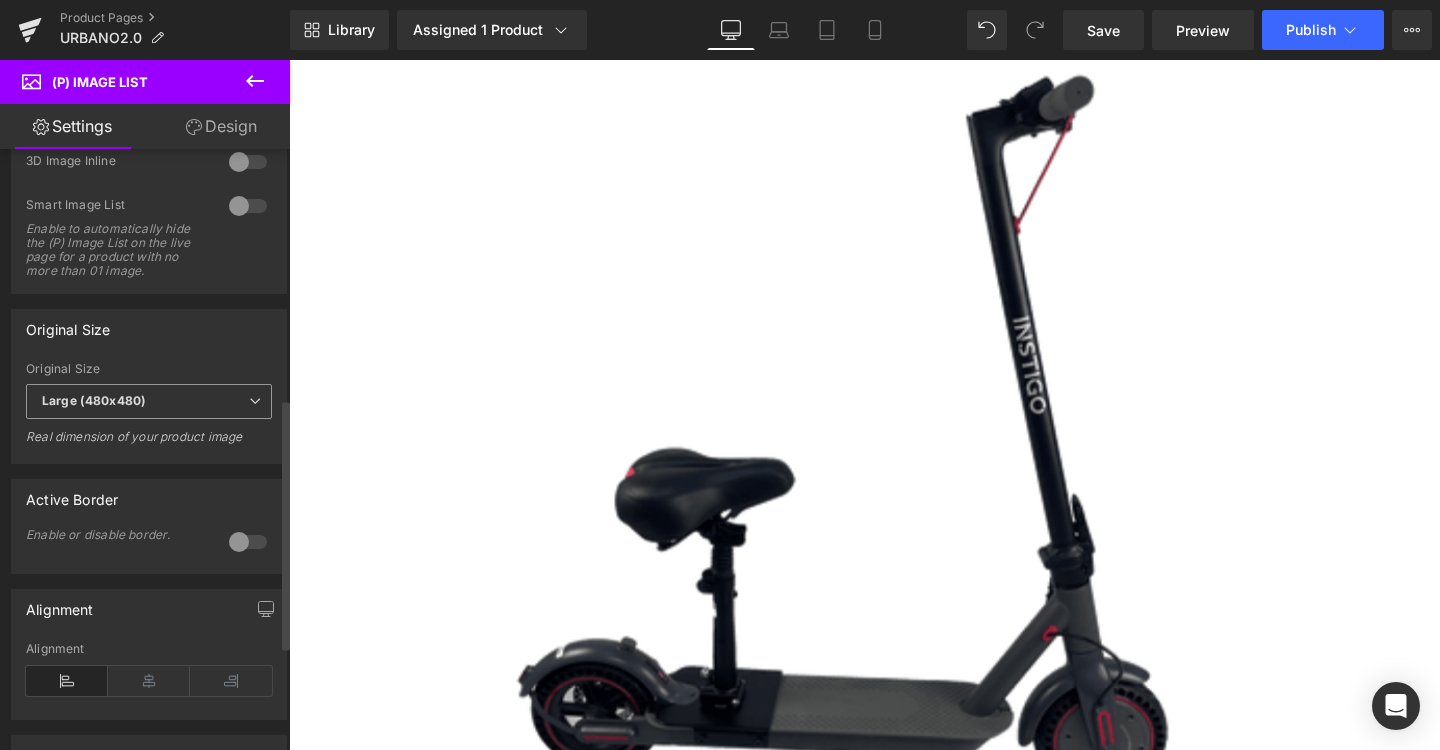 click on "Large (480x480)" at bounding box center (149, 401) 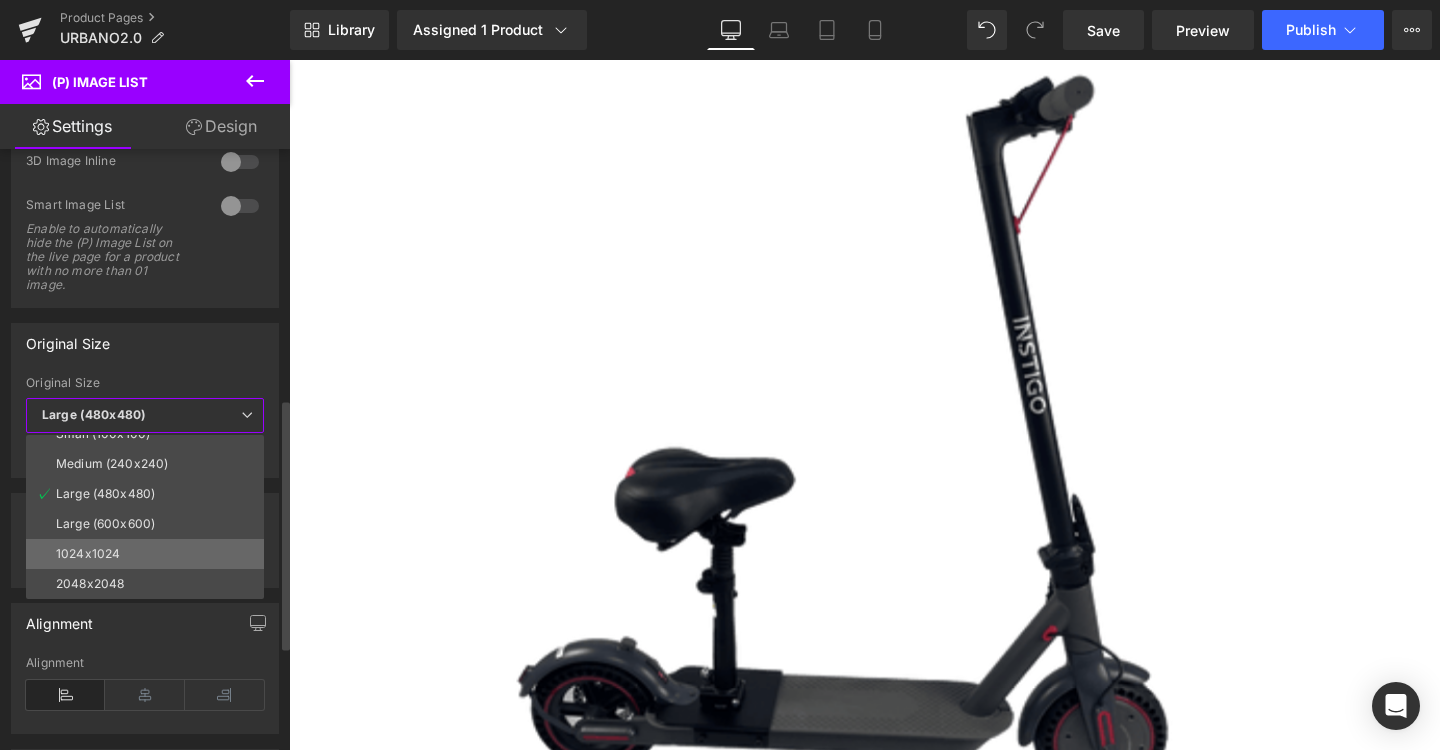 scroll, scrollTop: 16, scrollLeft: 0, axis: vertical 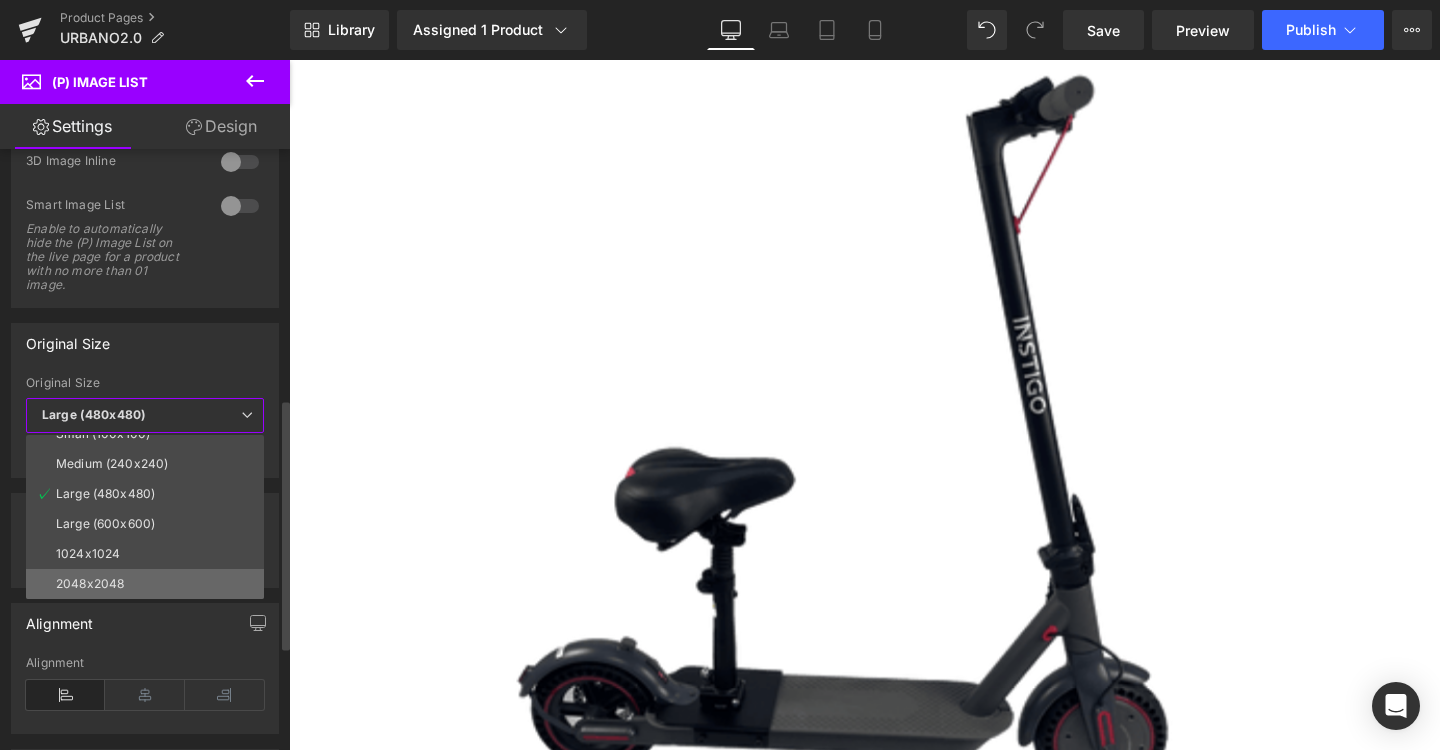 click on "2048x2048" at bounding box center [90, 584] 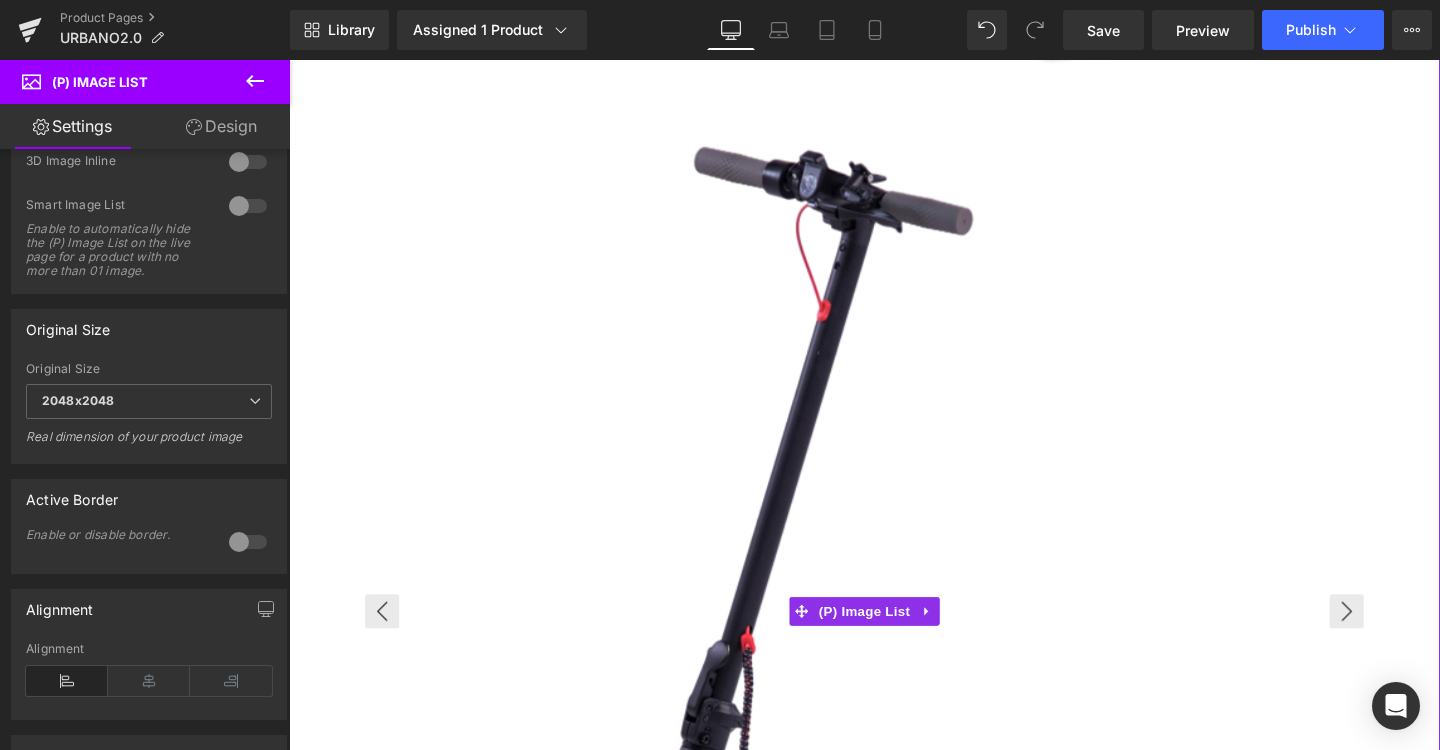 scroll, scrollTop: 759, scrollLeft: 0, axis: vertical 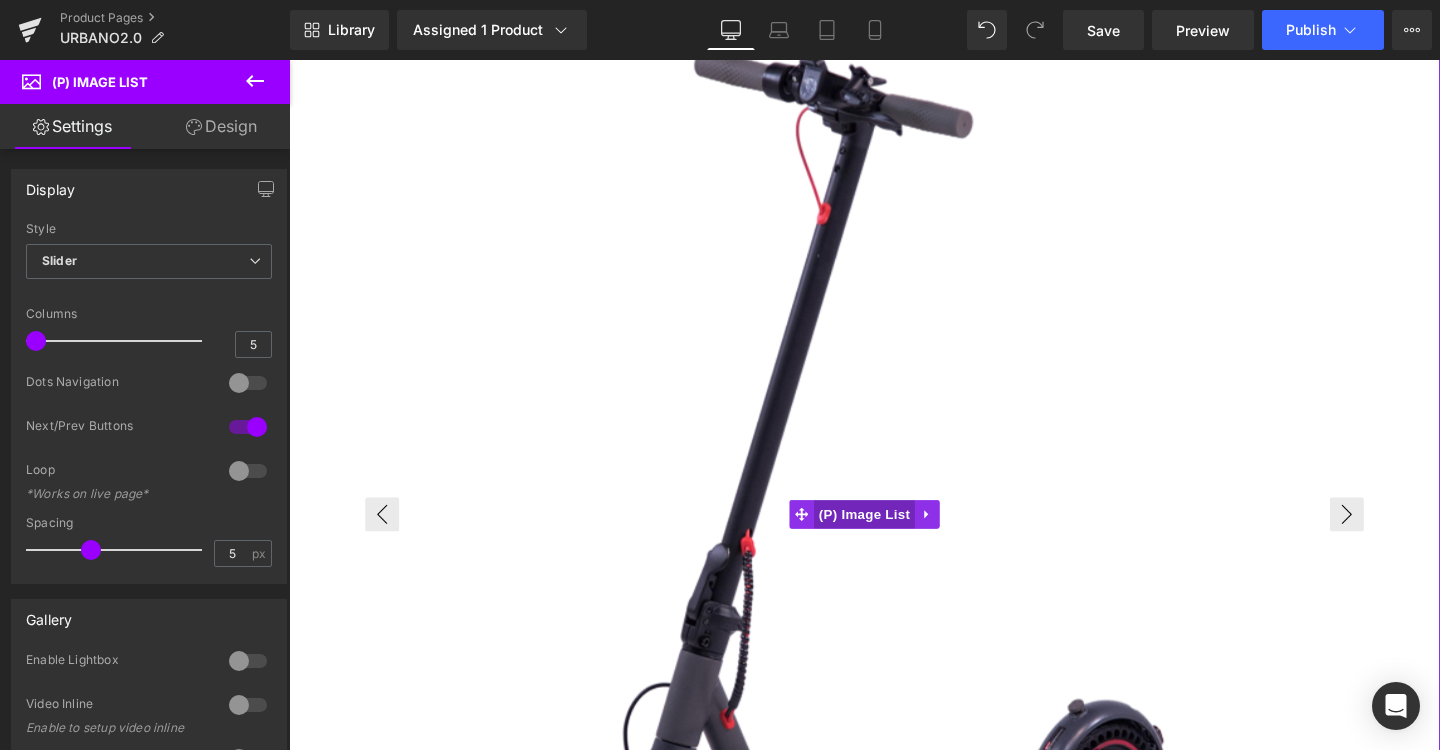click on "(P) Image List" at bounding box center (894, 538) 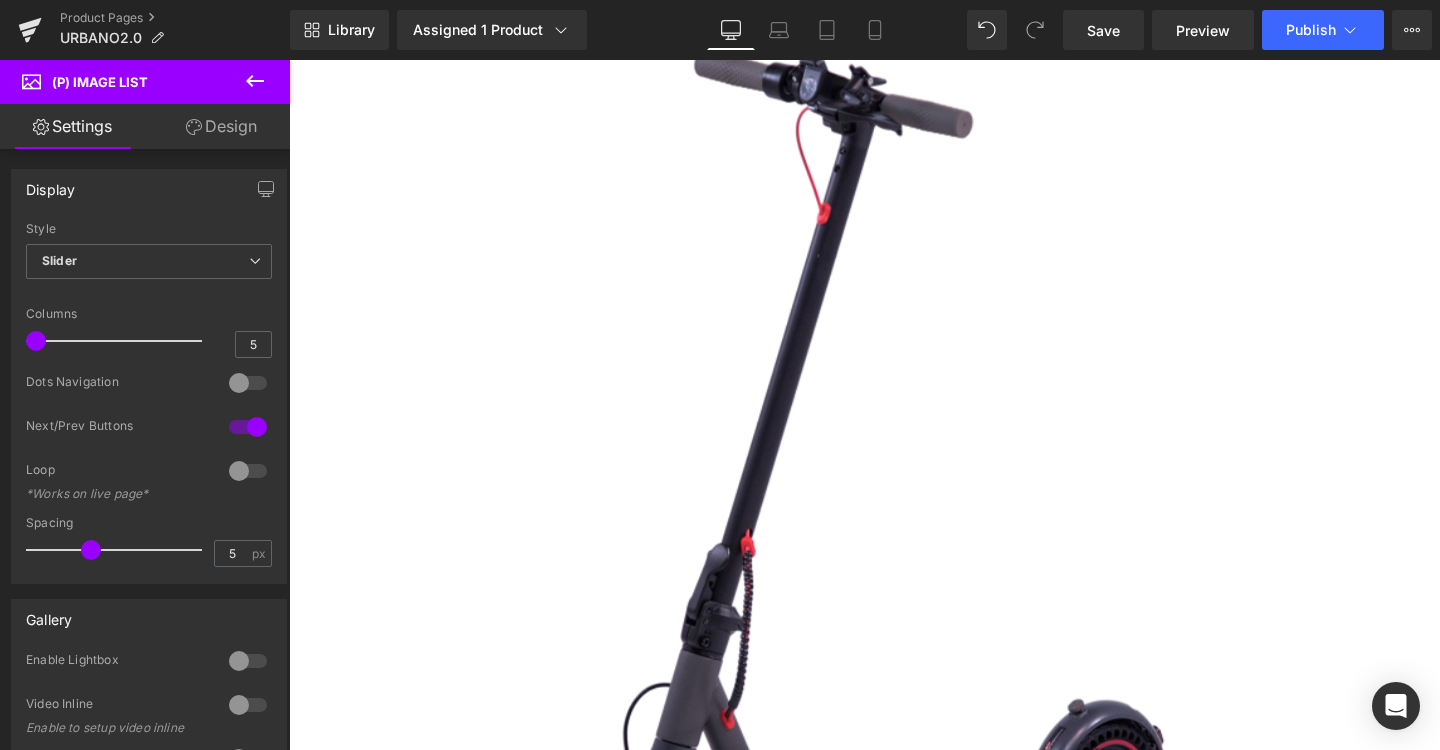 click on "Design" at bounding box center (221, 126) 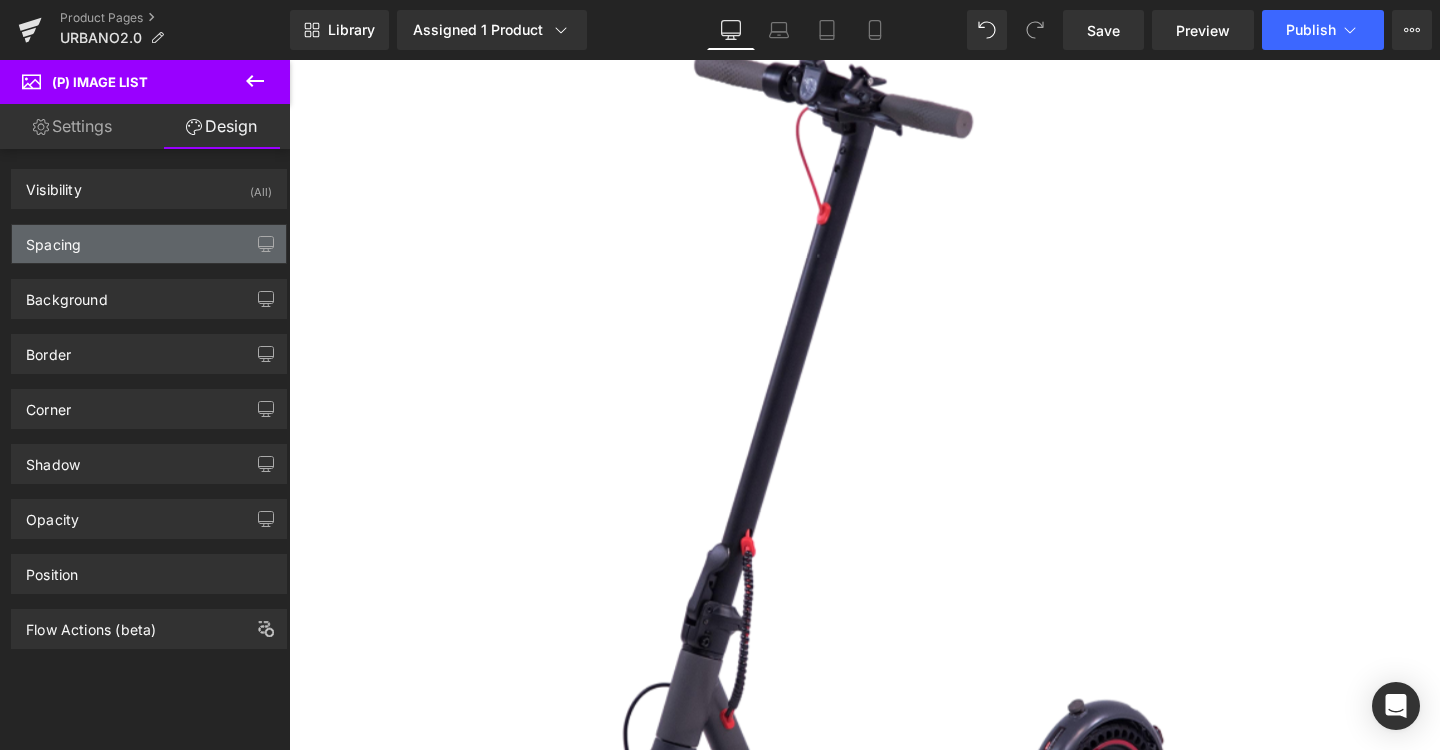 click on "Spacing" at bounding box center [149, 244] 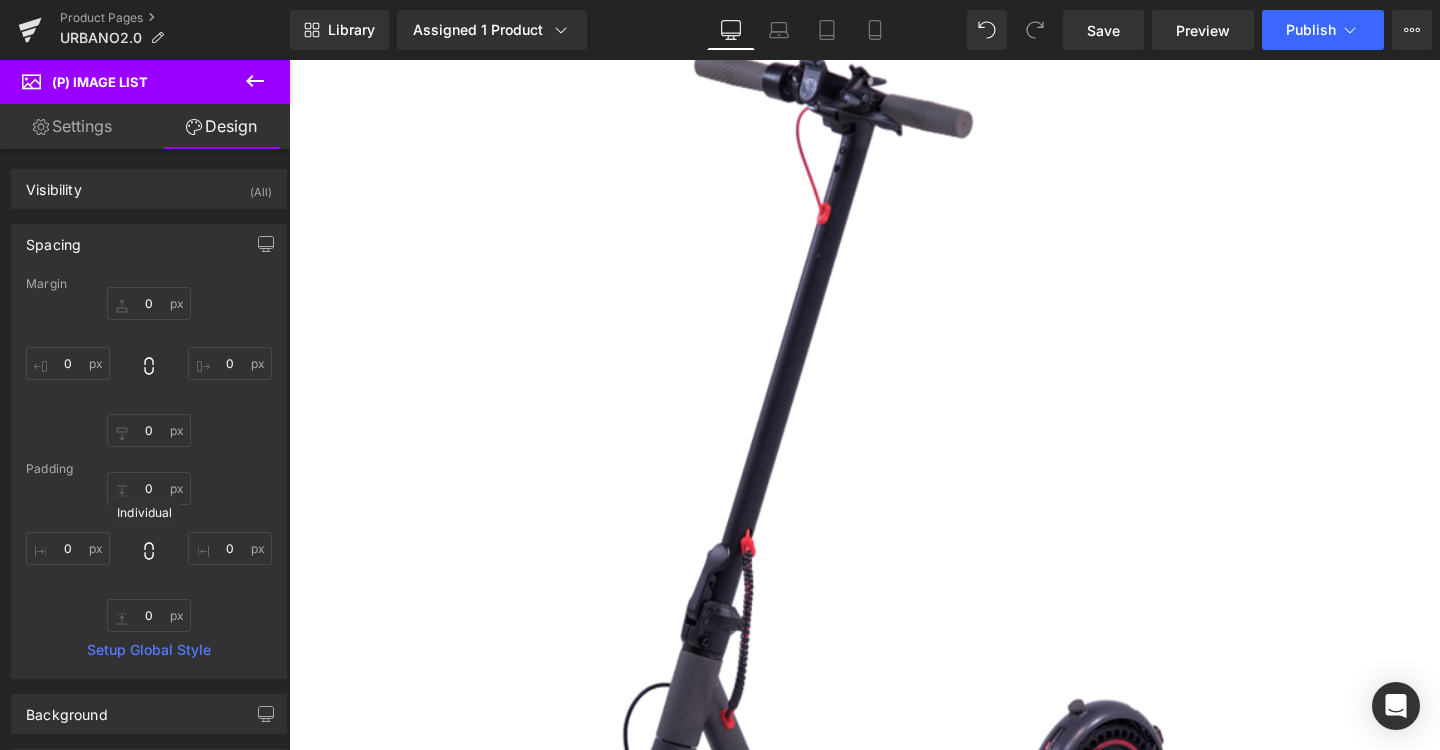 click 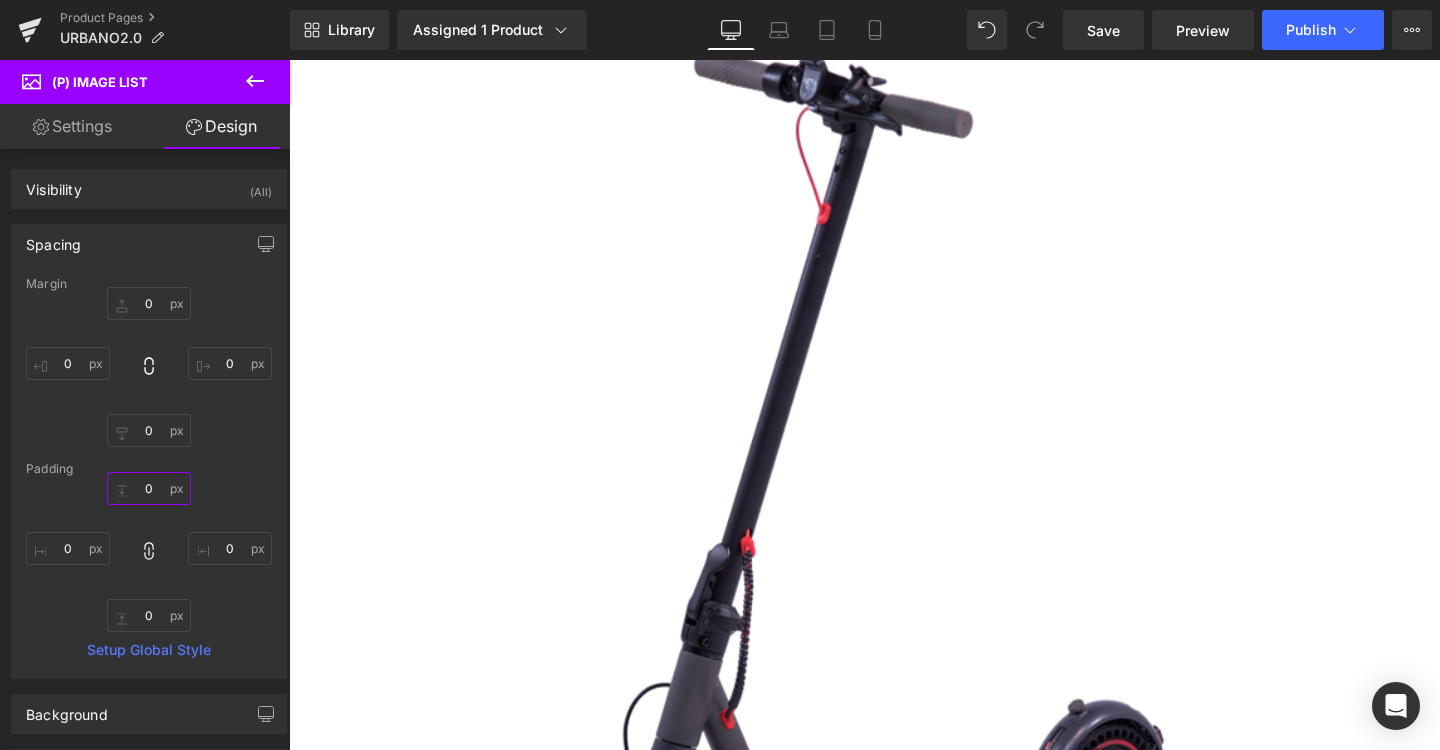 click at bounding box center (149, 488) 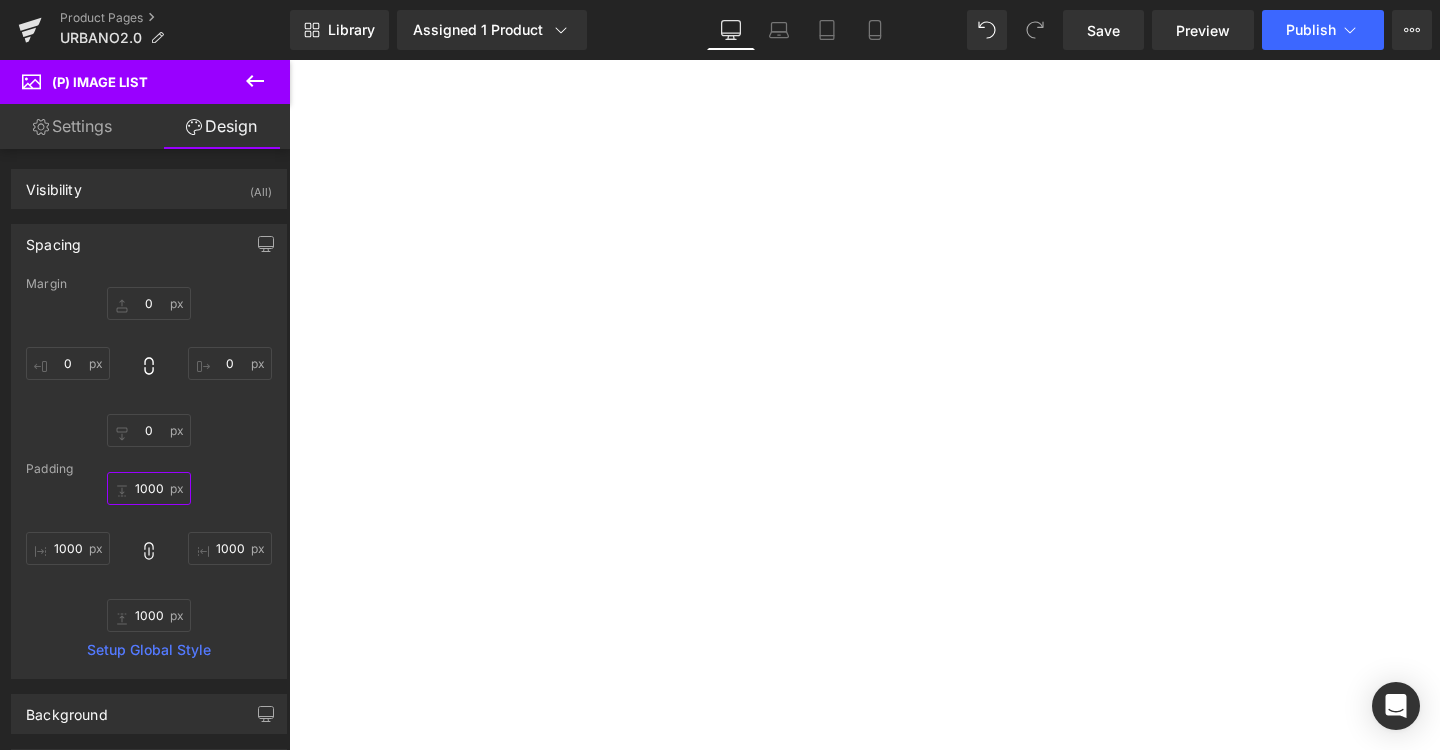 type on "100" 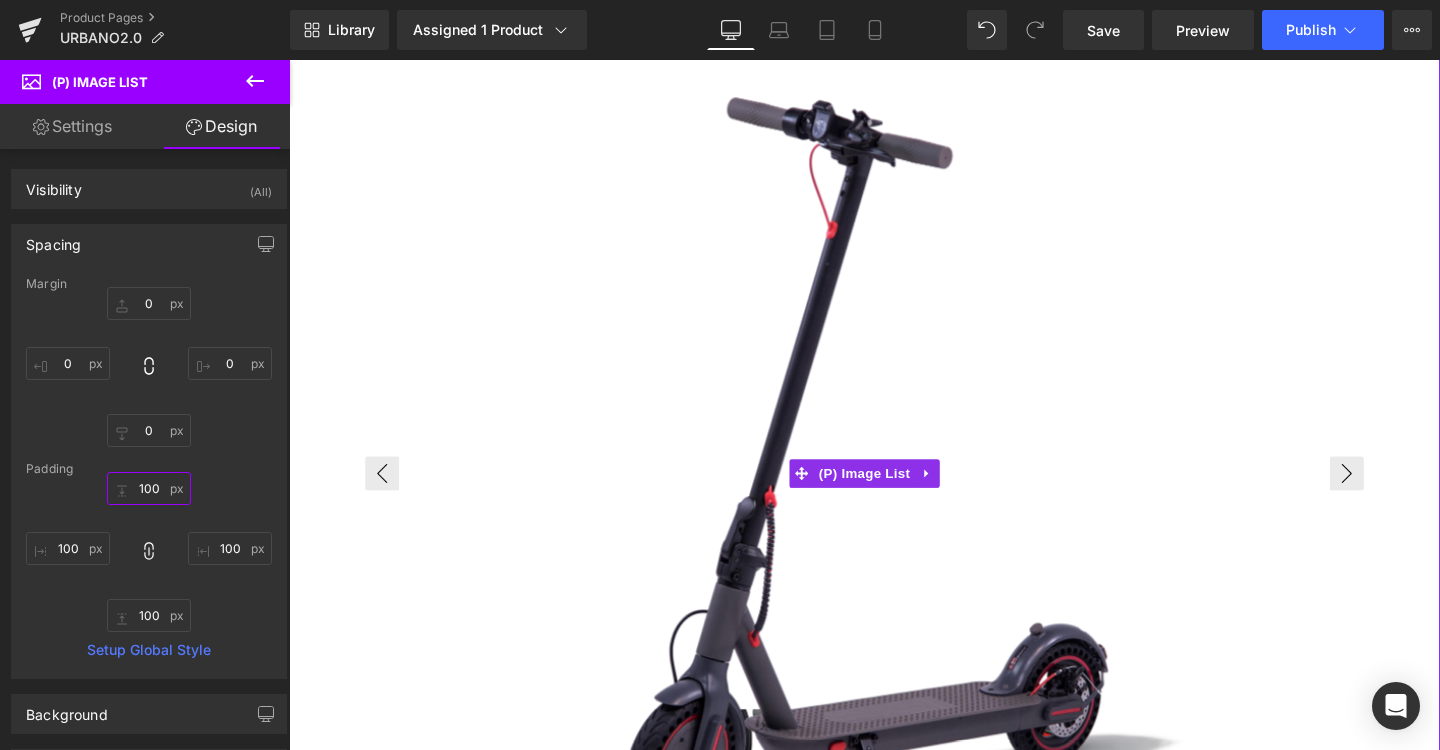 scroll, scrollTop: 999, scrollLeft: 0, axis: vertical 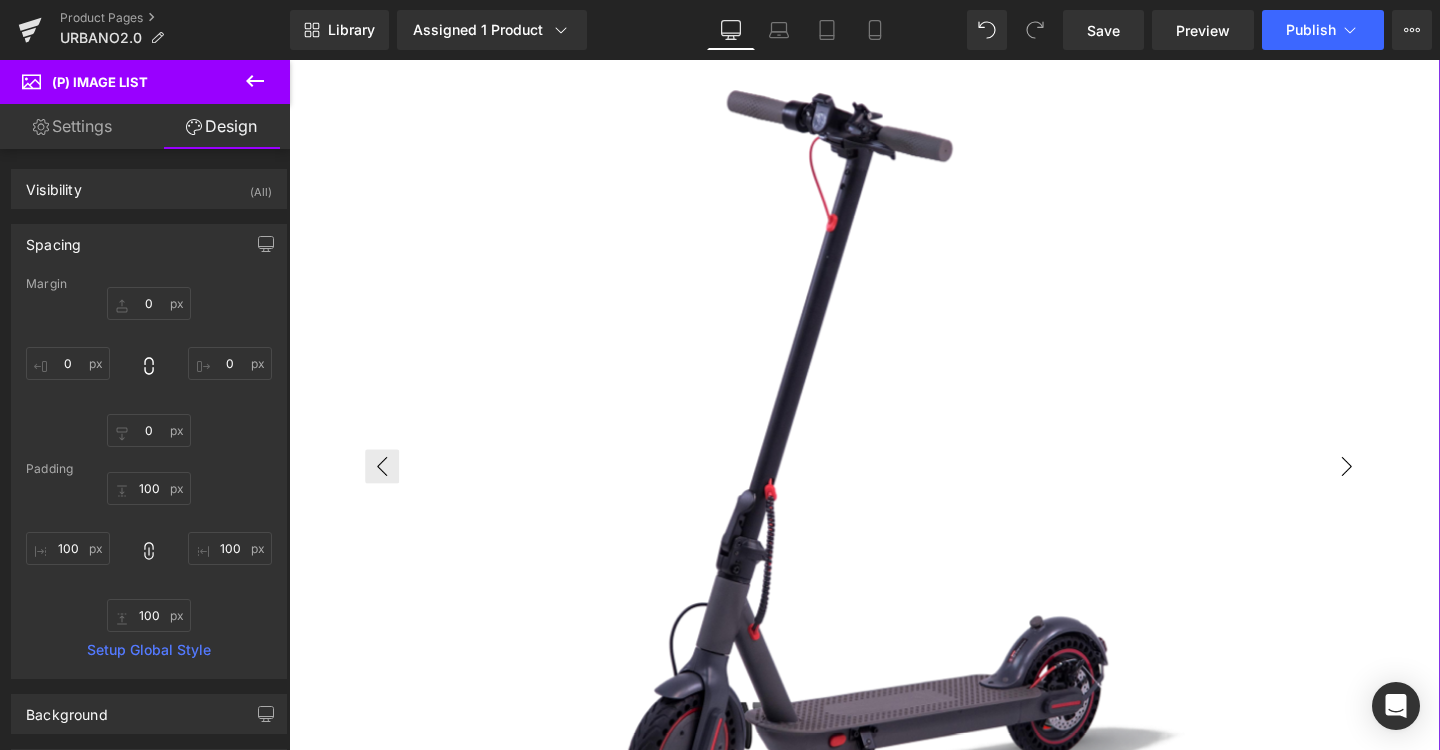 click on "›" at bounding box center (1401, 487) 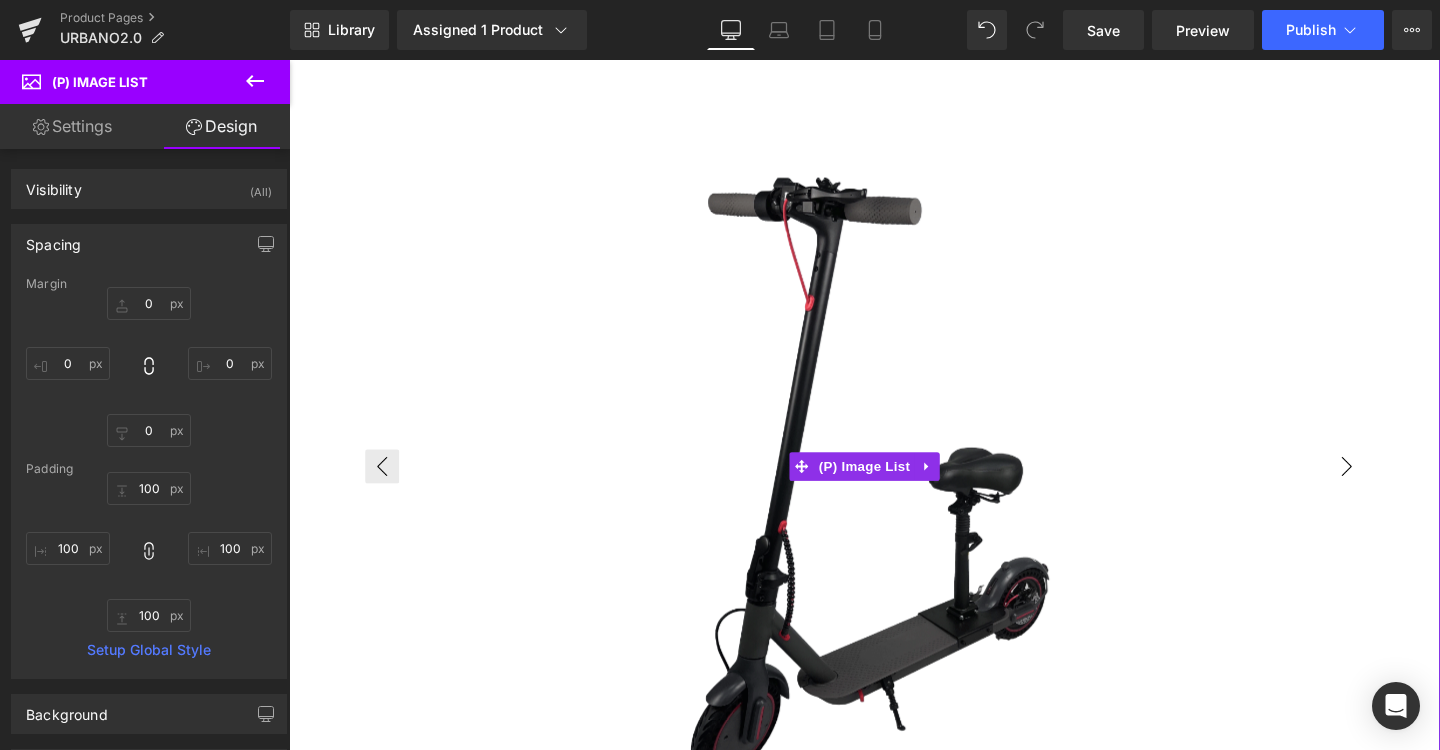 click on "›" at bounding box center [1401, 487] 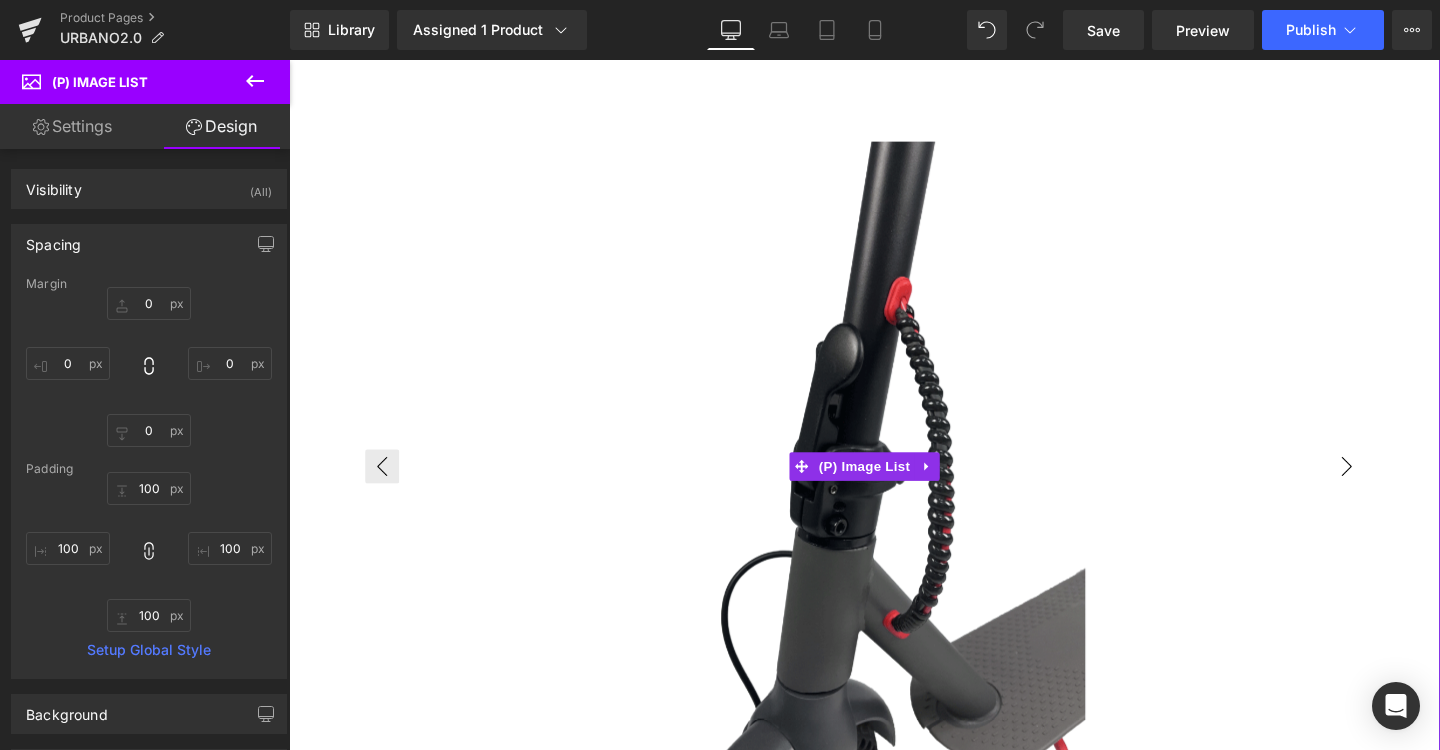 click on "›" at bounding box center [1401, 487] 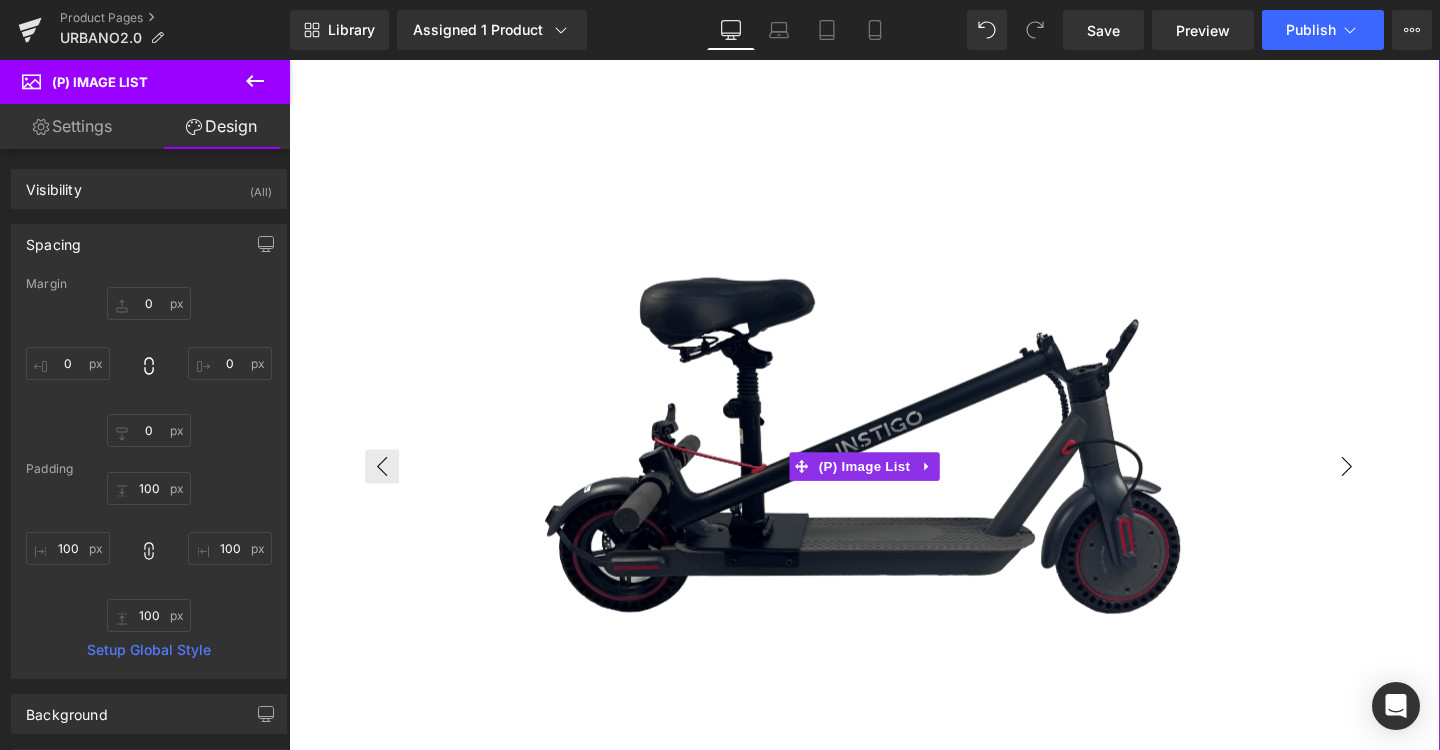 click on "›" at bounding box center (1401, 487) 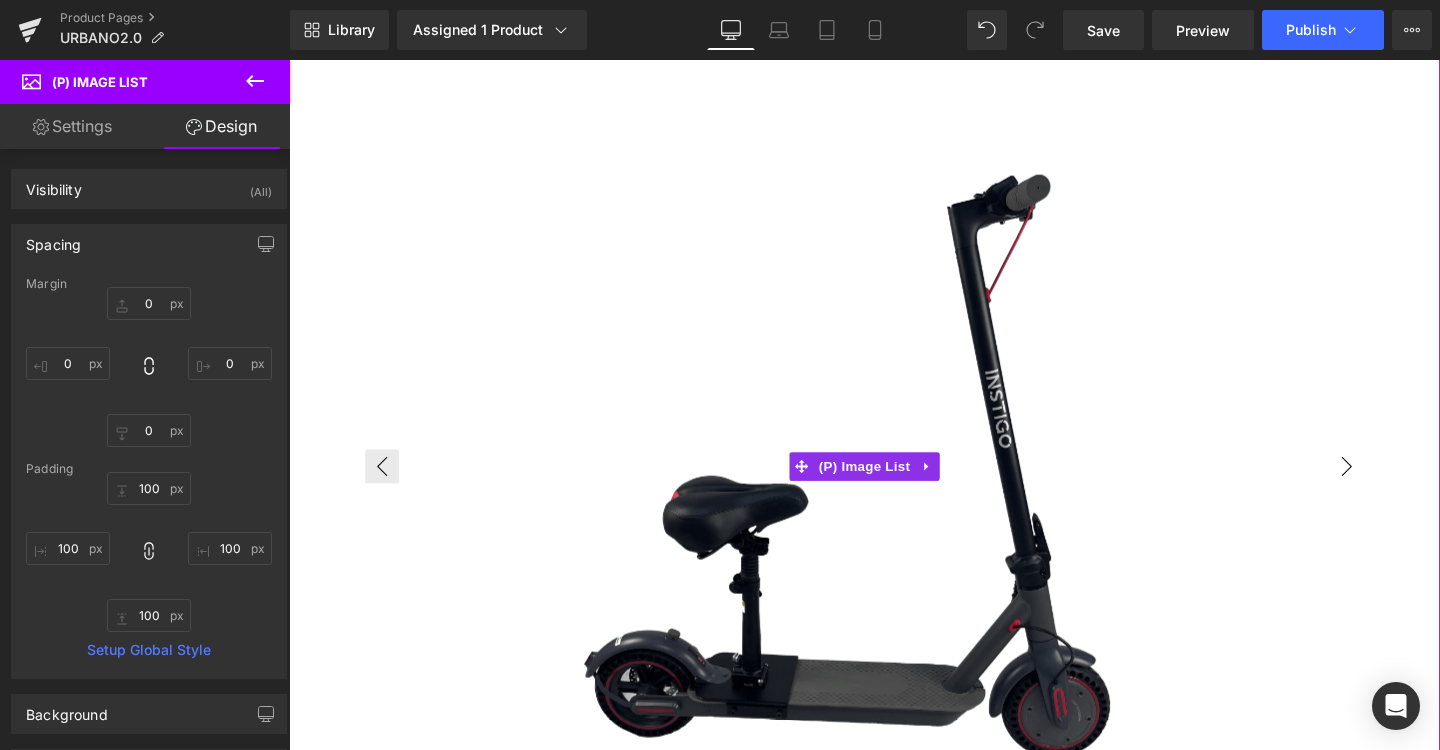click on "›" at bounding box center [1401, 487] 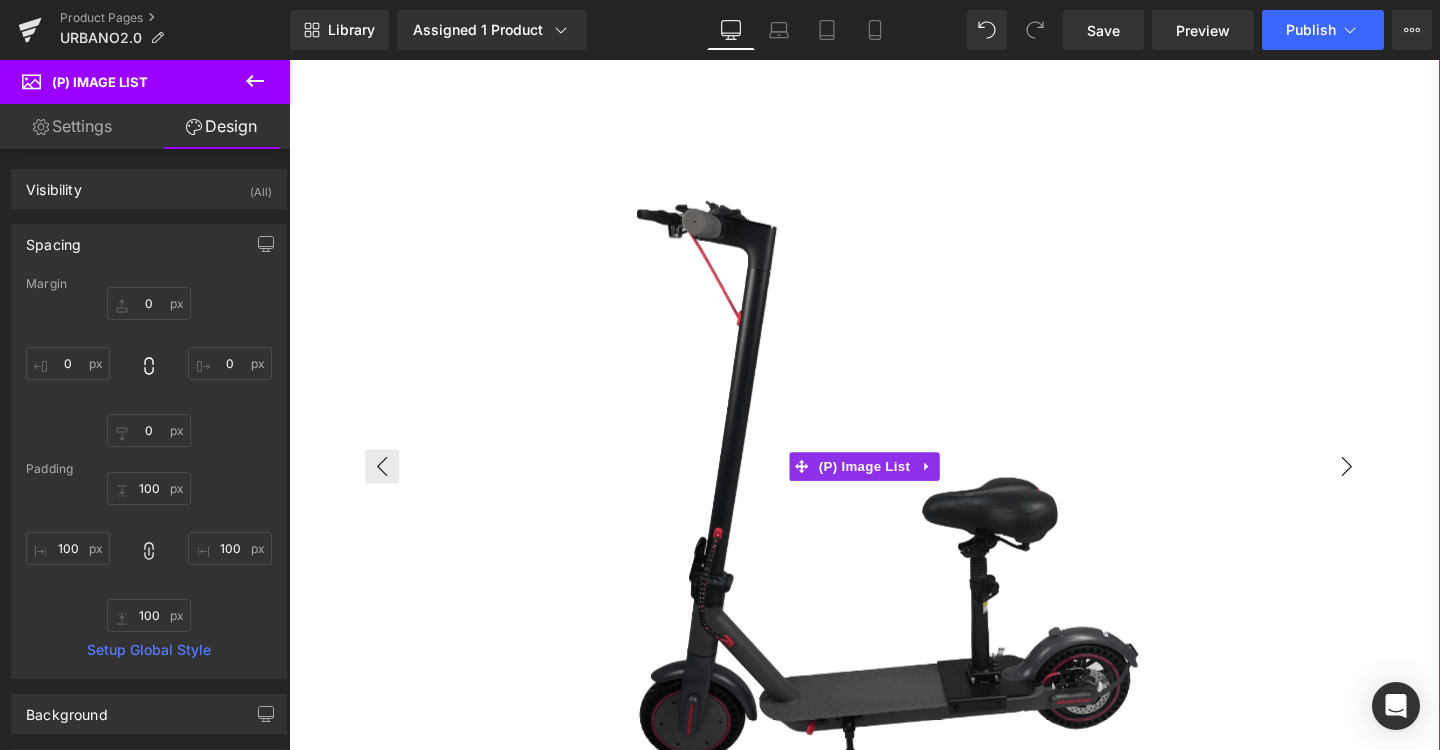 click on "›" at bounding box center [1401, 487] 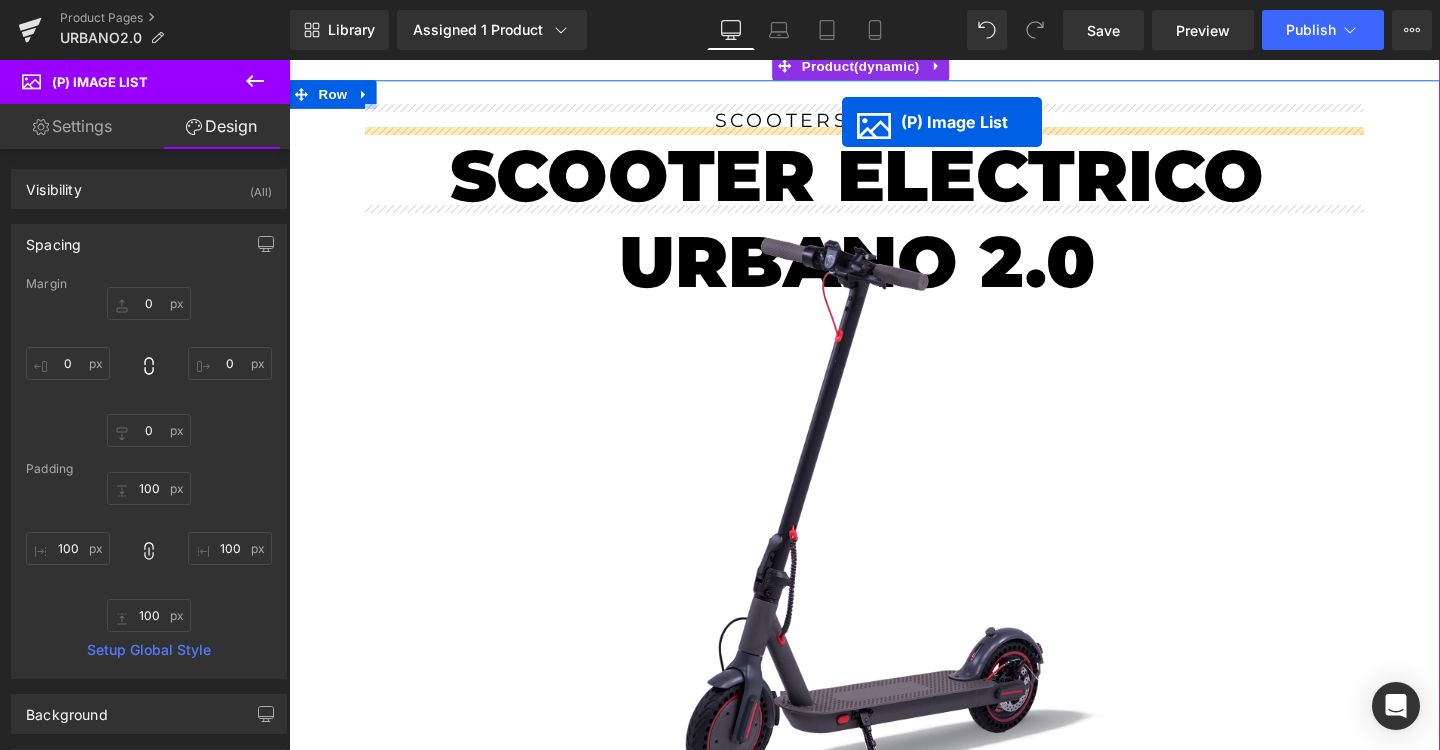 scroll, scrollTop: 60, scrollLeft: 0, axis: vertical 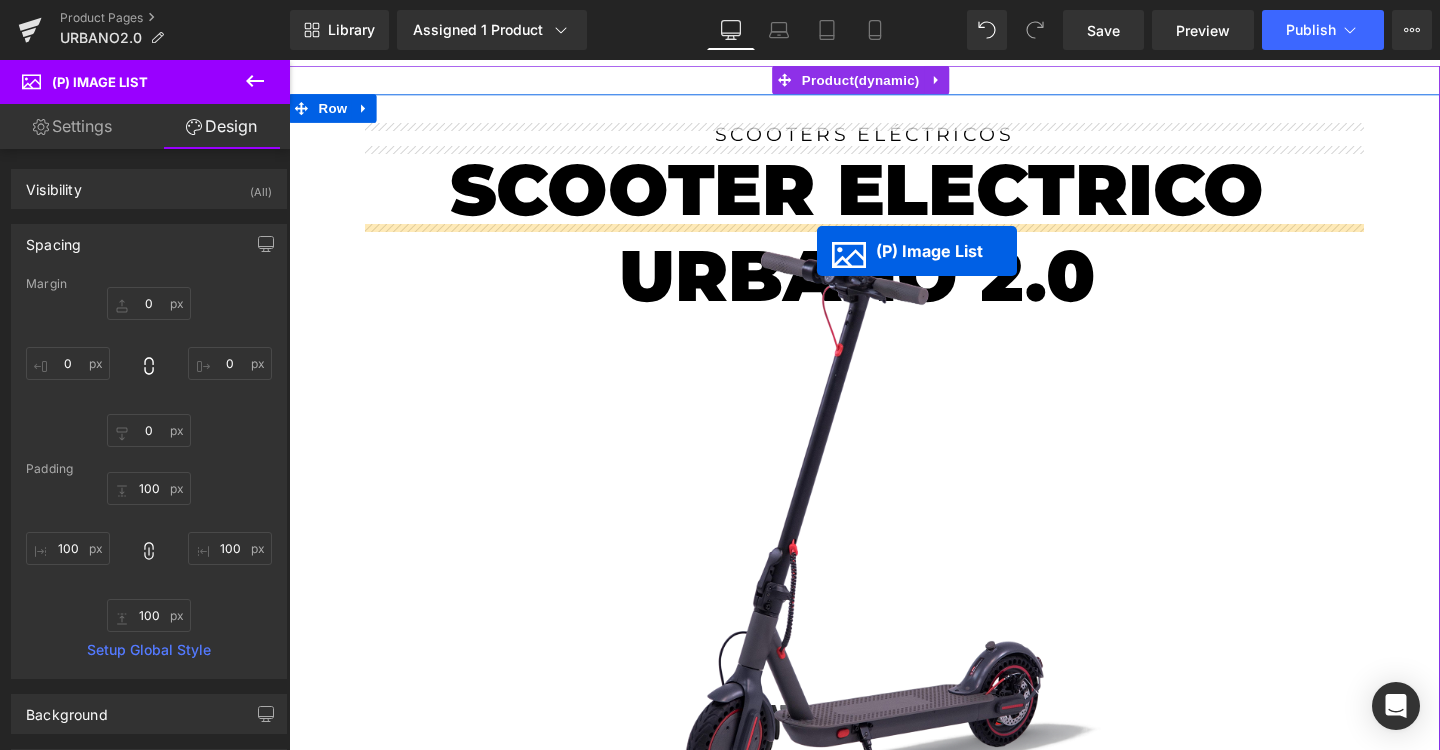 drag, startPoint x: 886, startPoint y: 684, endPoint x: 844, endPoint y: 259, distance: 427.07025 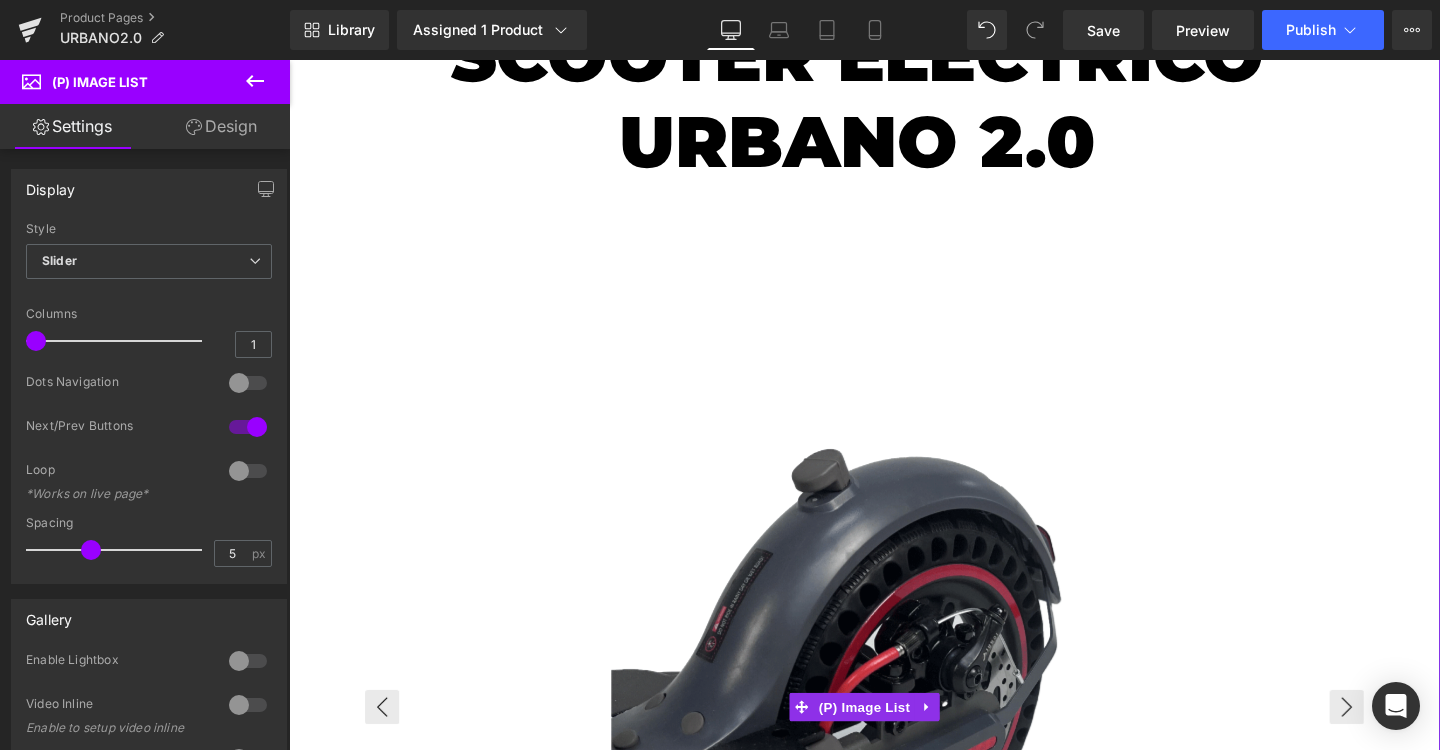 scroll, scrollTop: 187, scrollLeft: 0, axis: vertical 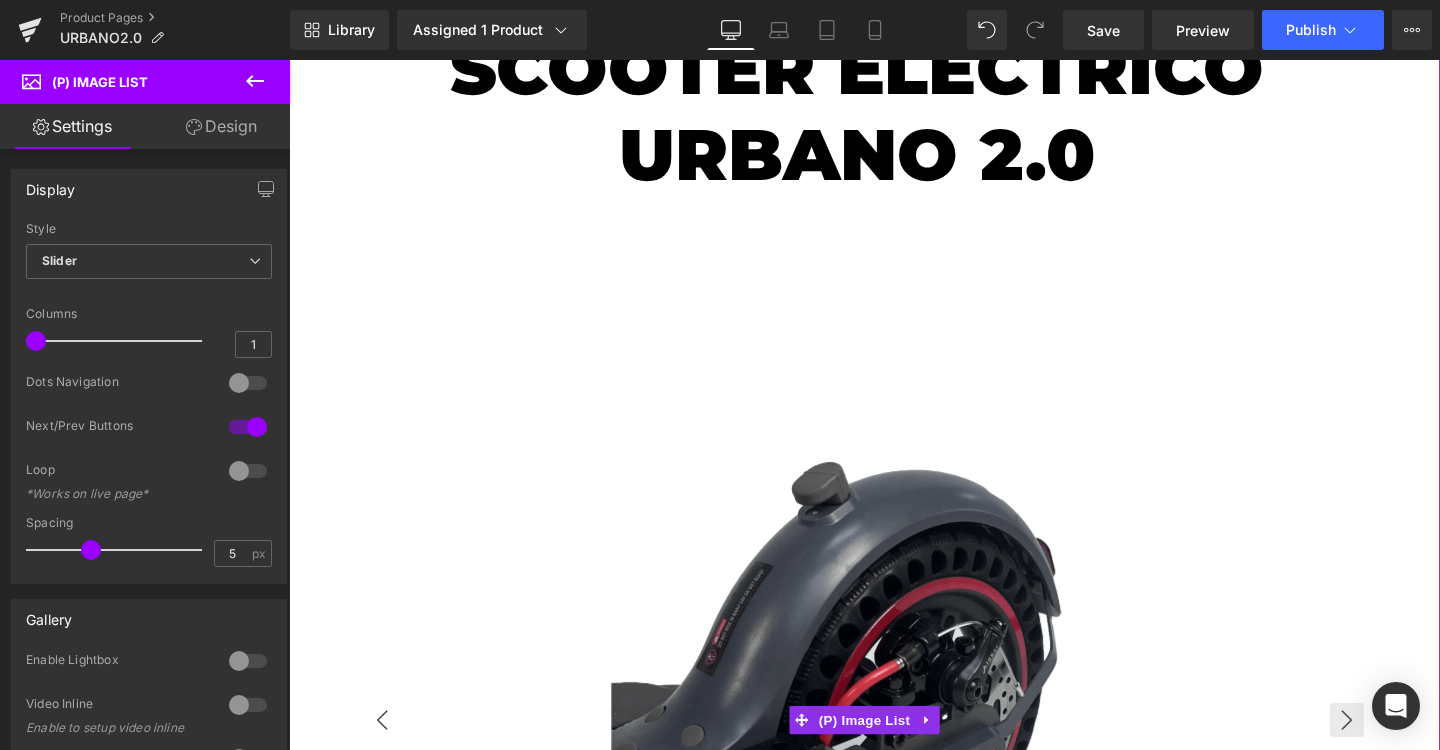 click on "‹" at bounding box center (387, 754) 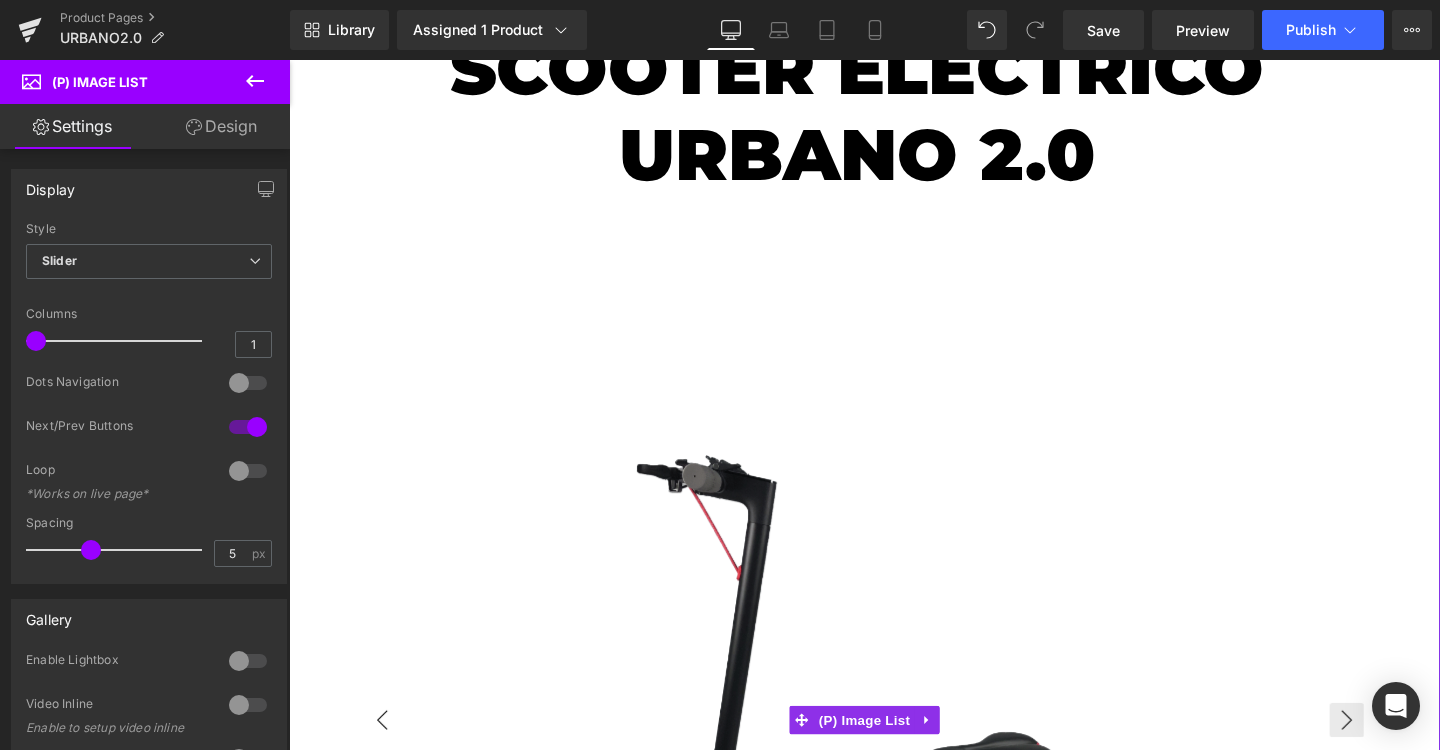 click on "‹" at bounding box center (387, 754) 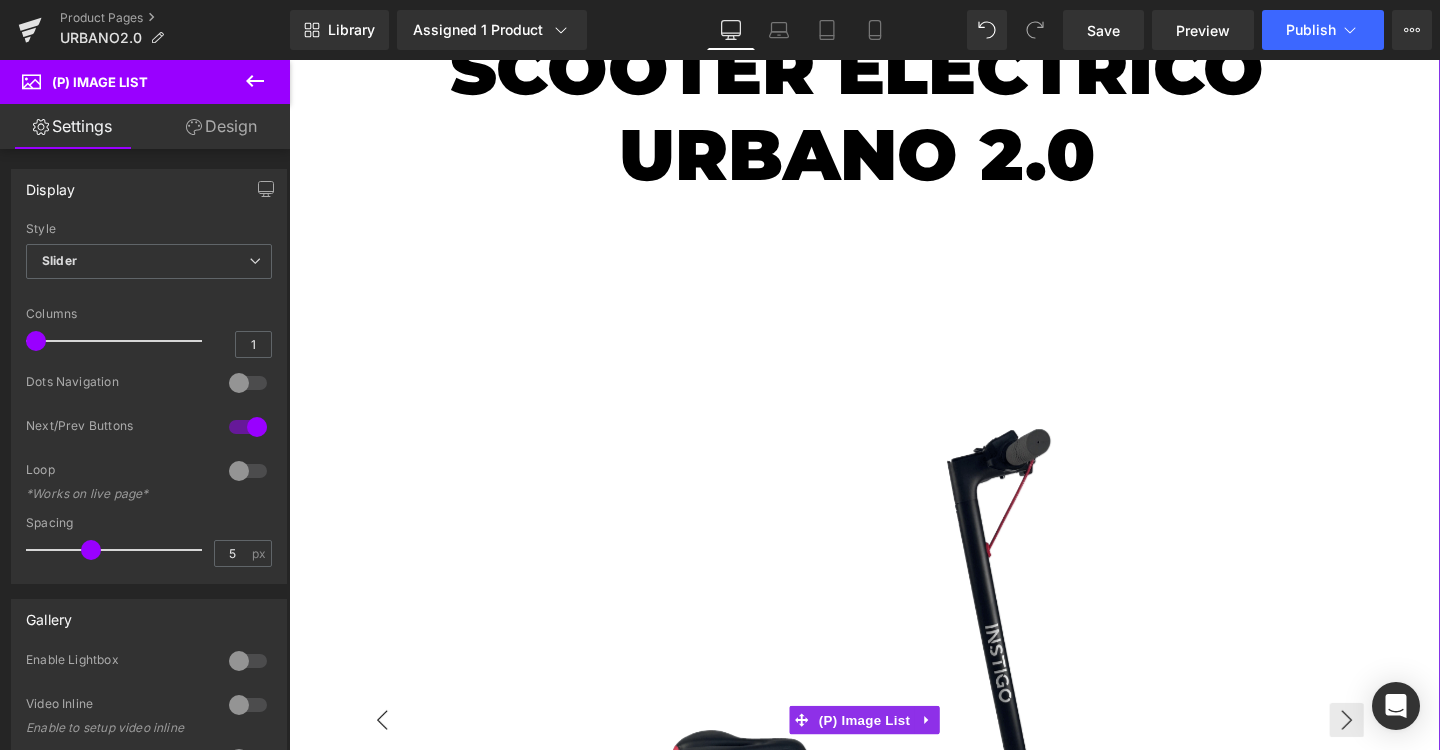 click on "‹" at bounding box center (387, 754) 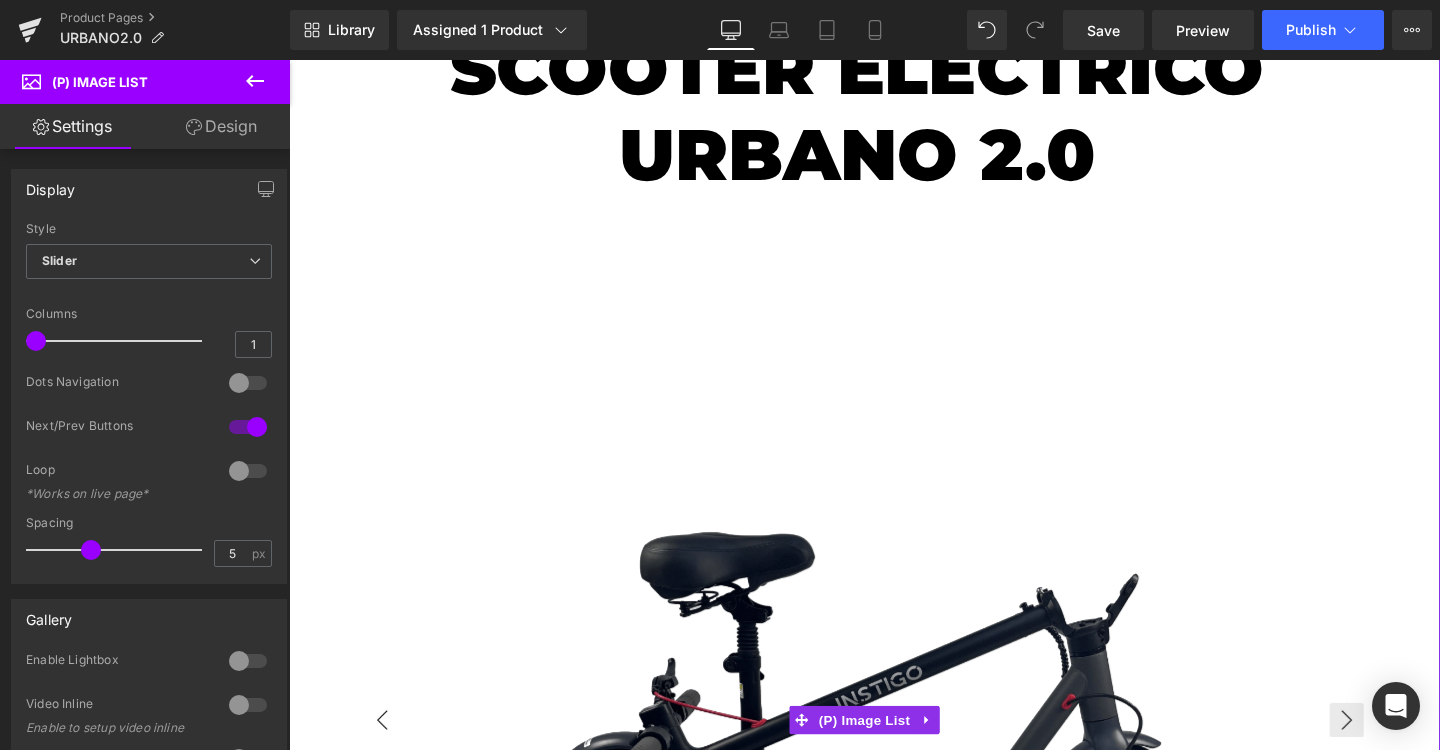 click on "‹" at bounding box center (387, 754) 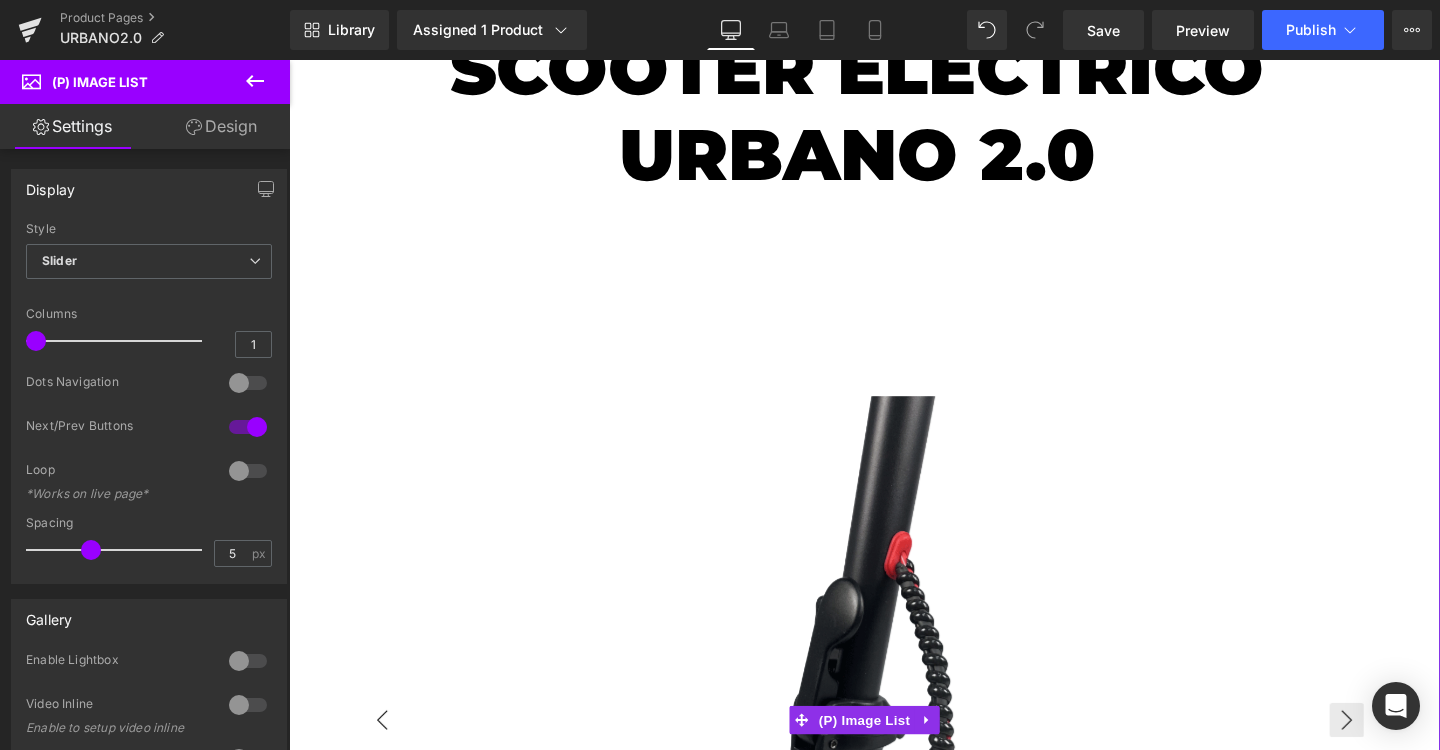 click on "‹" at bounding box center (387, 754) 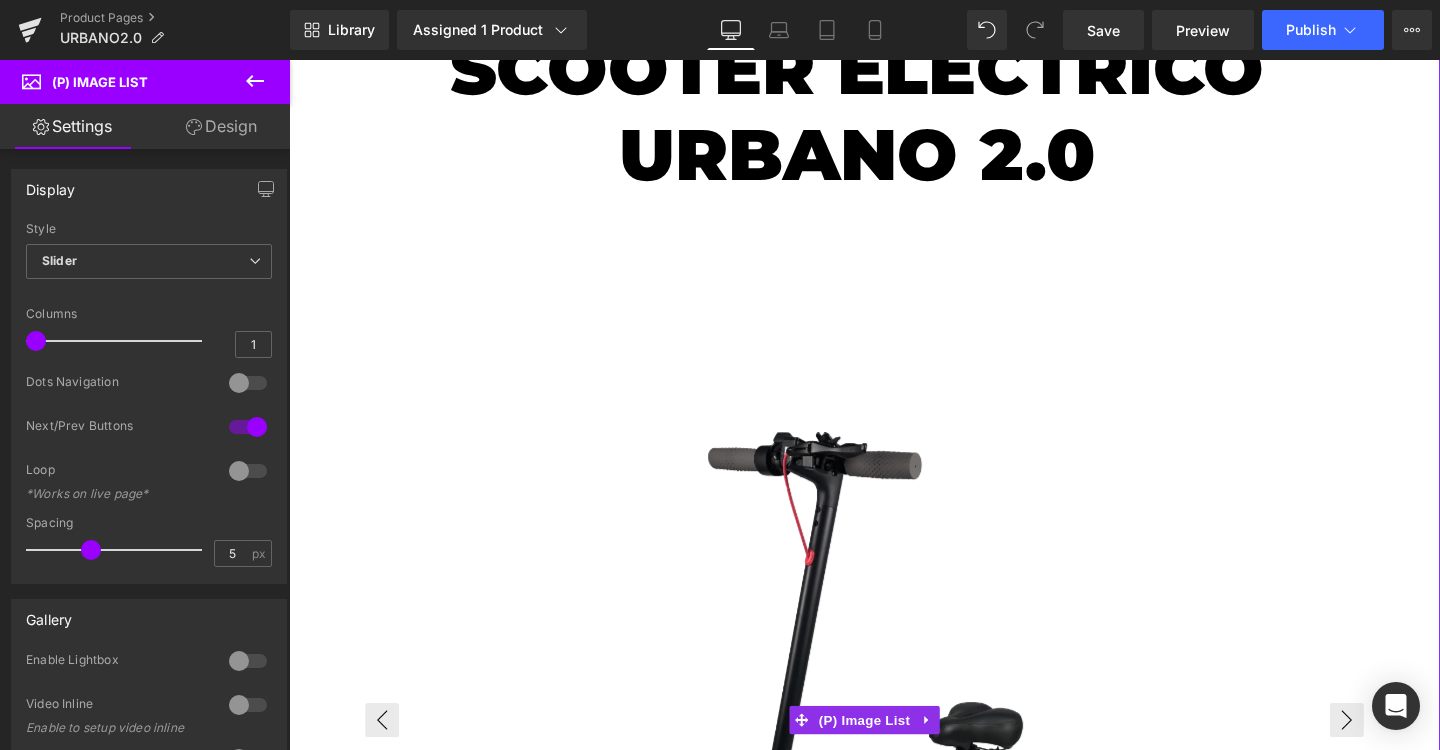 click at bounding box center (896, 746) 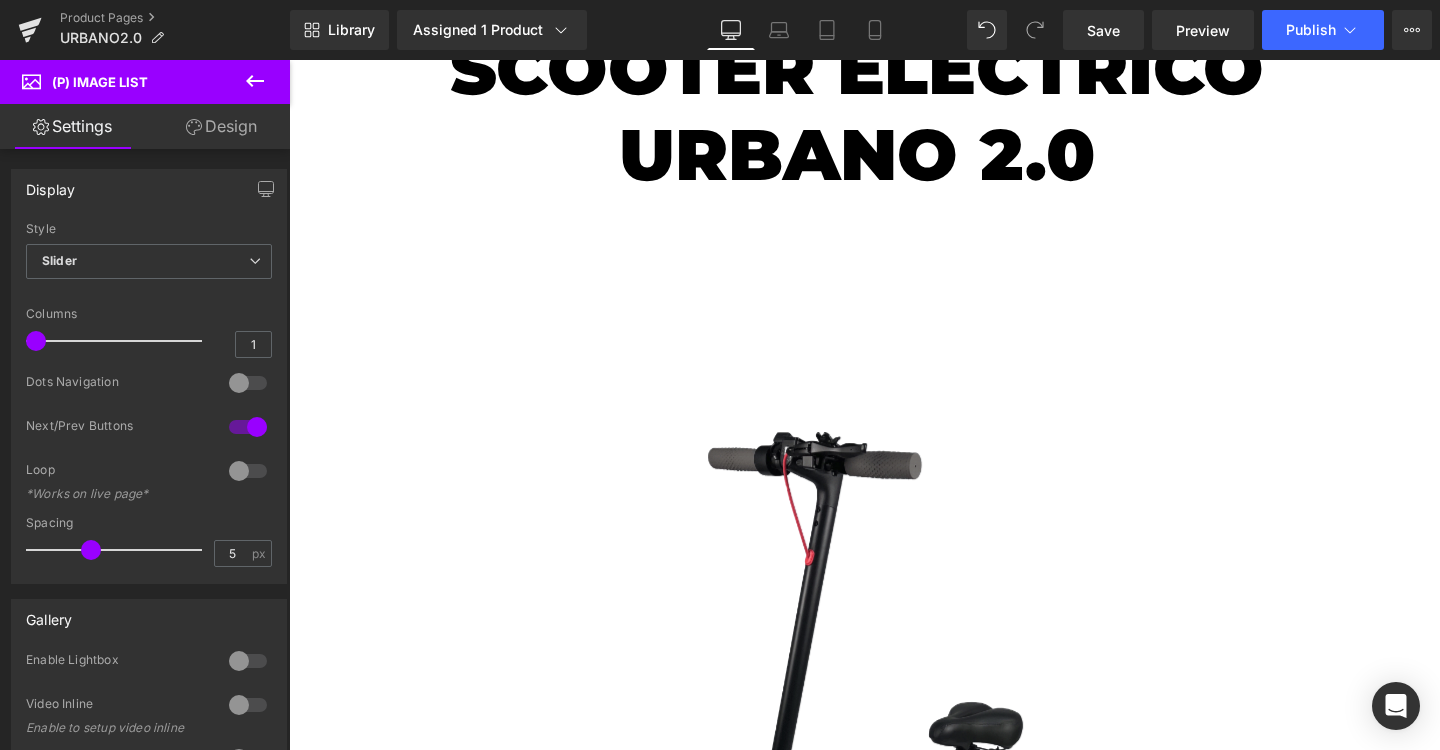 click on "Design" at bounding box center [221, 126] 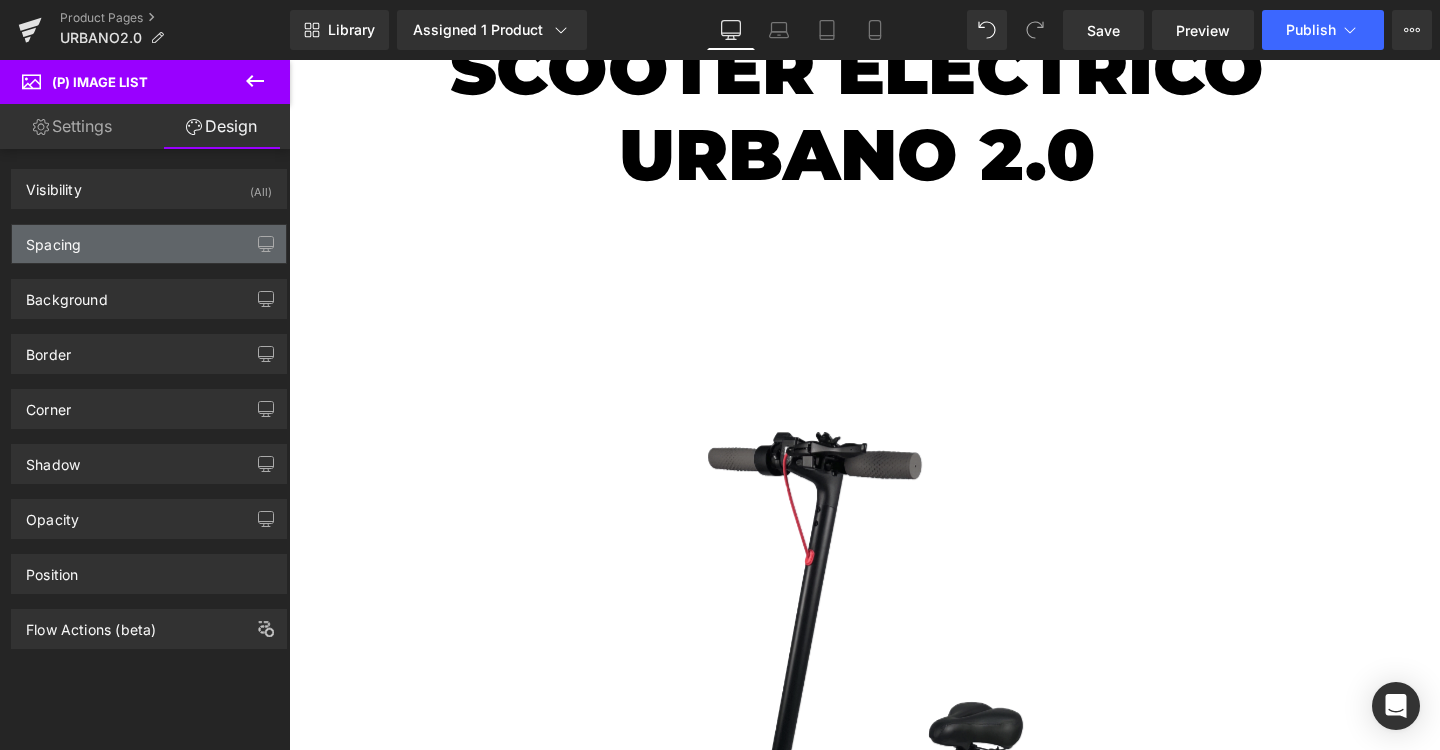 click on "Spacing" at bounding box center (149, 244) 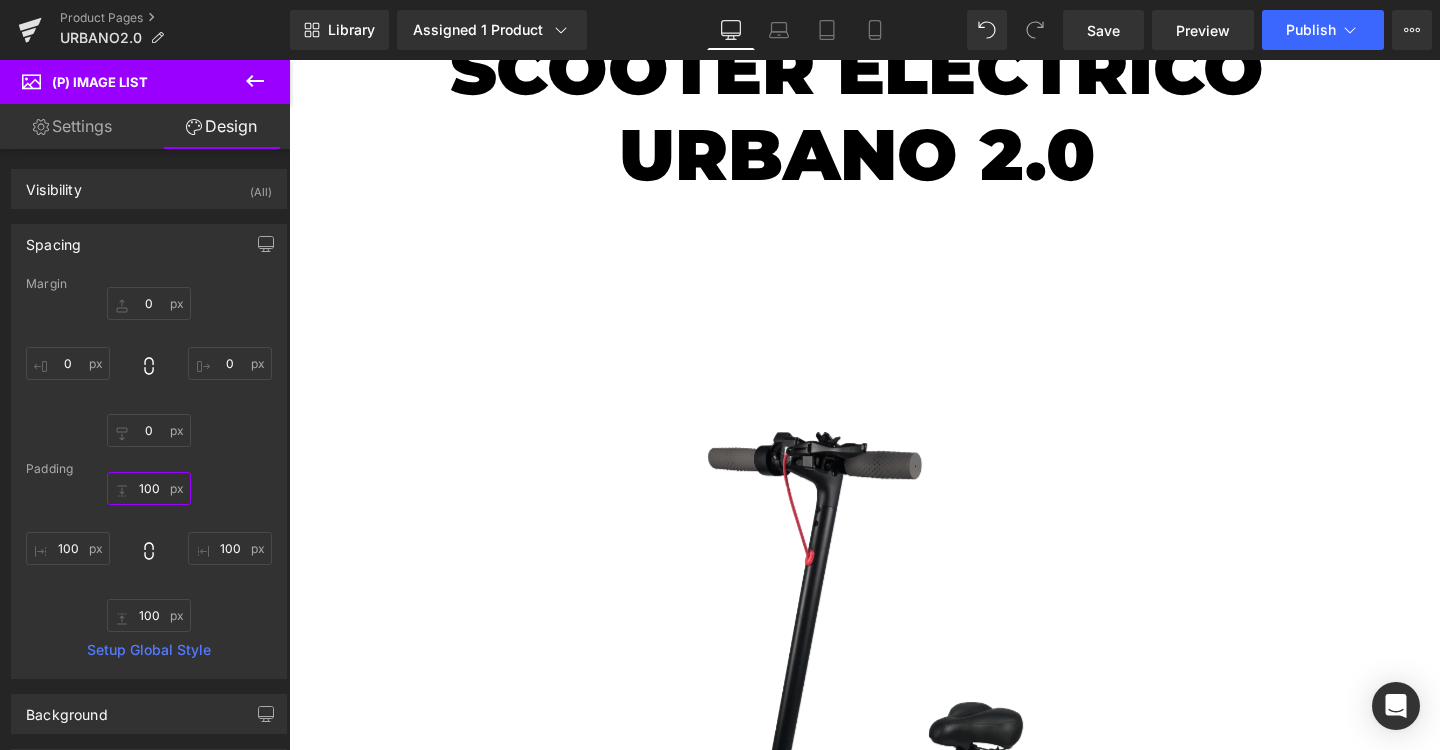 click on "100" at bounding box center [149, 488] 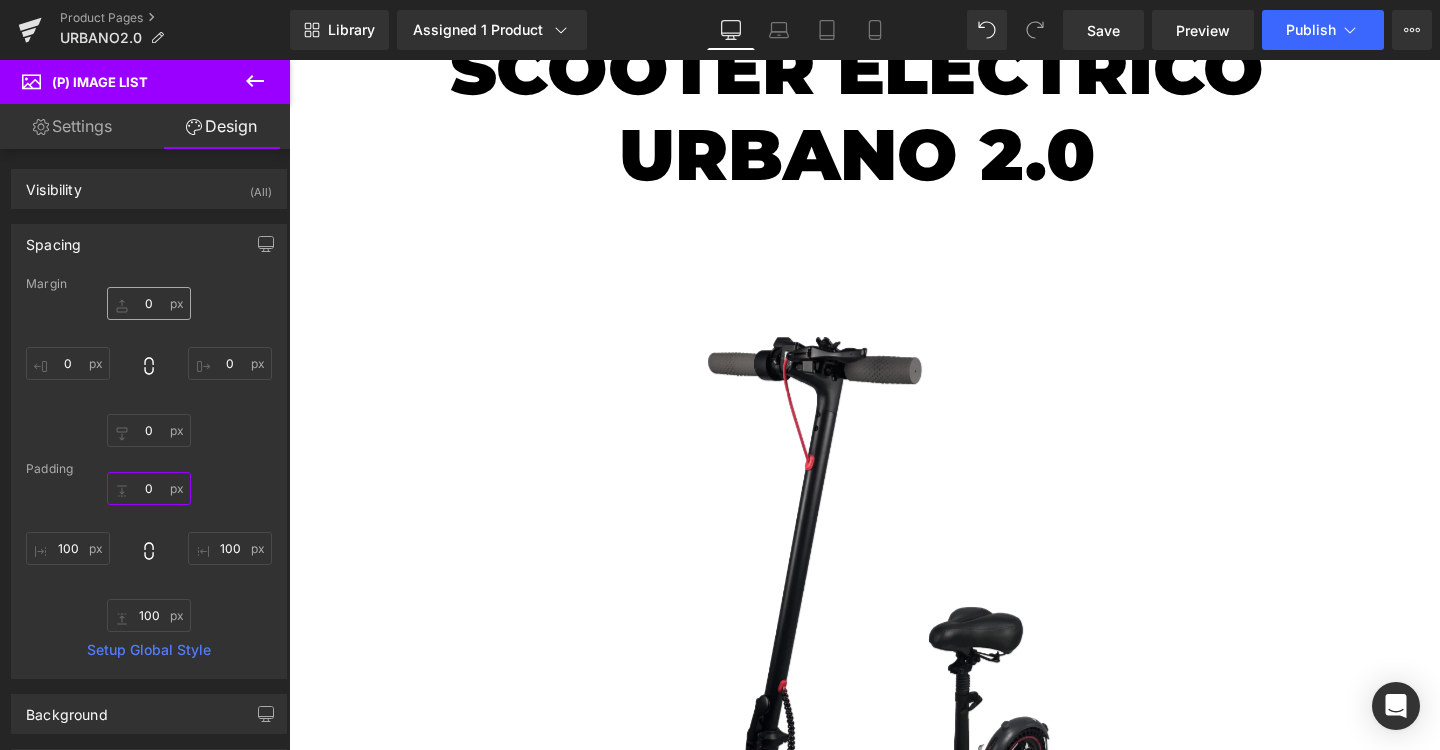 type 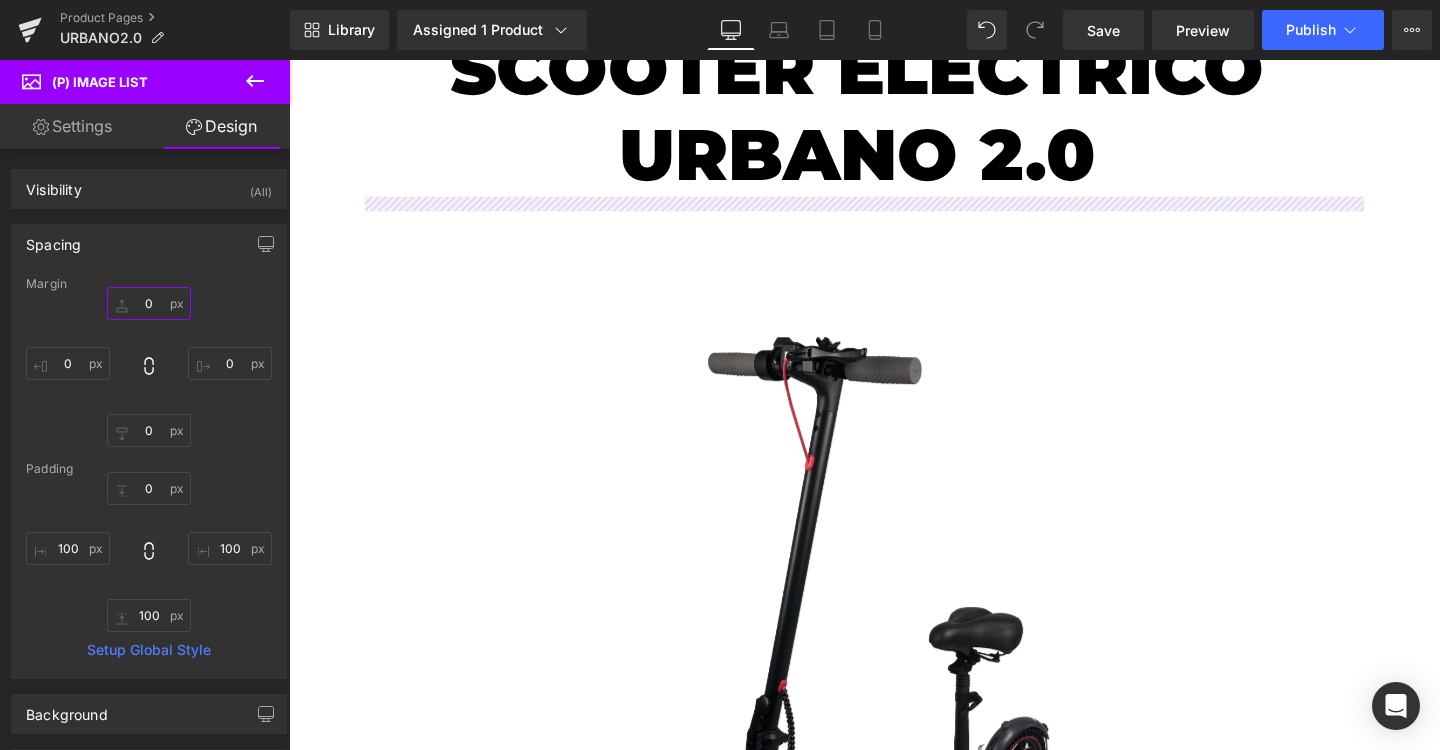 click on "0" at bounding box center (149, 303) 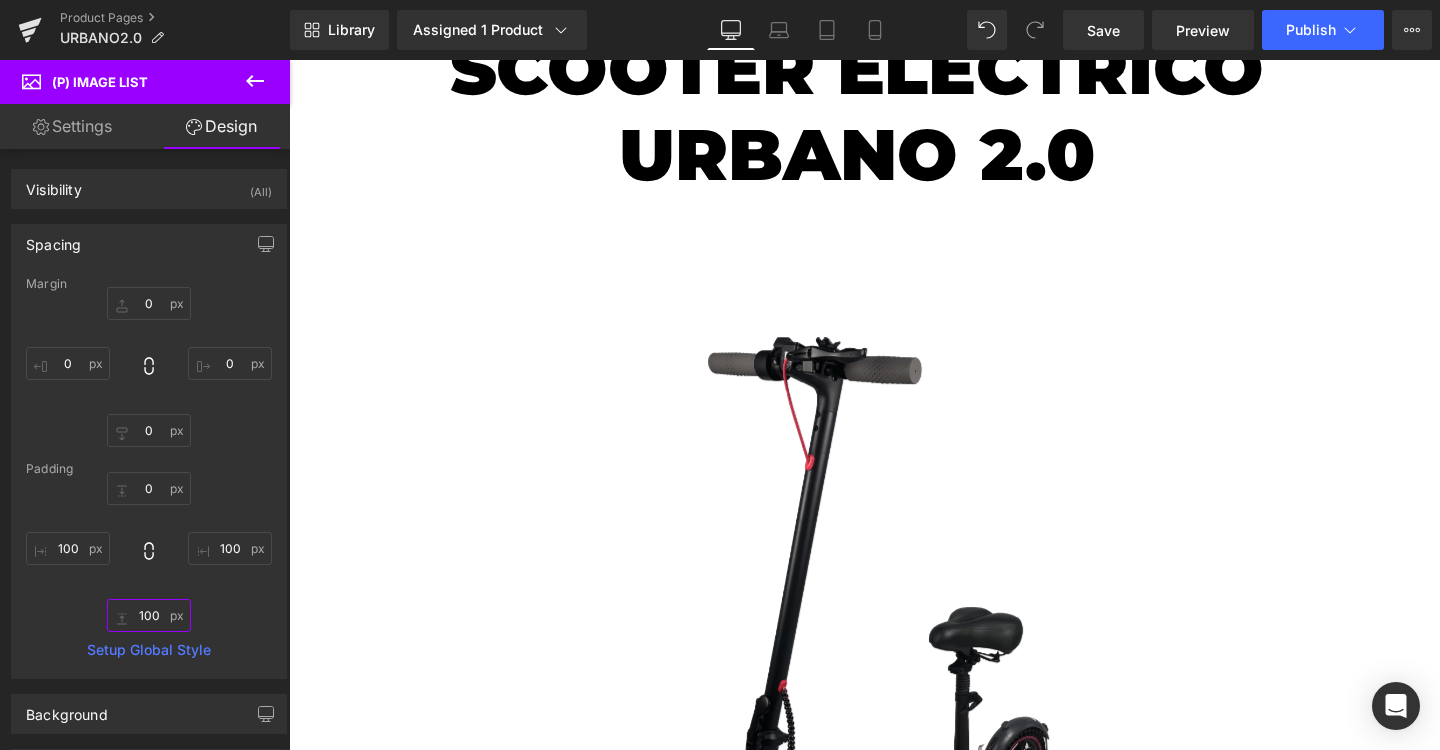 click on "100" at bounding box center (149, 615) 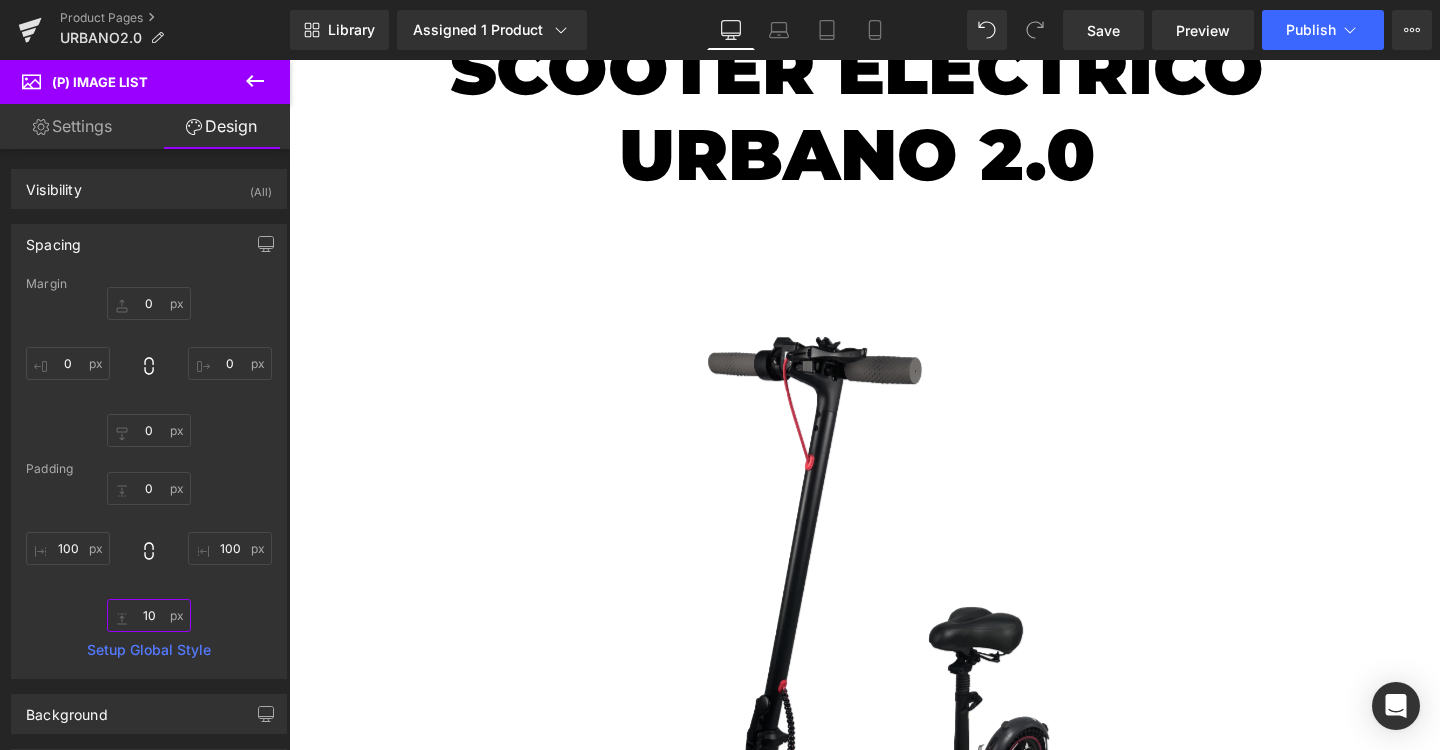 type on "1" 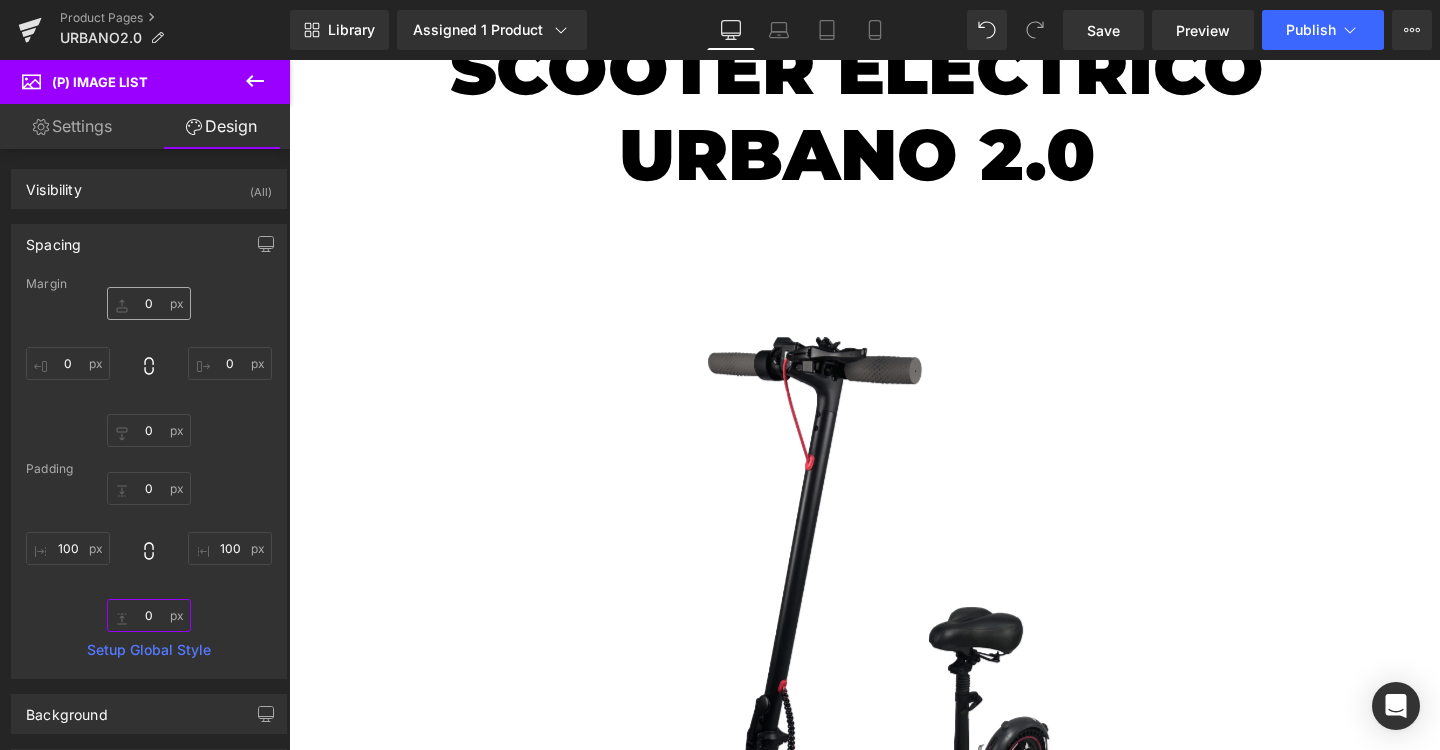 type 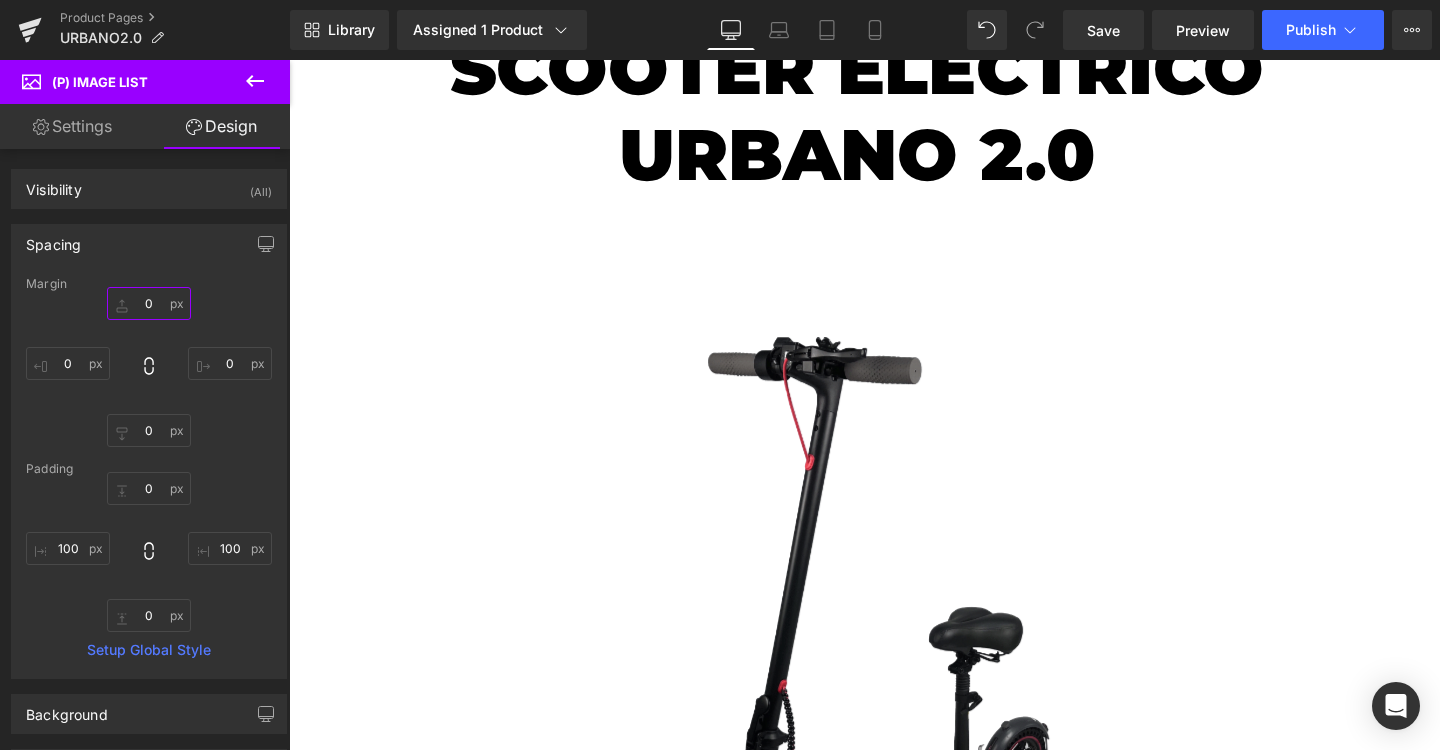 click on "0" at bounding box center [149, 303] 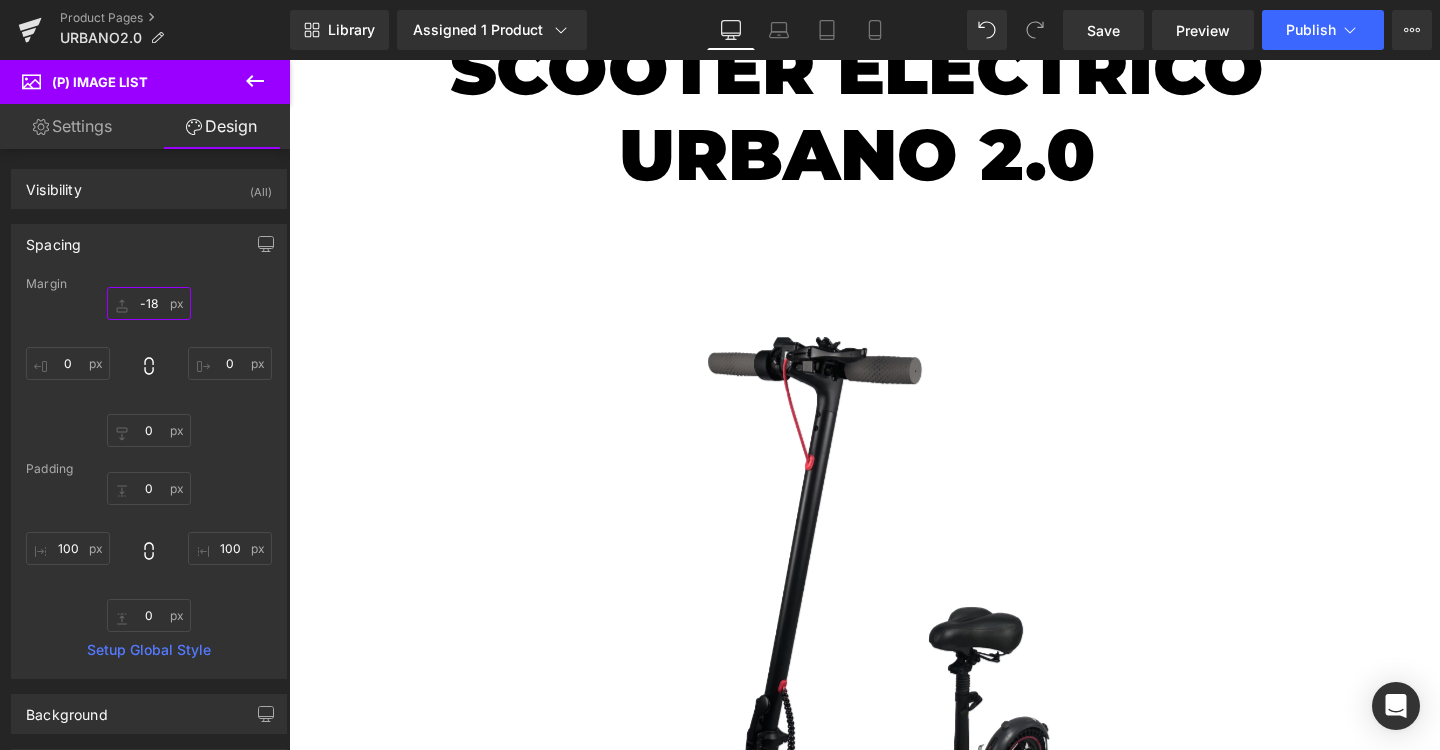 type on "-19" 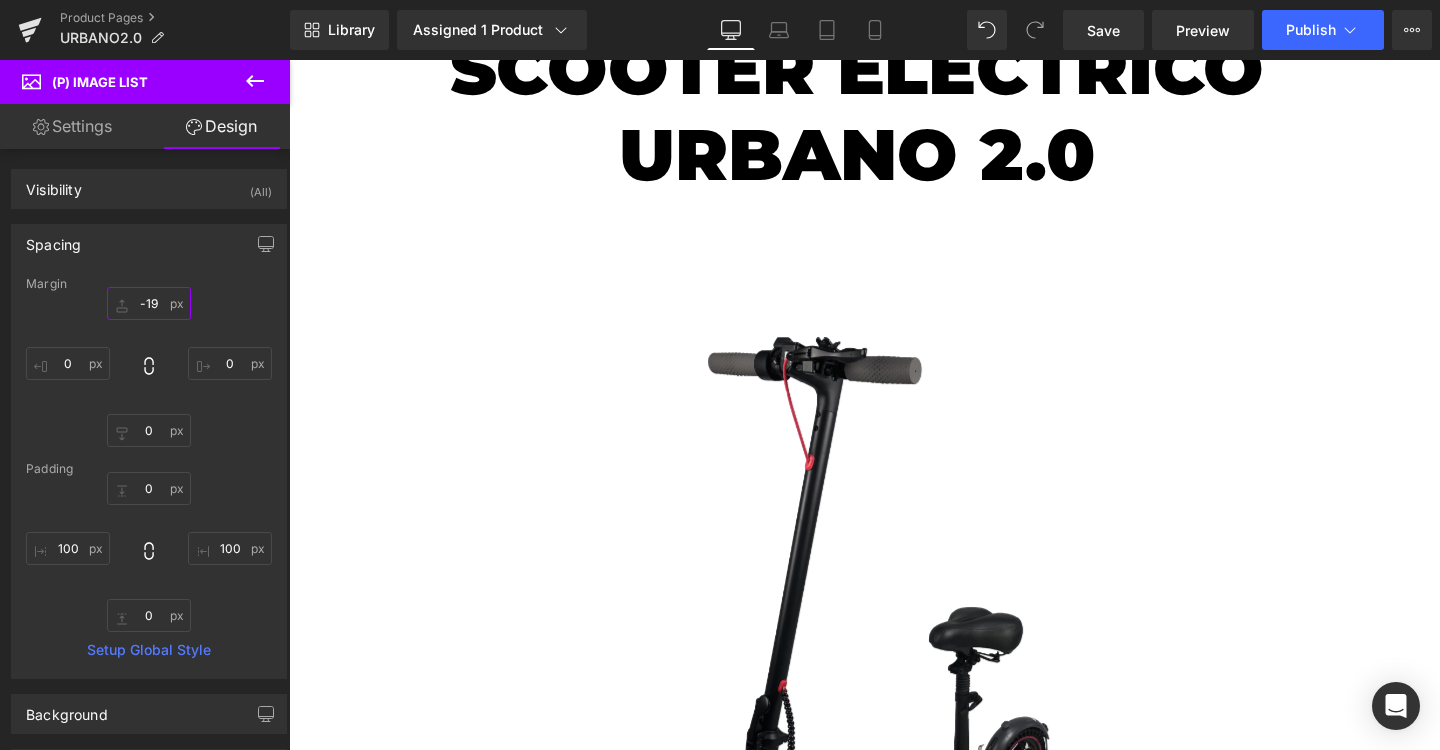 click on "-19" at bounding box center (149, 303) 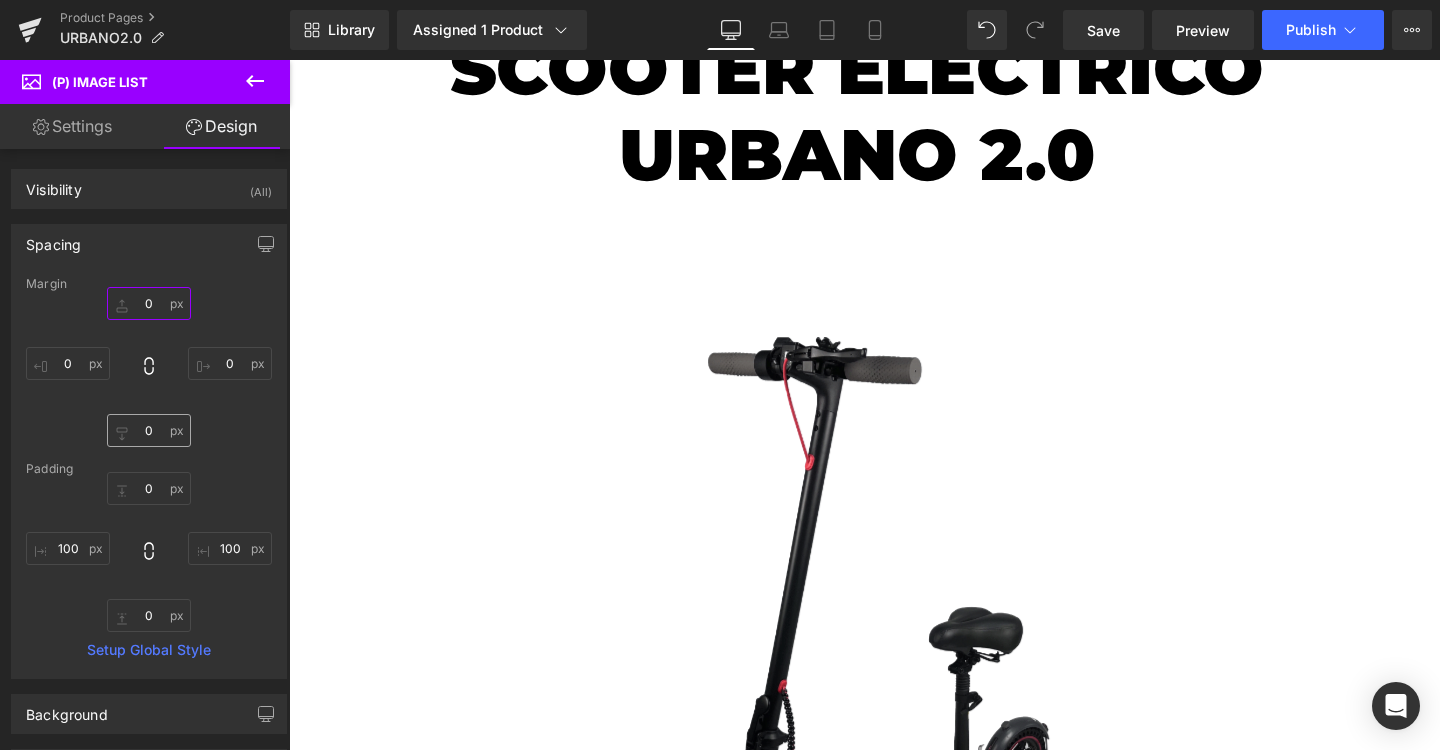 type 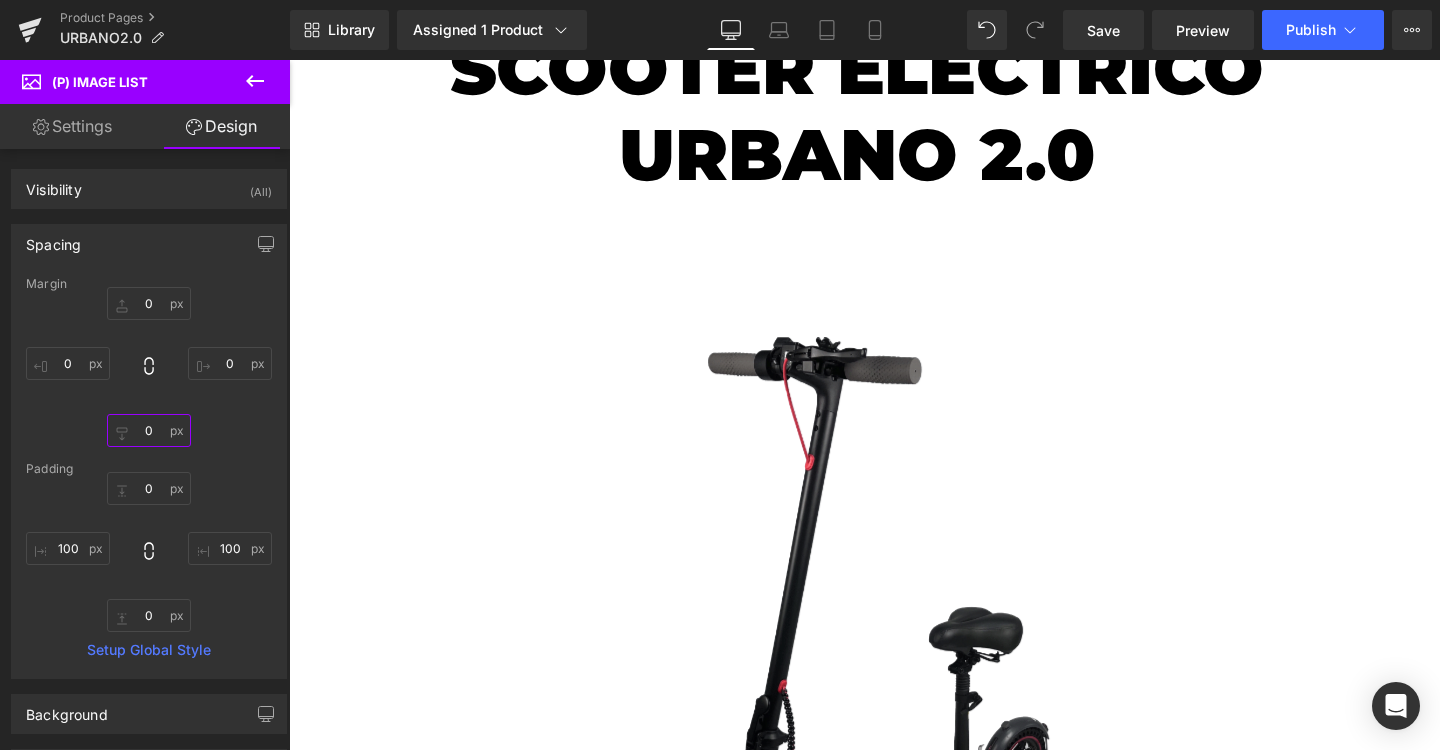 click on "0" at bounding box center (149, 430) 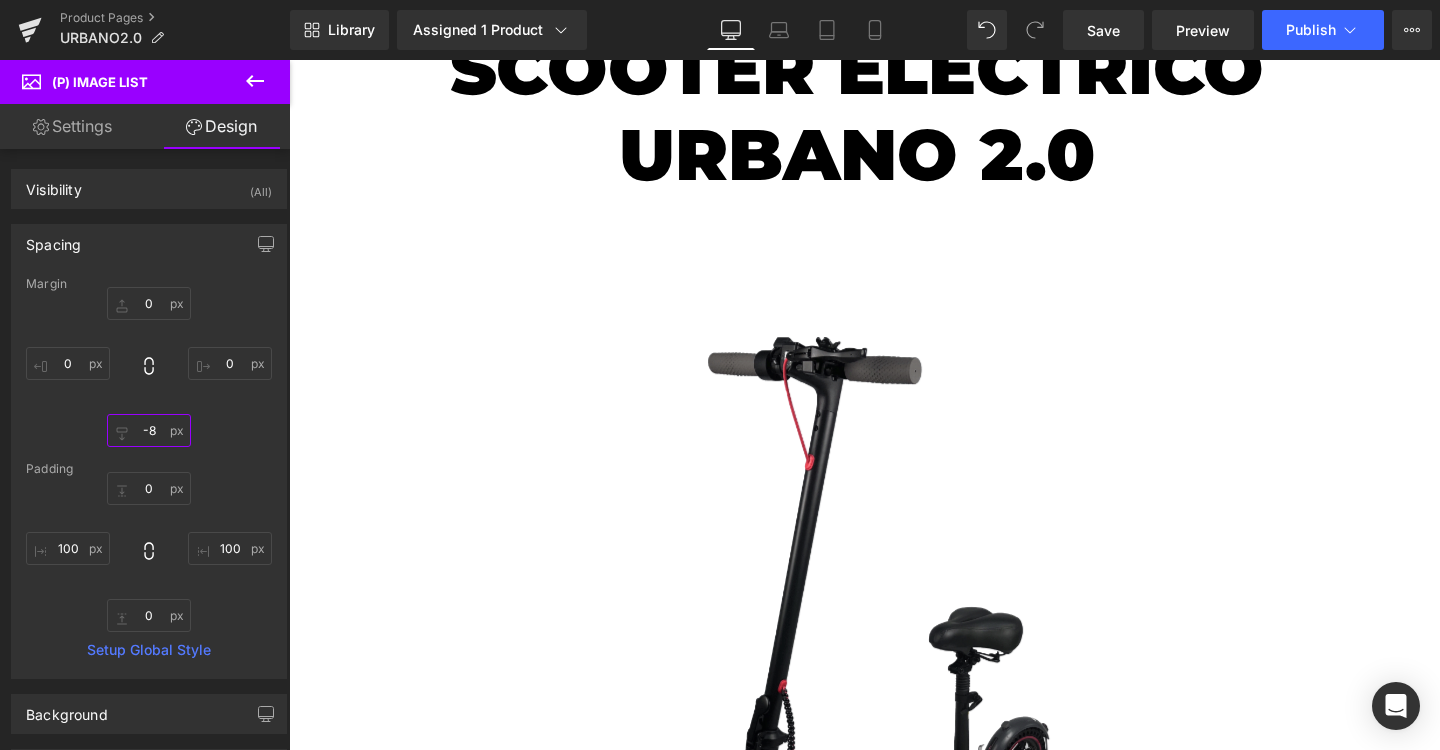 type on "-9" 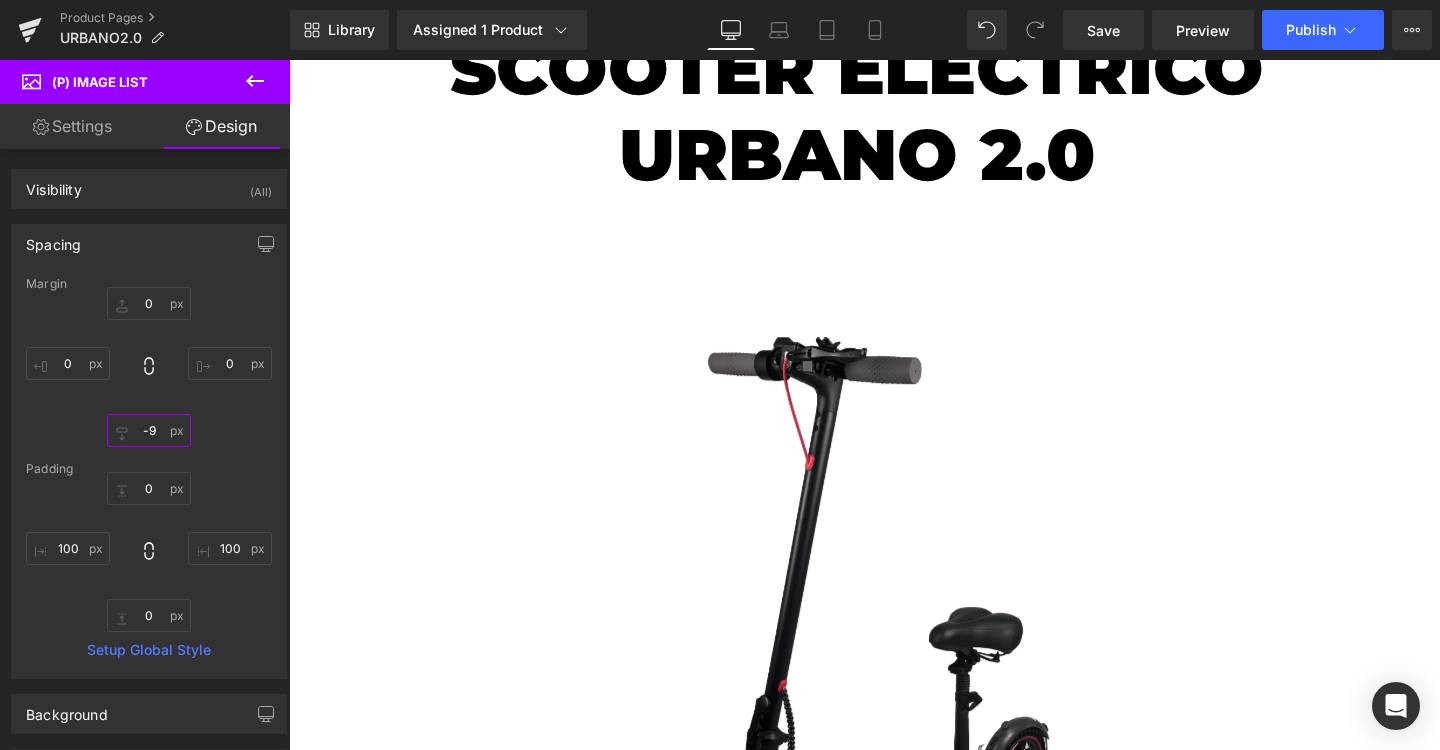 click on "-9" at bounding box center [149, 430] 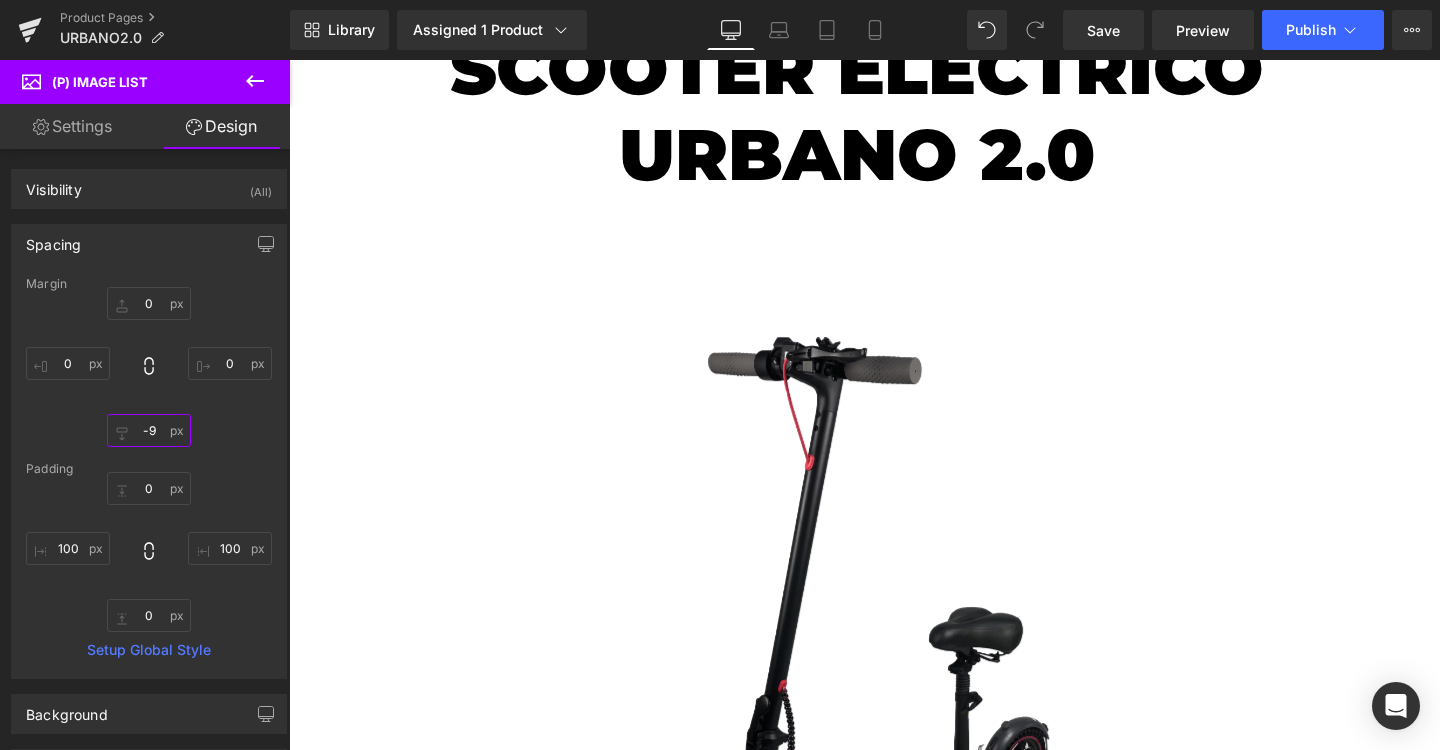 click on "-9" at bounding box center (149, 430) 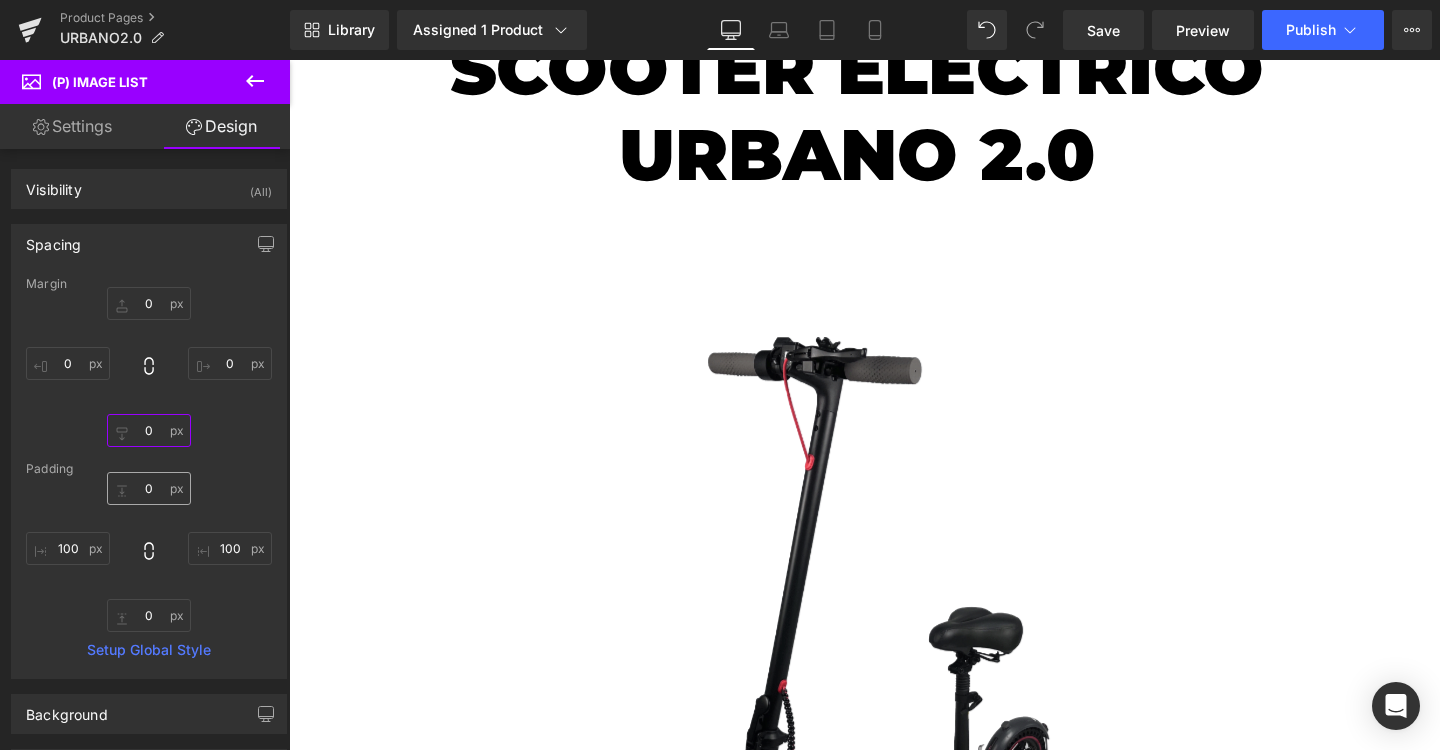 type 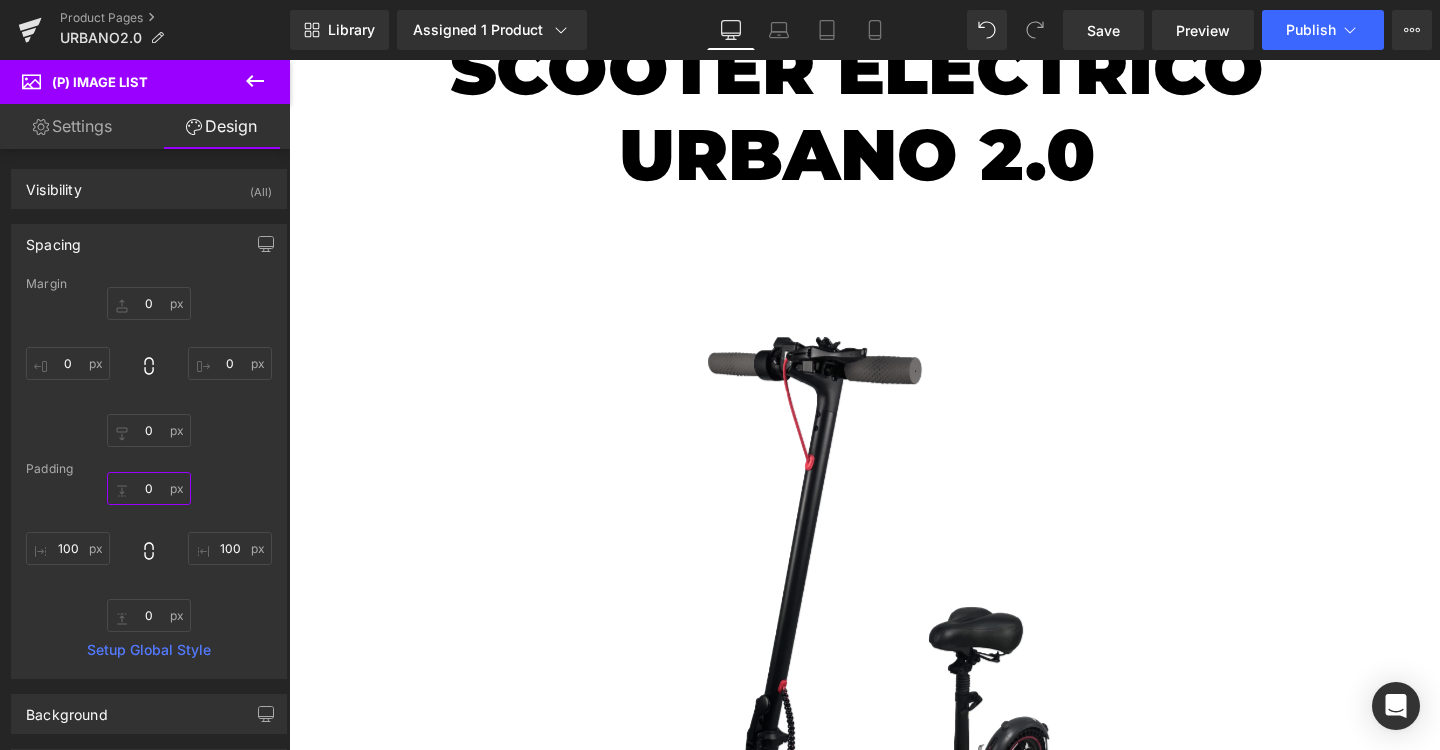 drag, startPoint x: 144, startPoint y: 493, endPoint x: 143, endPoint y: 597, distance: 104.00481 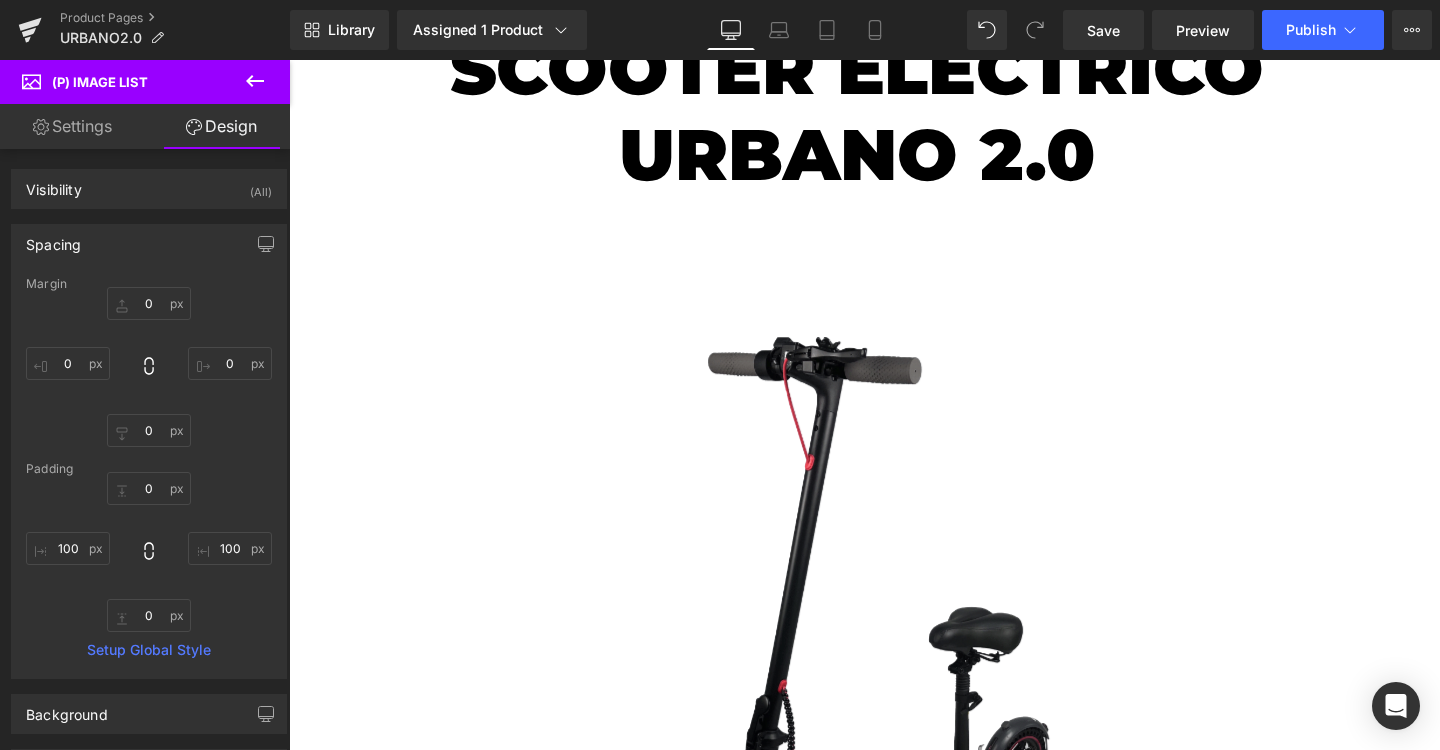 click on "100
100" at bounding box center [149, 552] 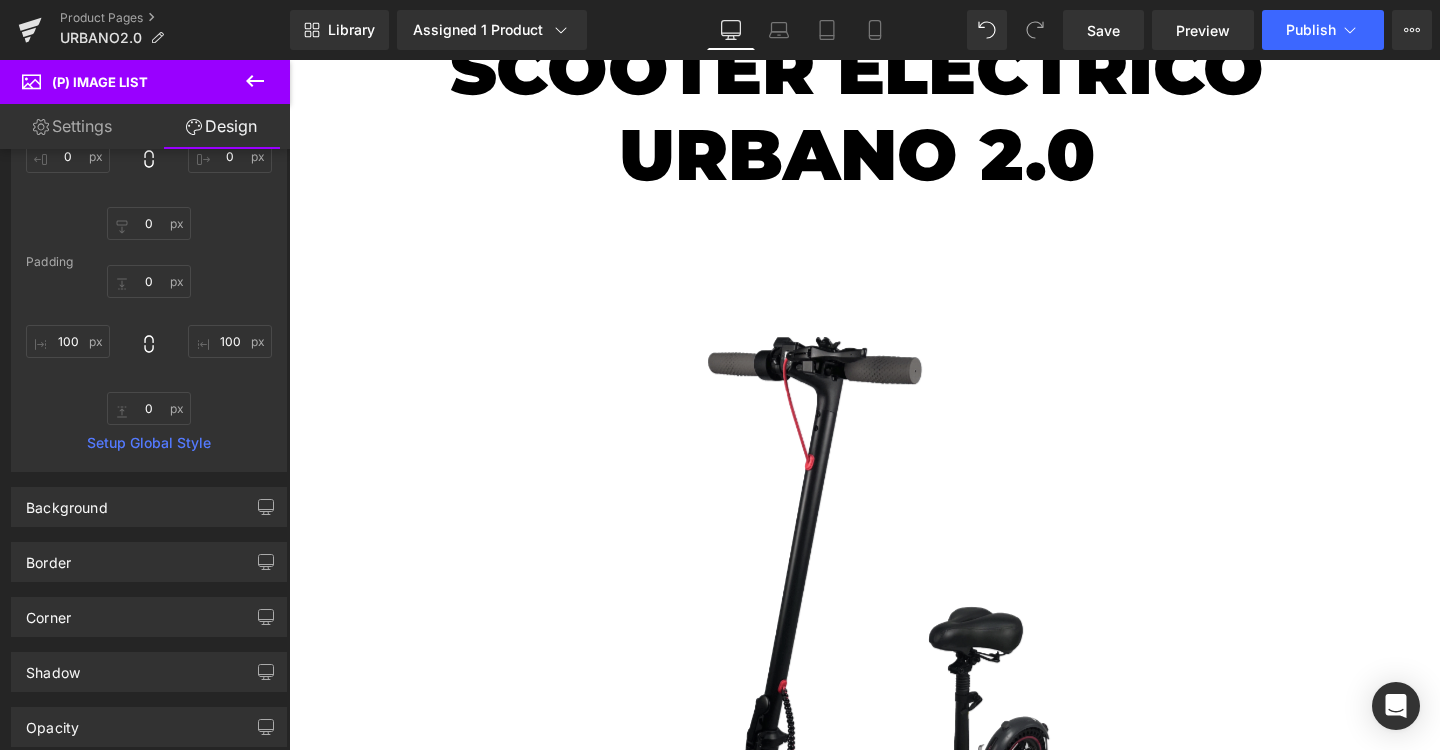 scroll, scrollTop: 223, scrollLeft: 0, axis: vertical 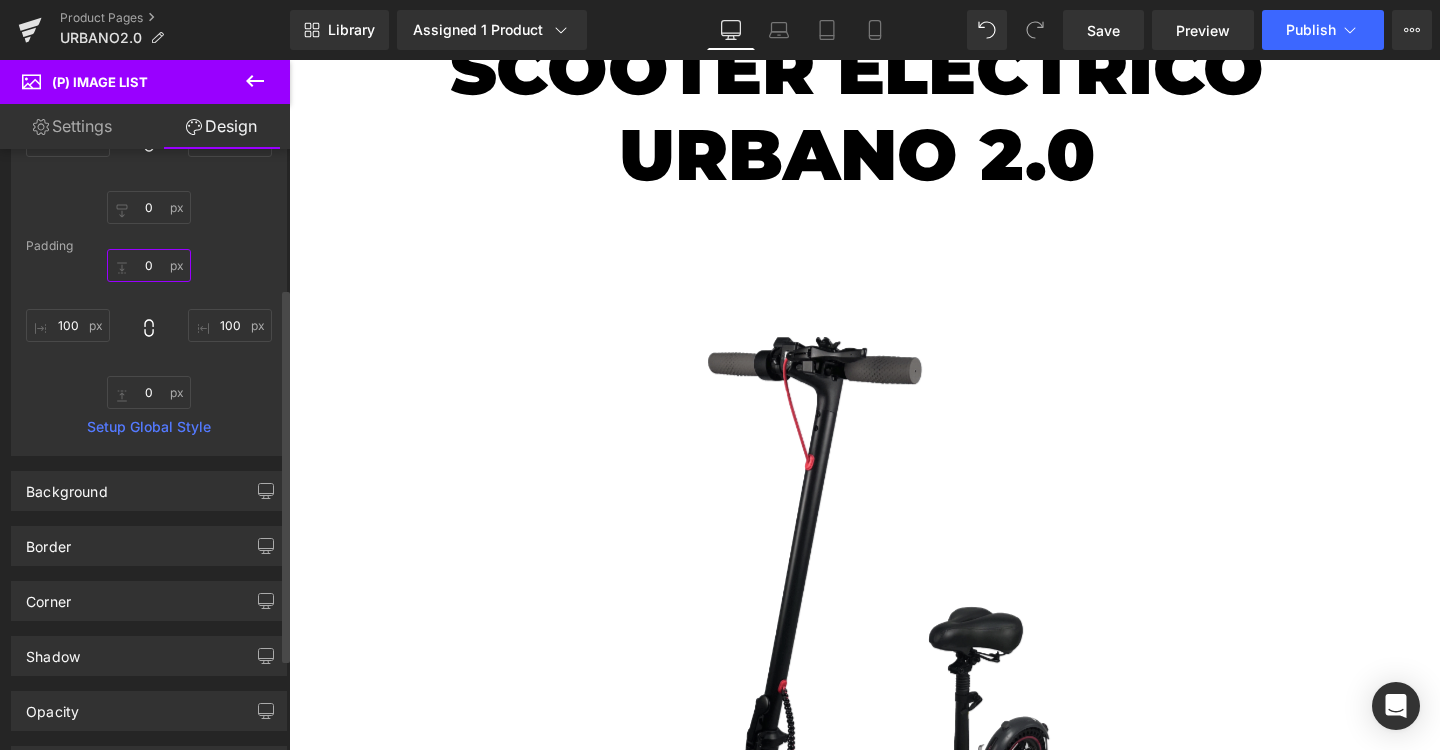 click at bounding box center [149, 265] 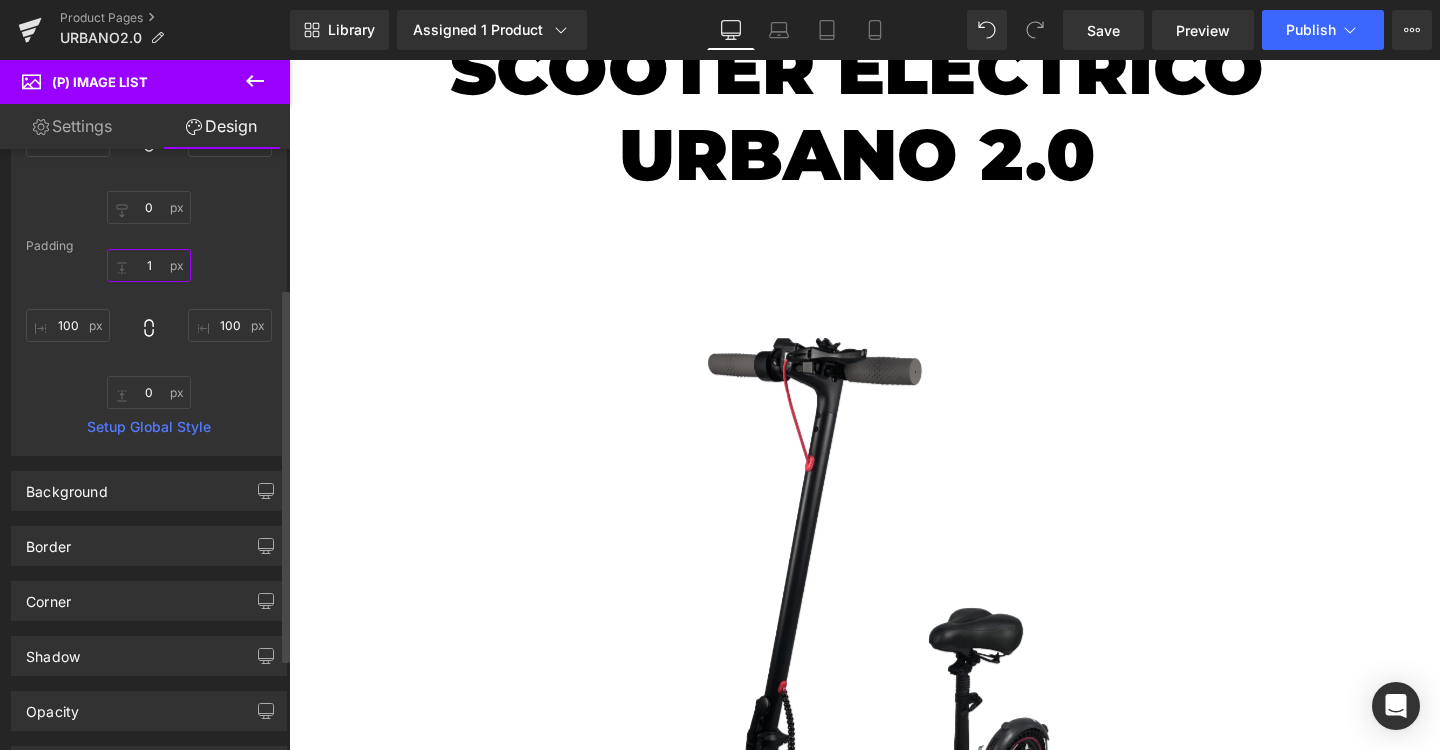 type on "0" 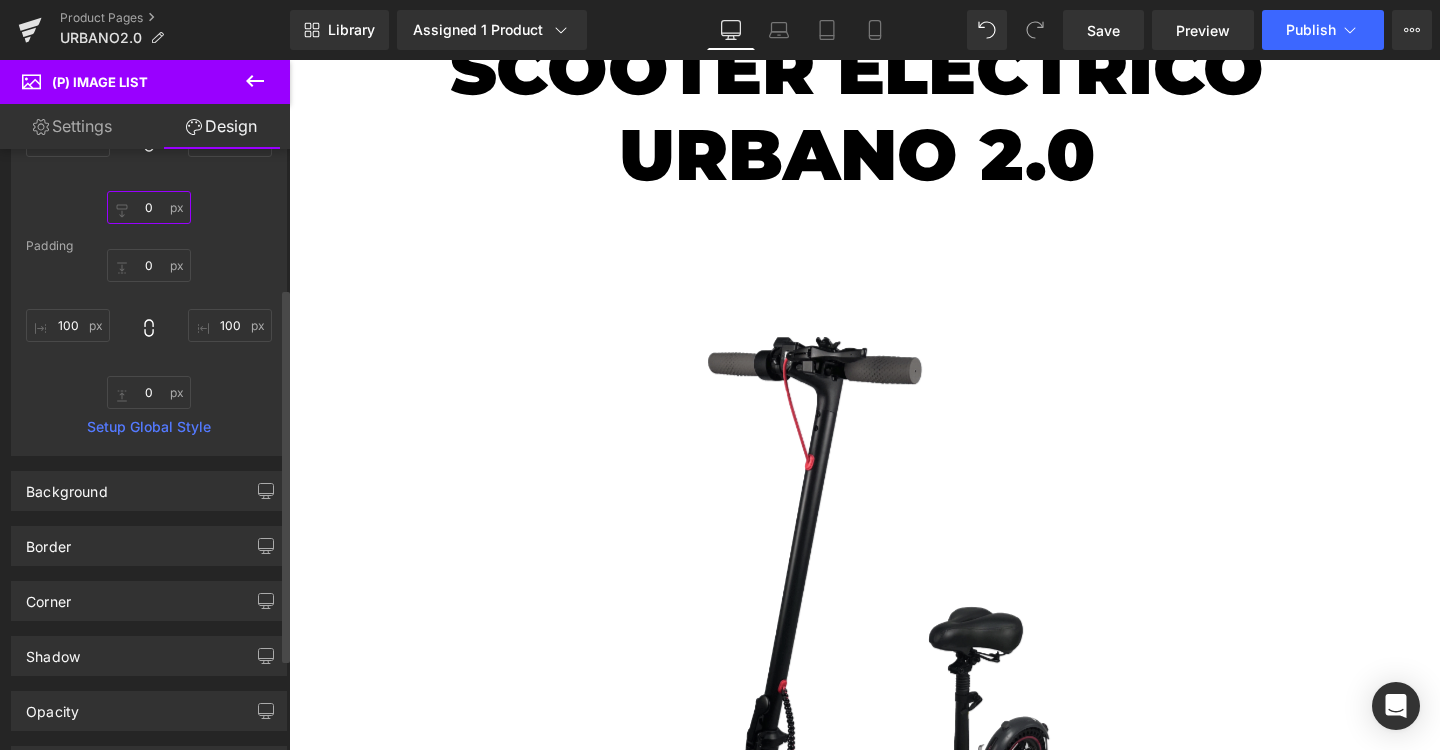 click at bounding box center (149, 207) 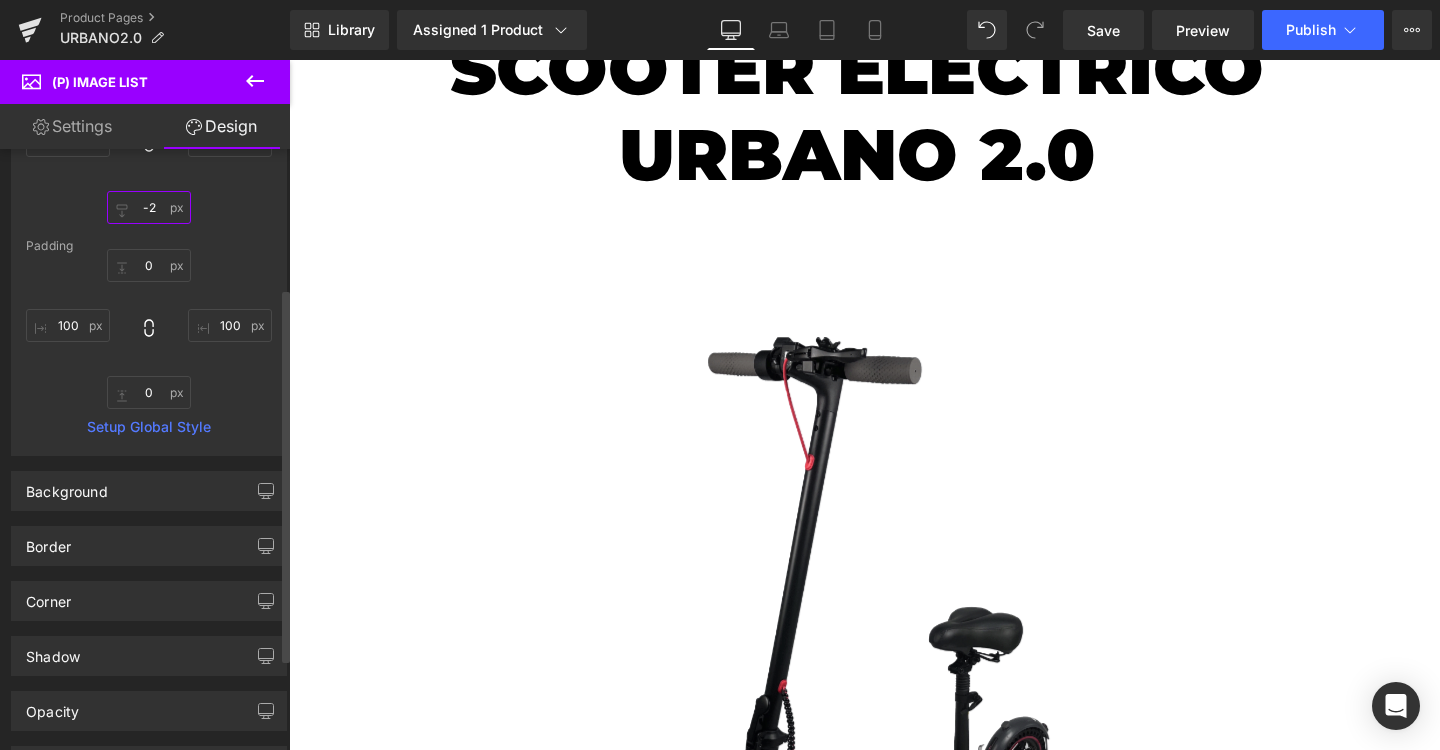 type on "-" 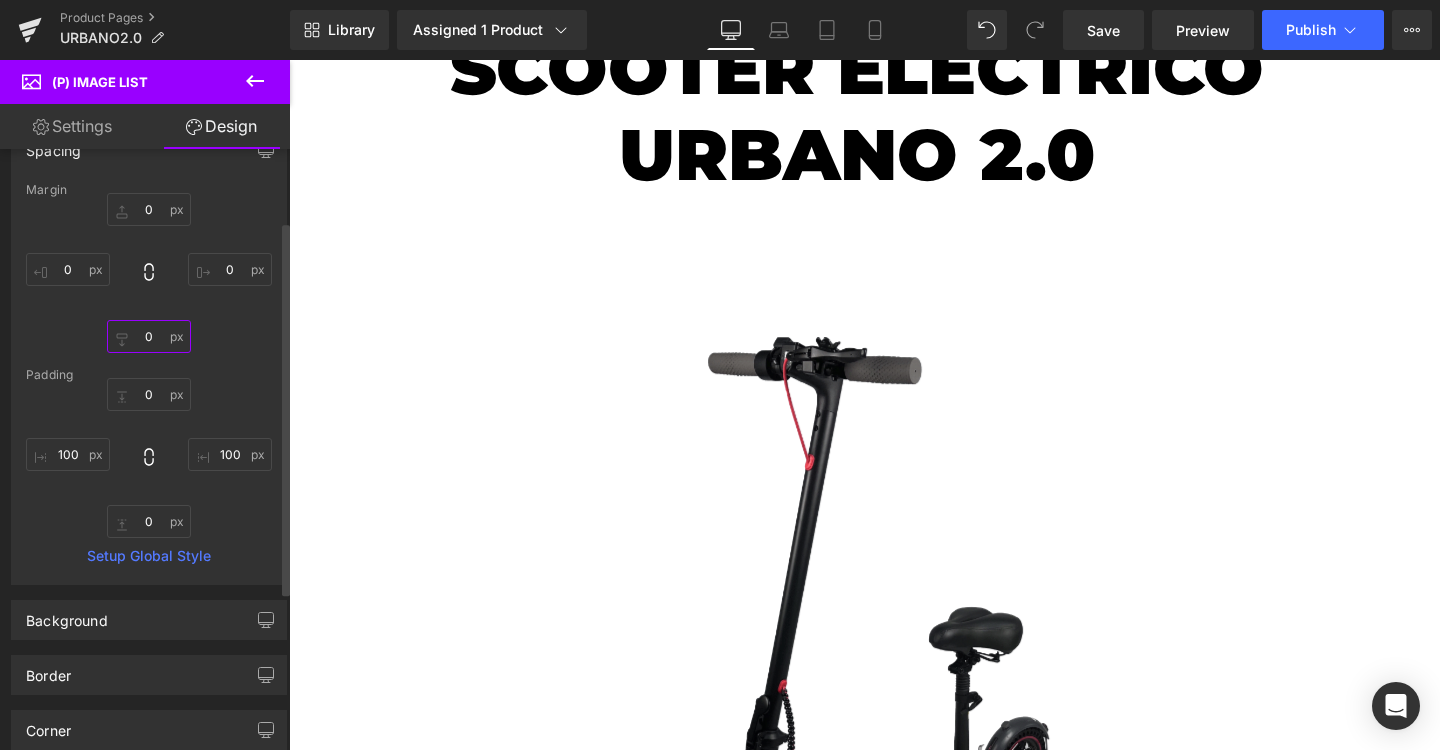 scroll, scrollTop: 80, scrollLeft: 0, axis: vertical 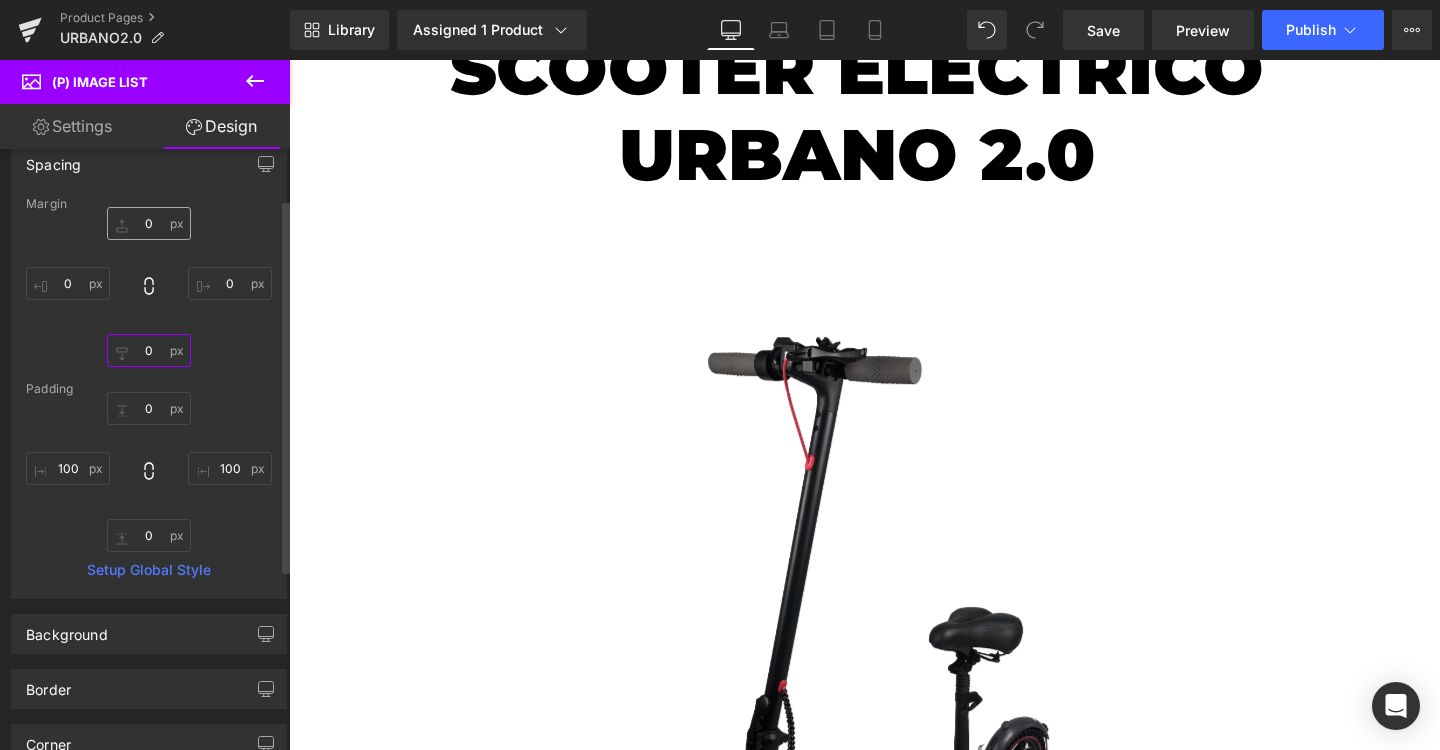 type 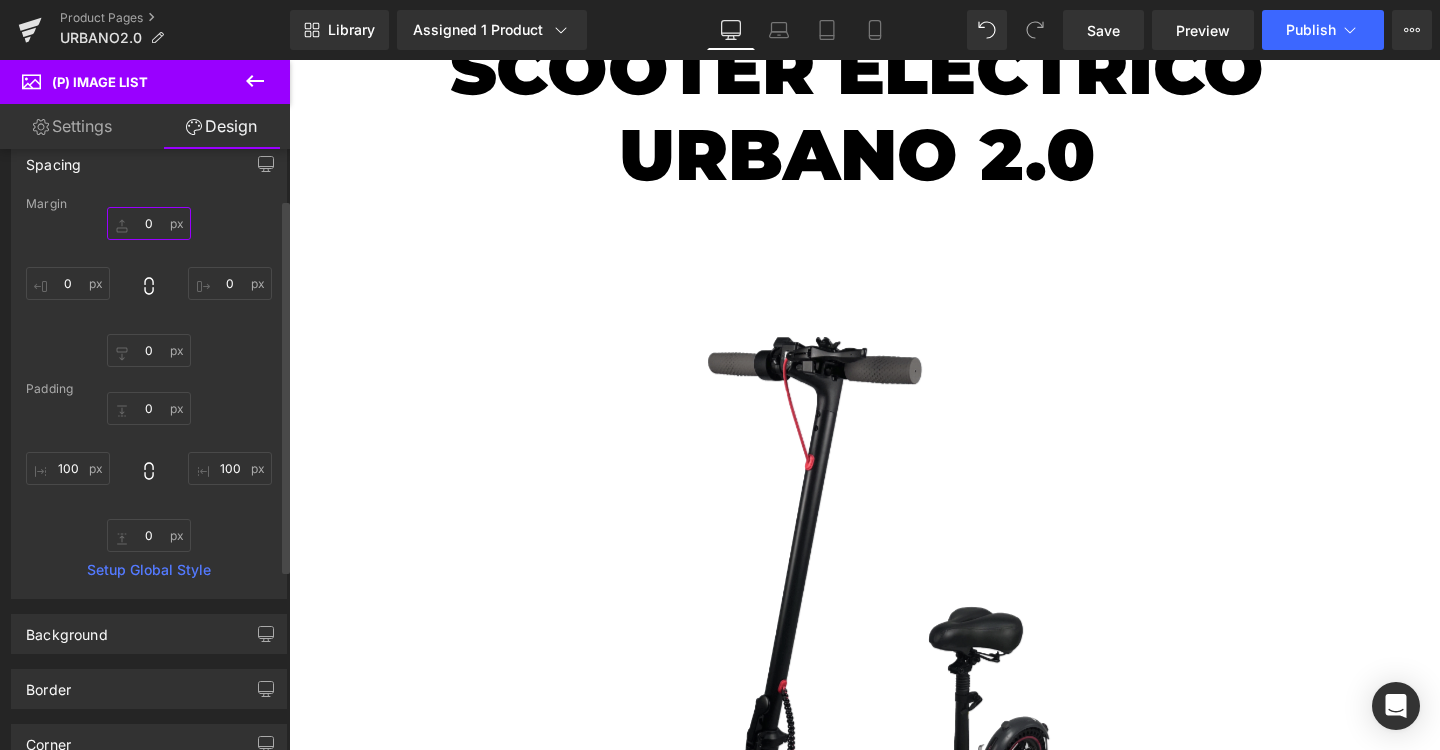 click at bounding box center [149, 223] 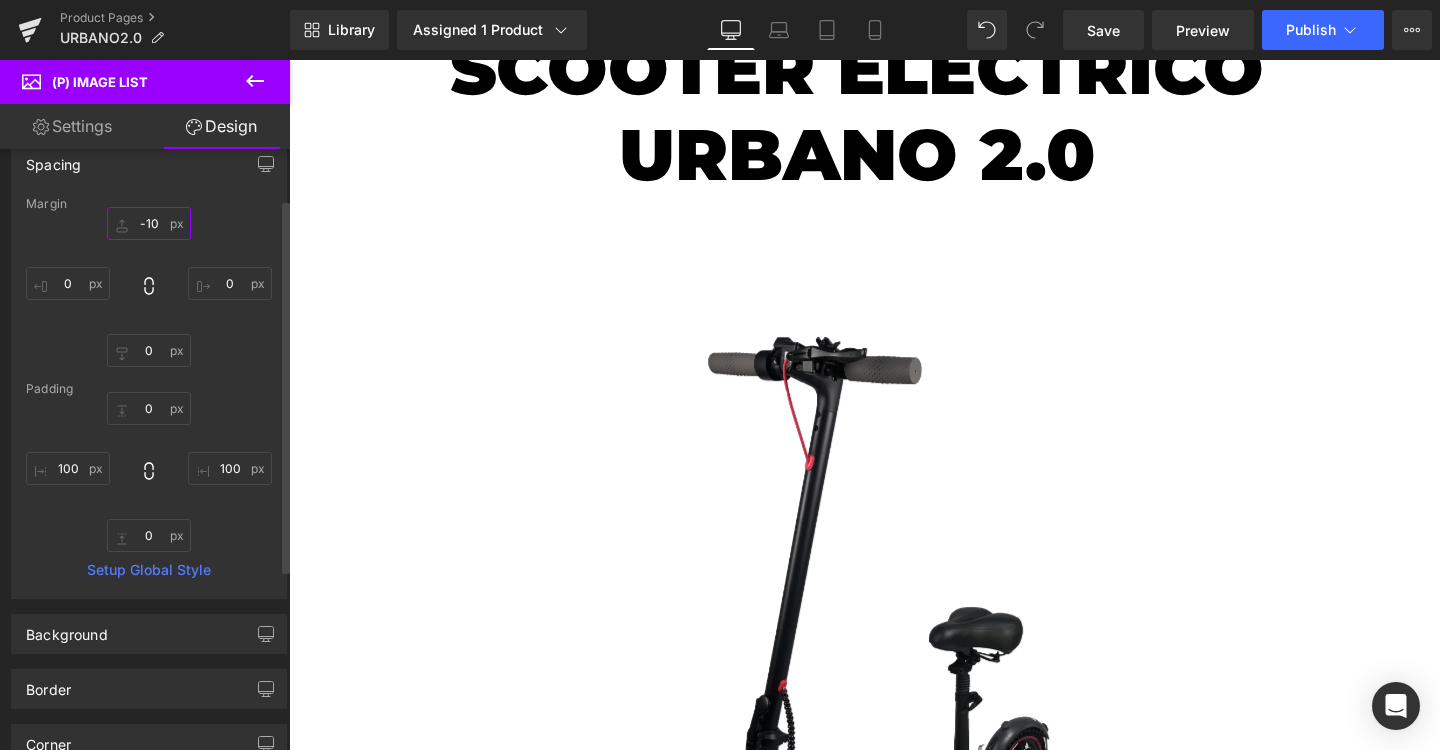 type on "-100" 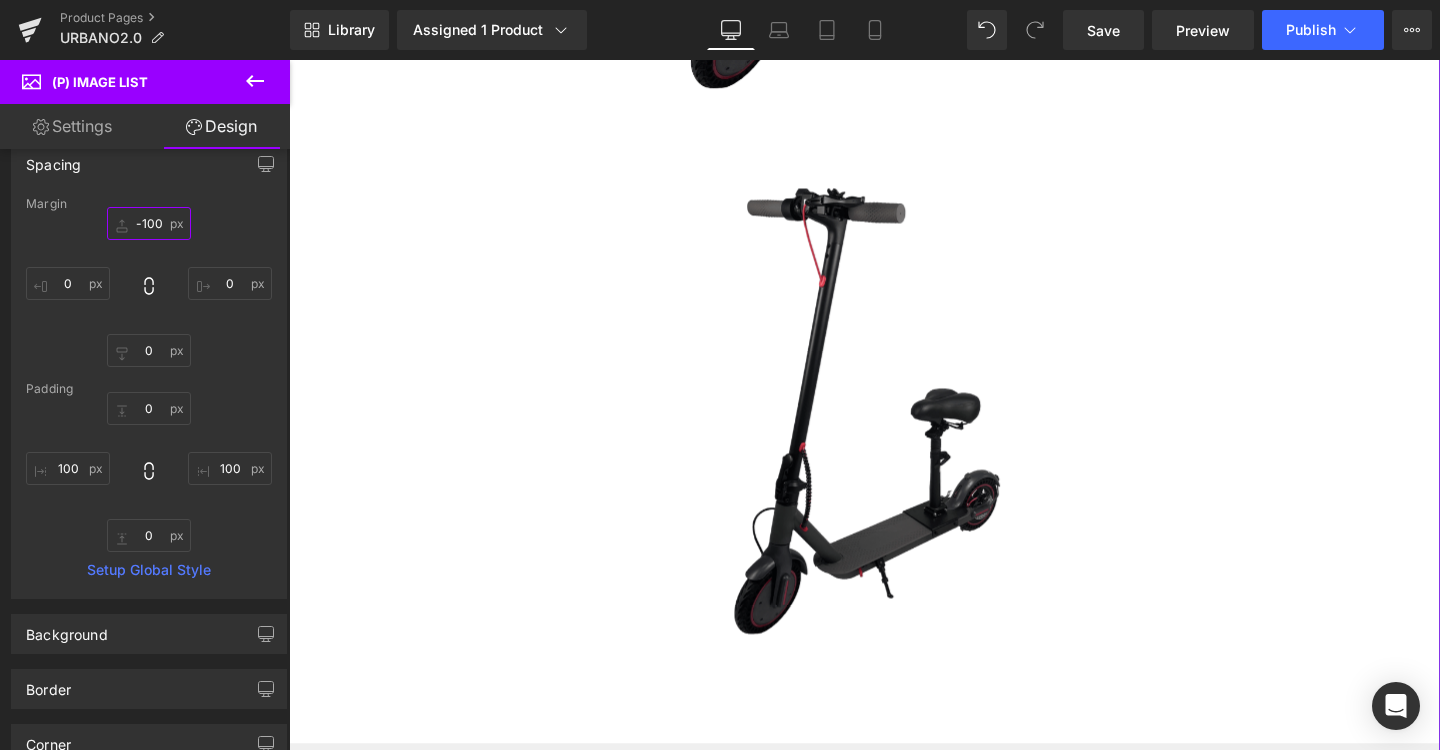 scroll, scrollTop: 1109, scrollLeft: 0, axis: vertical 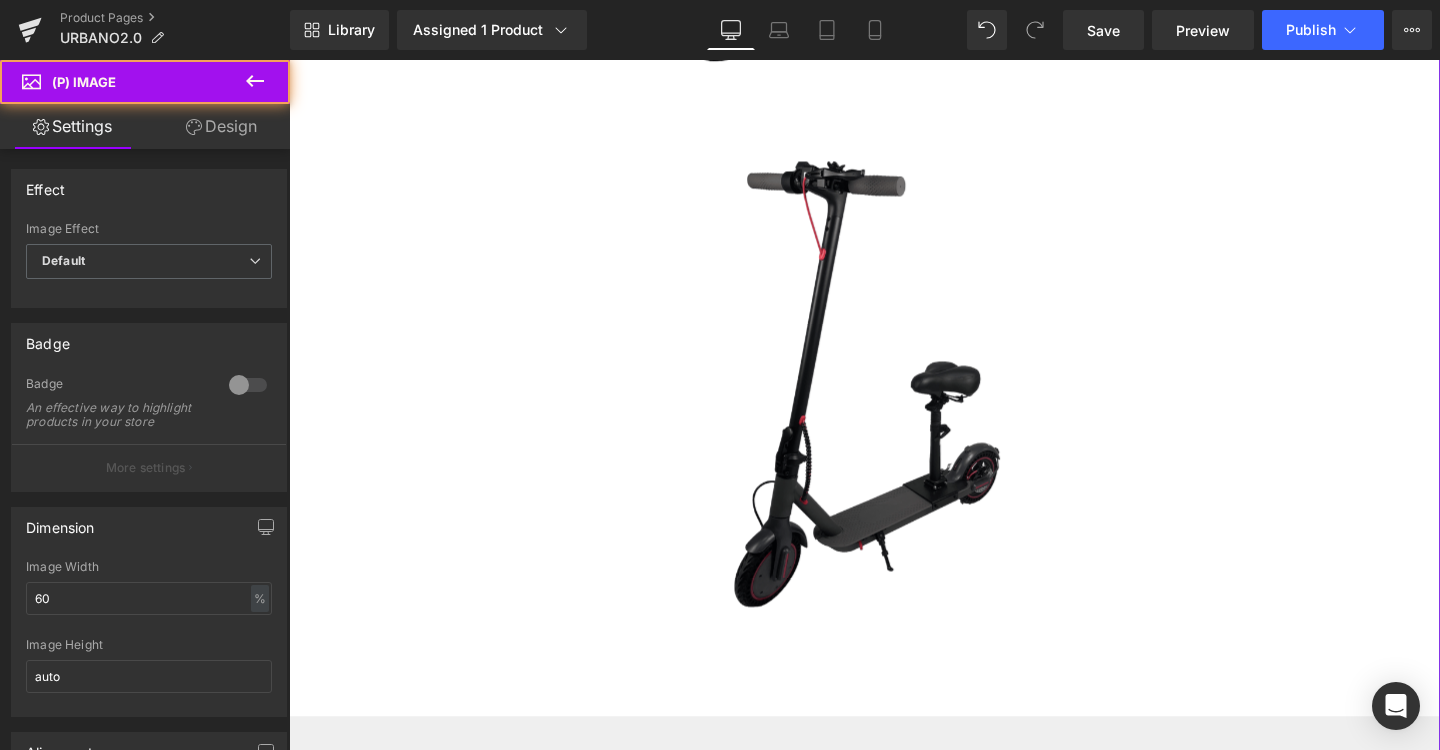 click at bounding box center [894, 385] 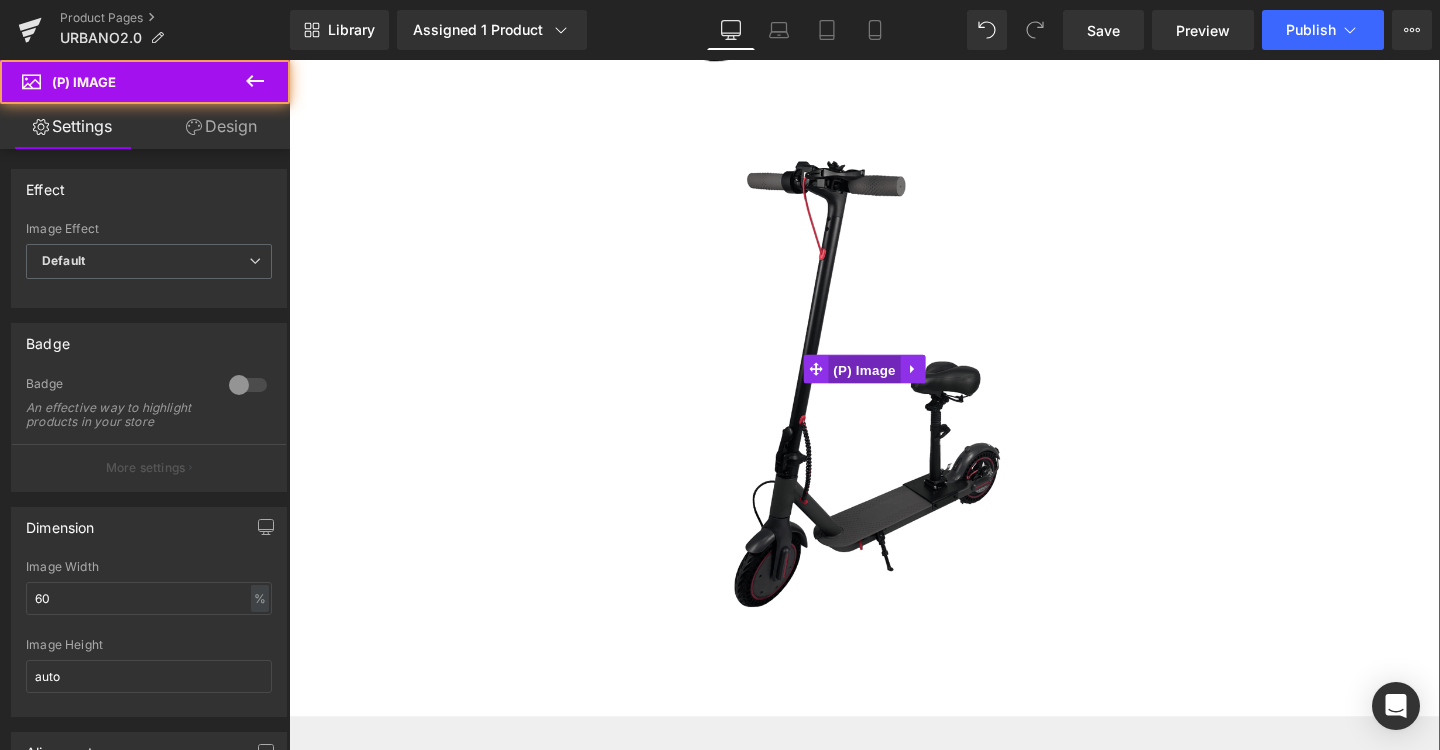 click on "(P) Image" at bounding box center (894, 386) 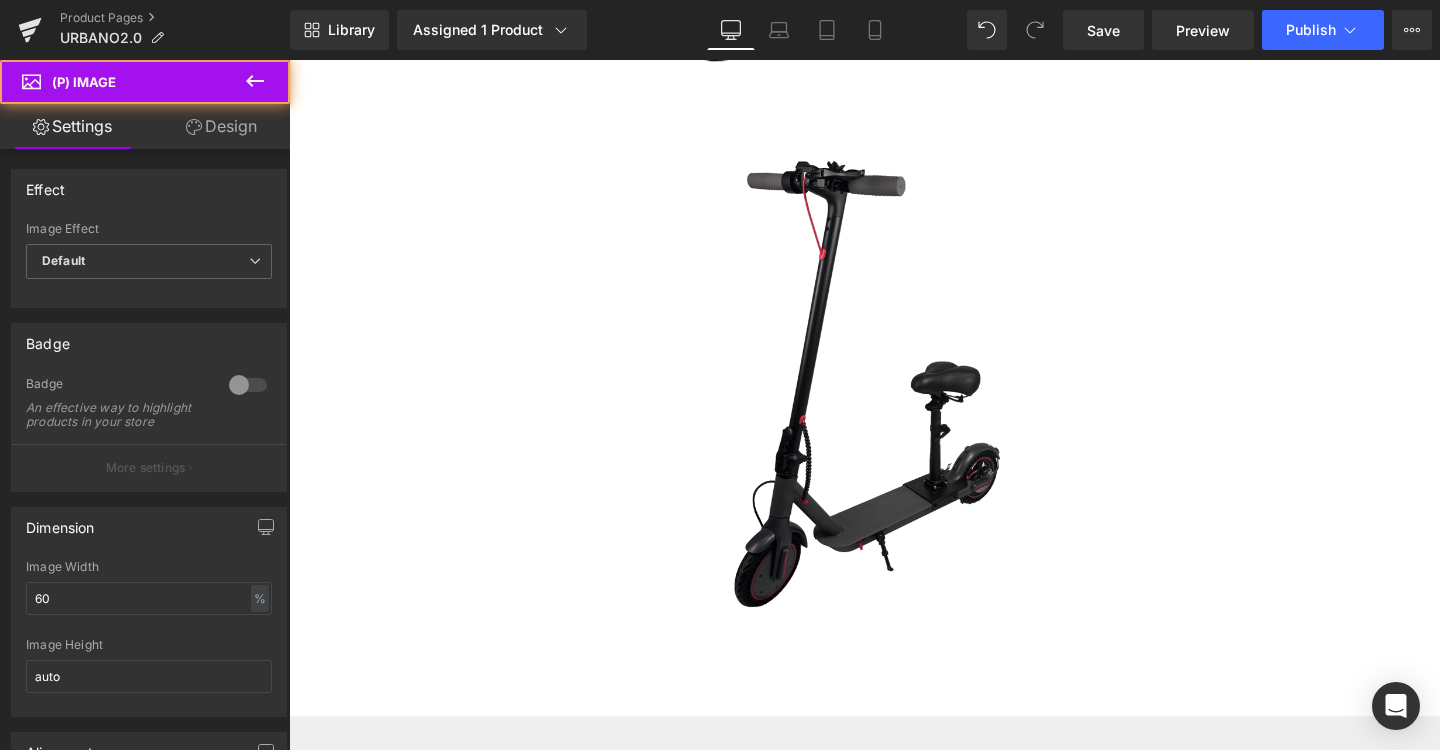 click on "Design" at bounding box center [221, 126] 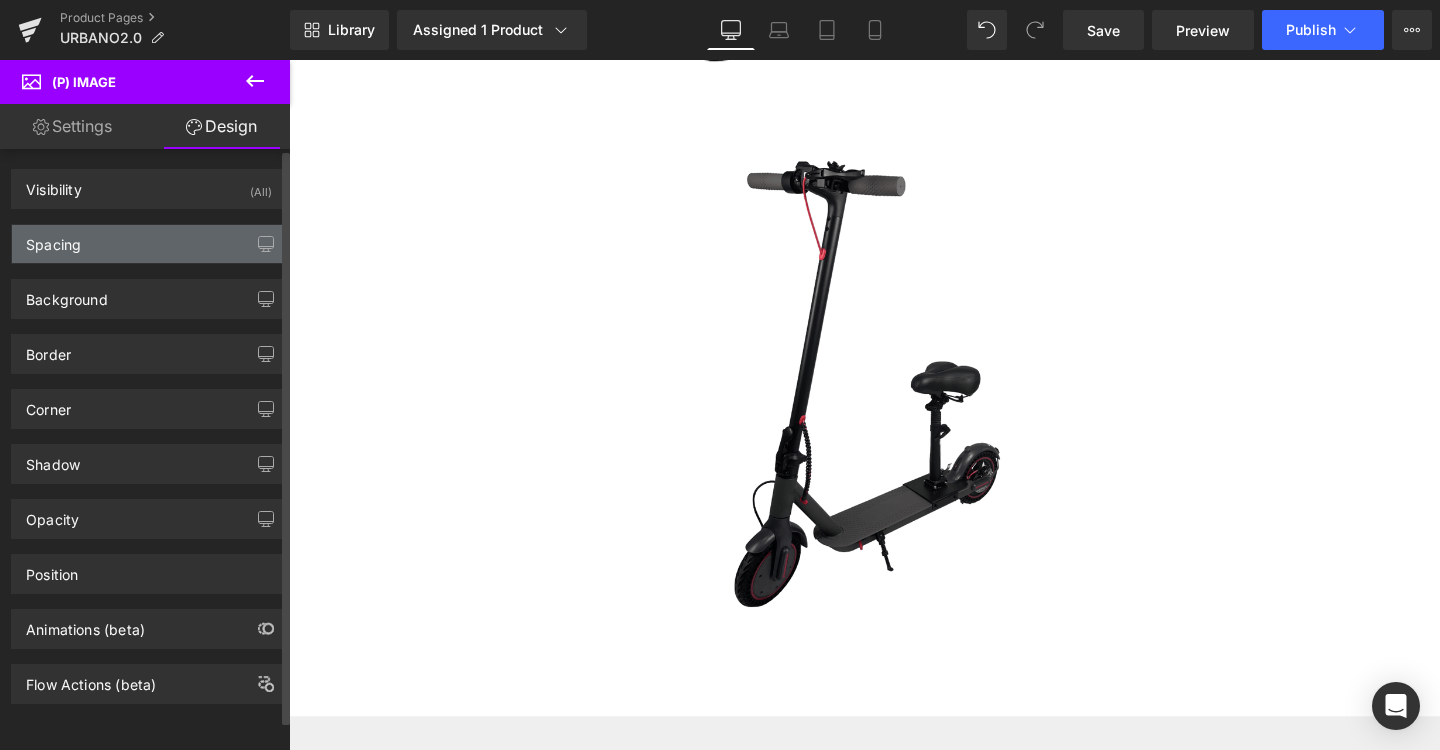 click on "Spacing" at bounding box center [149, 244] 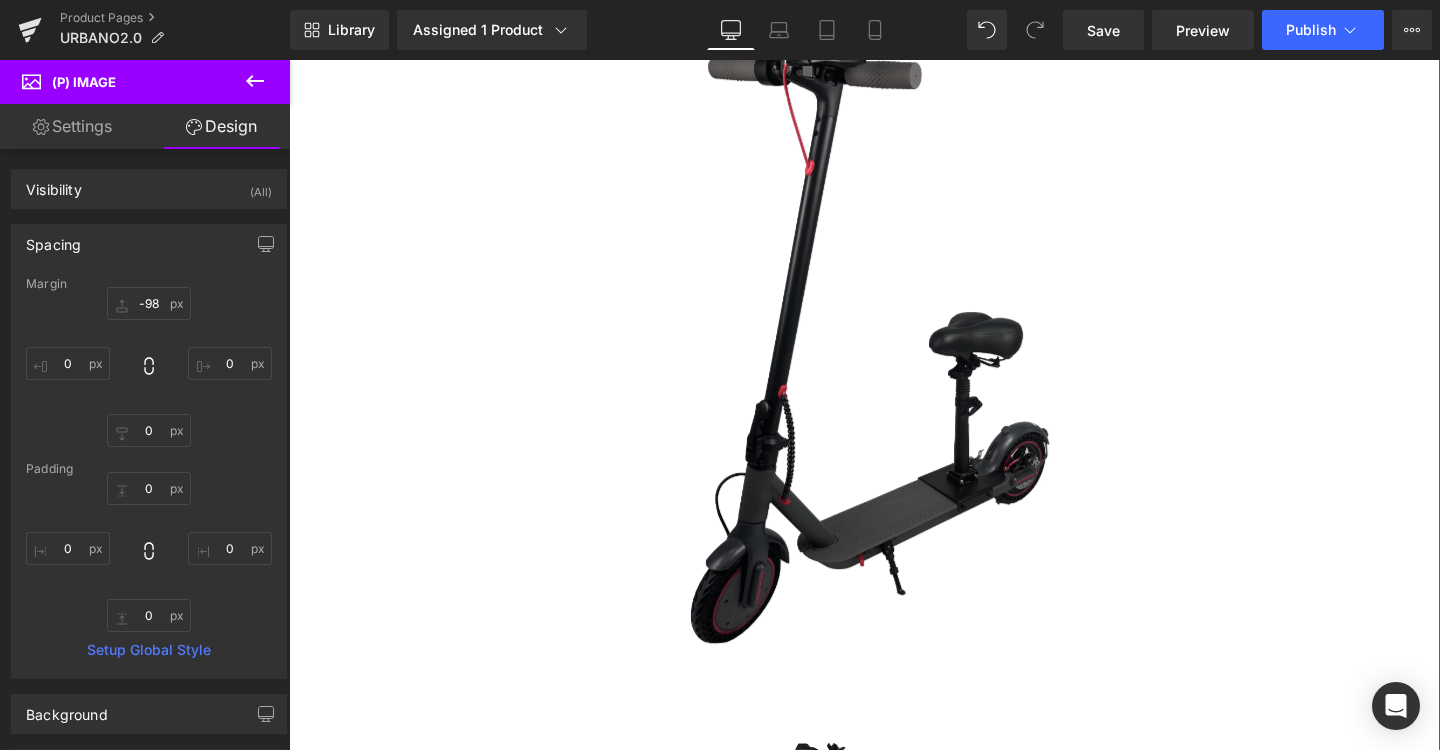scroll, scrollTop: 471, scrollLeft: 0, axis: vertical 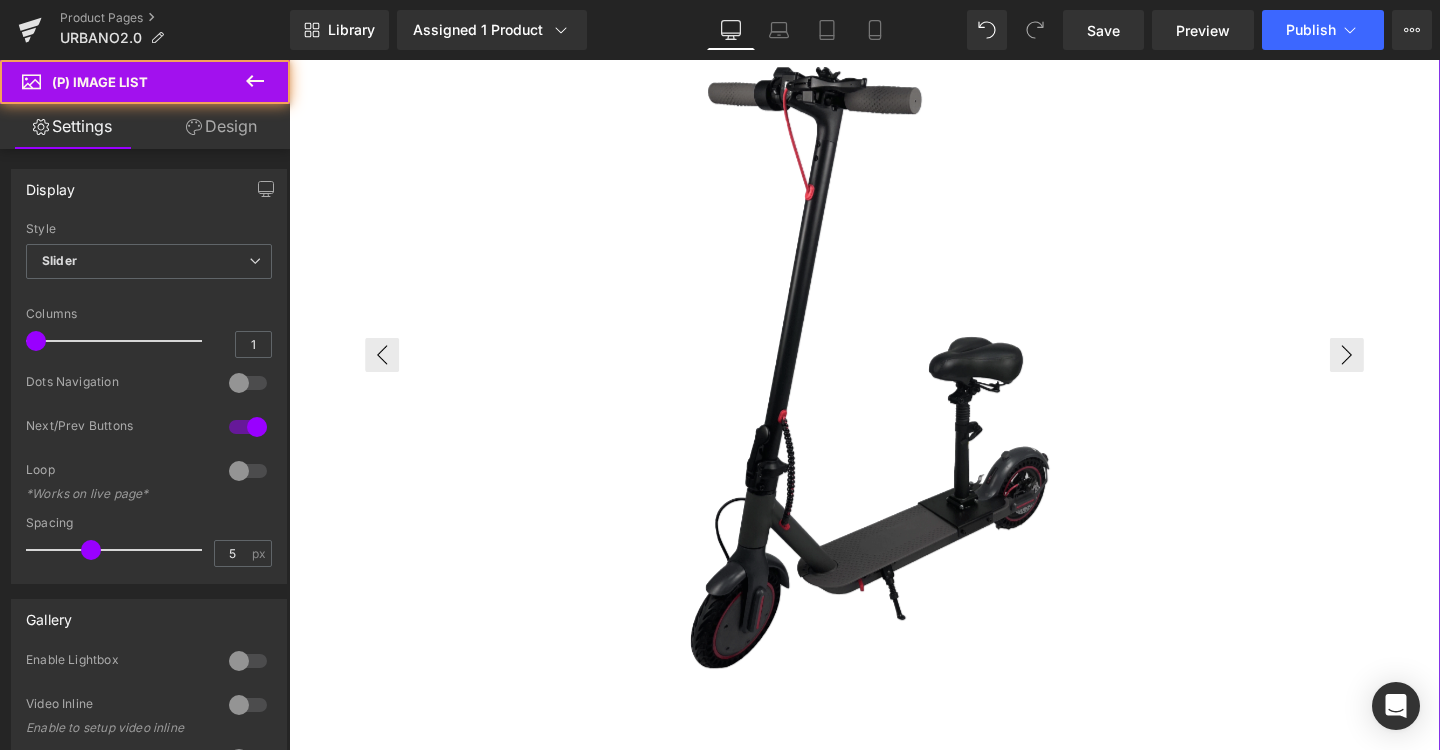 click on "‹ ›" at bounding box center (894, 370) 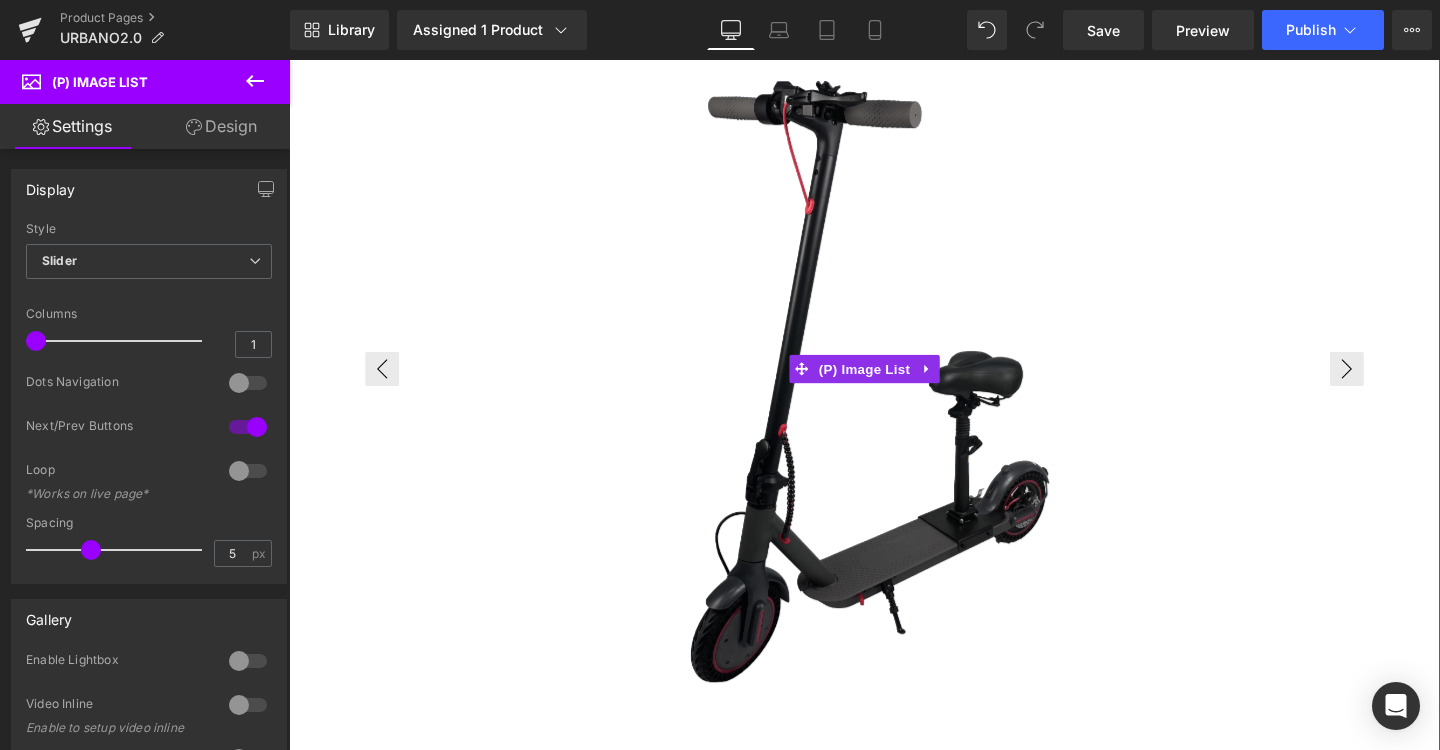 scroll, scrollTop: 477, scrollLeft: 0, axis: vertical 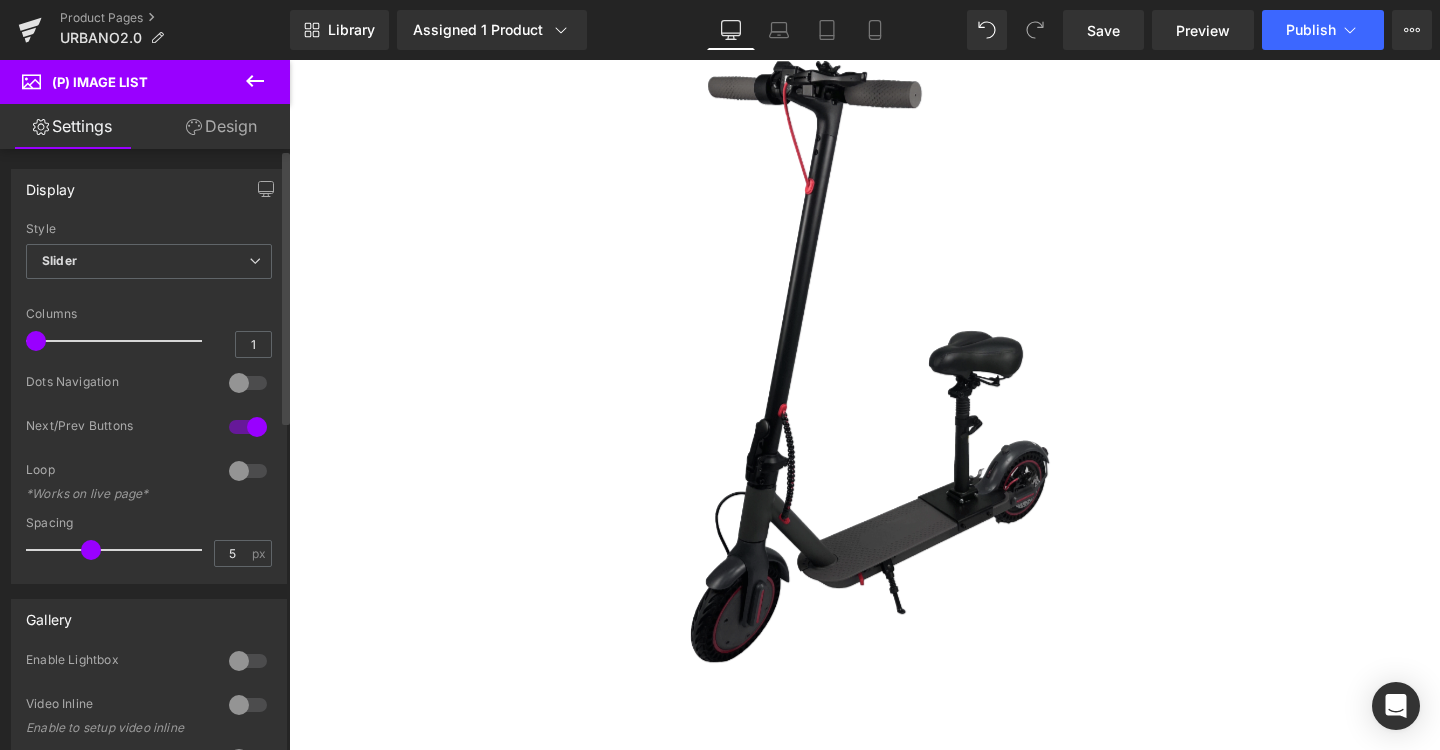 click at bounding box center [248, 471] 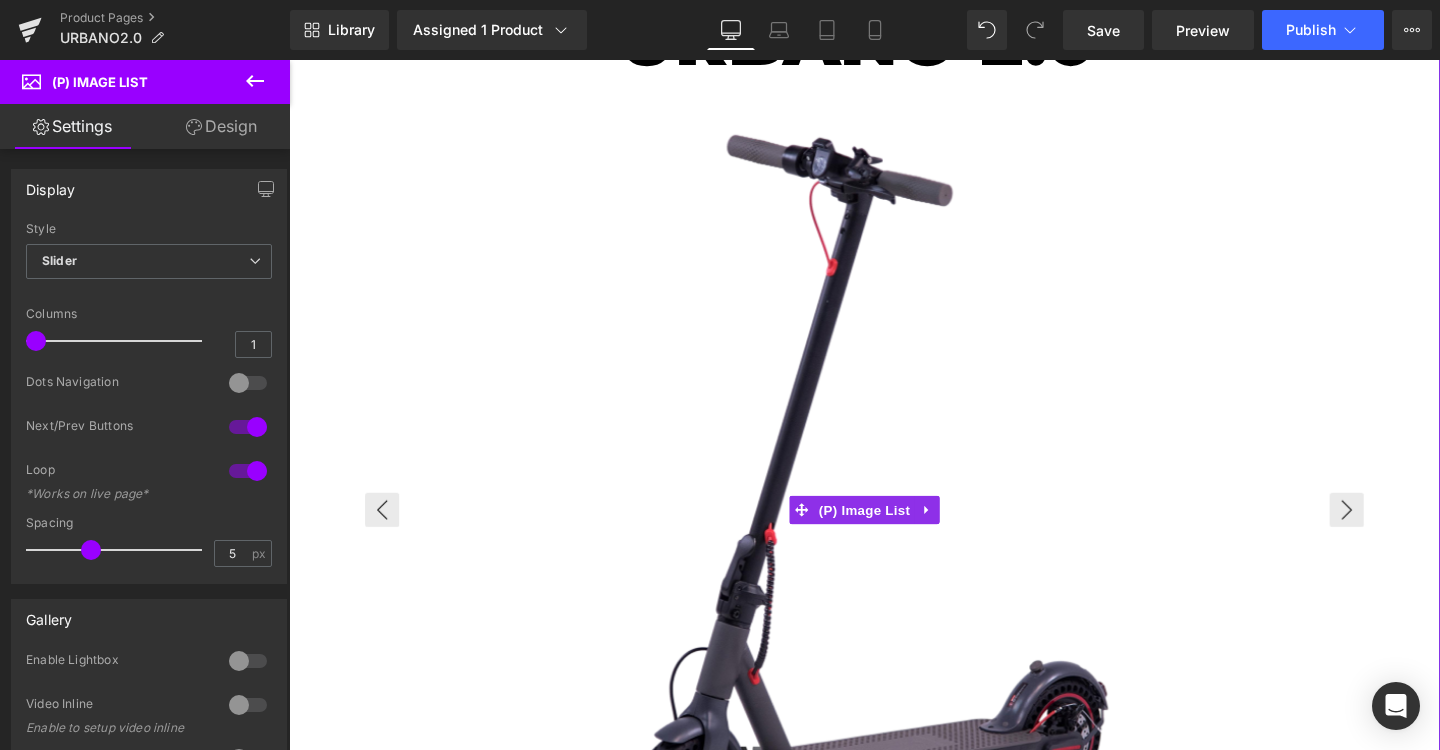 scroll, scrollTop: 296, scrollLeft: 0, axis: vertical 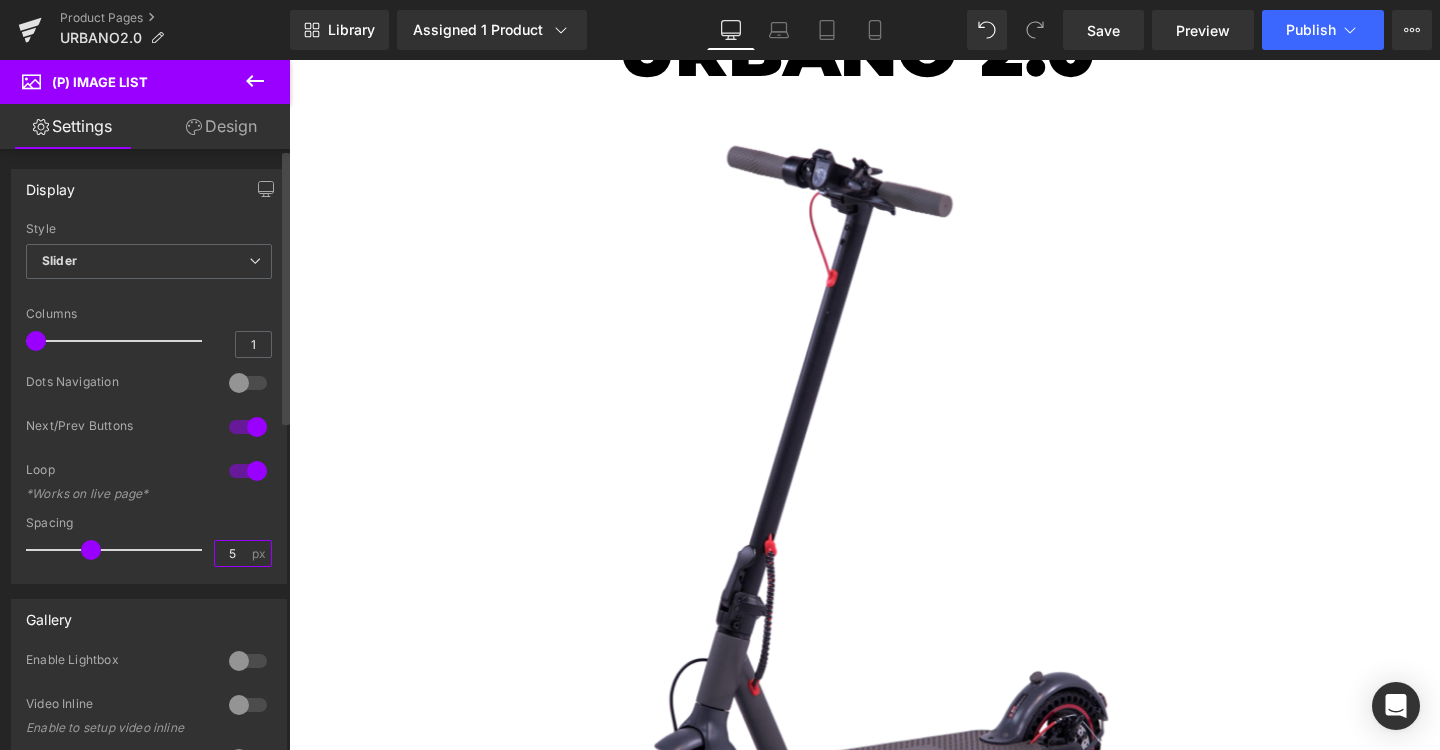 click on "5" at bounding box center (232, 553) 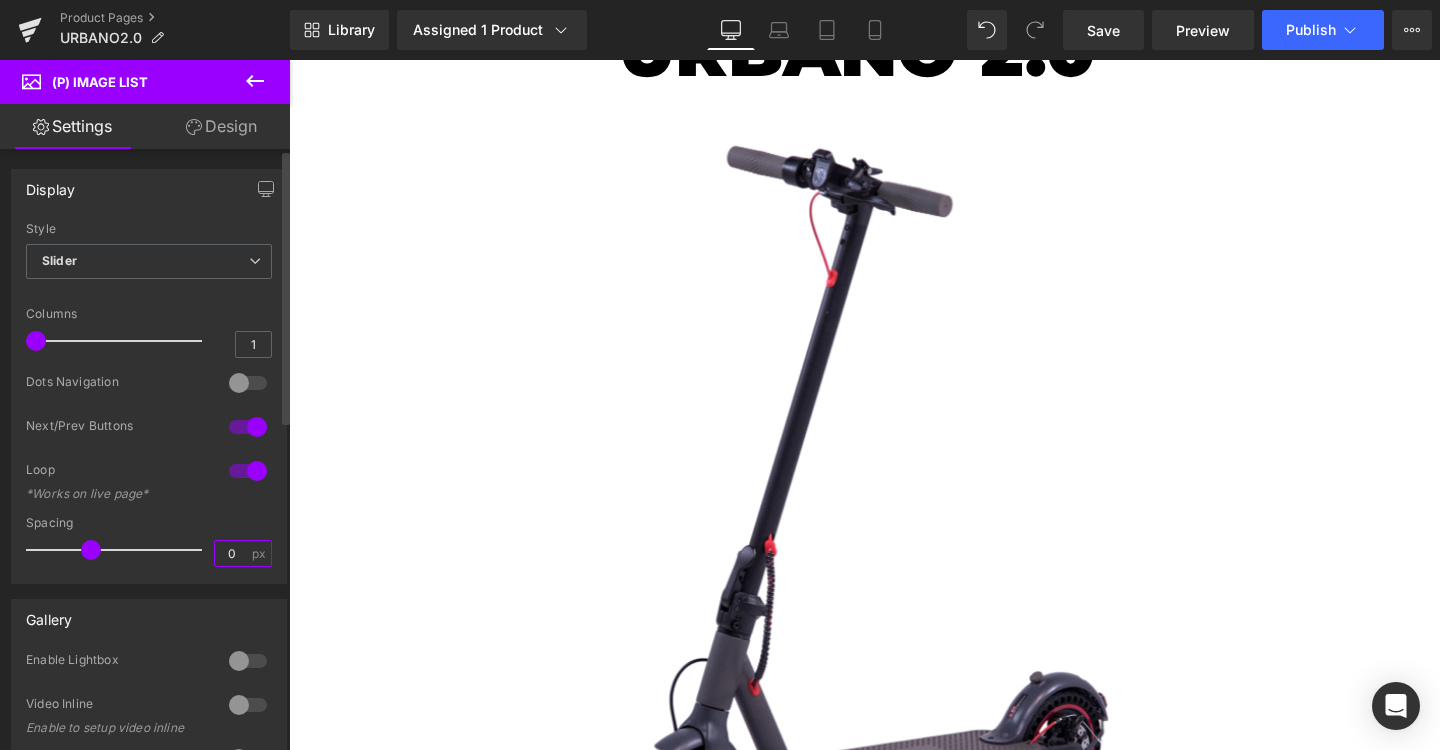 type on "0" 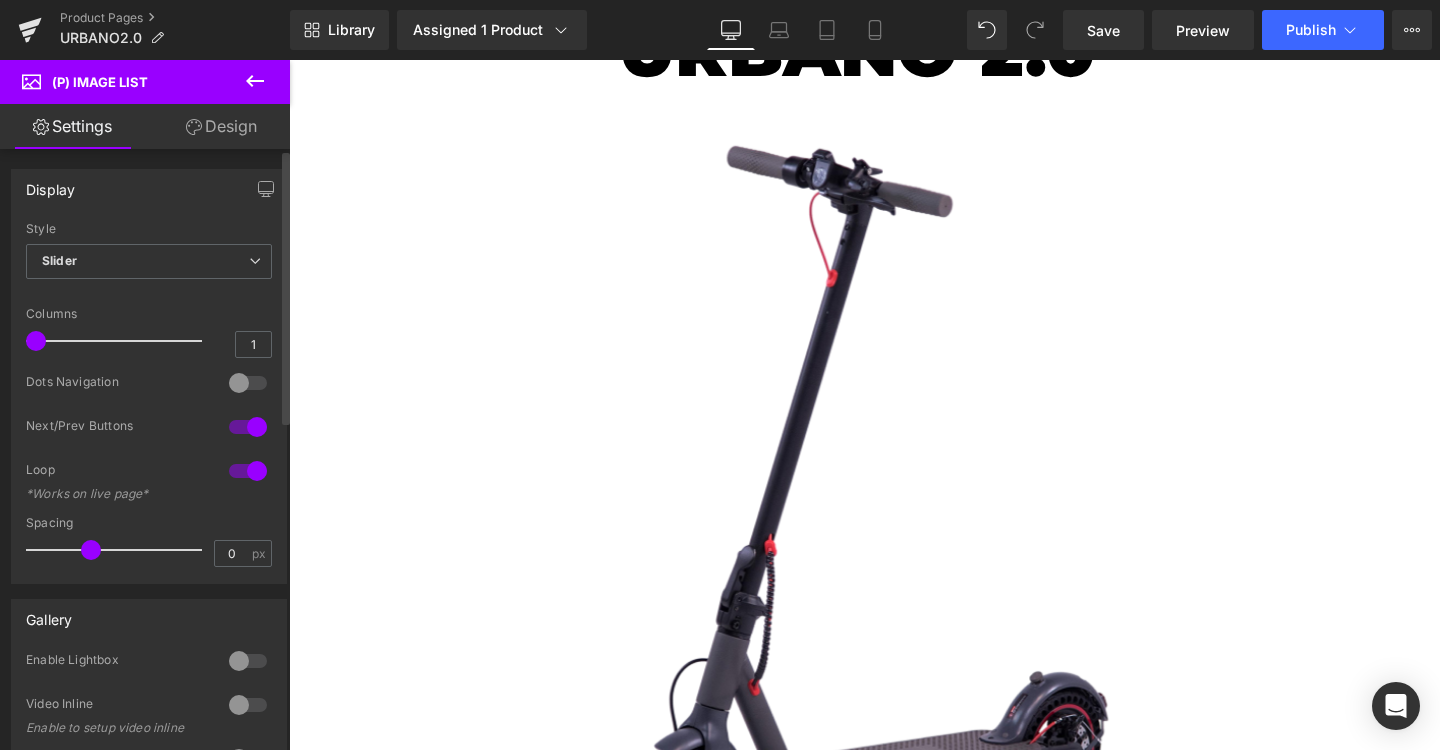 click on "Loop *Works on live page*" at bounding box center (149, 489) 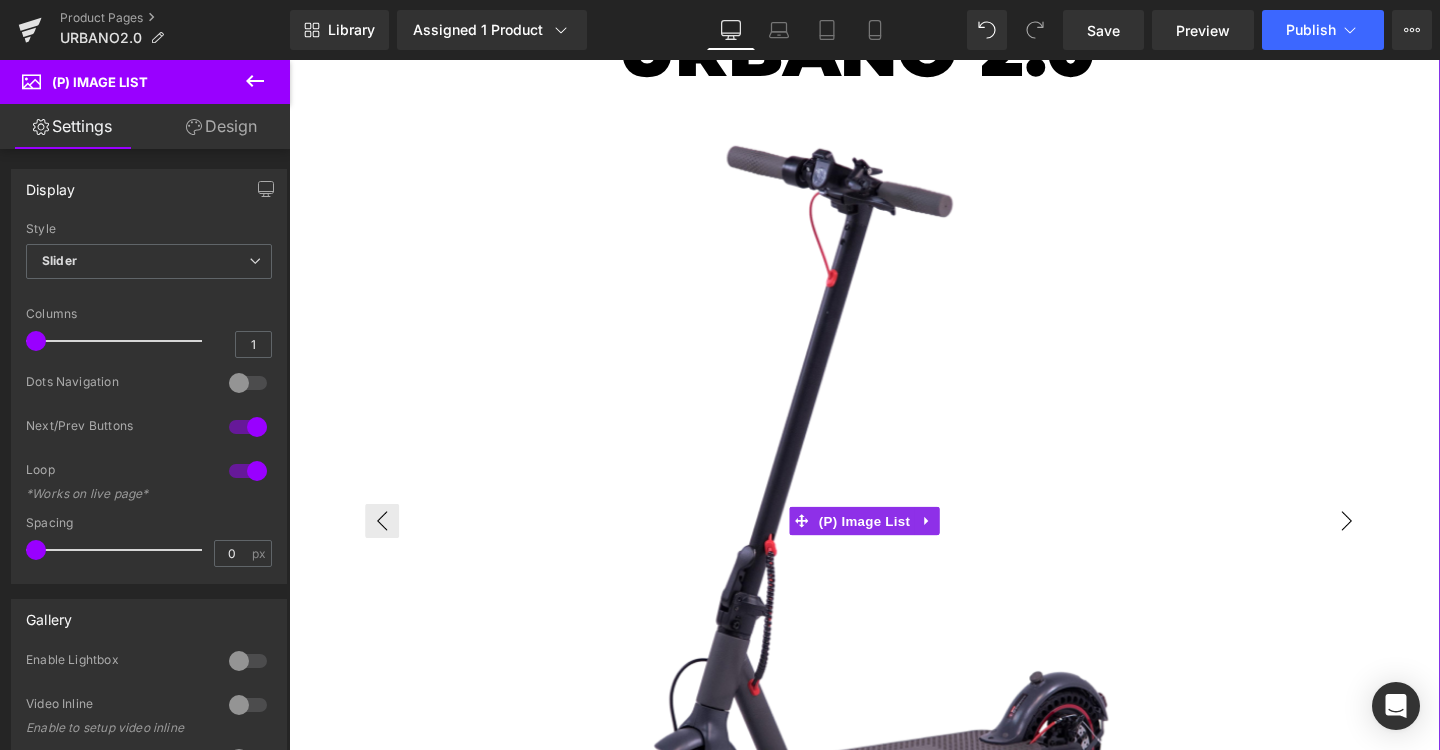 click on "›" at bounding box center (1401, 545) 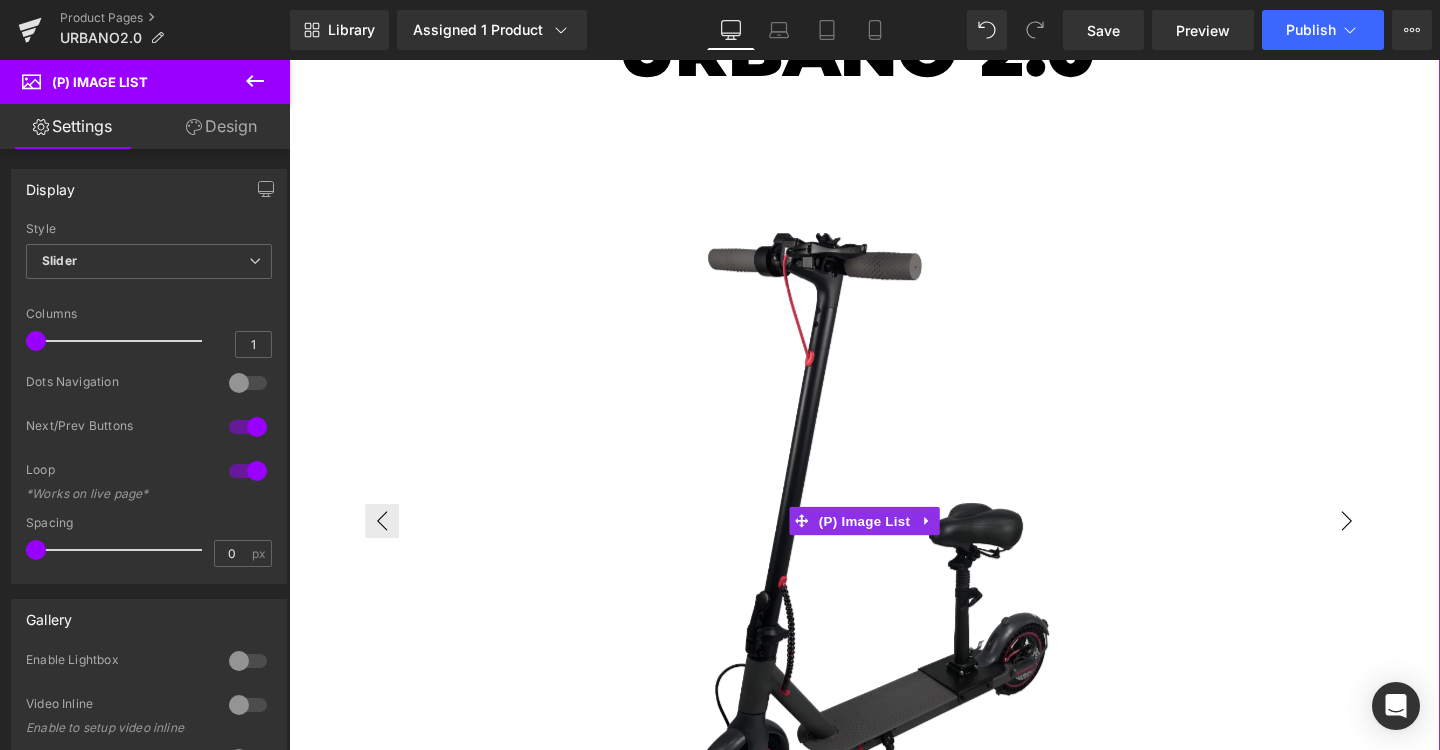 click on "›" at bounding box center (1401, 545) 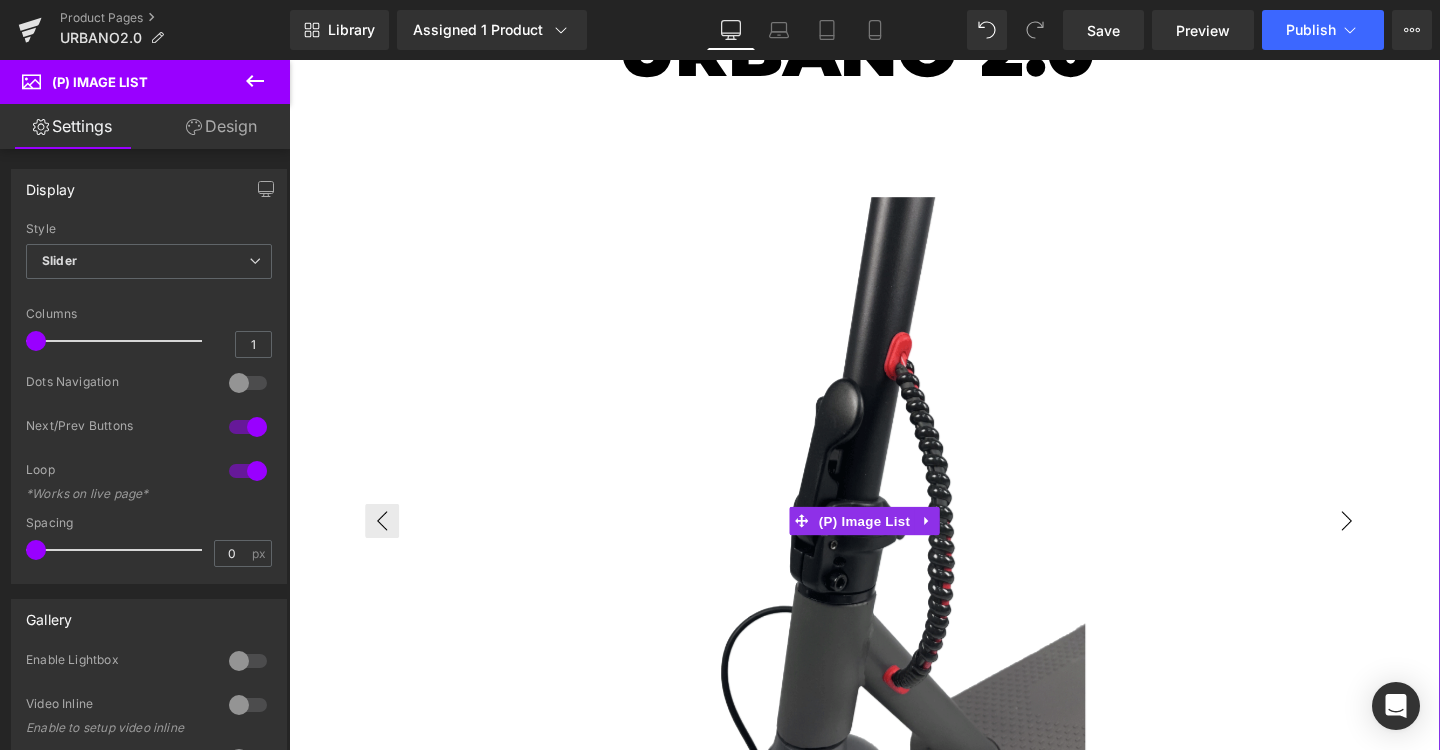 click on "›" at bounding box center [1401, 545] 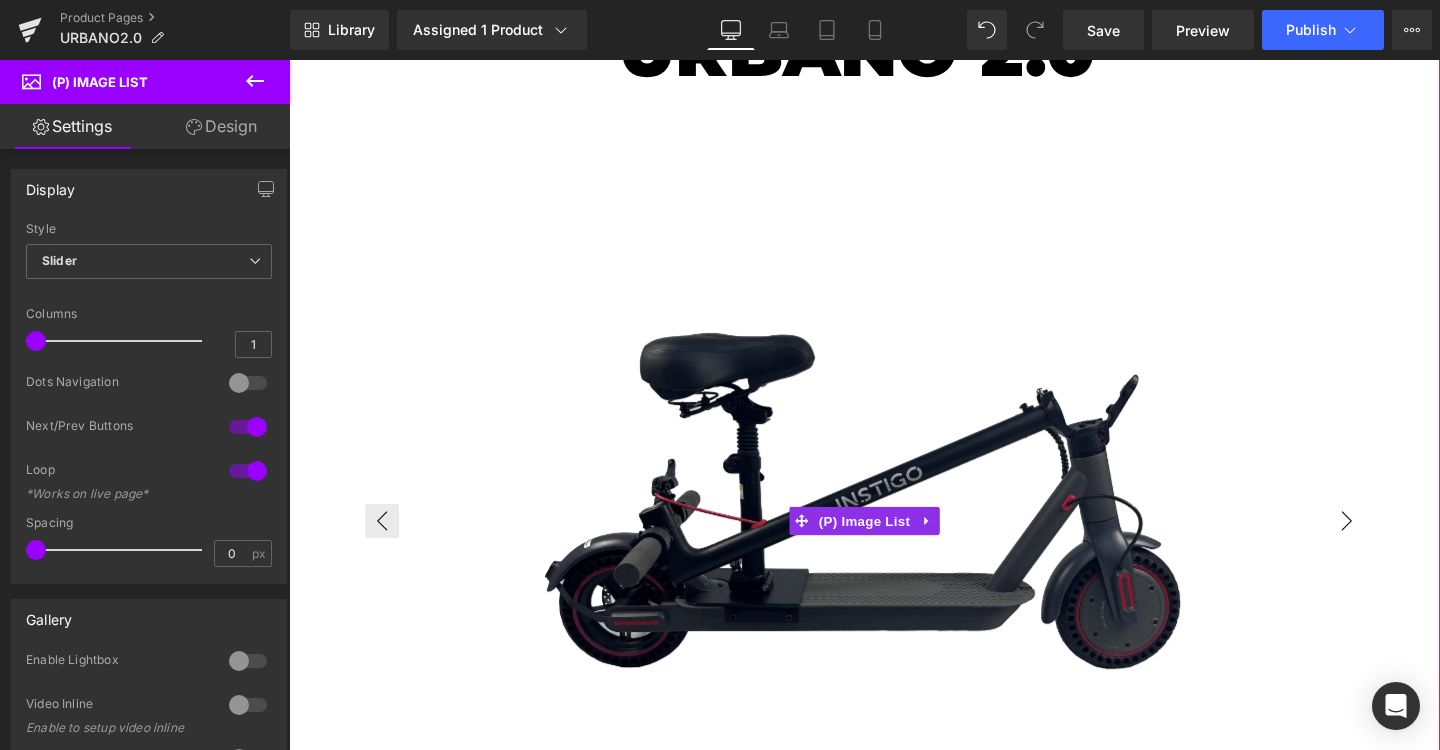 click on "›" at bounding box center [1401, 545] 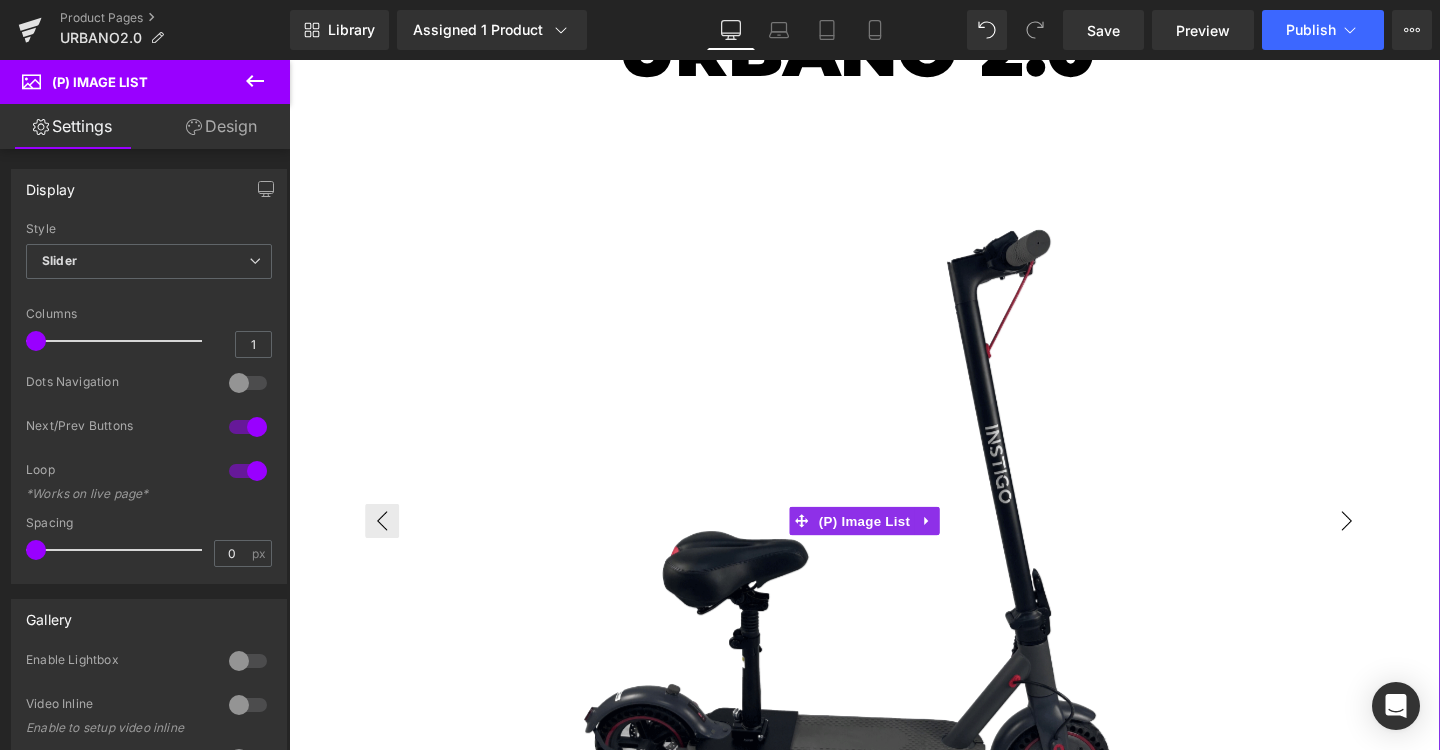 click on "›" at bounding box center [1401, 545] 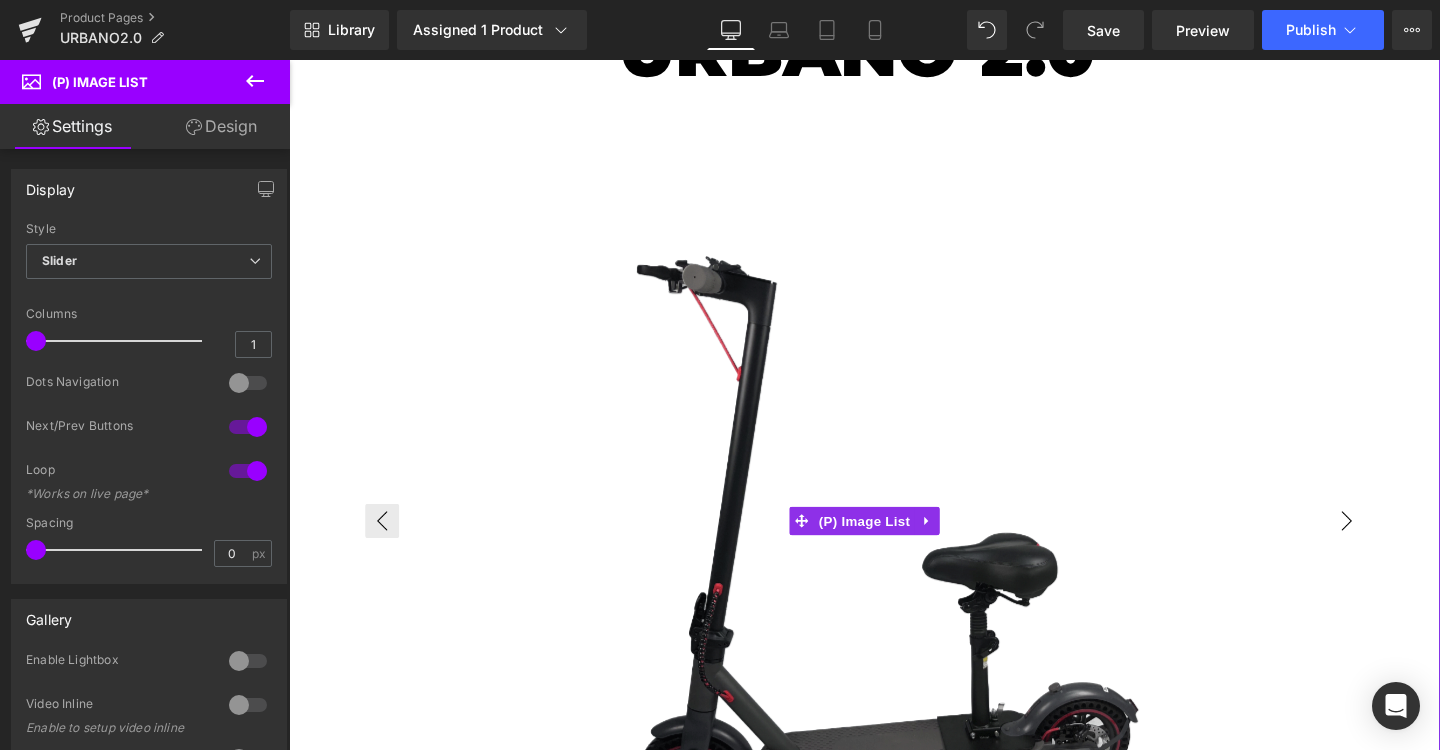 click on "›" at bounding box center [1401, 545] 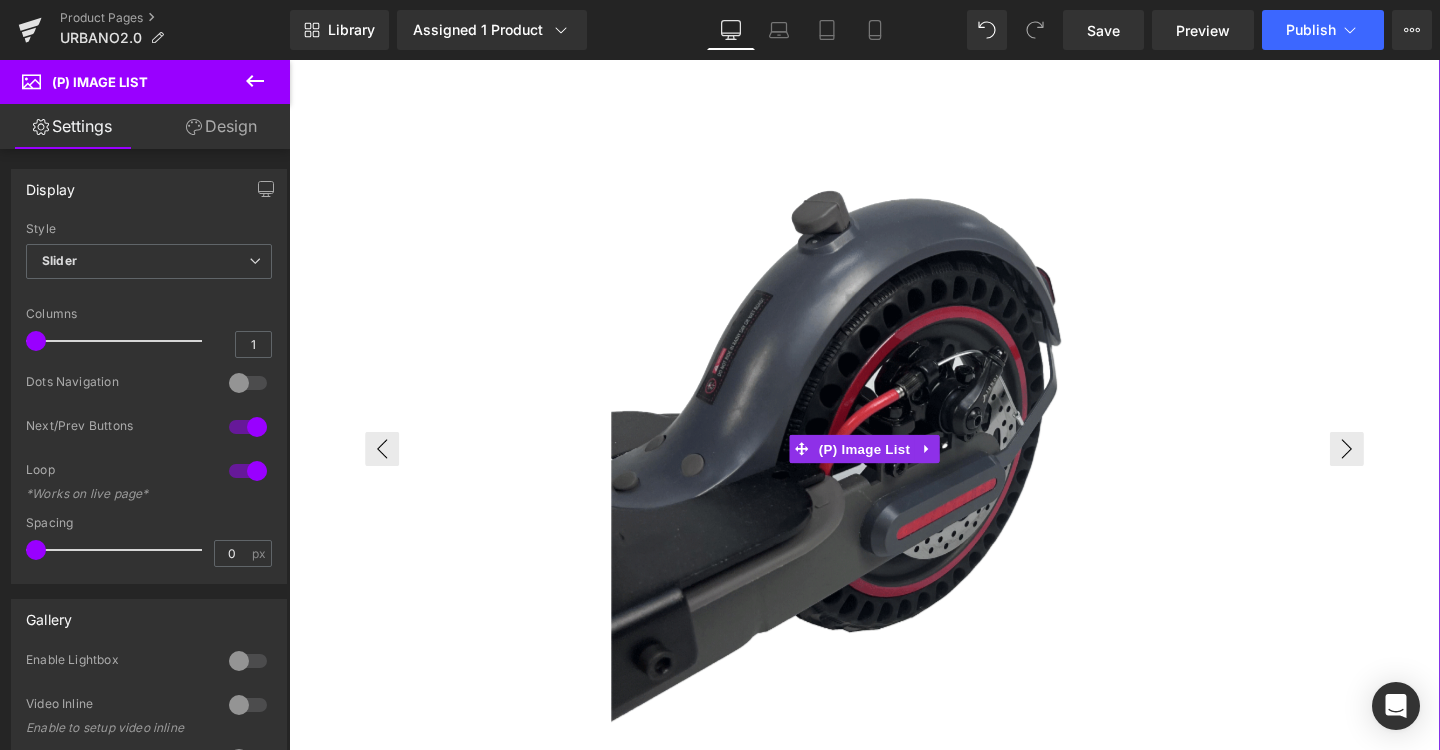 scroll, scrollTop: 360, scrollLeft: 0, axis: vertical 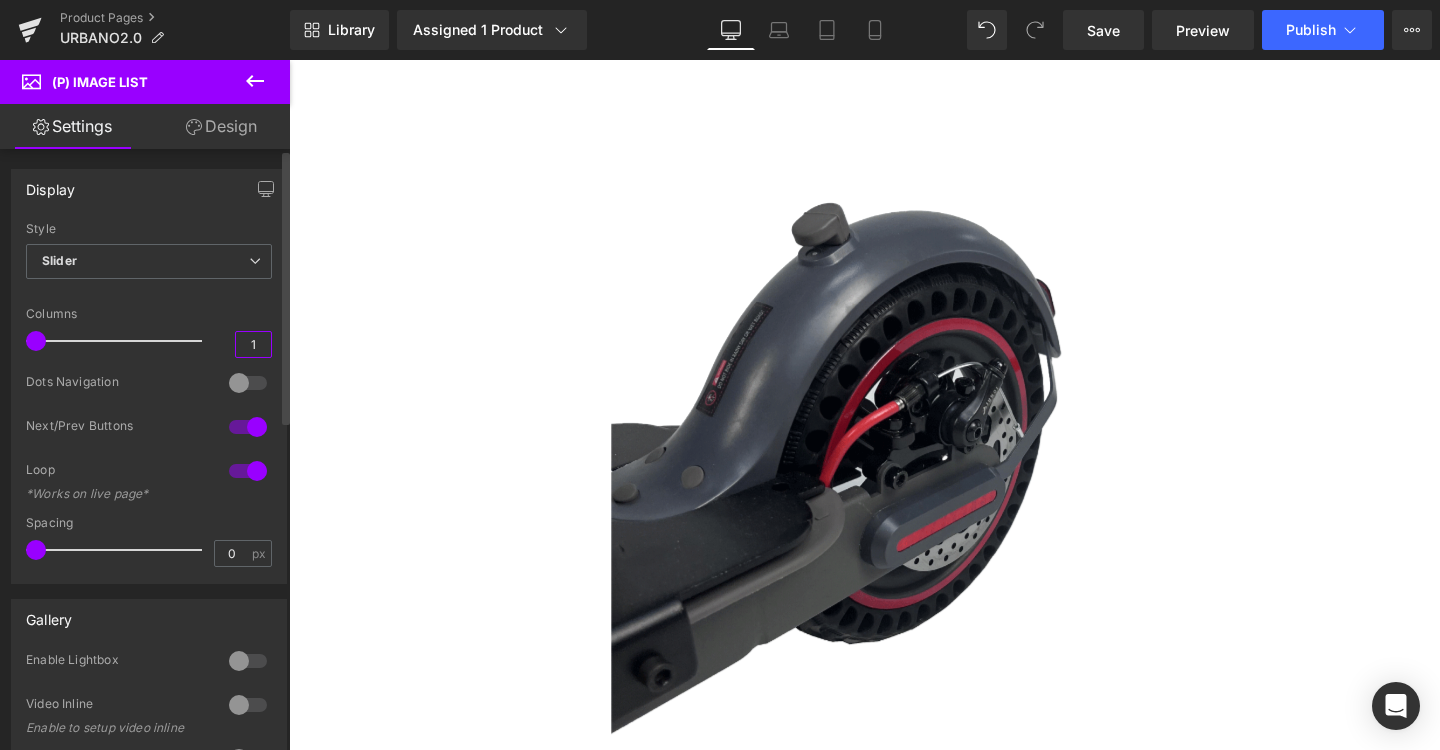 click on "1" at bounding box center (253, 344) 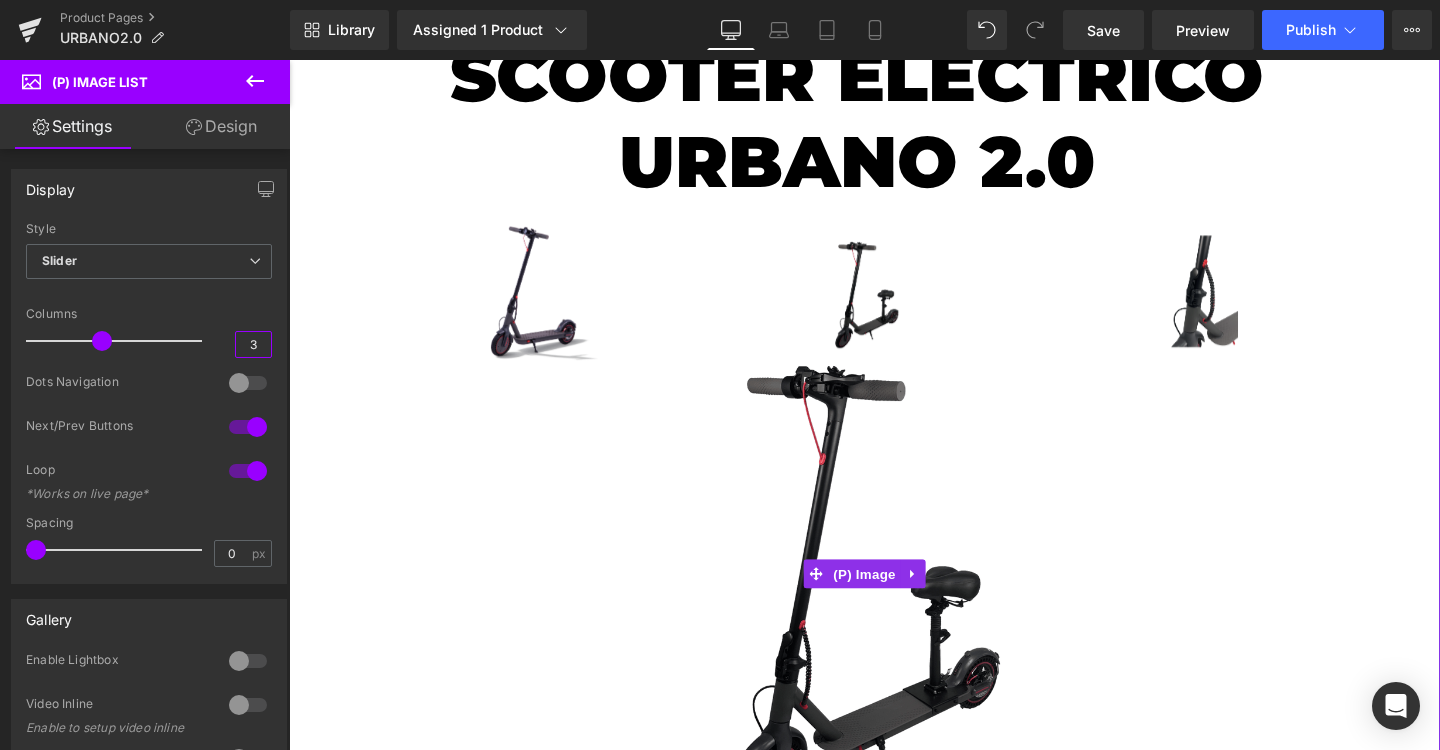 scroll, scrollTop: 143, scrollLeft: 0, axis: vertical 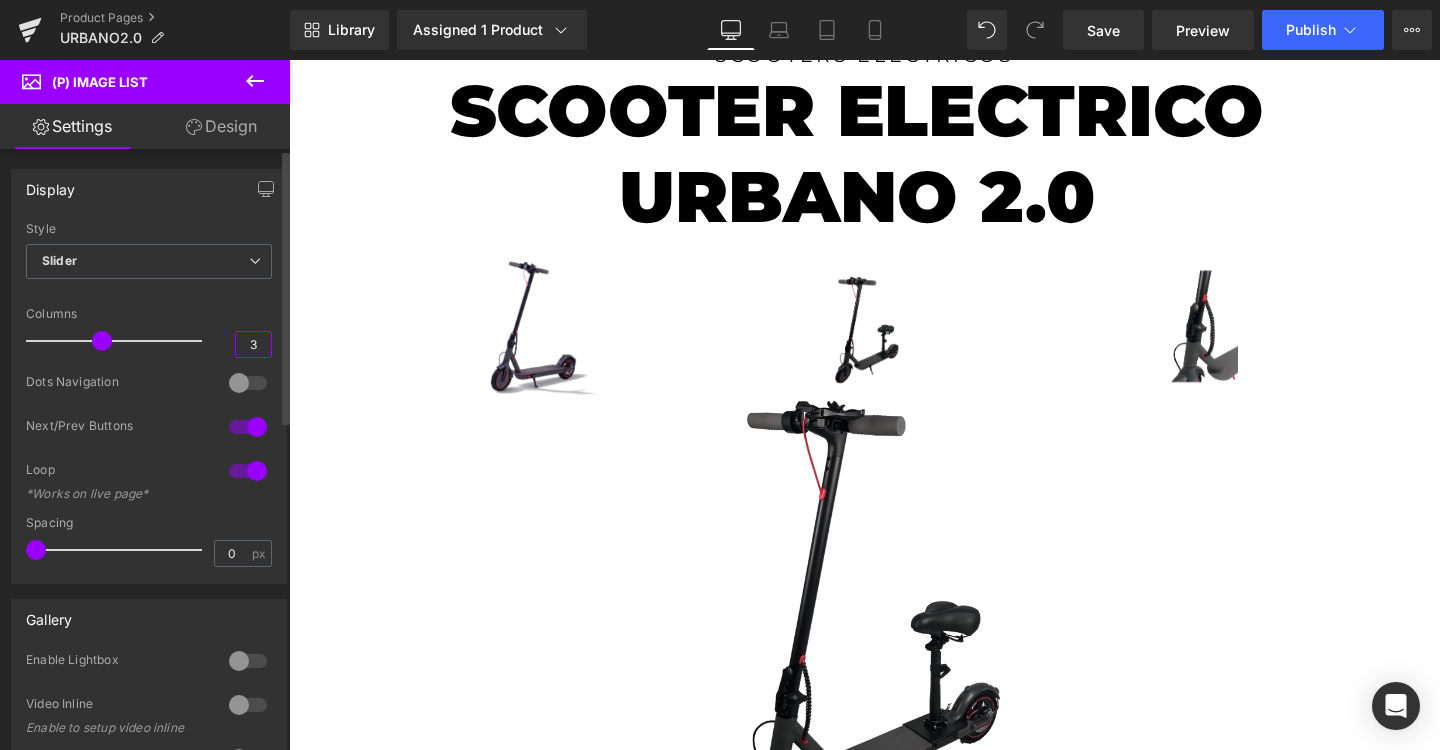 type on "3" 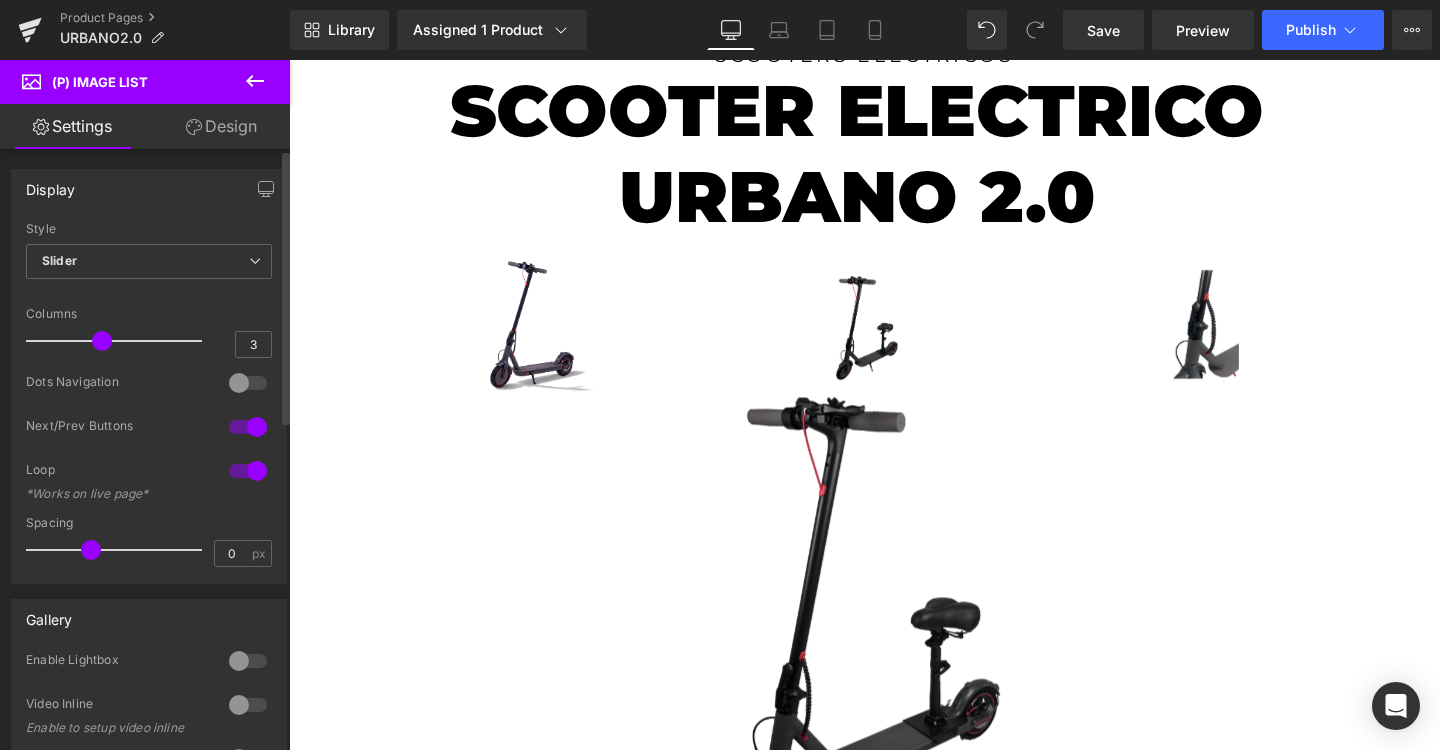 drag, startPoint x: 34, startPoint y: 550, endPoint x: 84, endPoint y: 552, distance: 50.039986 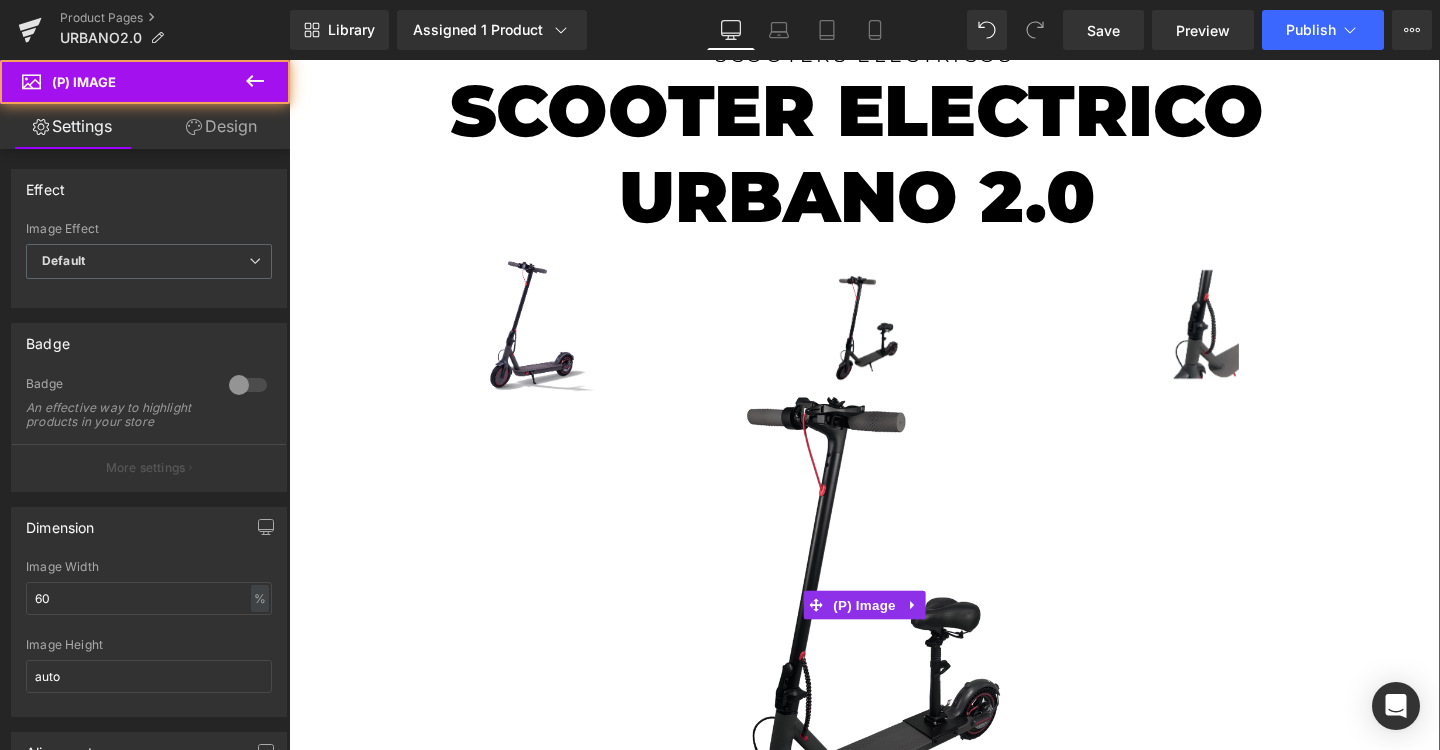 click at bounding box center (894, 633) 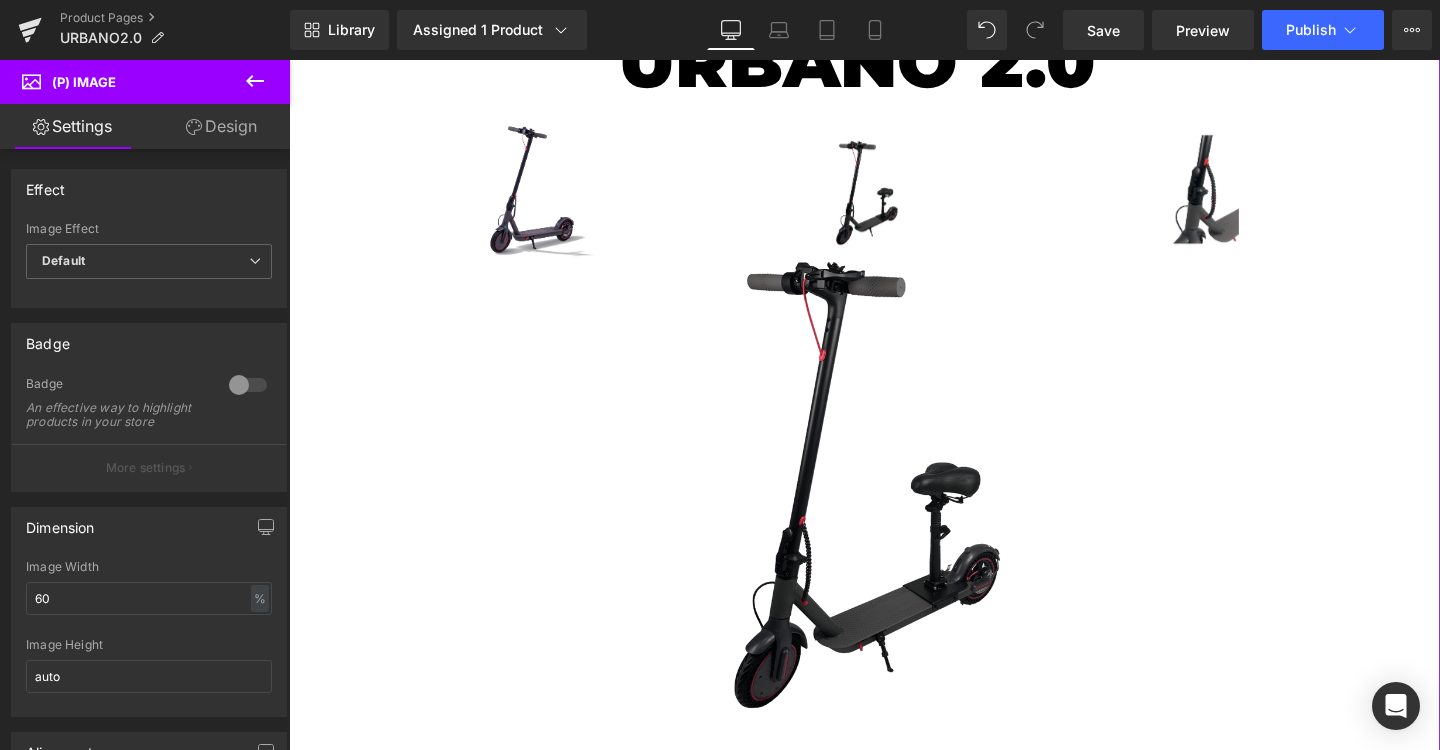 scroll, scrollTop: 281, scrollLeft: 0, axis: vertical 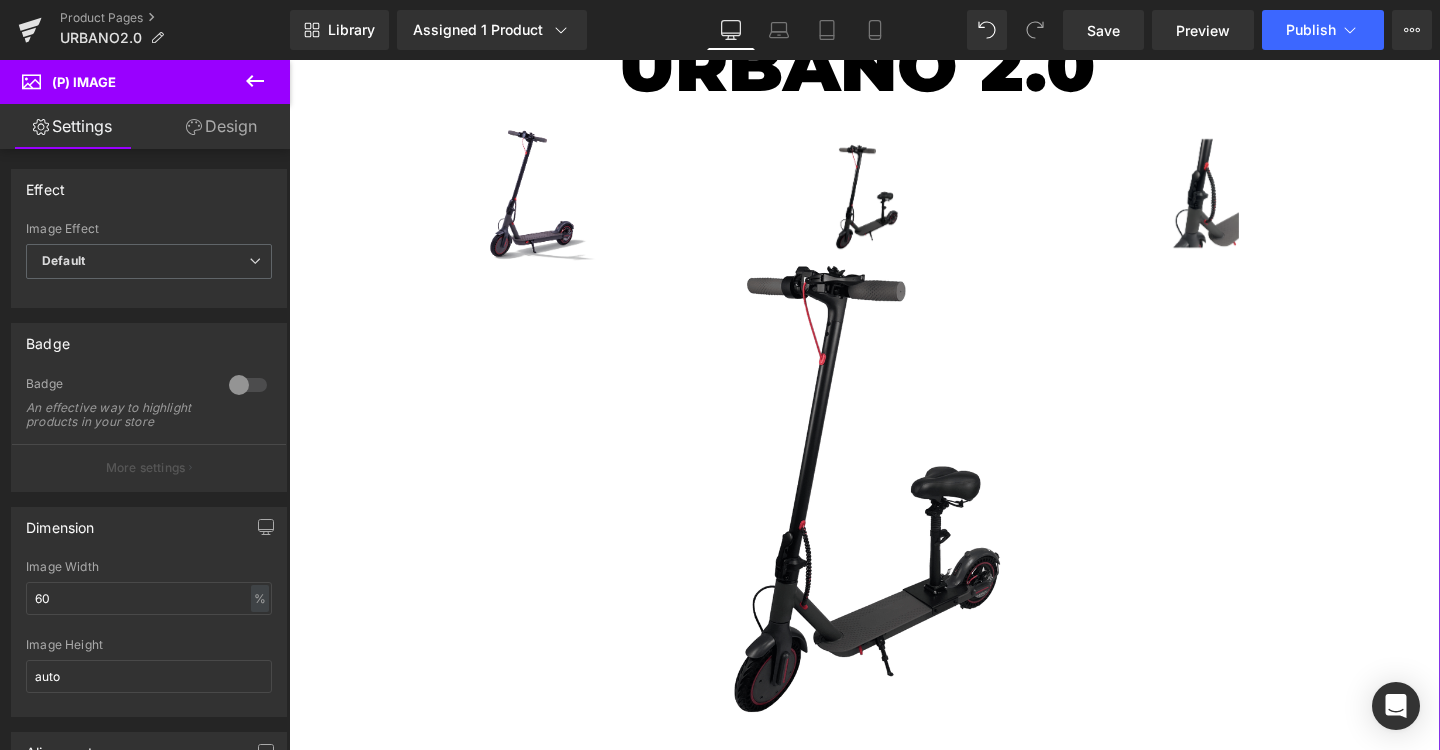 click at bounding box center (894, 495) 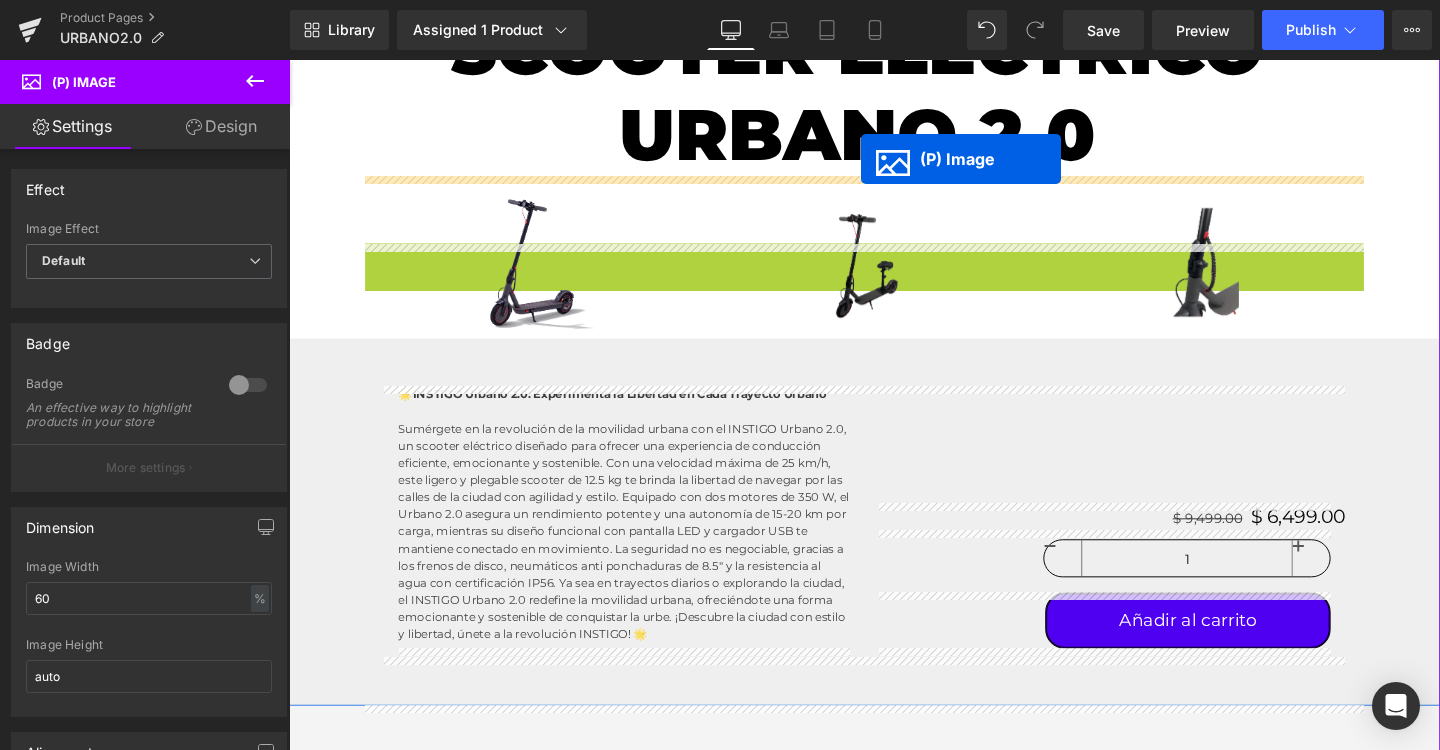 scroll, scrollTop: 188, scrollLeft: 0, axis: vertical 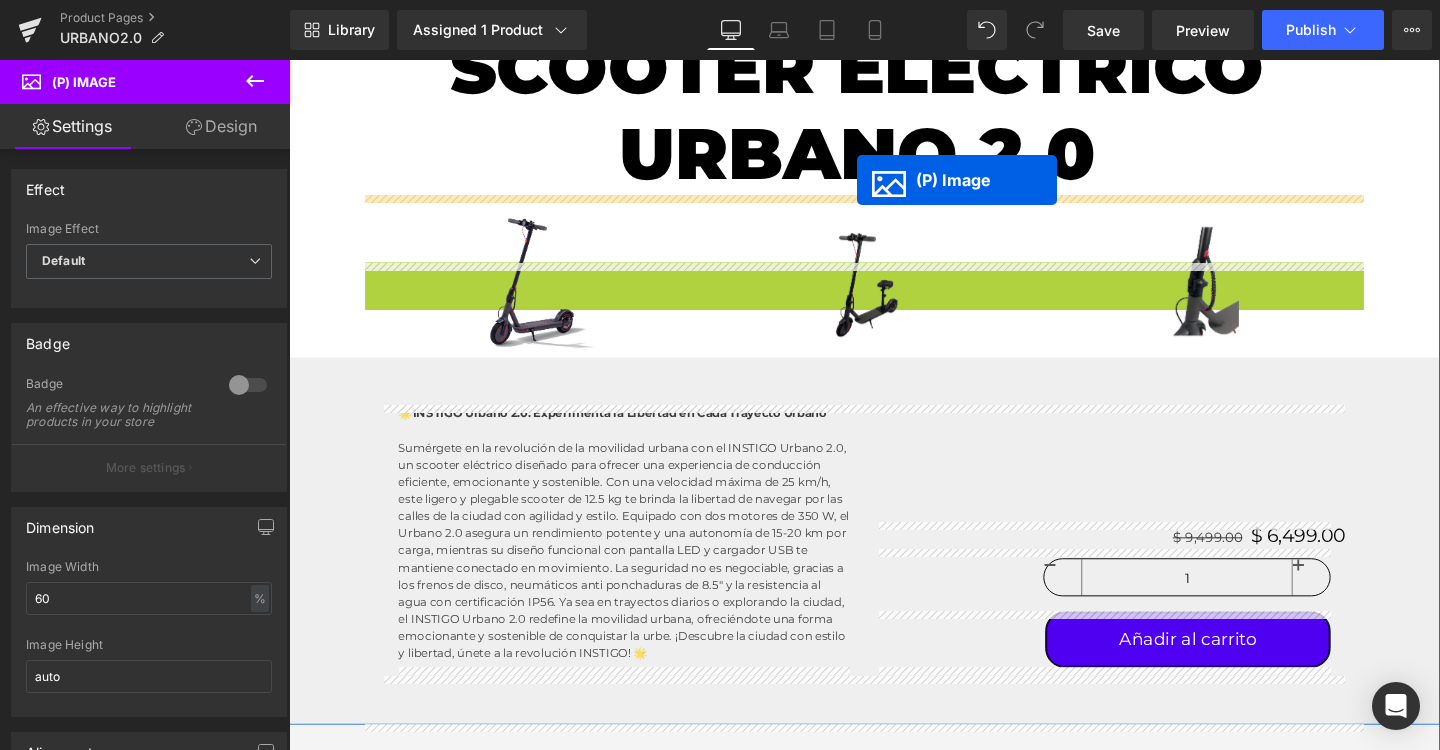 drag, startPoint x: 891, startPoint y: 547, endPoint x: 886, endPoint y: 186, distance: 361.03464 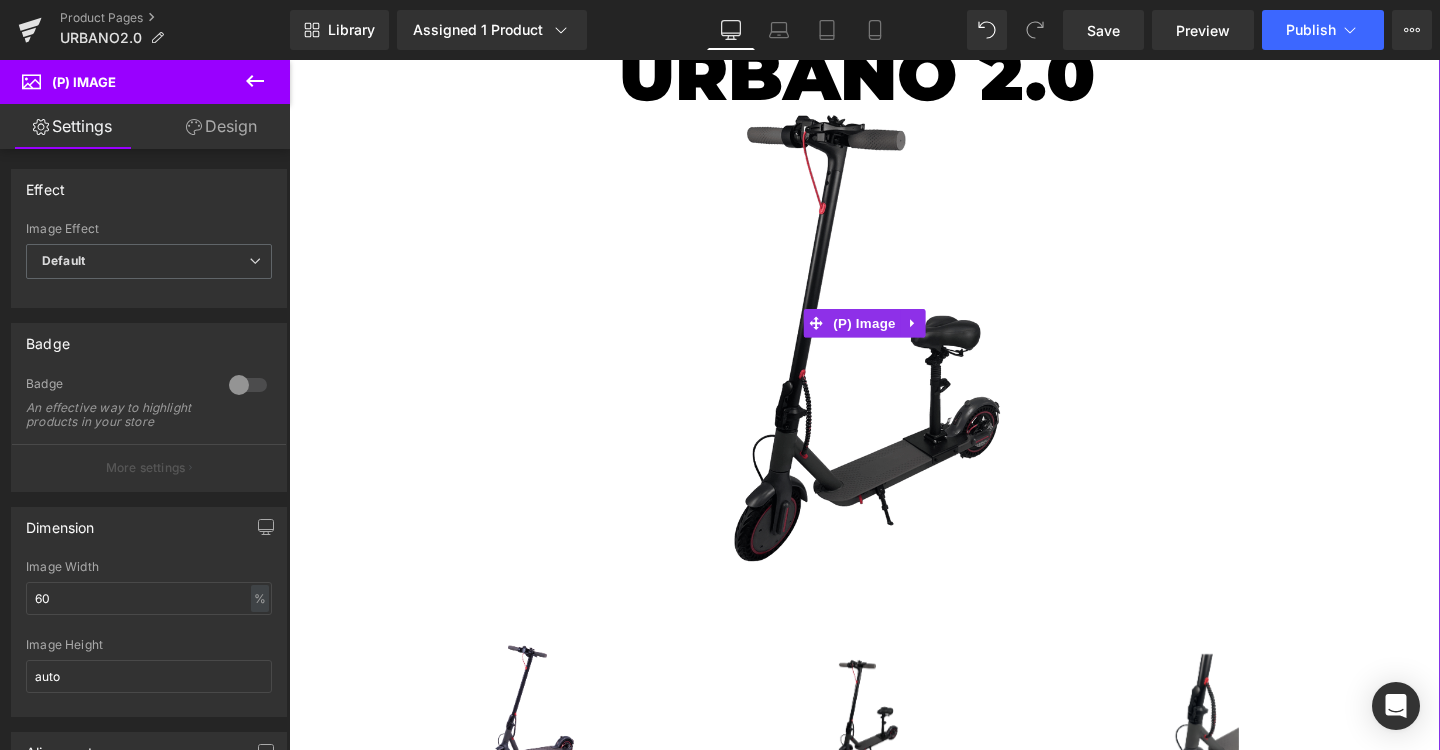 scroll, scrollTop: 180, scrollLeft: 0, axis: vertical 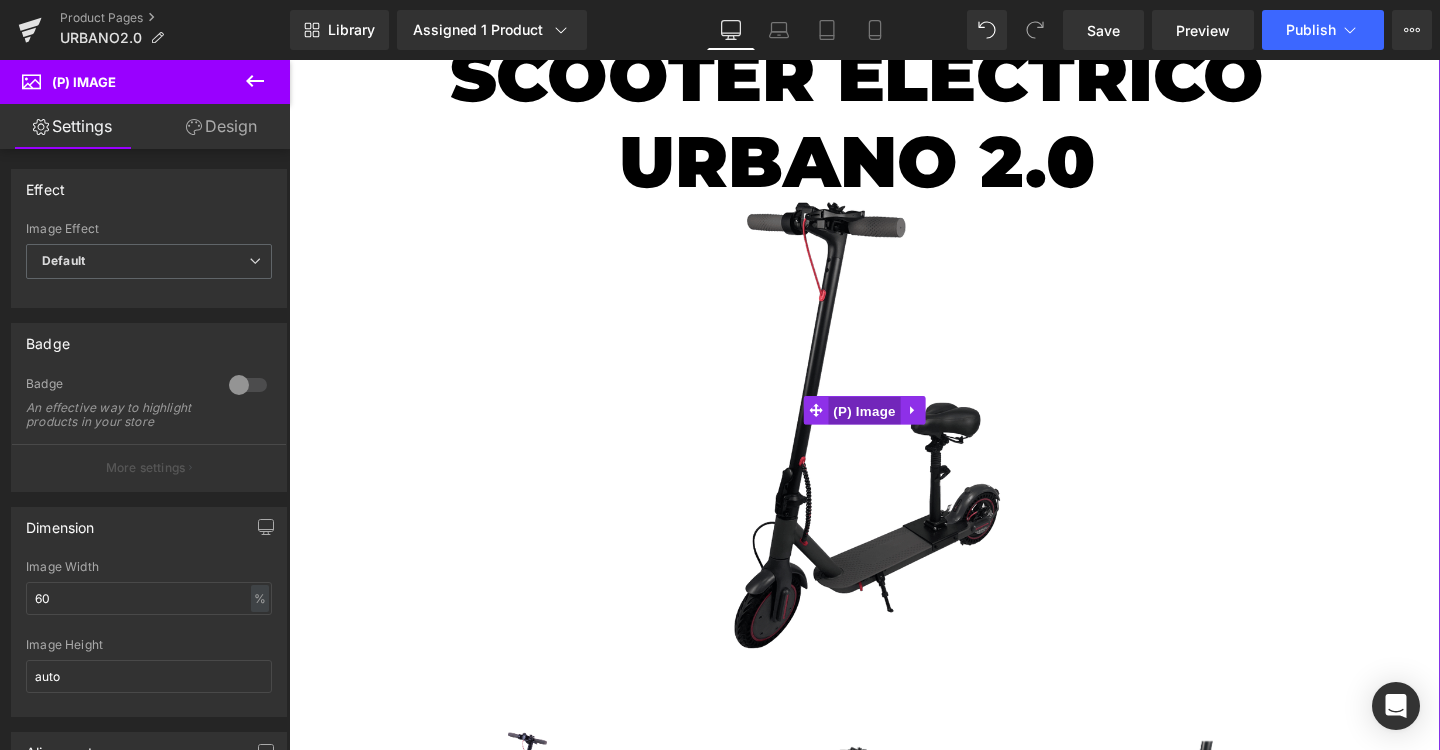 click on "(P) Image" at bounding box center [894, 429] 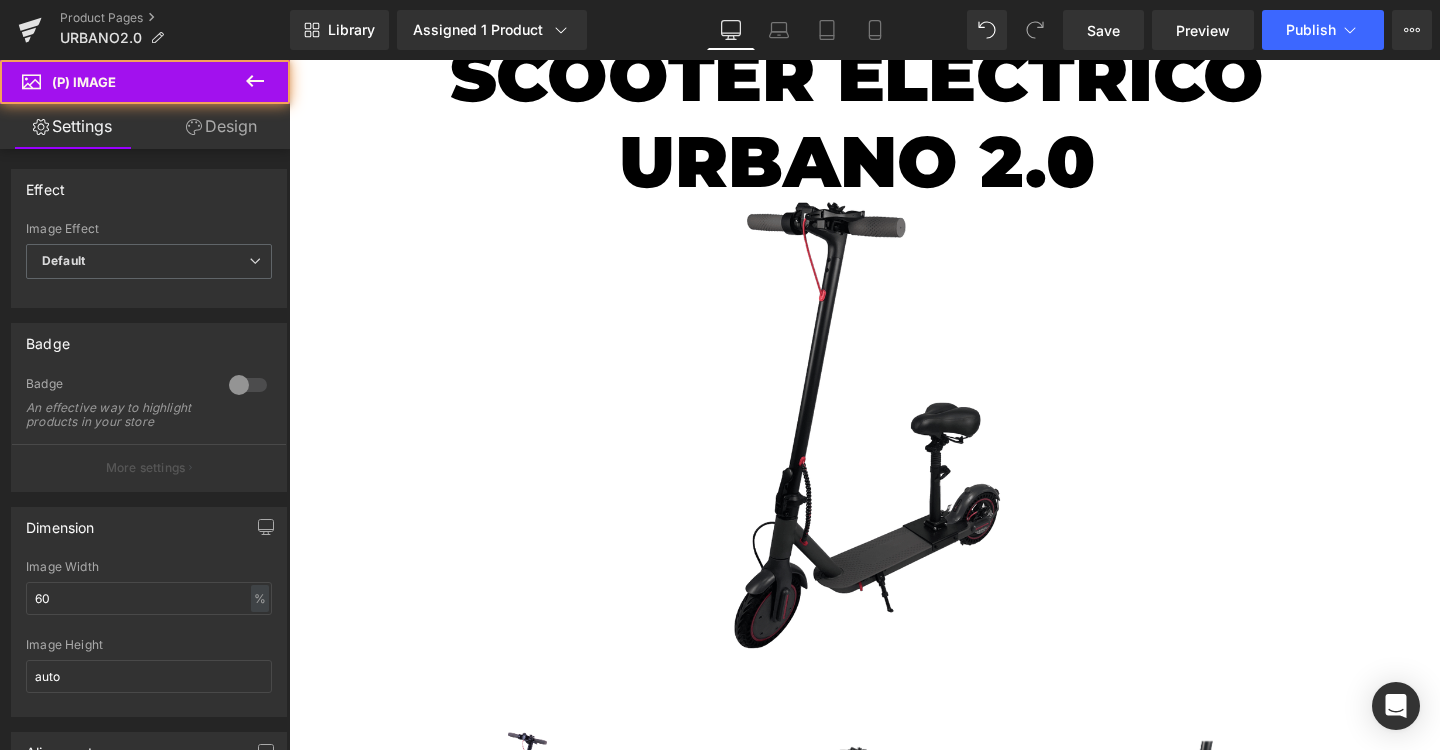 click on "Design" at bounding box center (221, 126) 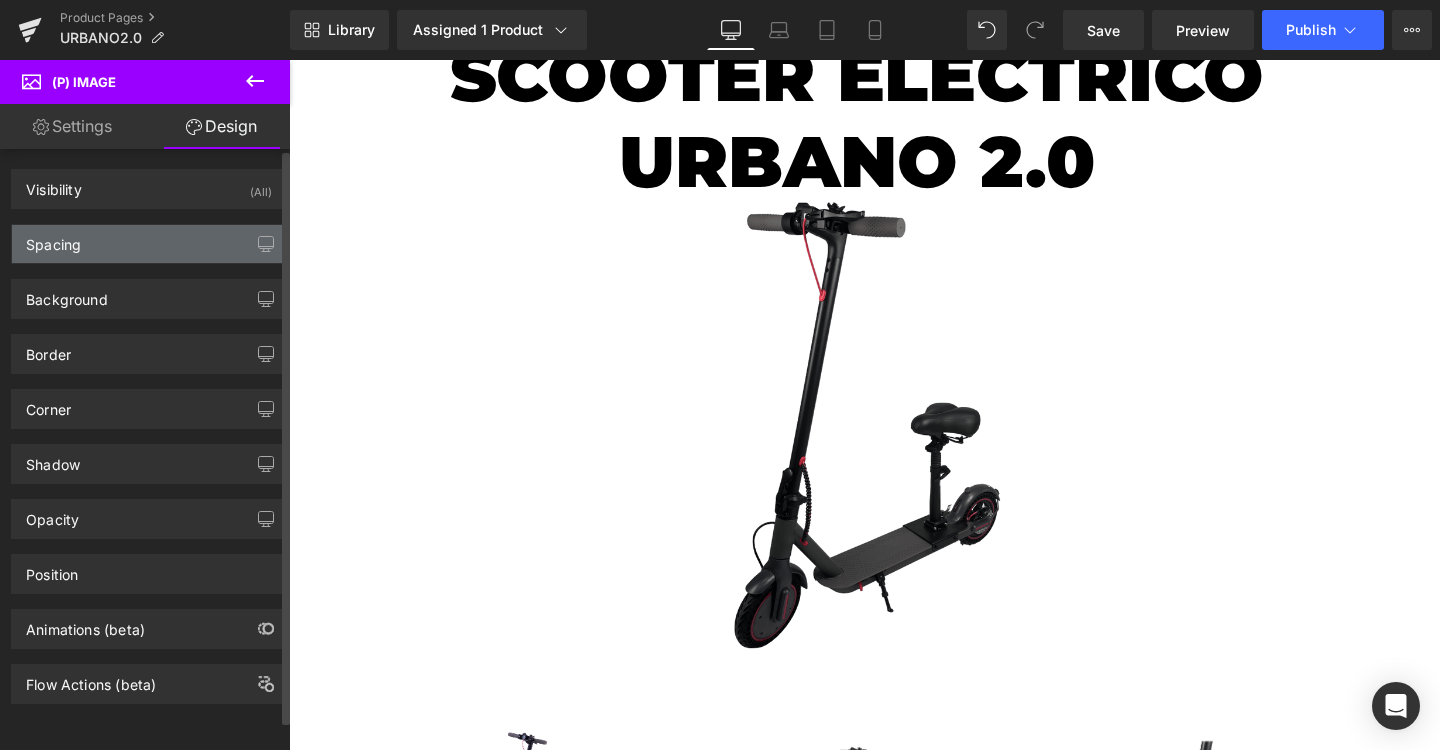 click on "Spacing" at bounding box center (149, 244) 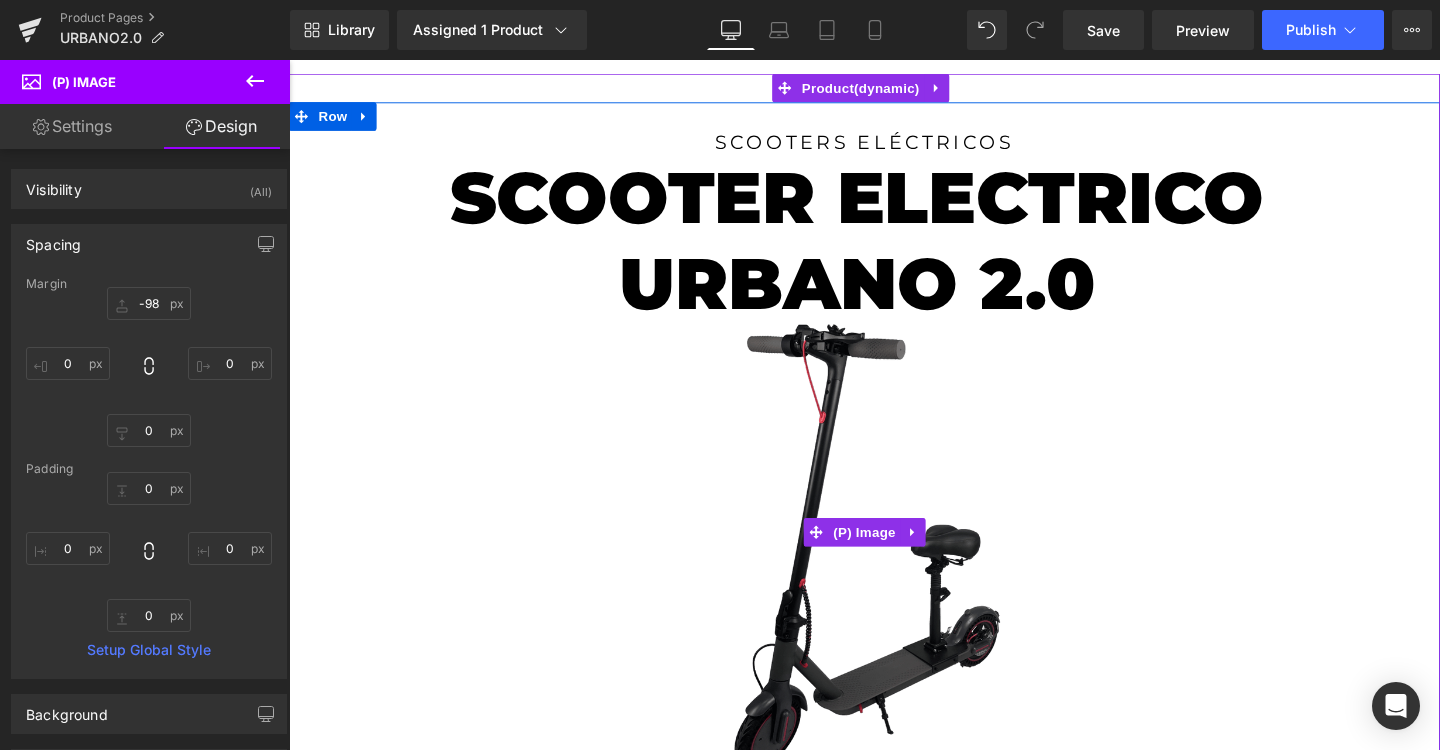 scroll, scrollTop: 28, scrollLeft: 0, axis: vertical 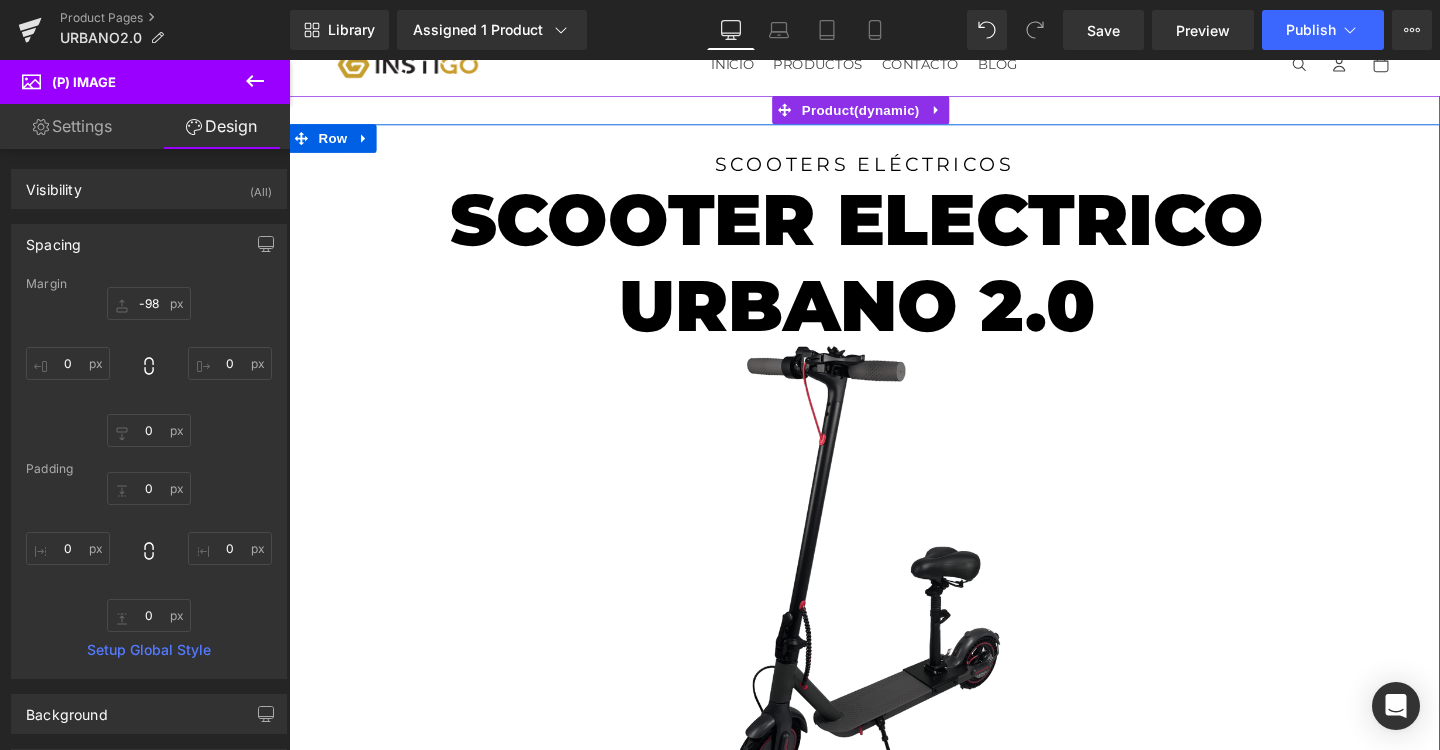 click on "SCOOTER ELECTRICO URBANO 2.0
(P) Title" at bounding box center [886, 273] 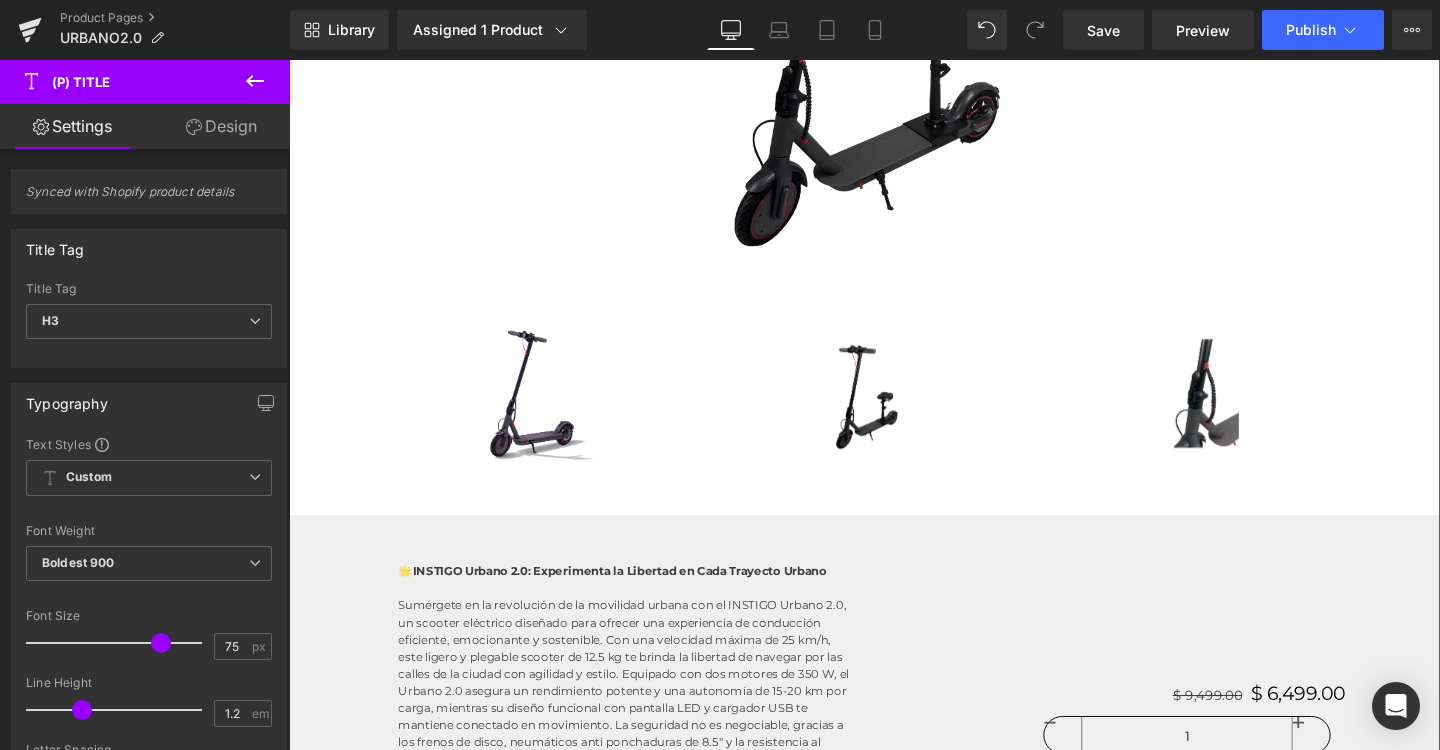 scroll, scrollTop: 612, scrollLeft: 0, axis: vertical 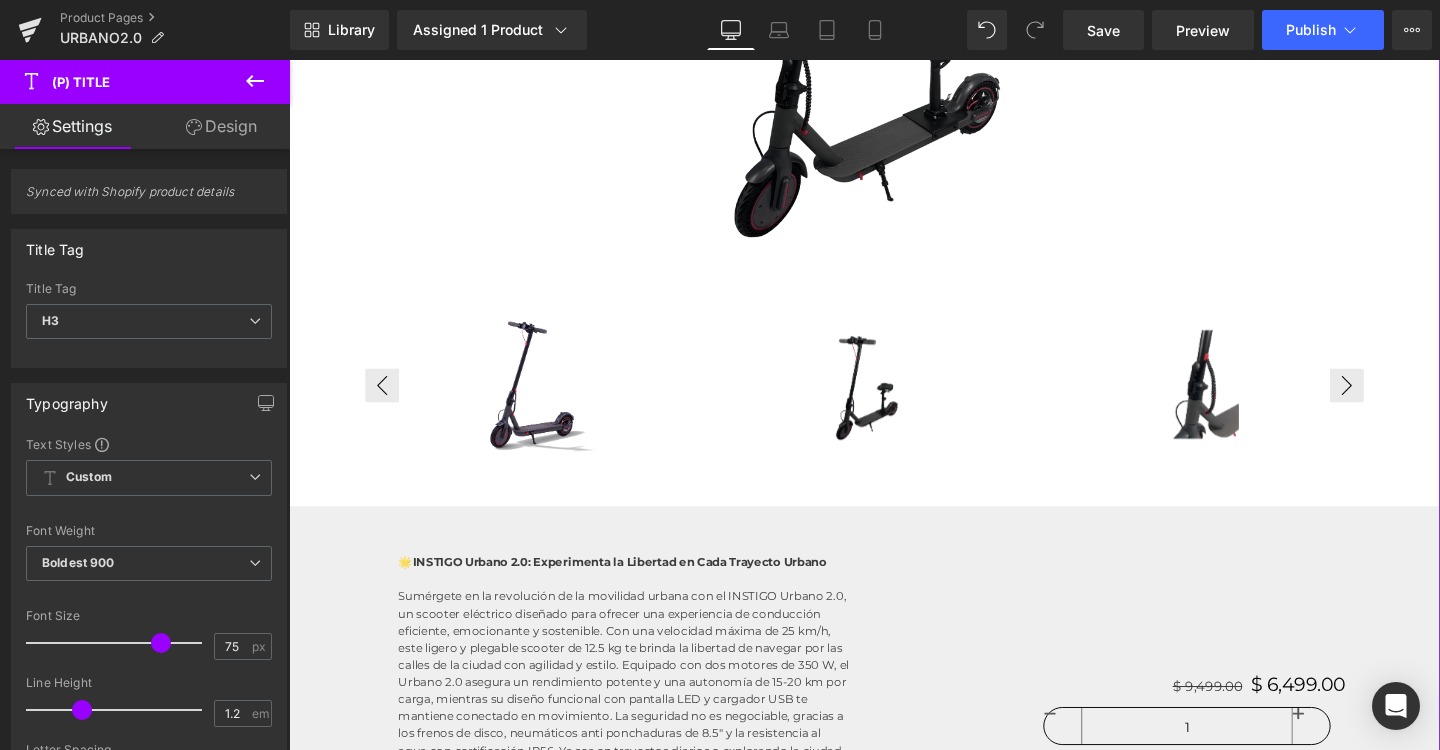 click on "‹ ›" at bounding box center (894, 403) 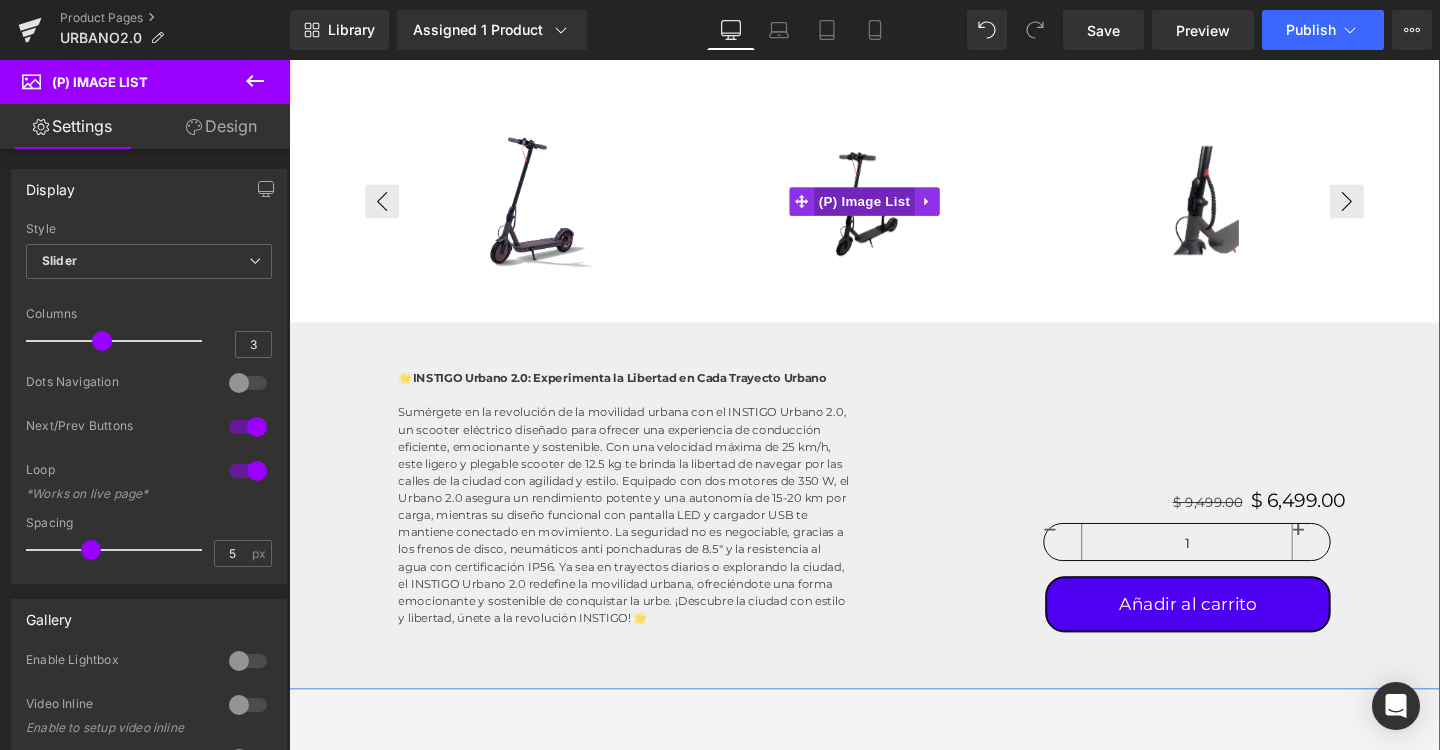 scroll, scrollTop: 806, scrollLeft: 0, axis: vertical 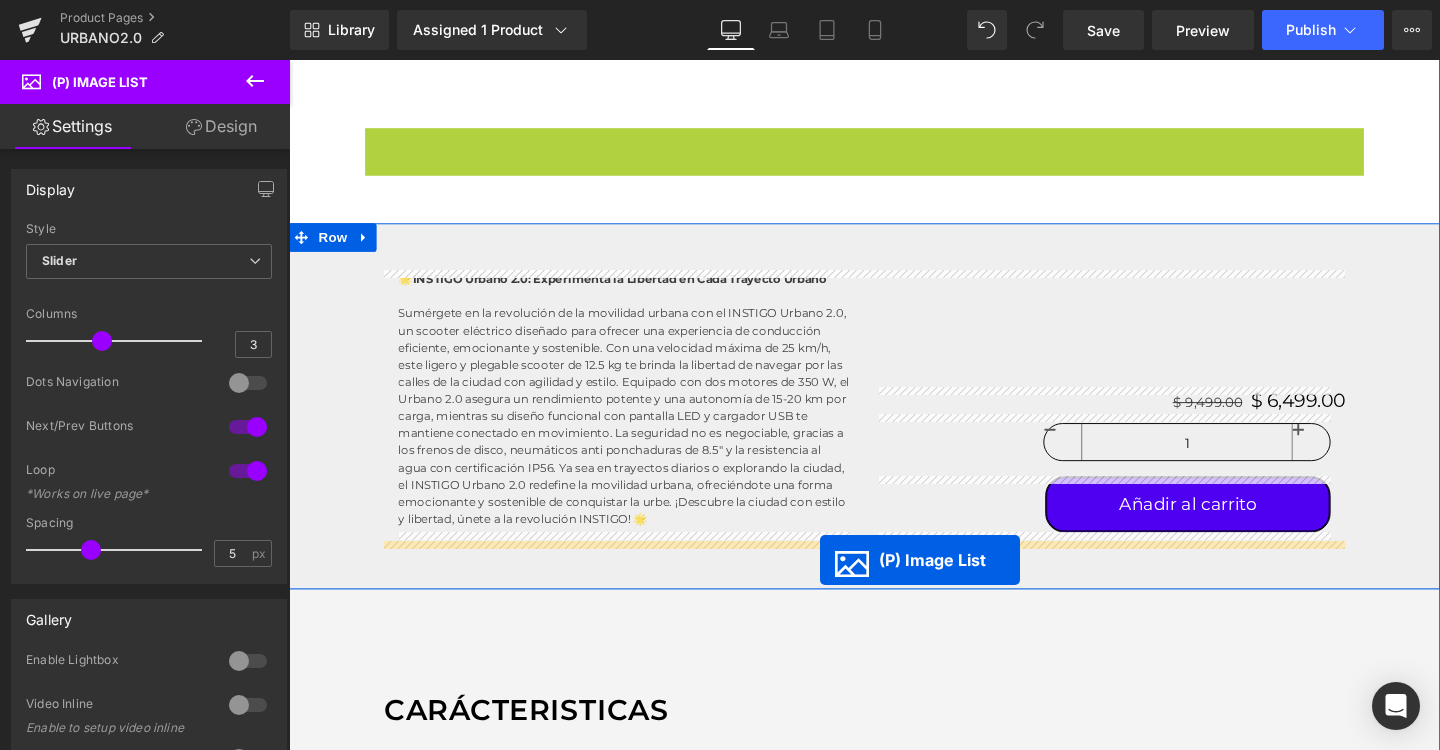 drag, startPoint x: 903, startPoint y: 208, endPoint x: 847, endPoint y: 587, distance: 383.11487 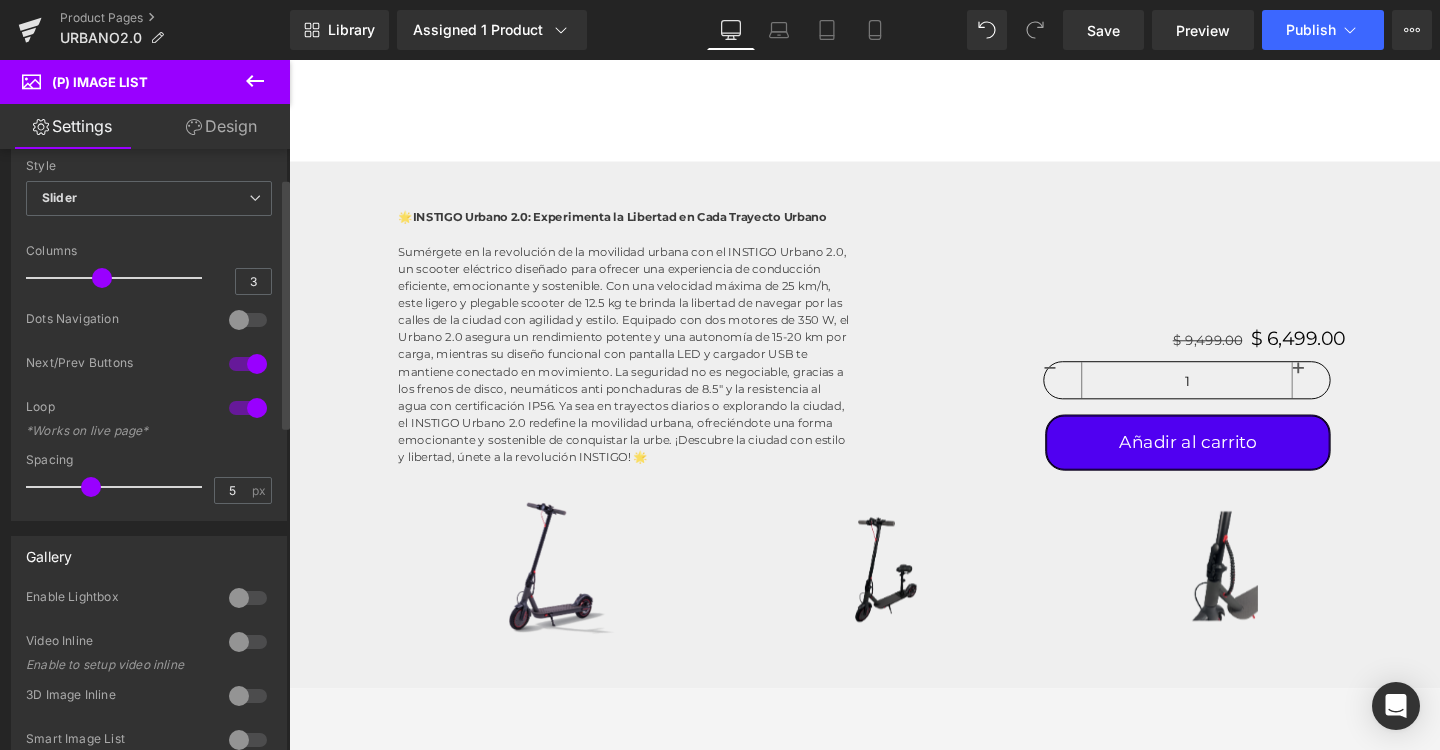 scroll, scrollTop: 39, scrollLeft: 0, axis: vertical 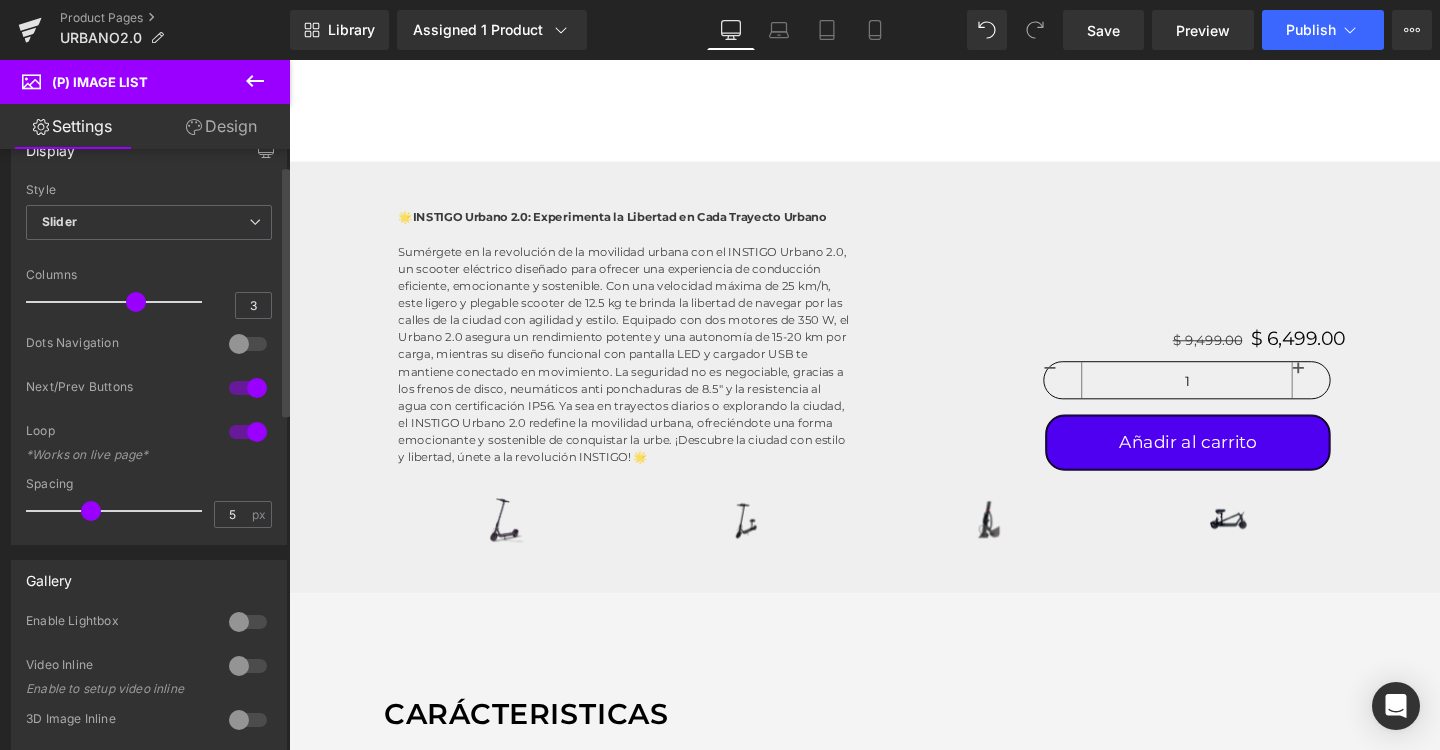 drag, startPoint x: 100, startPoint y: 300, endPoint x: 123, endPoint y: 298, distance: 23.086792 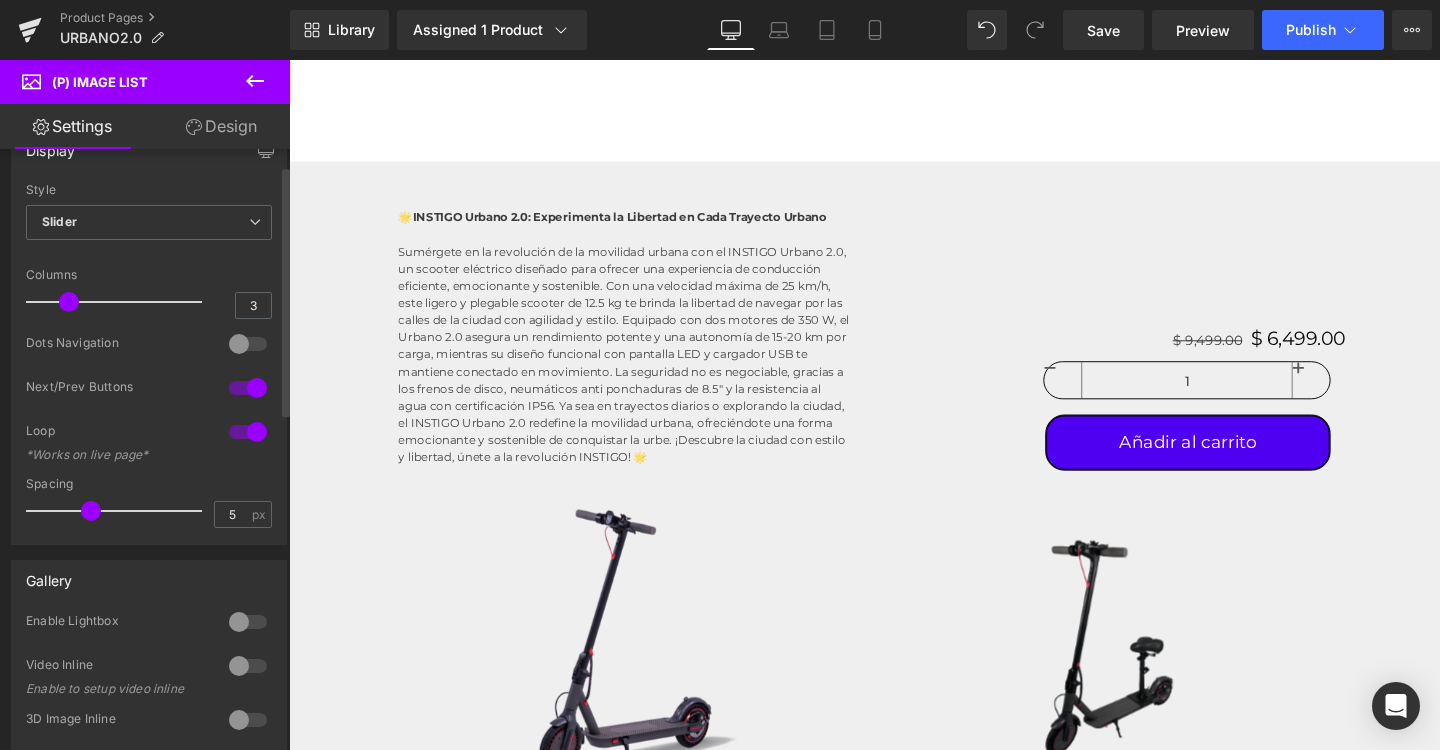 drag, startPoint x: 123, startPoint y: 297, endPoint x: 63, endPoint y: 304, distance: 60.40695 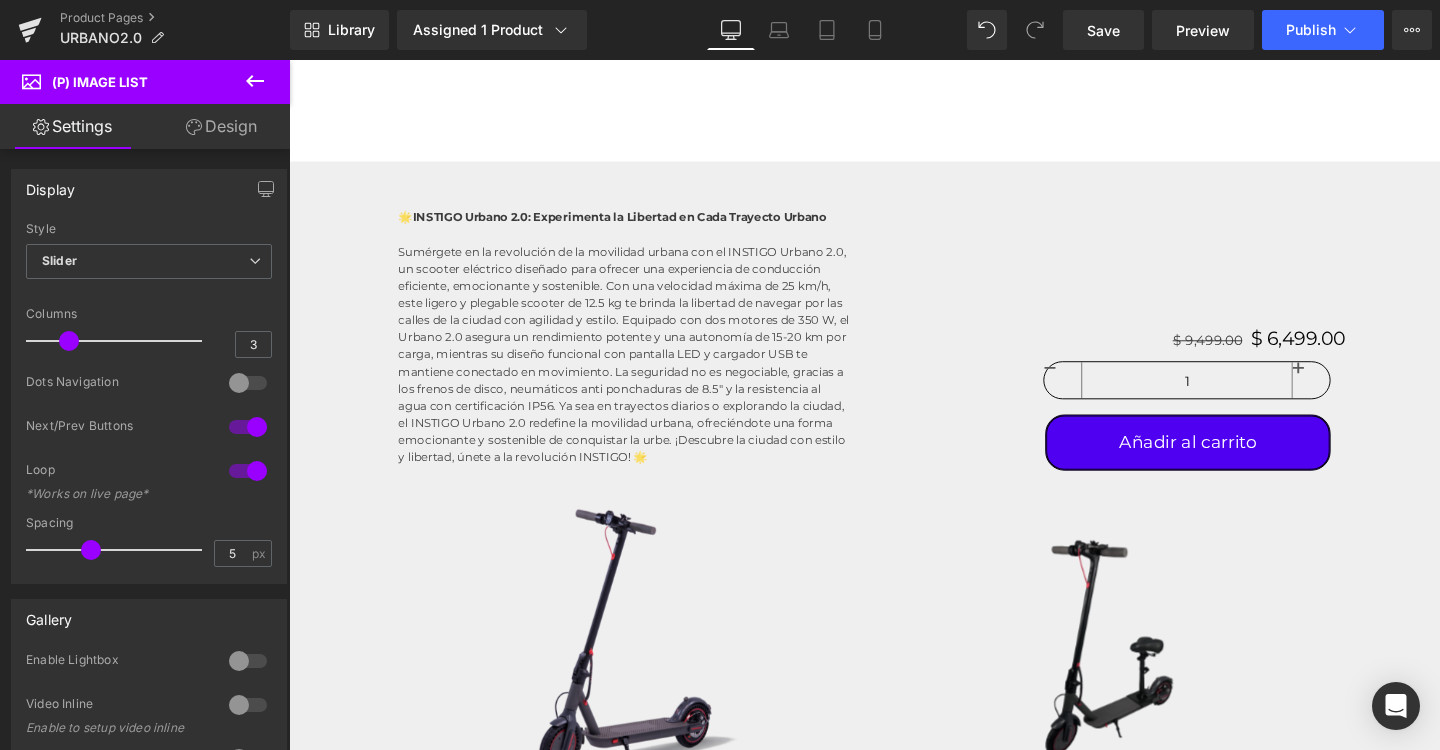 scroll, scrollTop: 0, scrollLeft: 0, axis: both 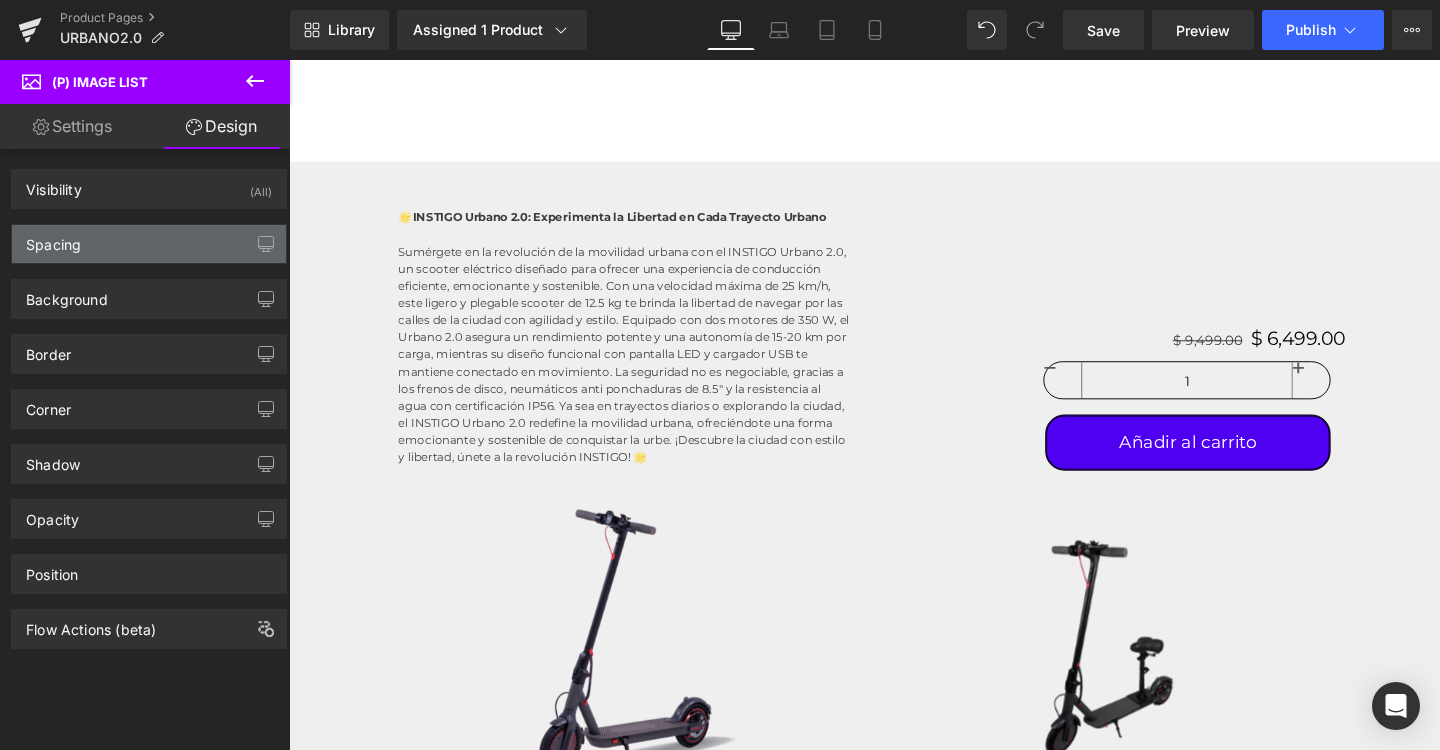 click on "Spacing" at bounding box center [149, 244] 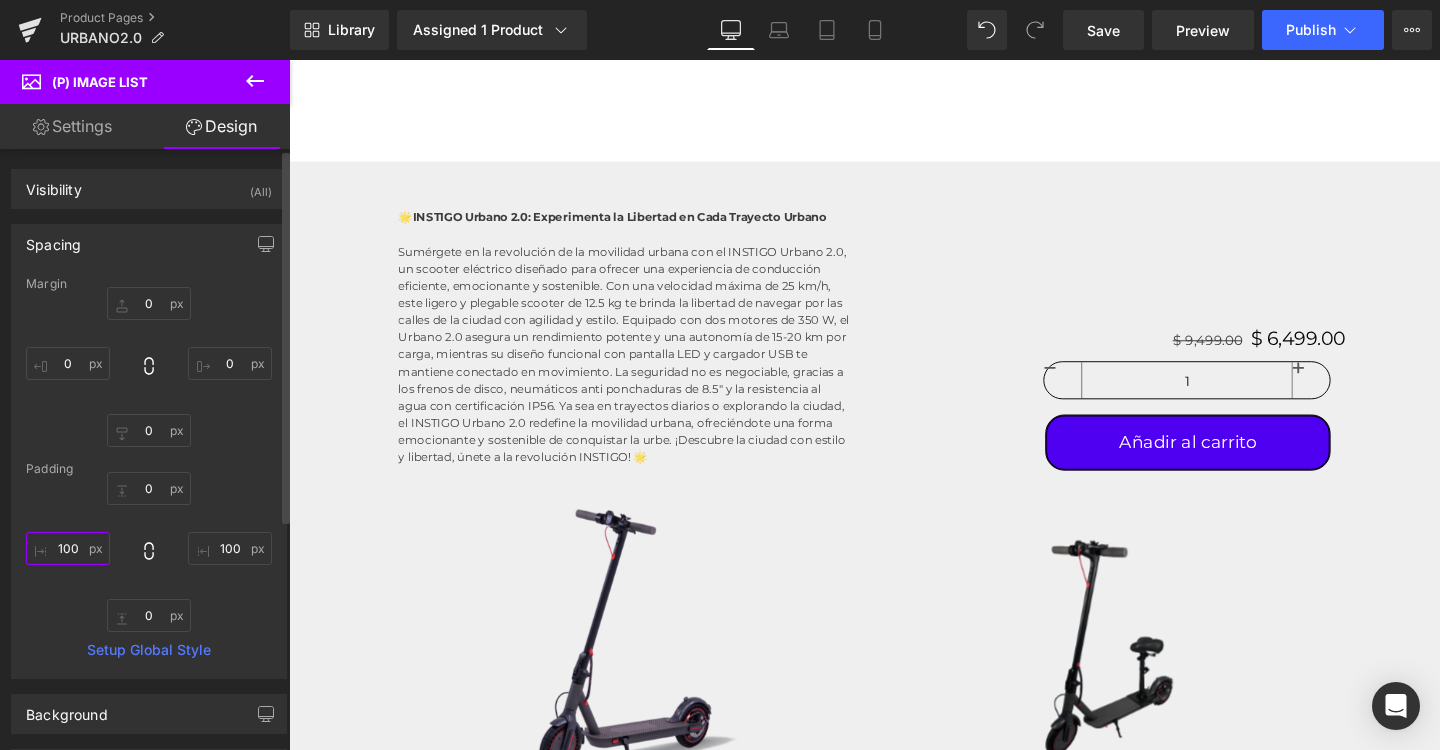 click at bounding box center [68, 548] 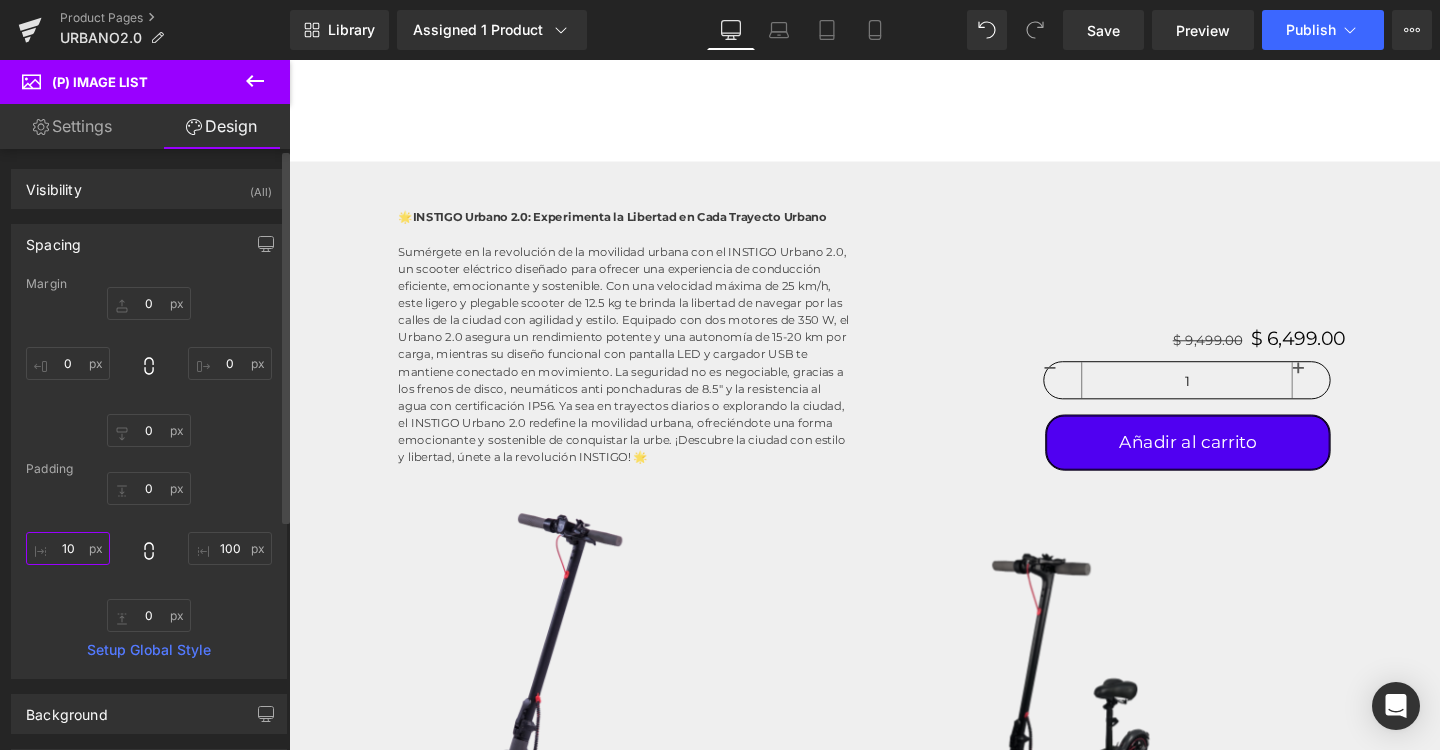 type on "1" 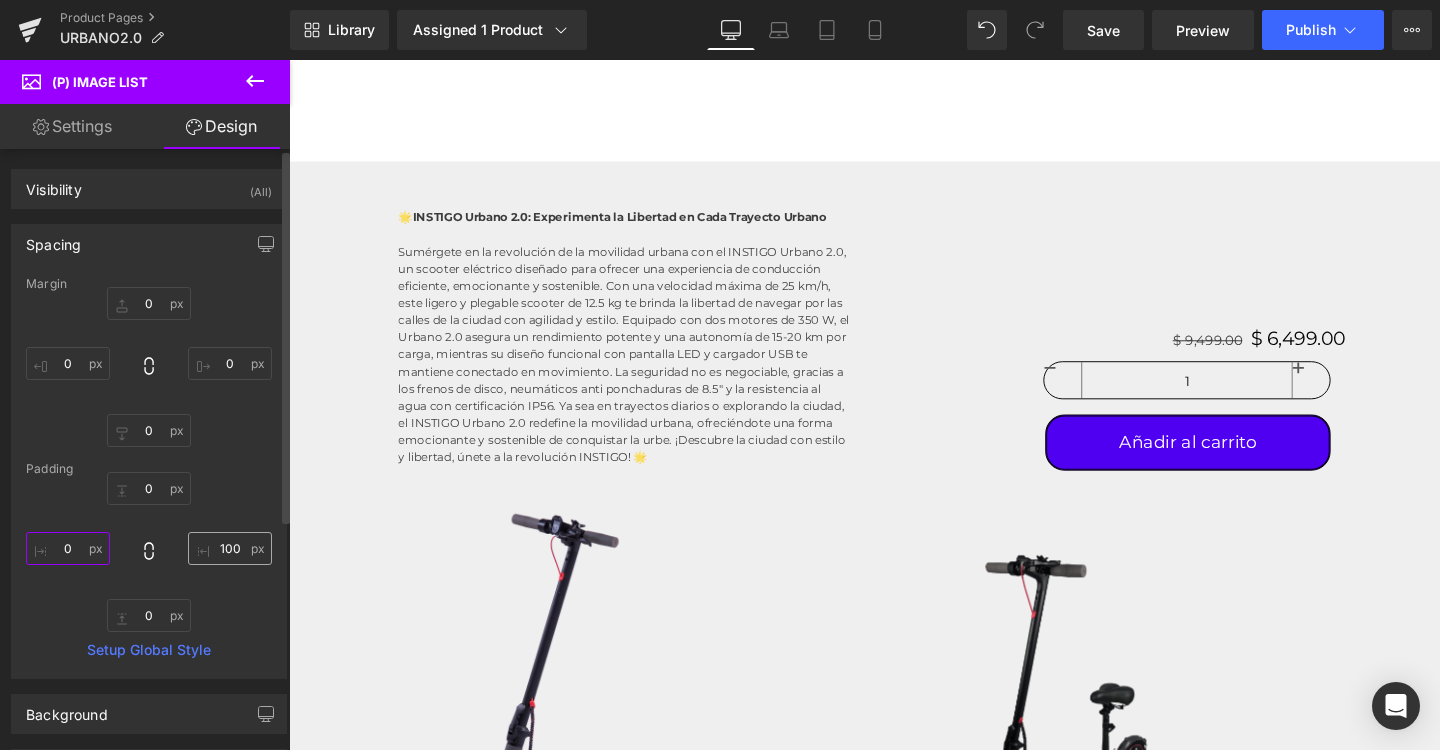 type 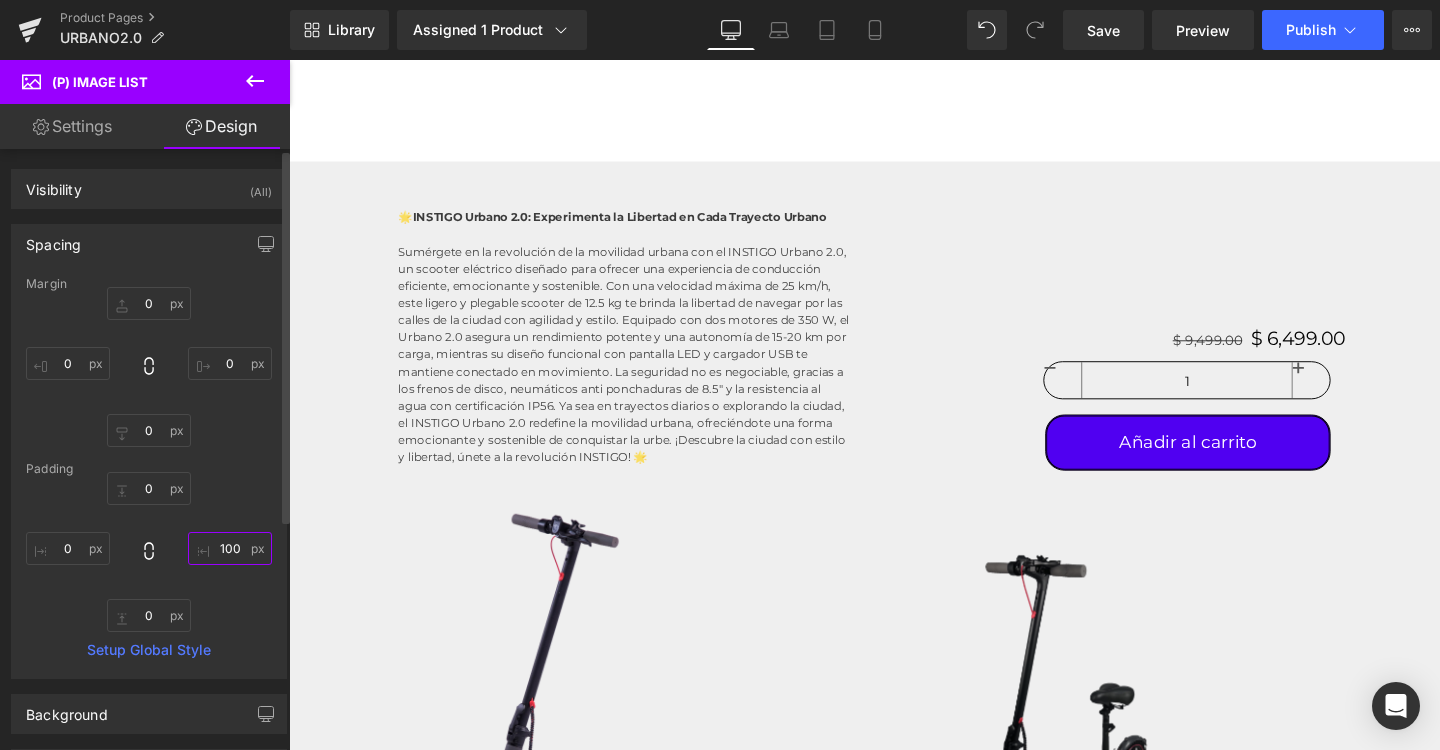 click at bounding box center (230, 548) 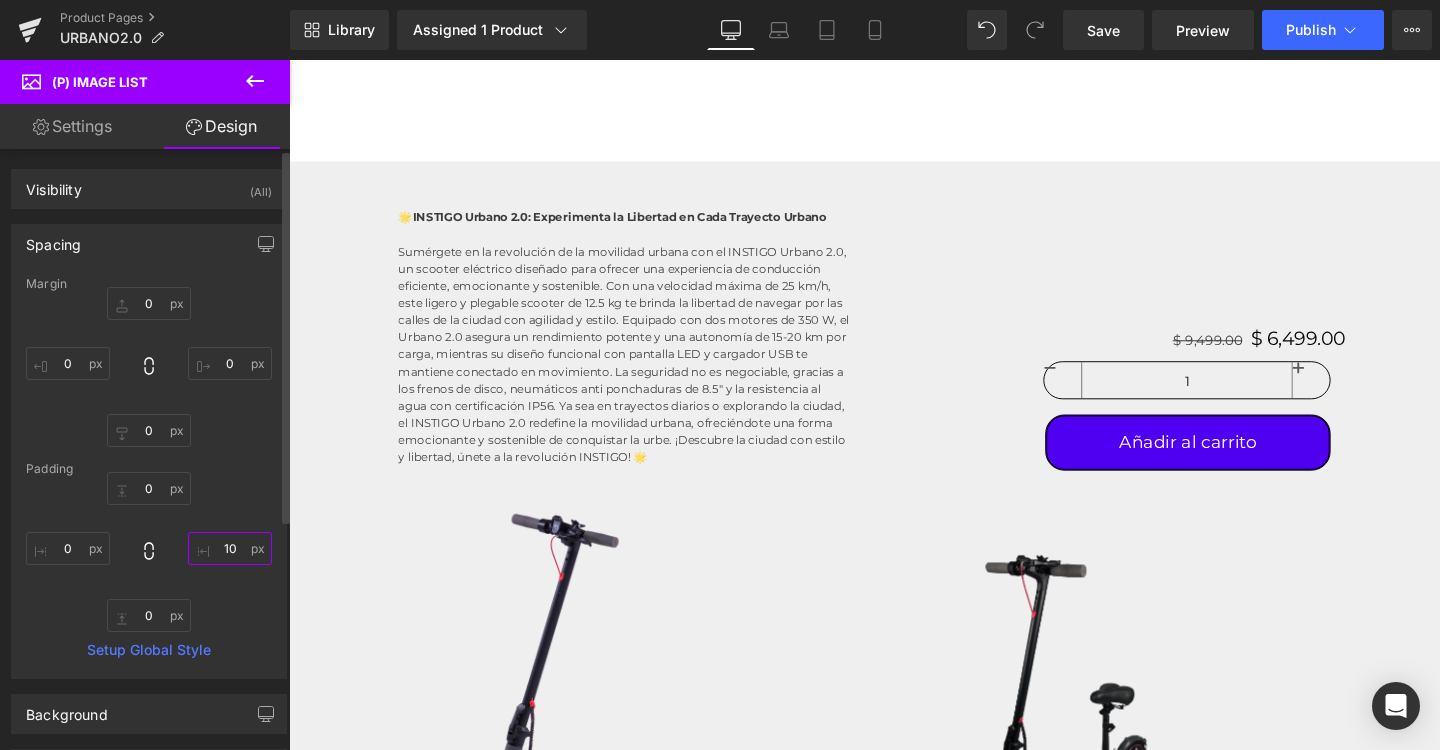 type on "1" 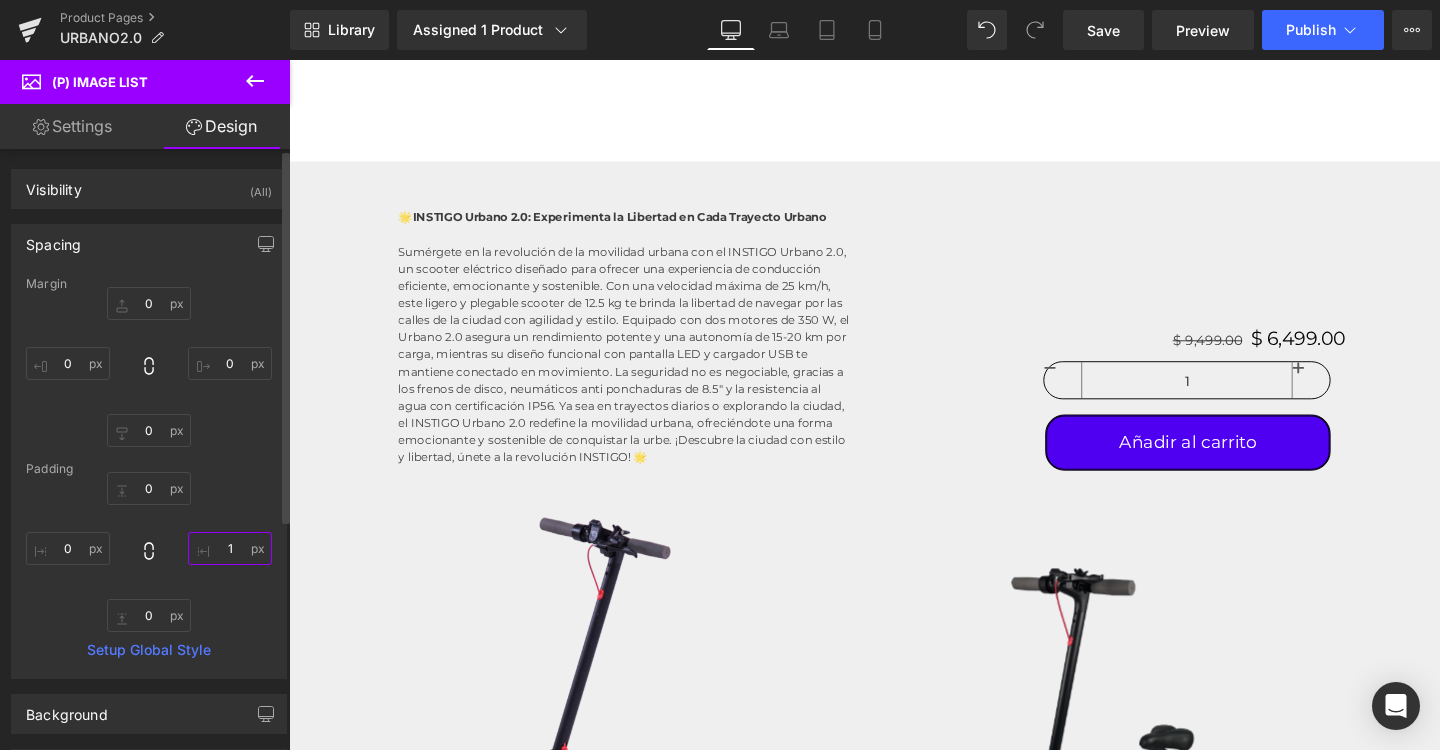 type 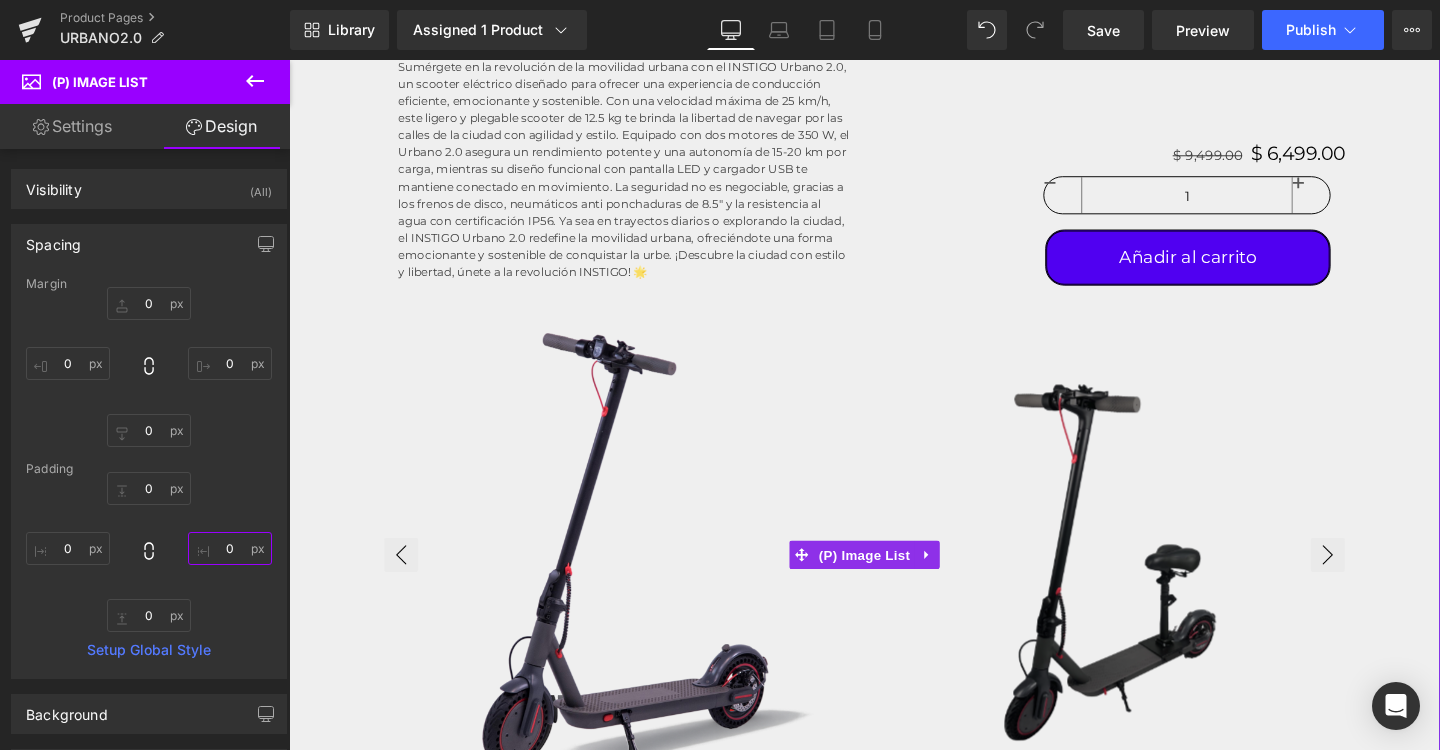 scroll, scrollTop: 1215, scrollLeft: 0, axis: vertical 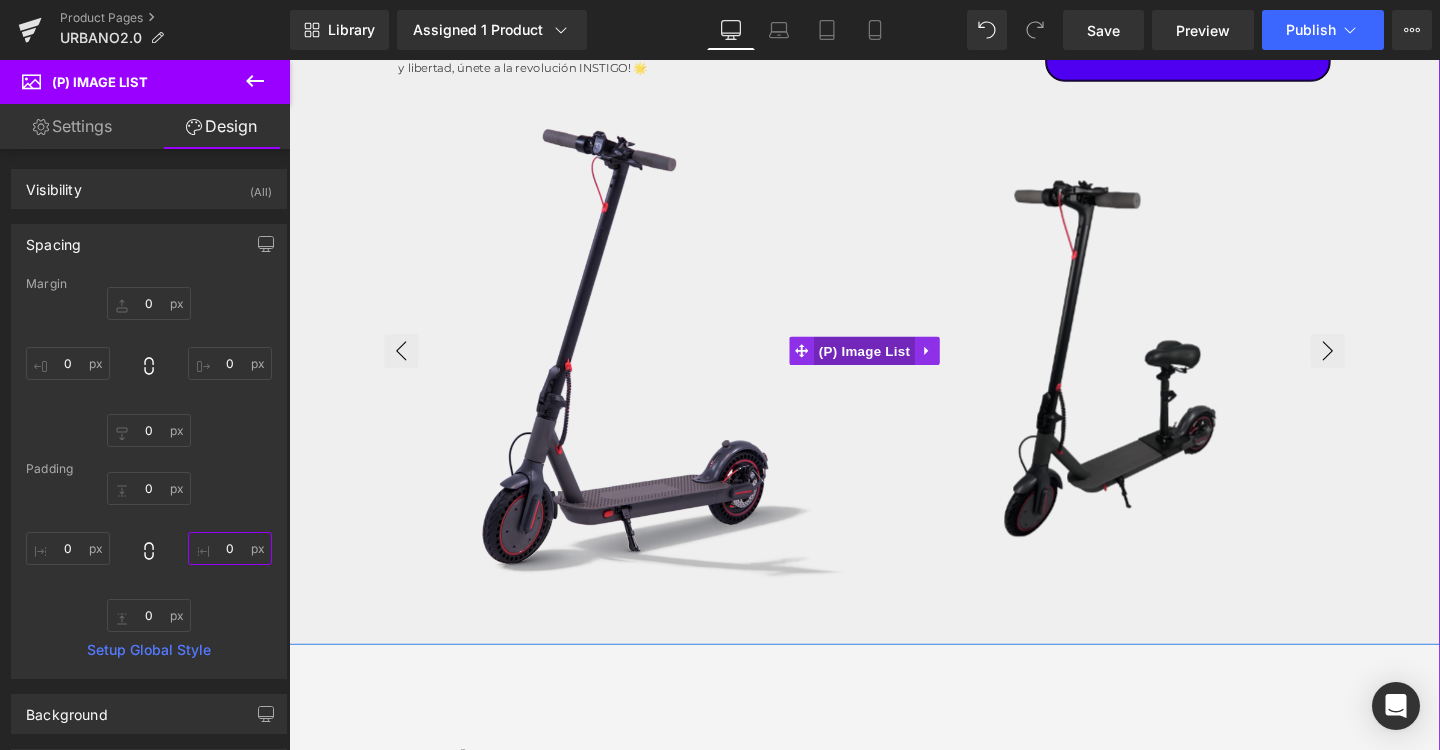 click on "(P) Image List" at bounding box center (894, 366) 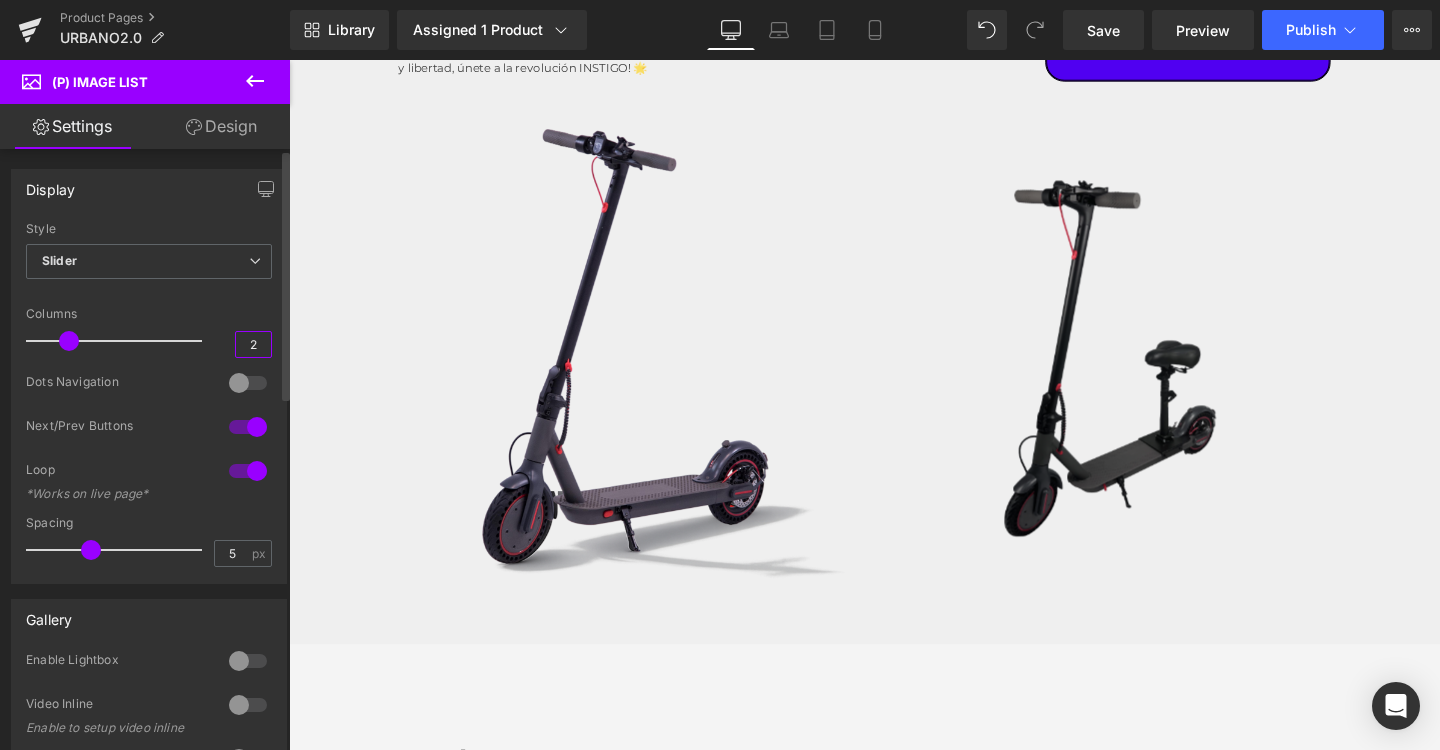 click on "2" at bounding box center [253, 344] 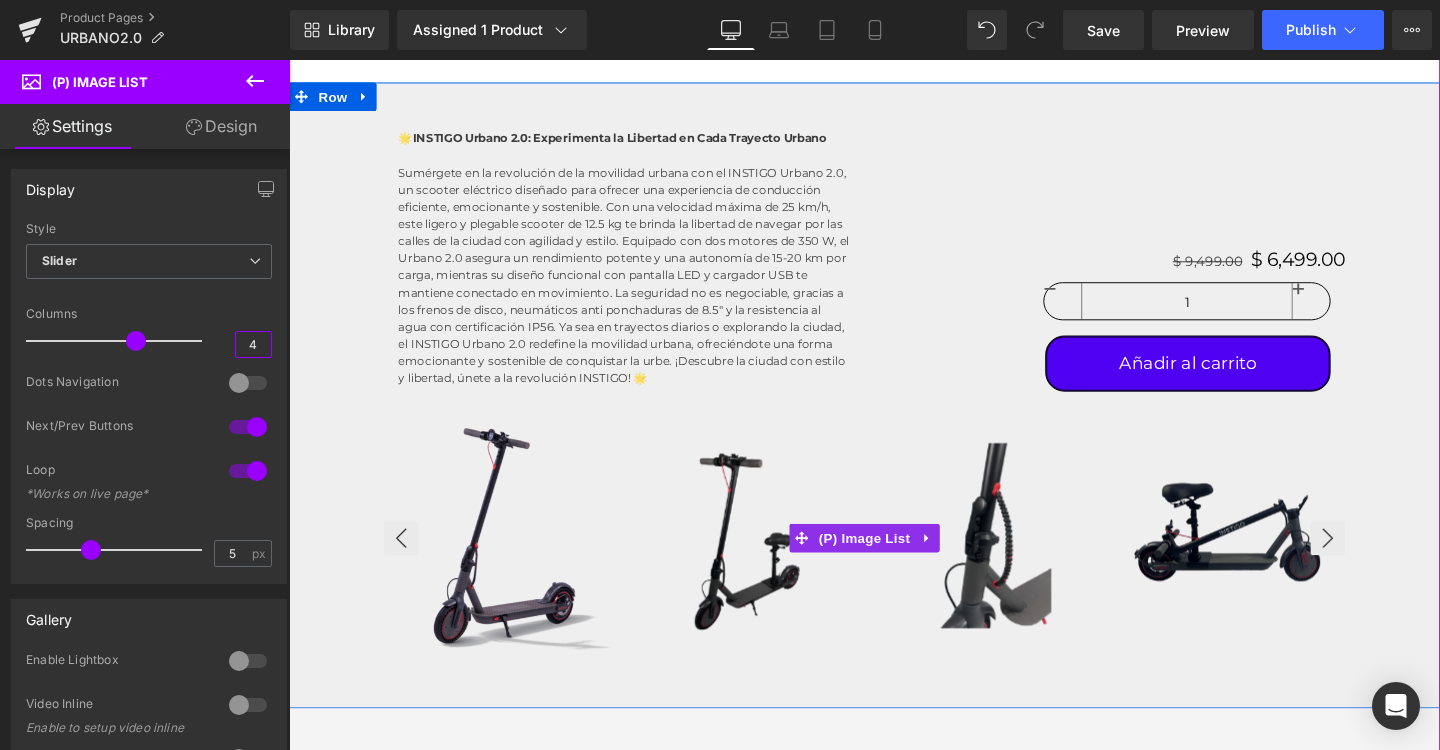 scroll, scrollTop: 896, scrollLeft: 0, axis: vertical 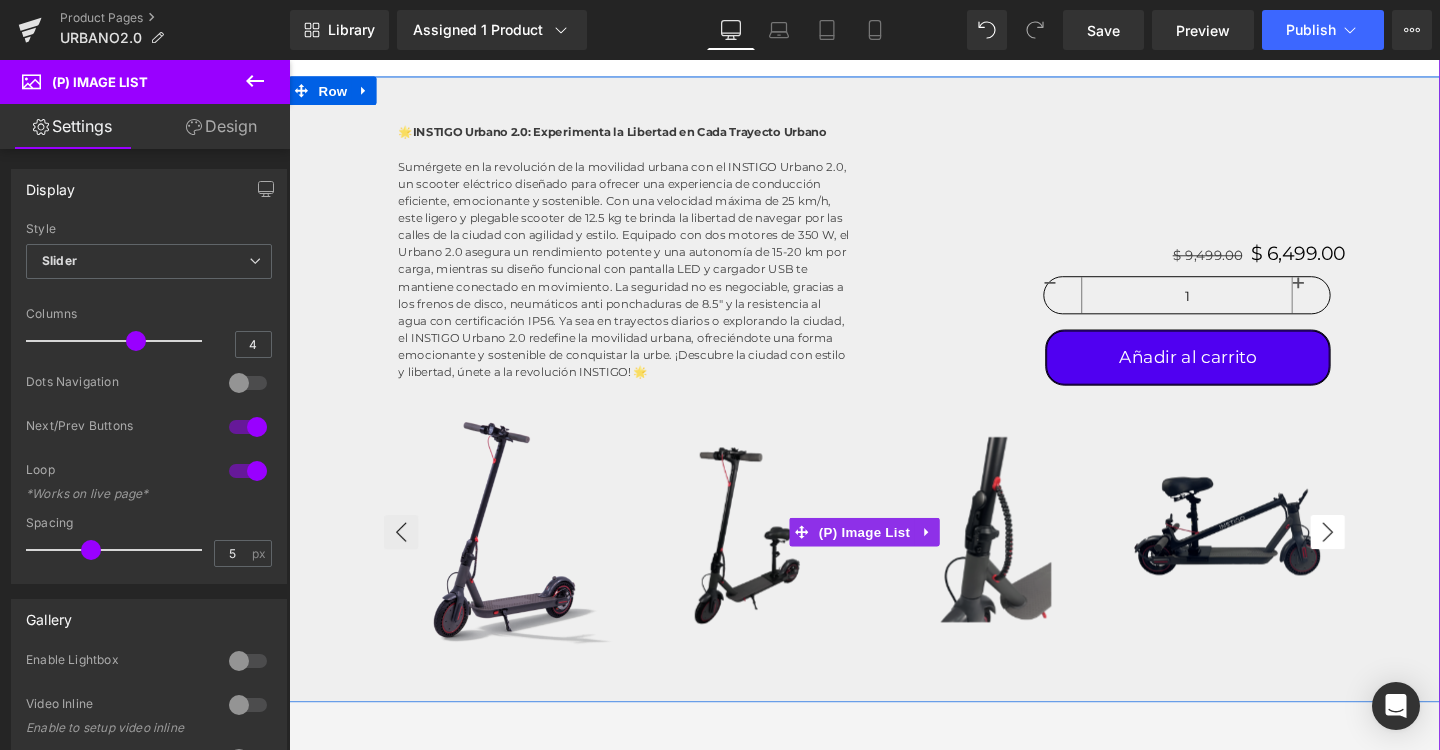 click on "›" at bounding box center [1381, 556] 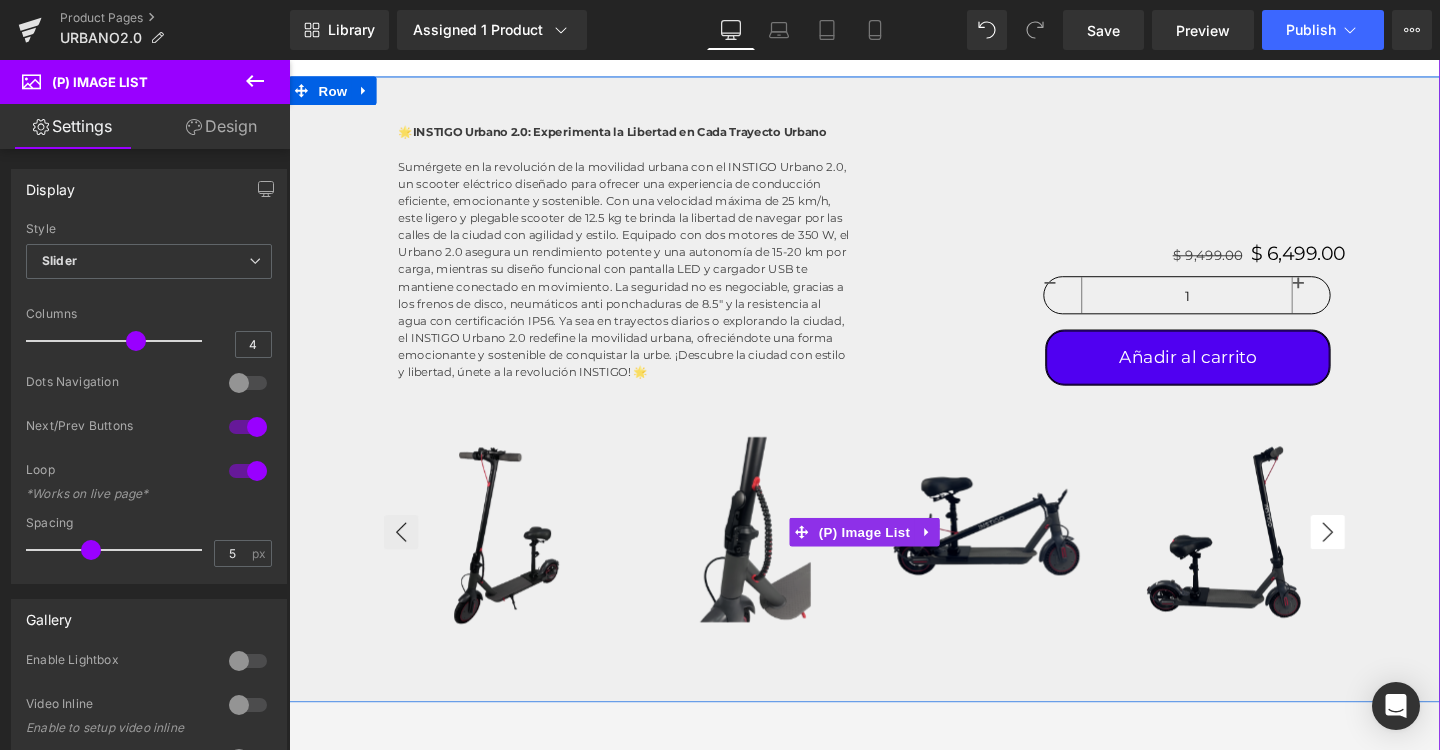 click on "›" at bounding box center (1381, 556) 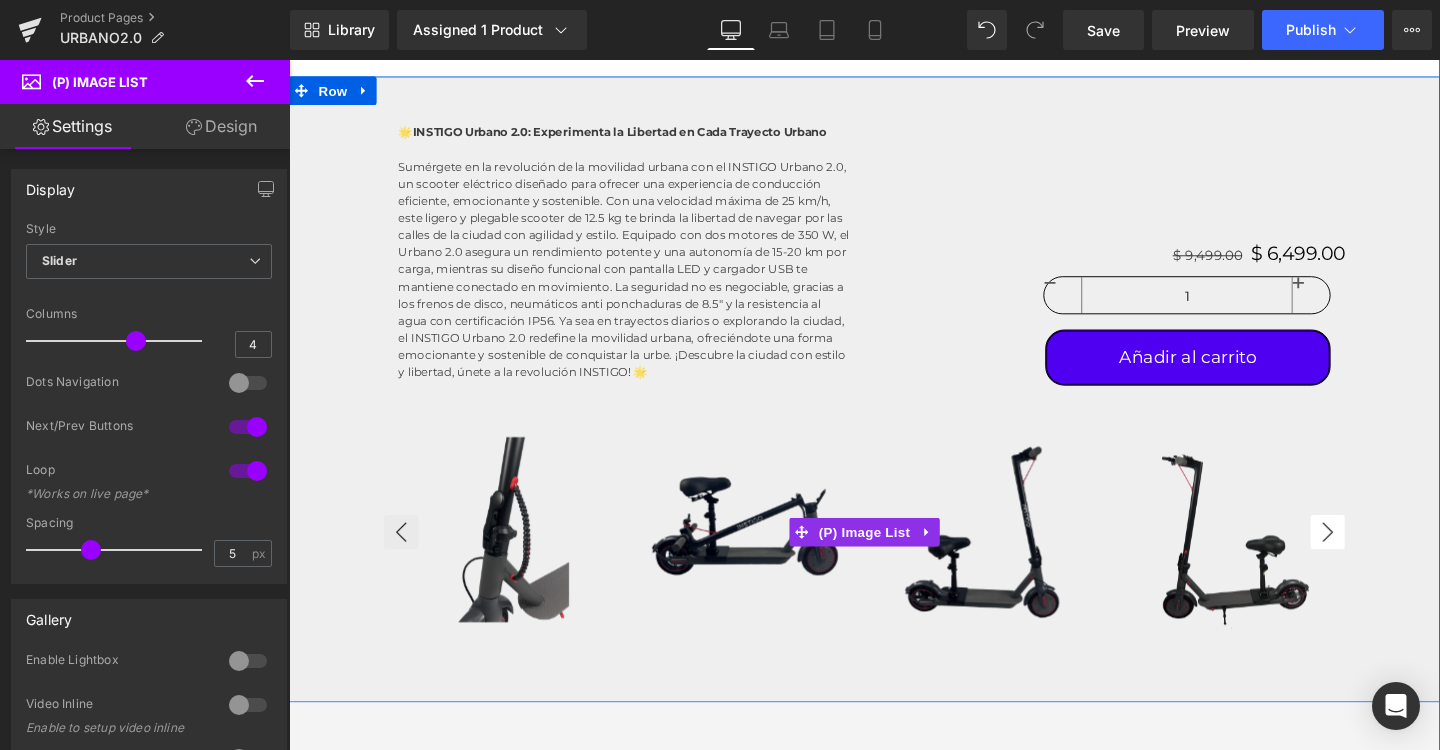 click on "›" at bounding box center [1381, 556] 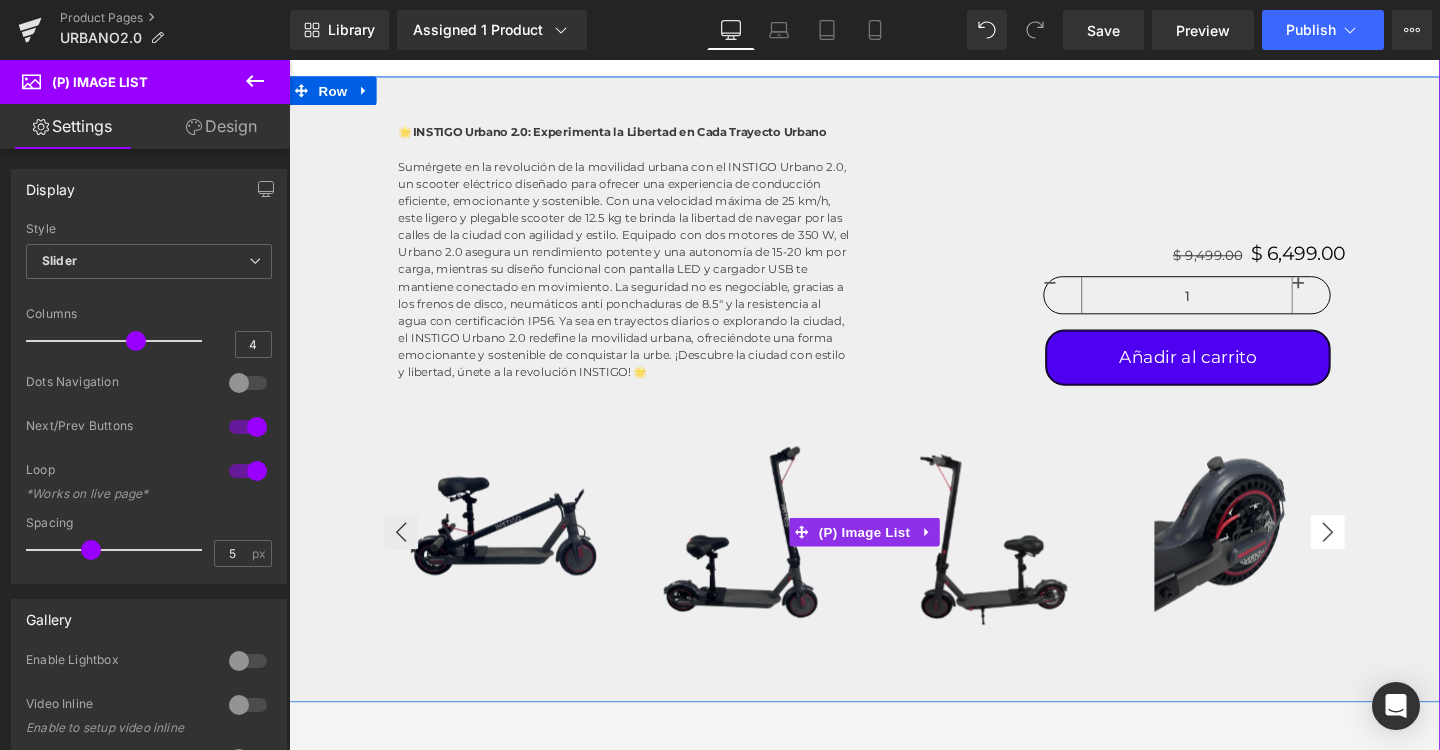 click on "›" at bounding box center [1381, 556] 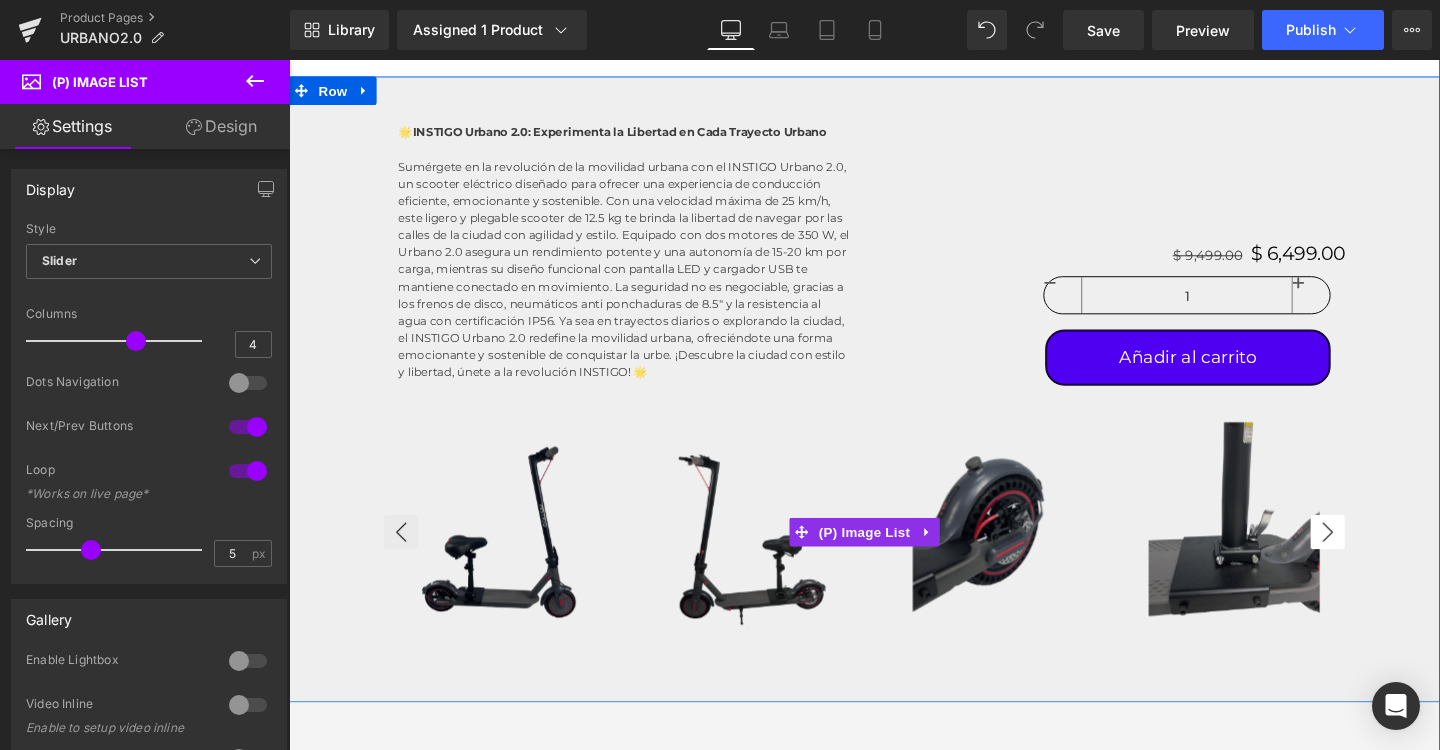 click on "›" at bounding box center [1381, 556] 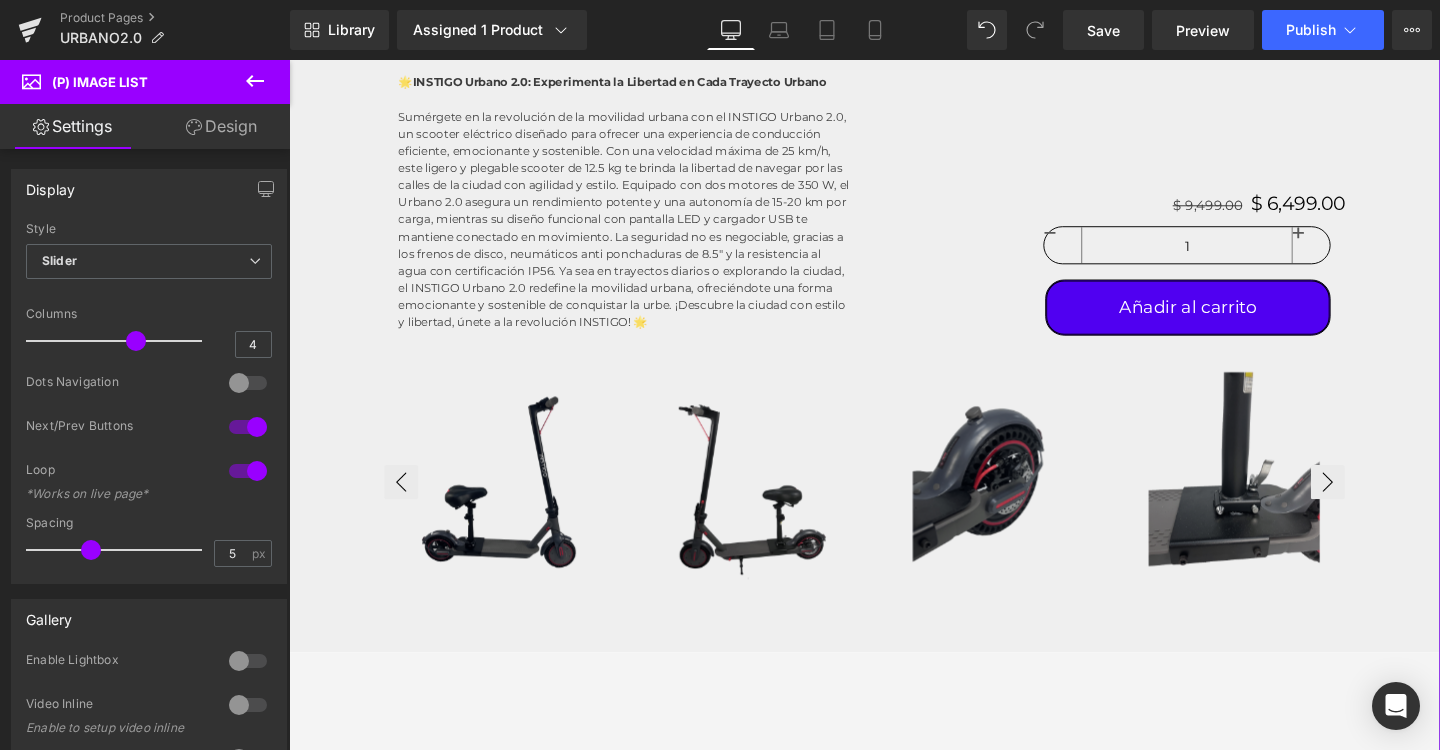 scroll, scrollTop: 950, scrollLeft: 0, axis: vertical 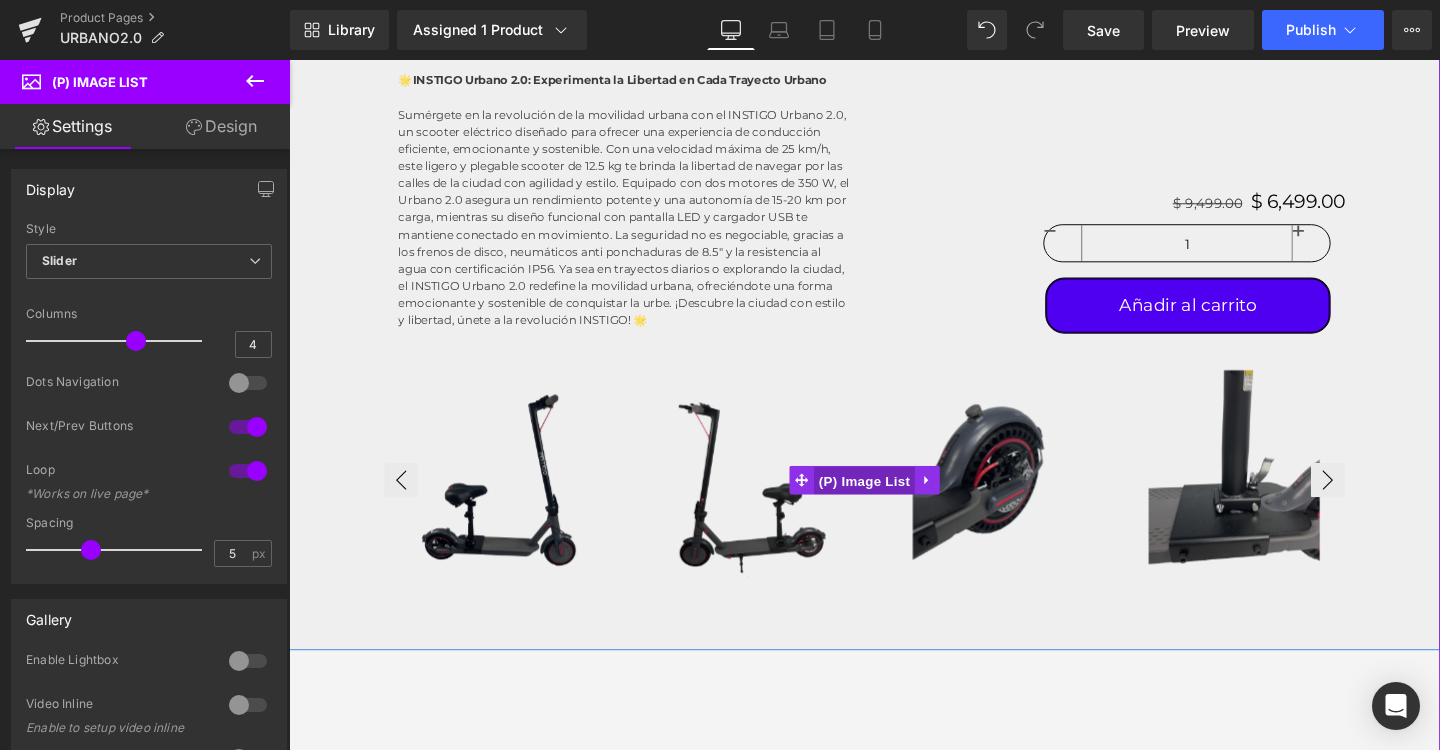click on "(P) Image List" at bounding box center [894, 503] 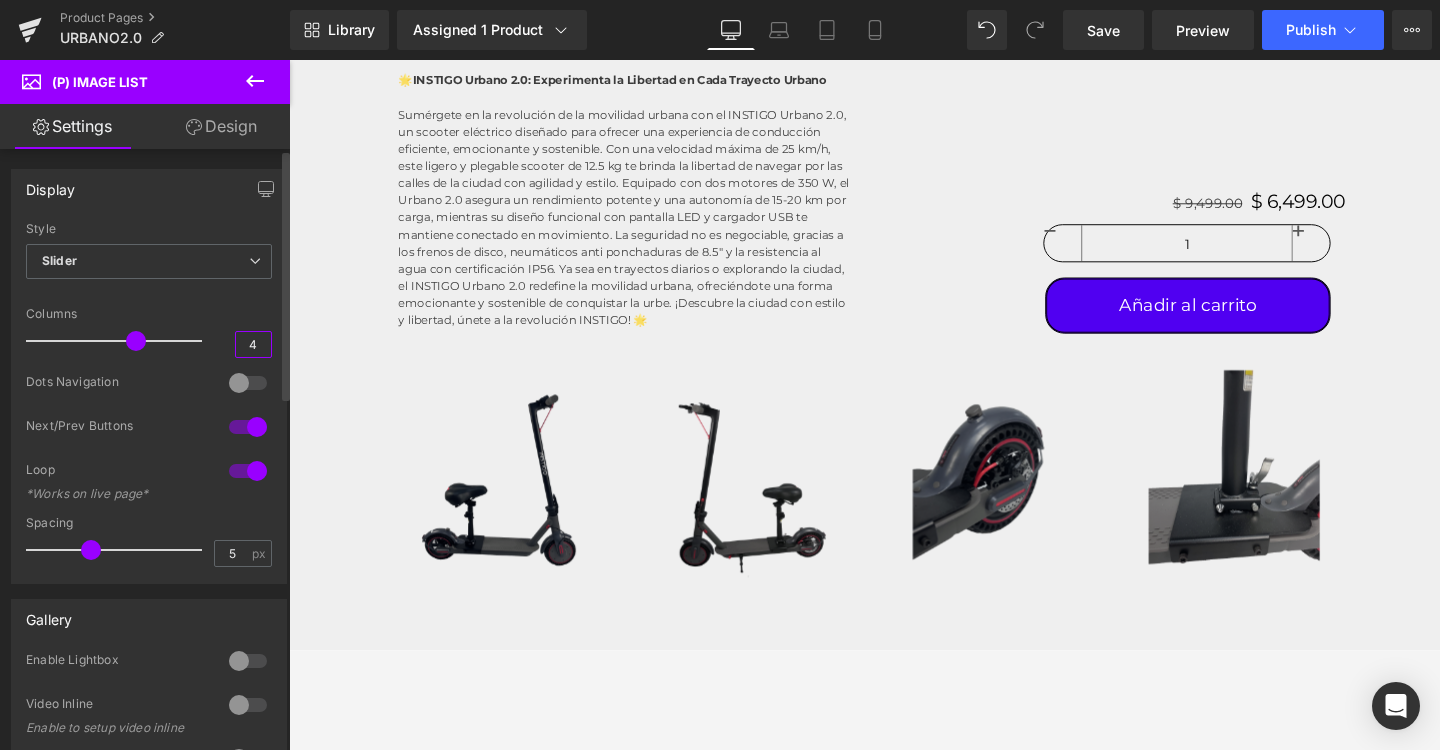 click on "4" at bounding box center (253, 344) 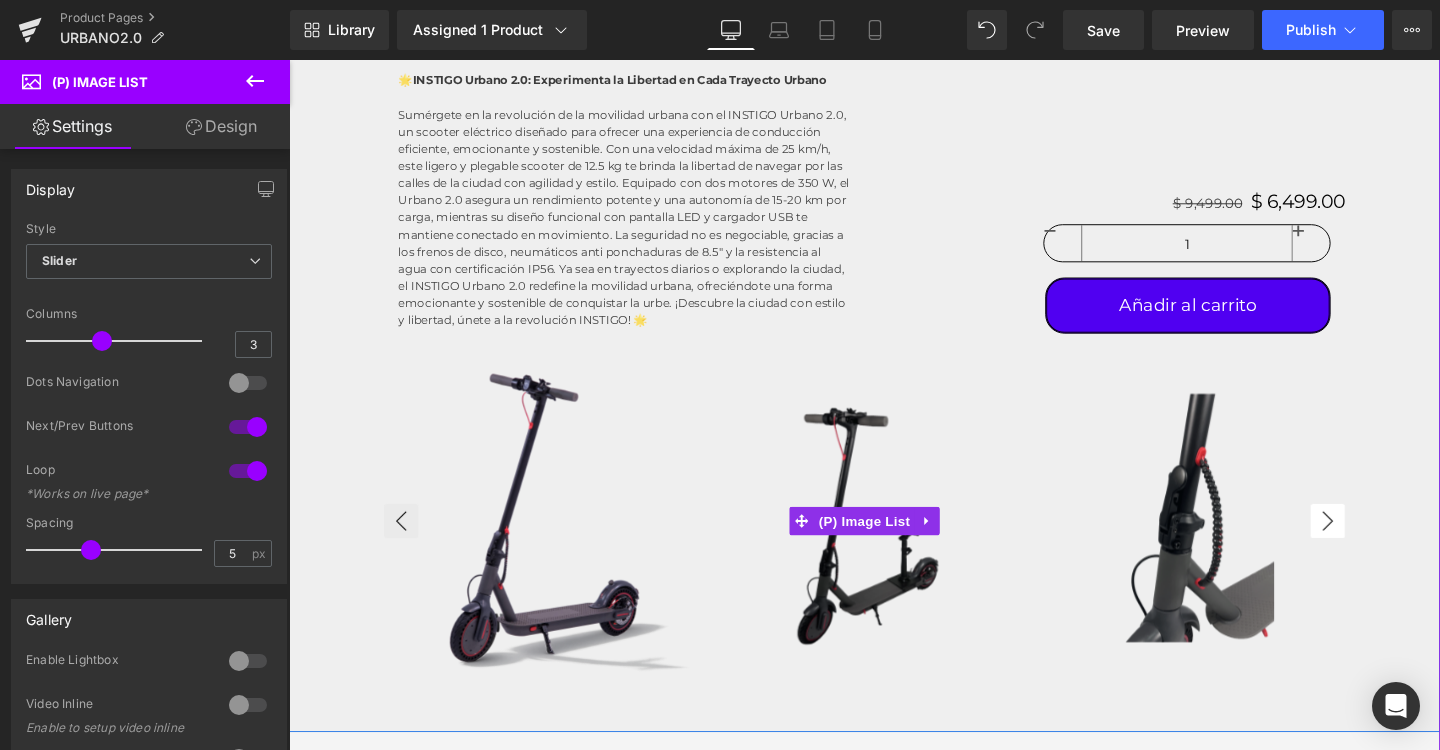 click on "›" at bounding box center [1381, 545] 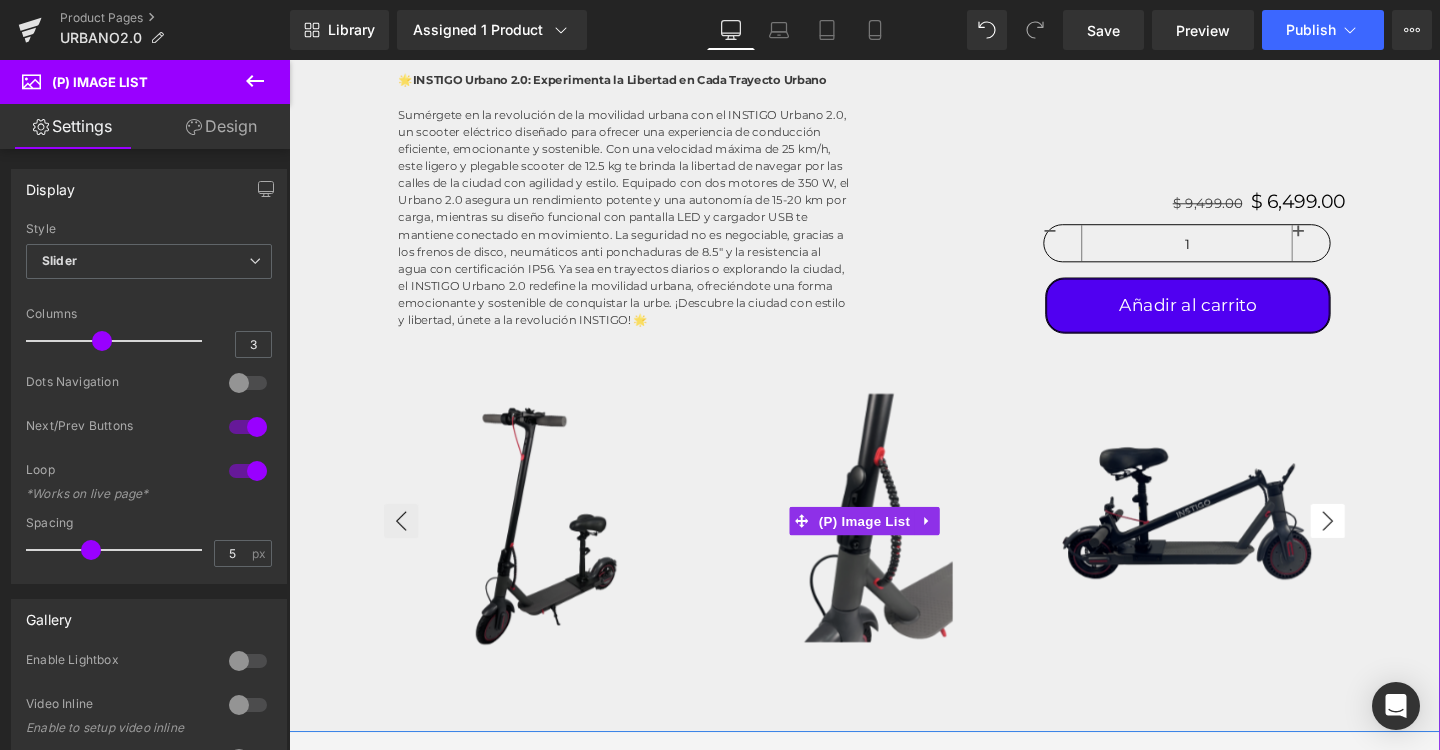 click on "›" at bounding box center [1381, 545] 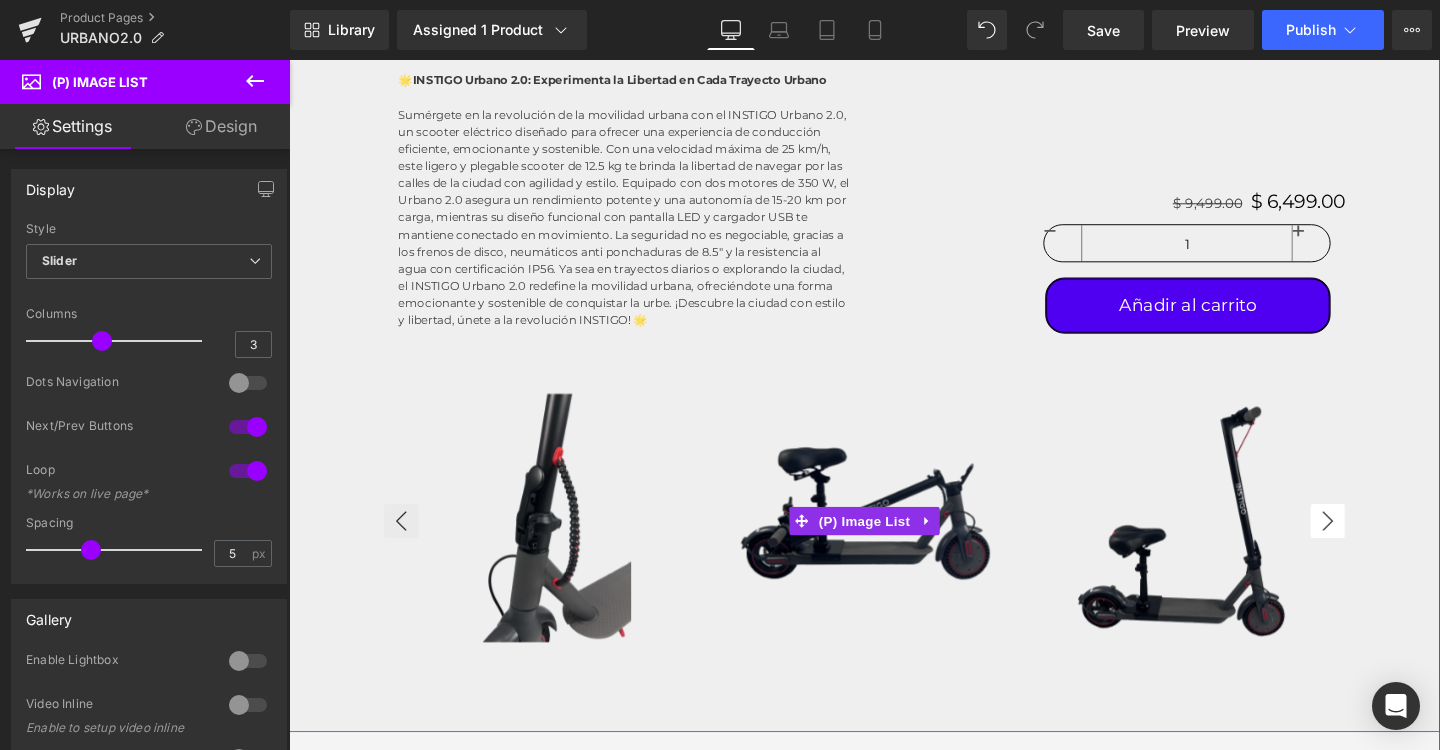 click on "›" at bounding box center (1381, 545) 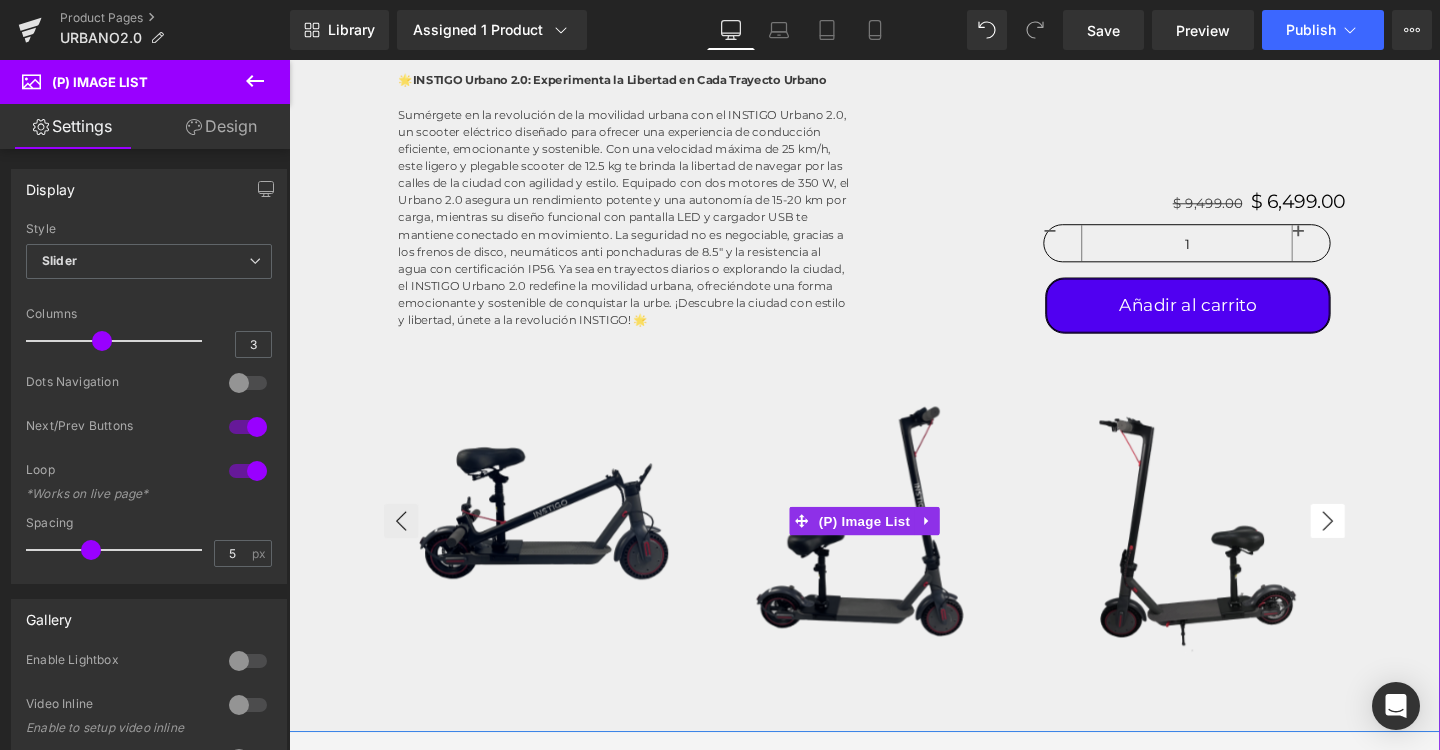 click on "›" at bounding box center [1381, 545] 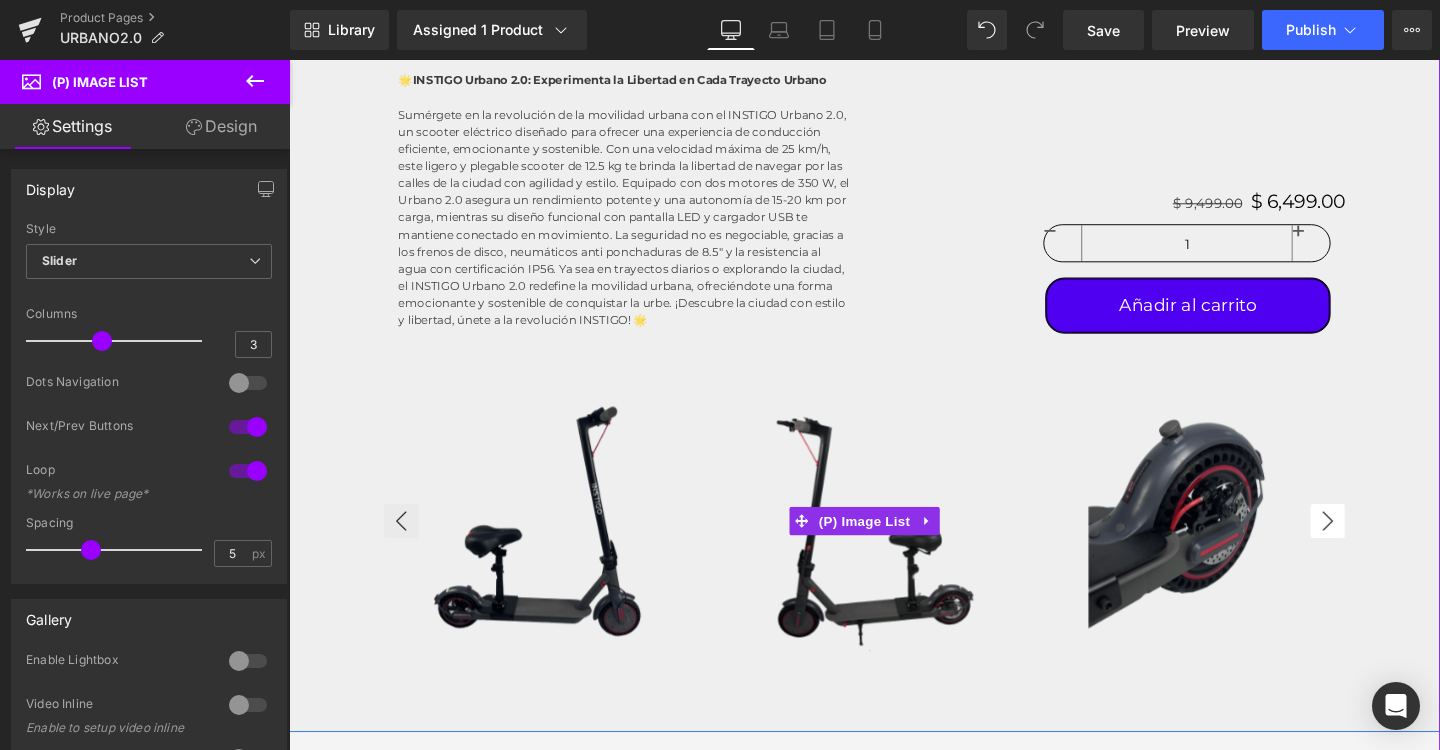click on "›" at bounding box center [1381, 545] 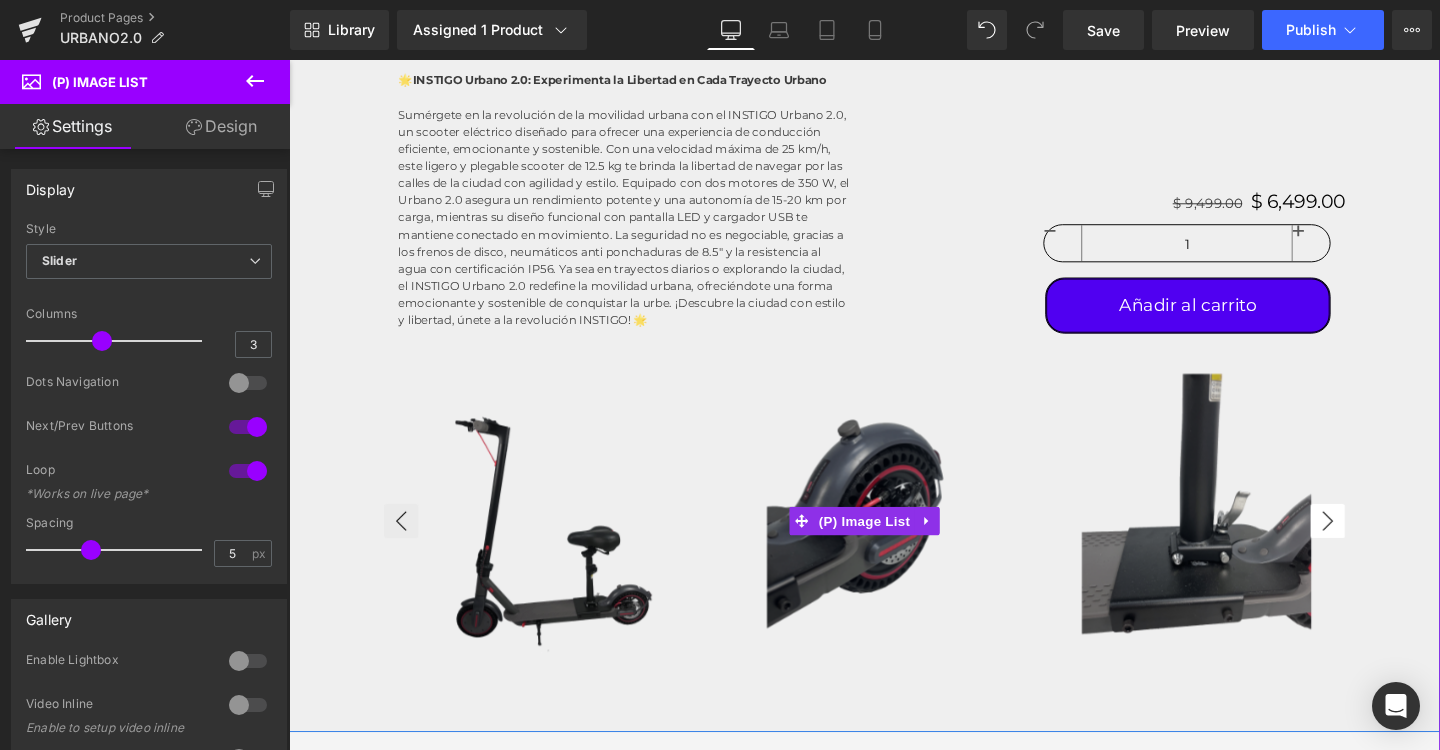 click on "›" at bounding box center (1381, 545) 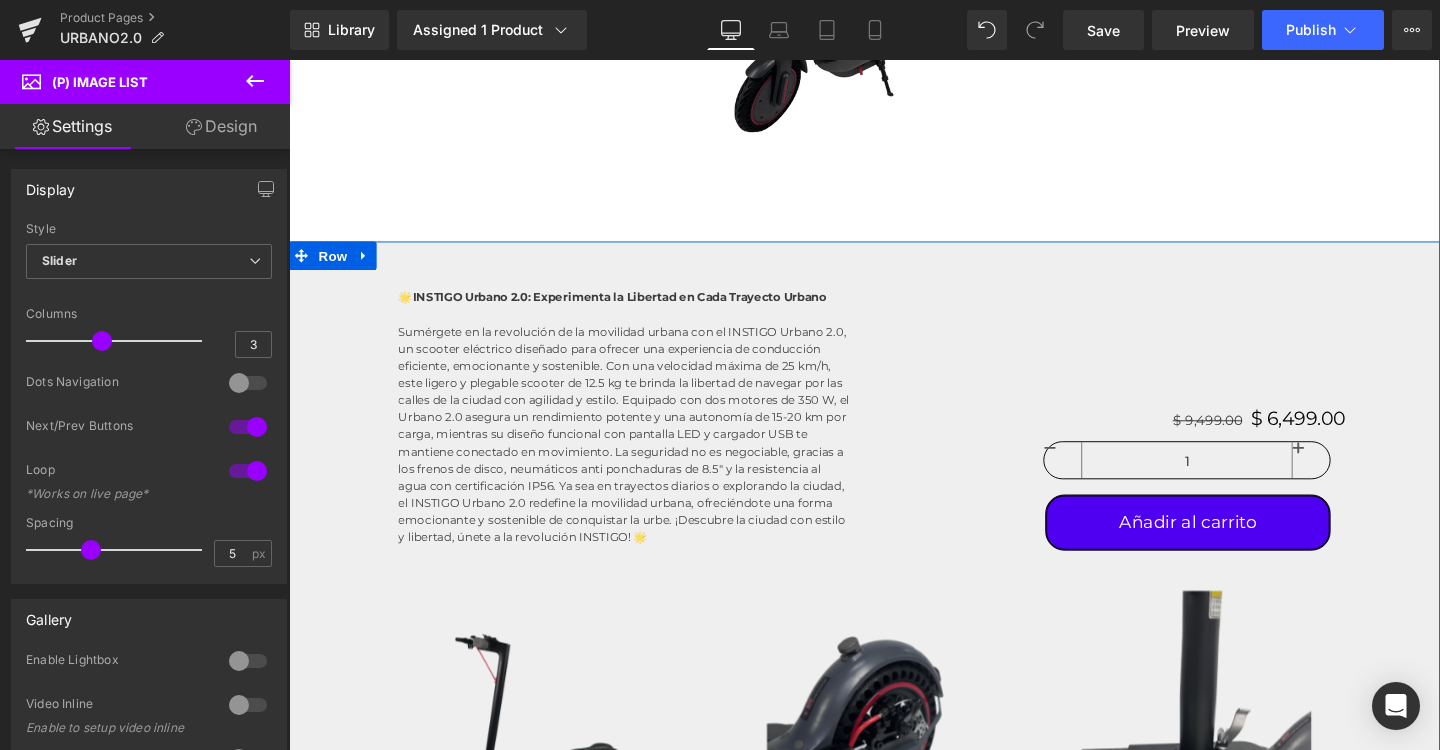 scroll, scrollTop: 711, scrollLeft: 0, axis: vertical 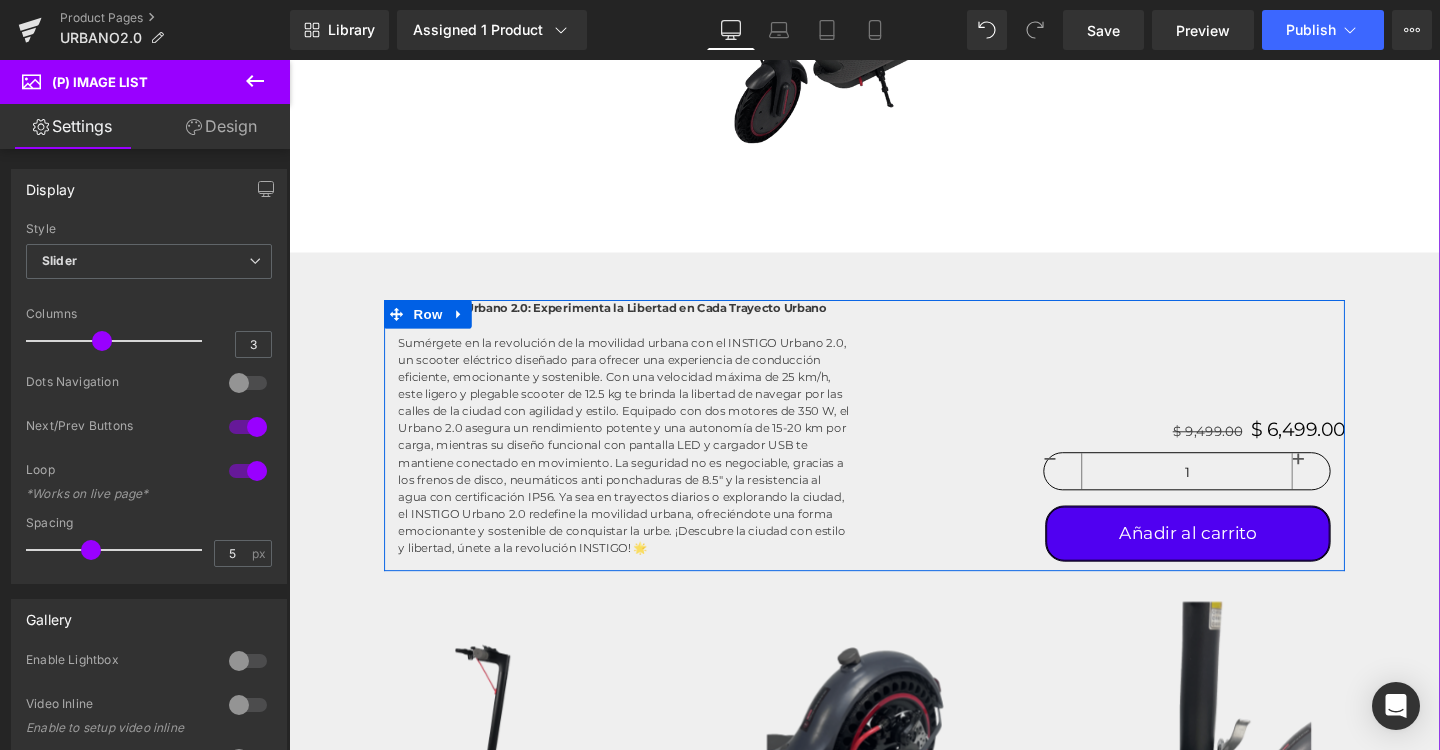 click 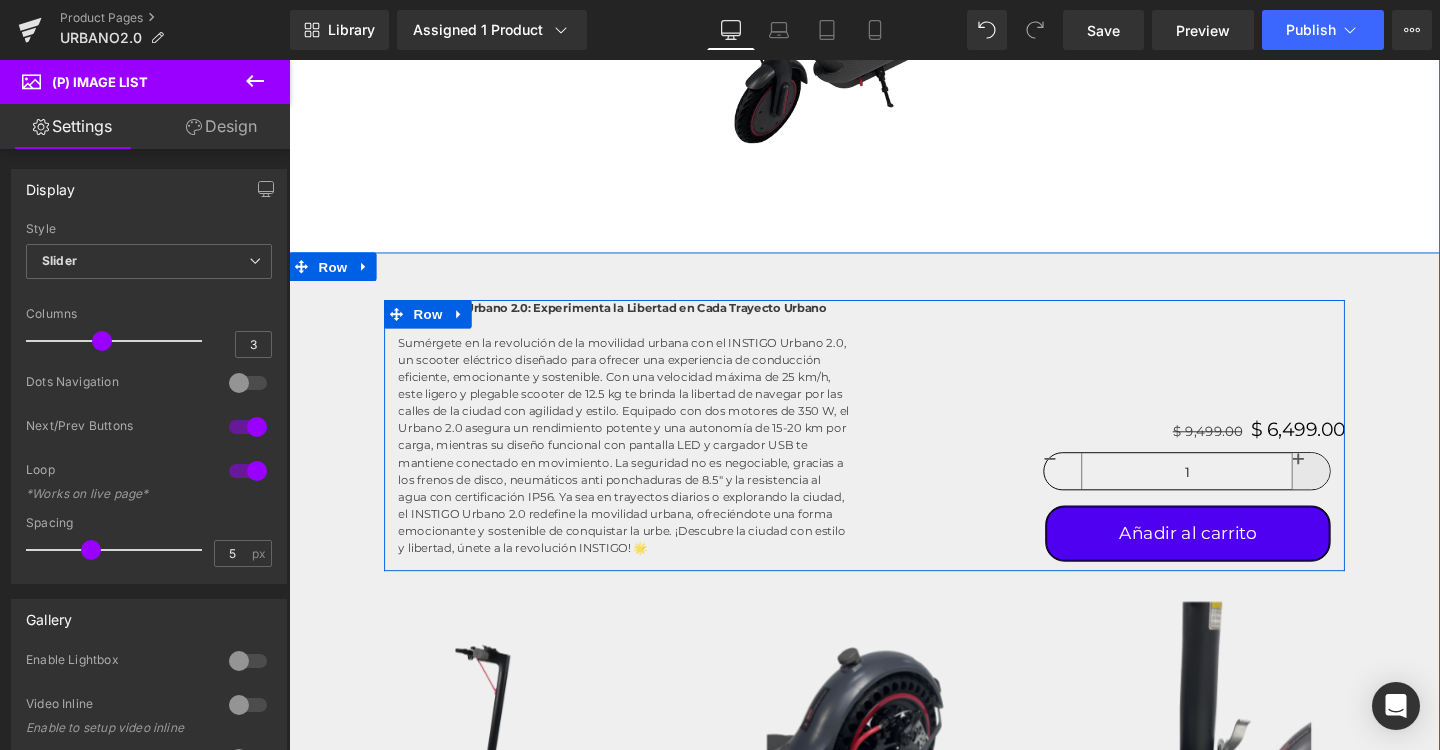 click 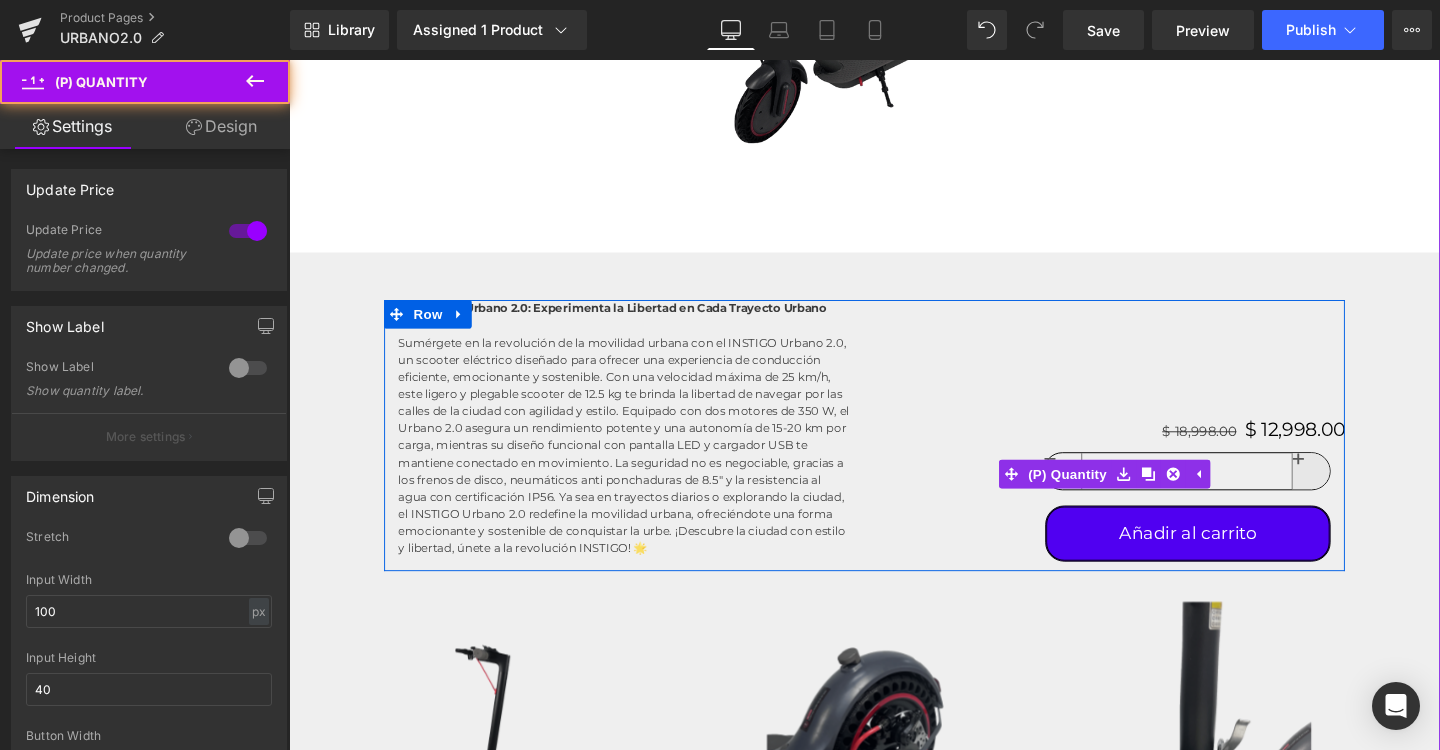 type on "2" 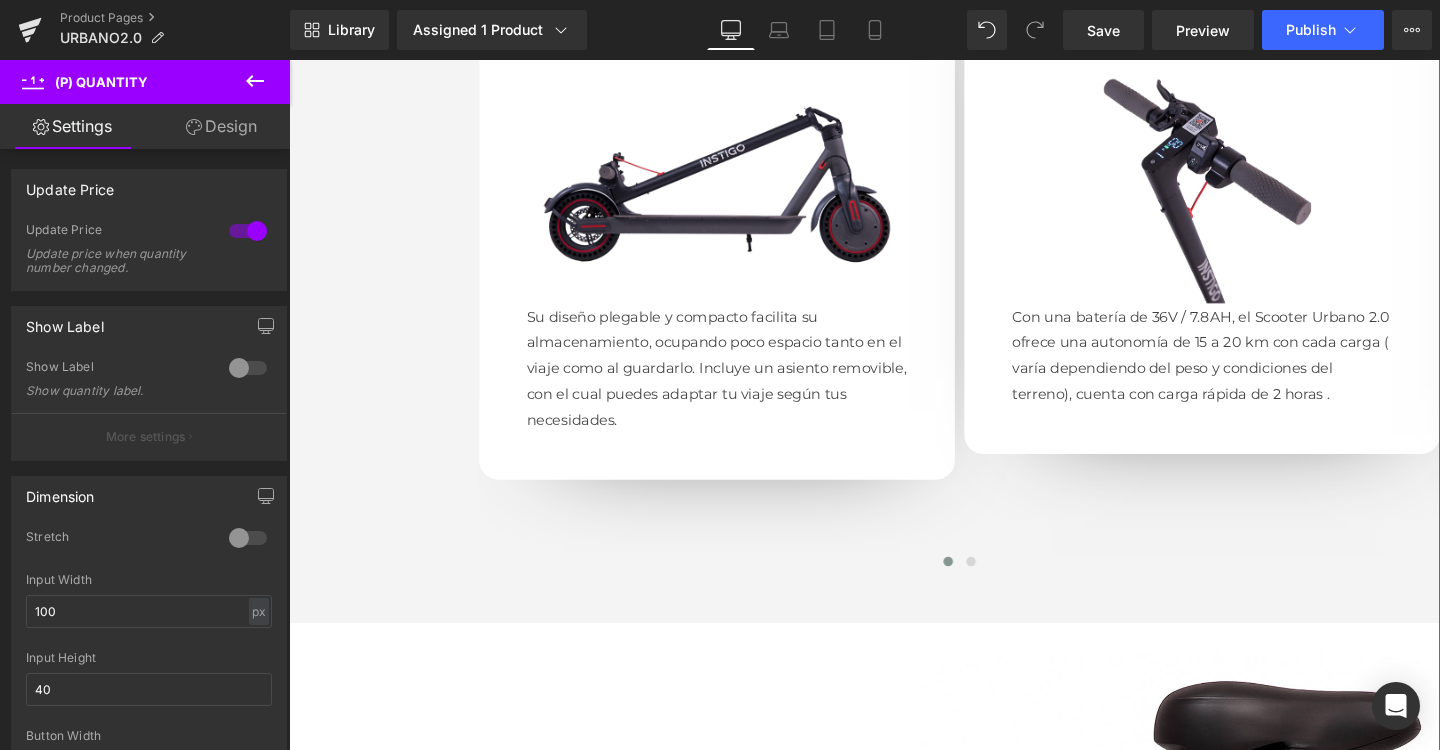 scroll, scrollTop: 1947, scrollLeft: 0, axis: vertical 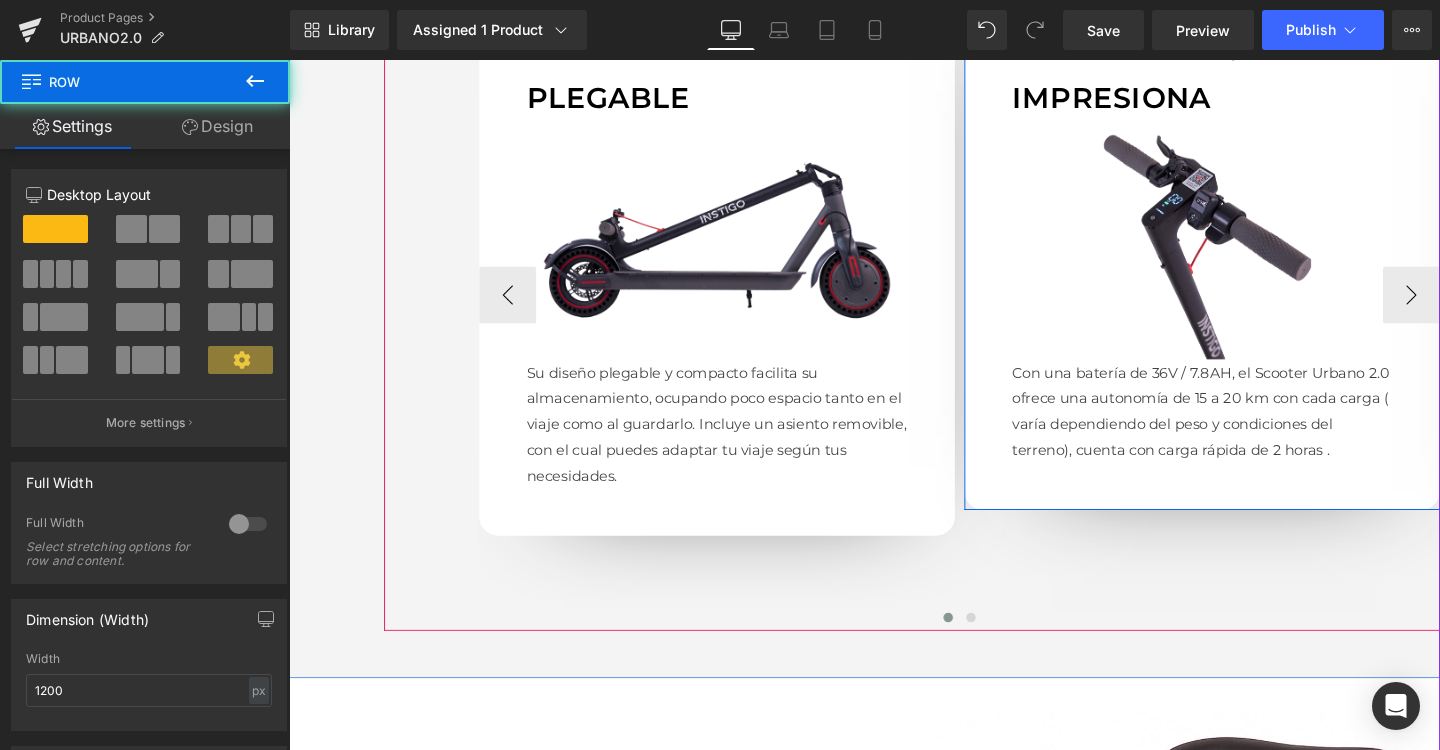 click on "ADAPTABLE Text Block         AUTONOMÍA QUE IMPRESIONA Text Block         Image         Con una batería de 36V / 7.8AH, el Scooter Urbano 2.0 ofrece una autonomía de 15 a 20 km con cada carga ( varía dependiendo del peso y condiciones del terreno), cuenta con carga rápida de 2 horas . Text Block         Row" at bounding box center (1249, 243) 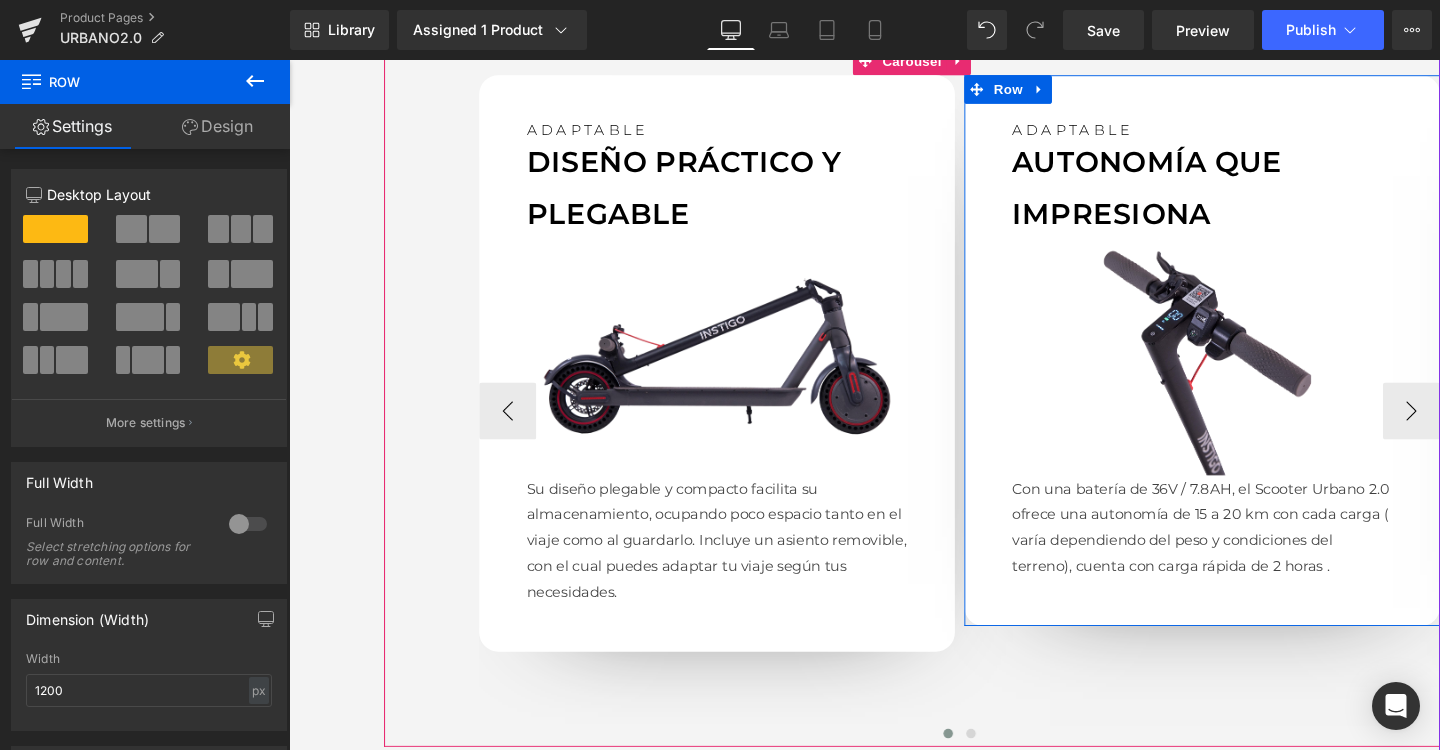 scroll, scrollTop: 1785, scrollLeft: 0, axis: vertical 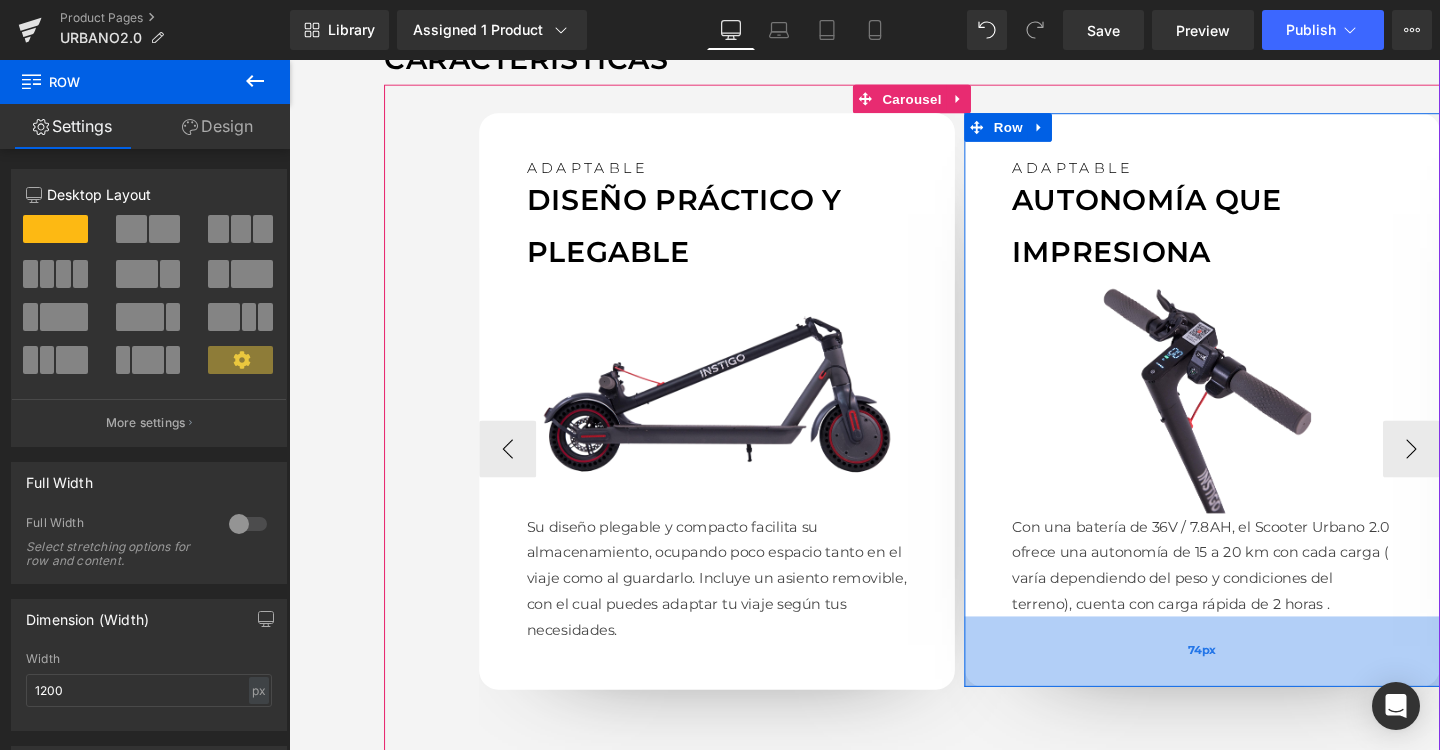 drag, startPoint x: 1171, startPoint y: 688, endPoint x: 1169, endPoint y: 711, distance: 23.086792 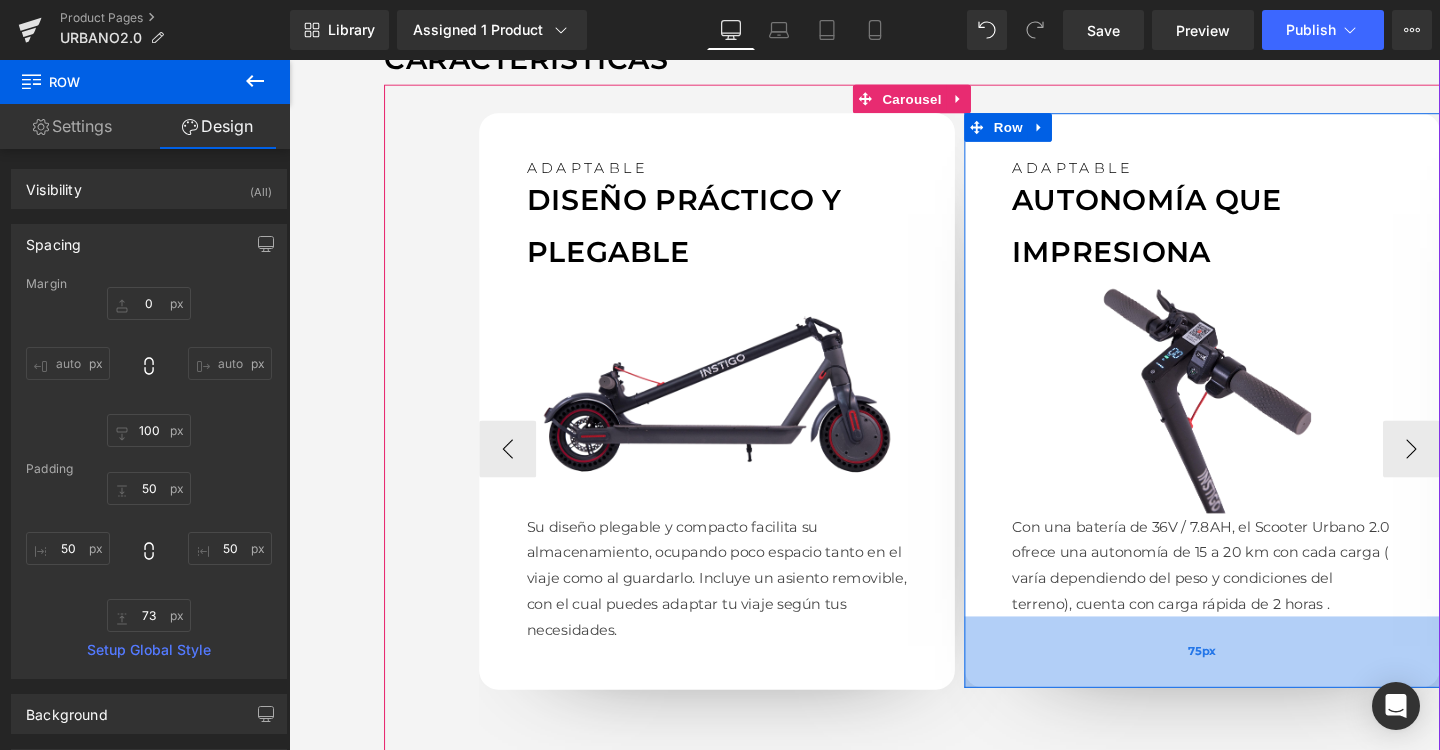 click on "75px" at bounding box center (1249, 682) 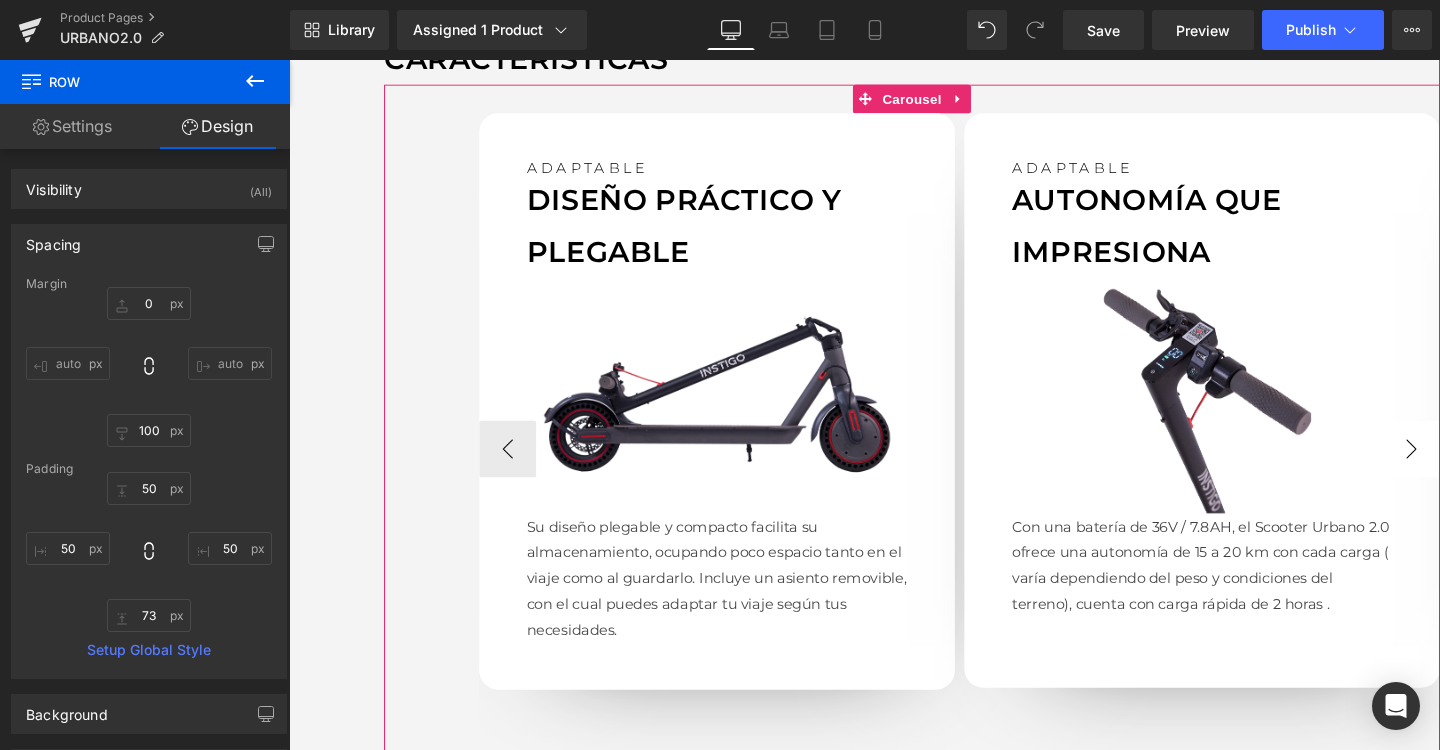 click on "›" at bounding box center (1469, 469) 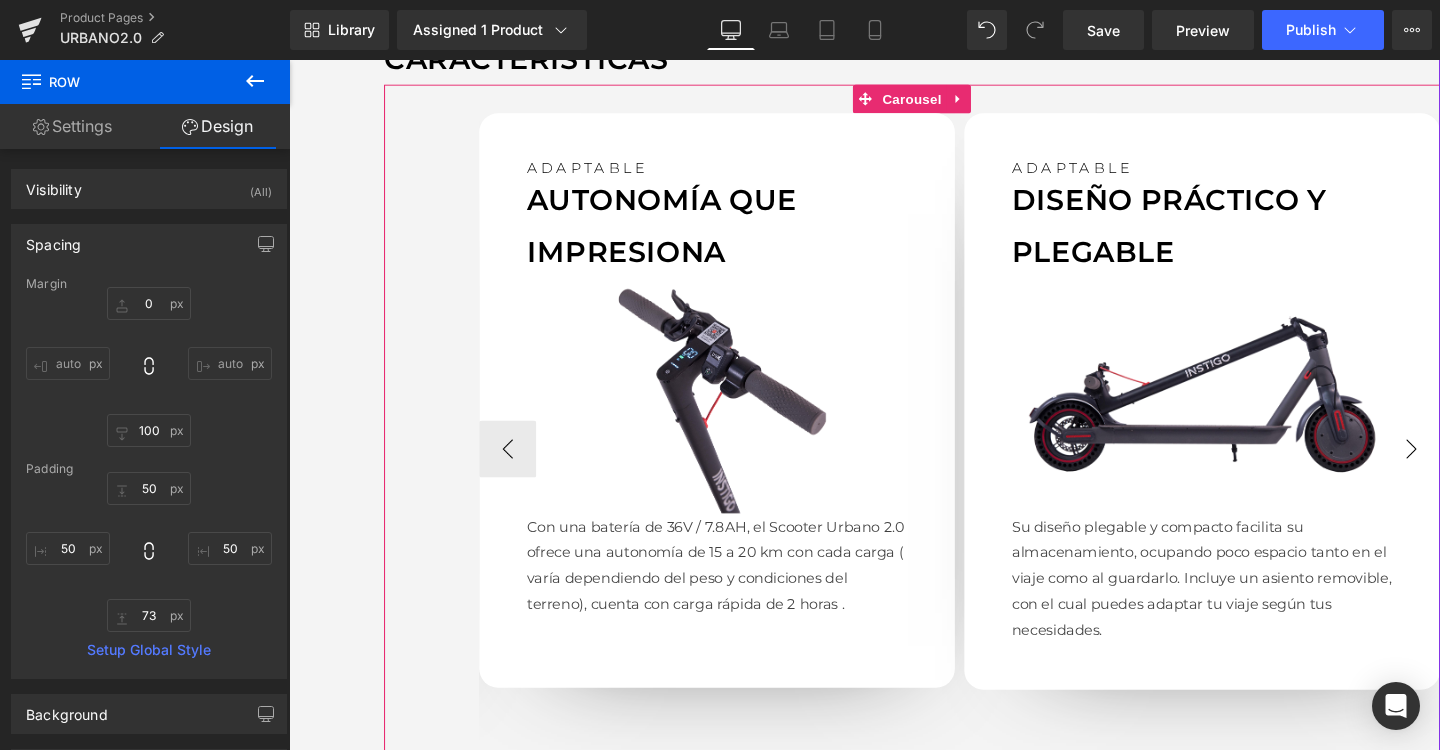 click on "›" at bounding box center (1469, 469) 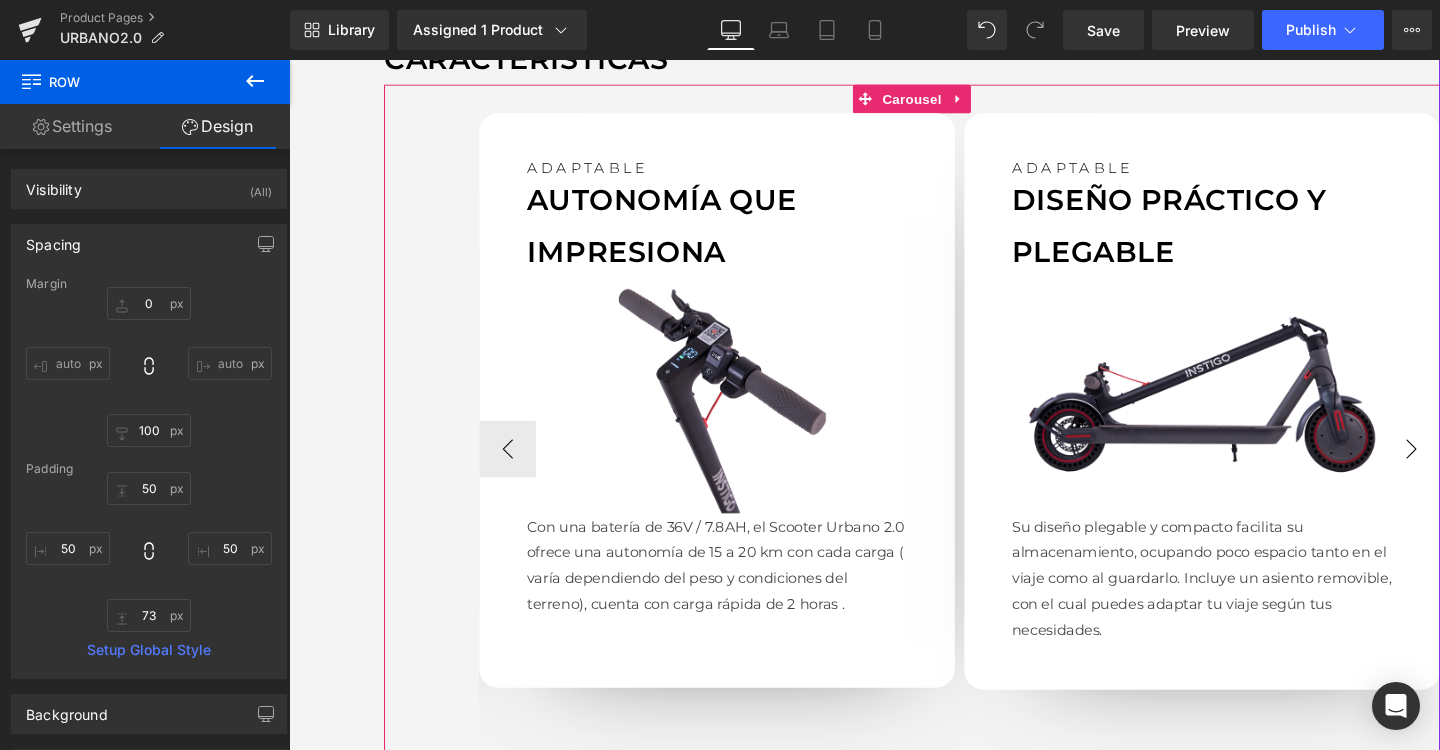 click on "›" at bounding box center (1469, 469) 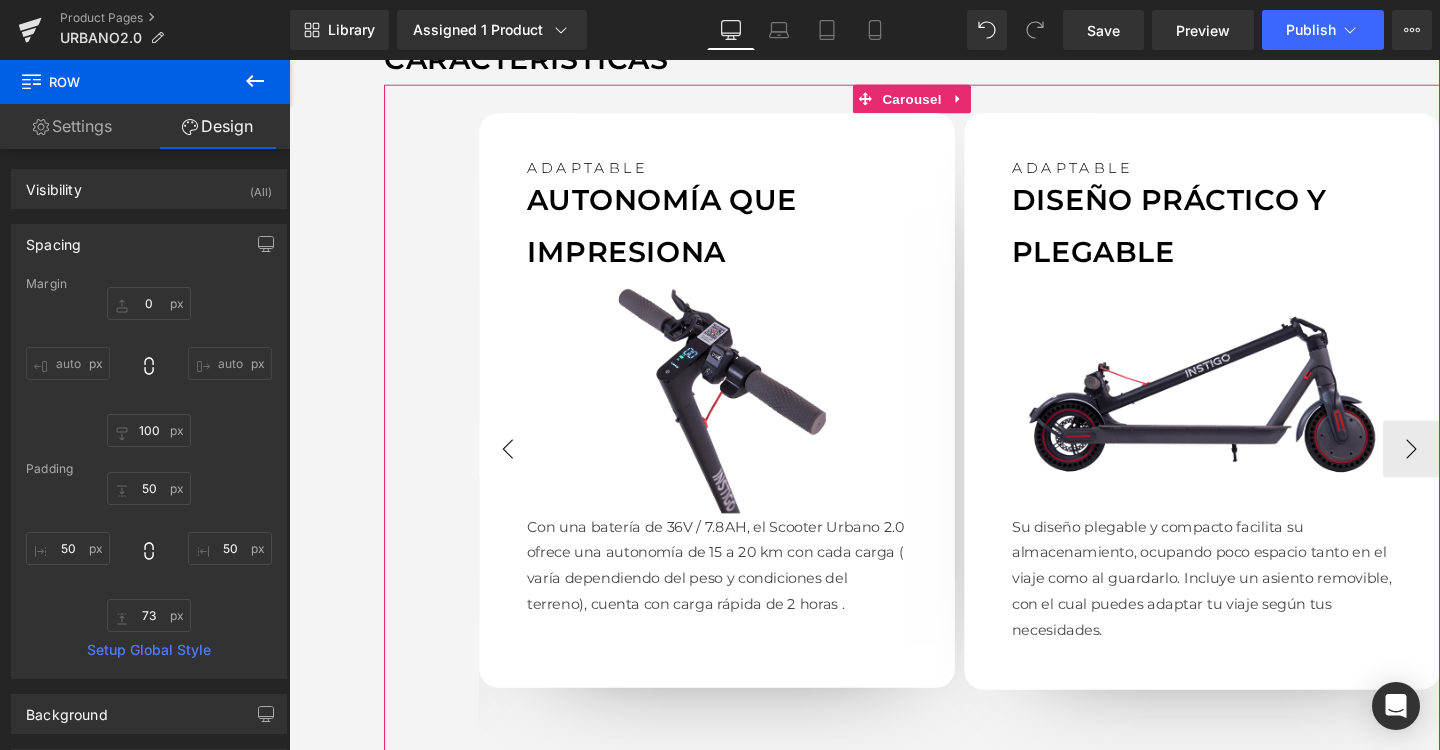 click on "‹" at bounding box center (519, 469) 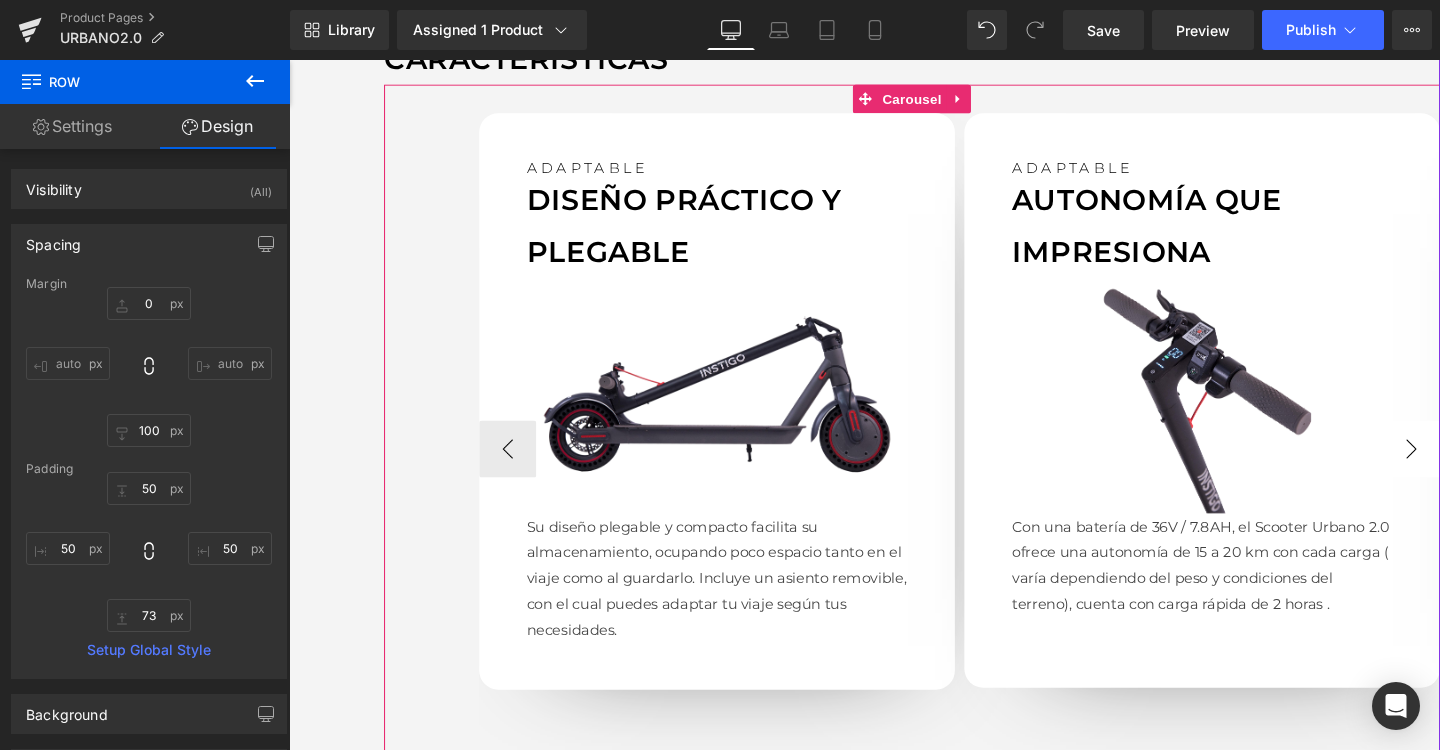 click on "›" at bounding box center [1469, 469] 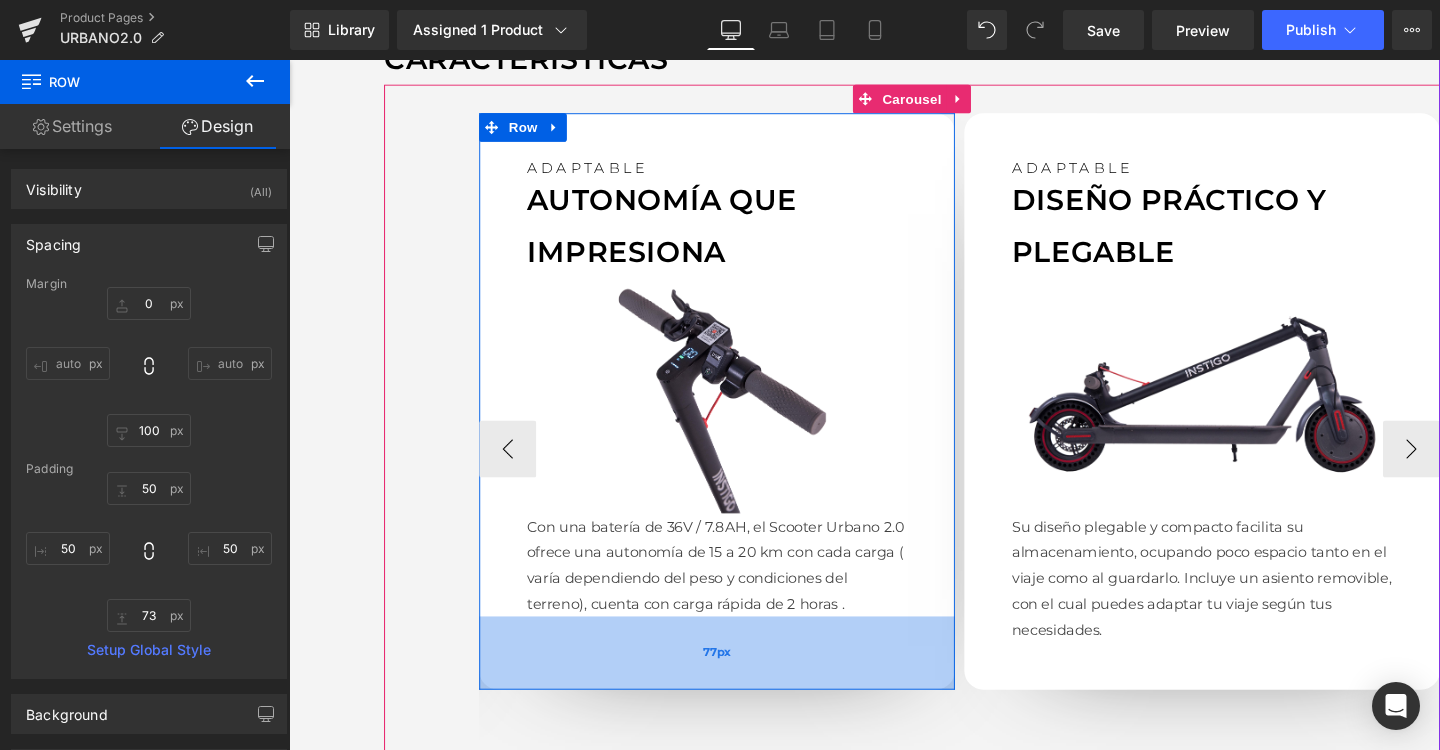 click on "77px" at bounding box center (739, 683) 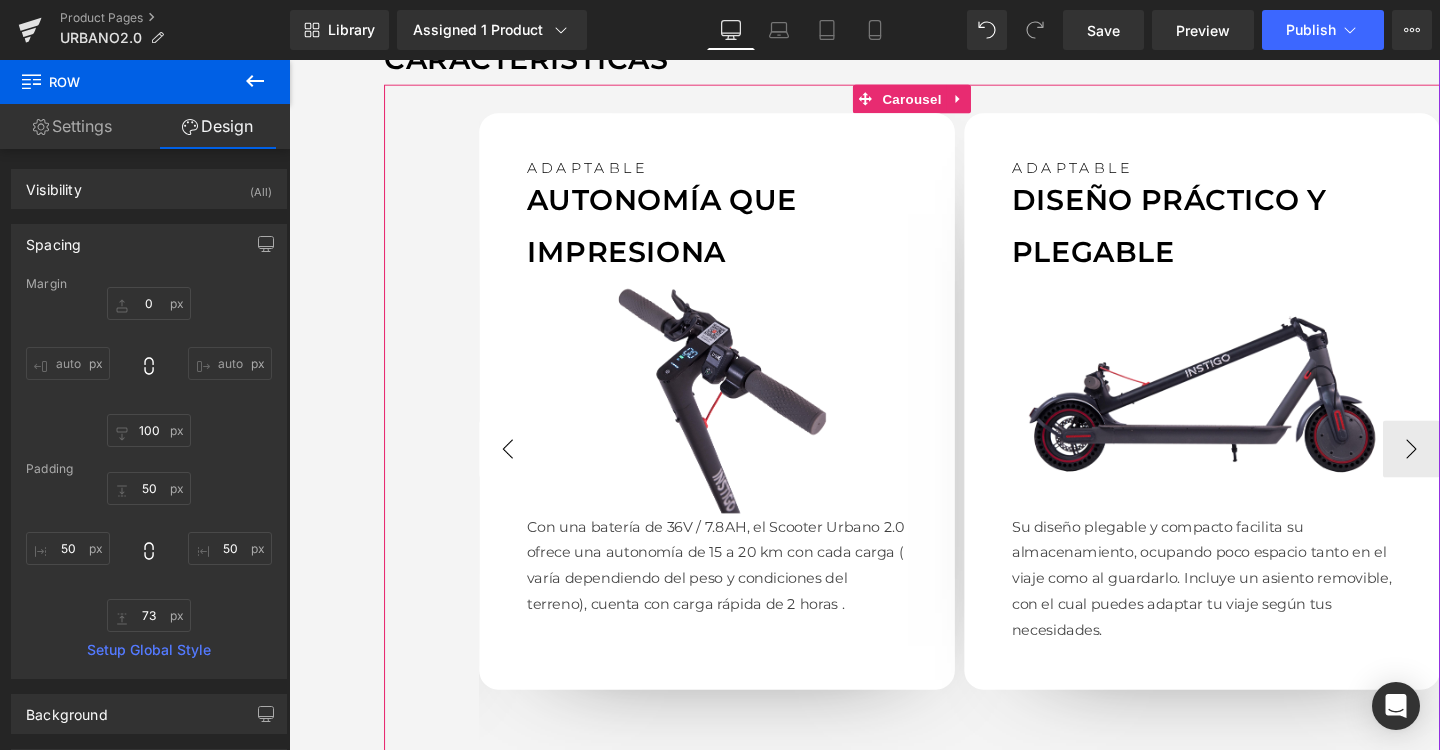 click on "‹" at bounding box center [519, 469] 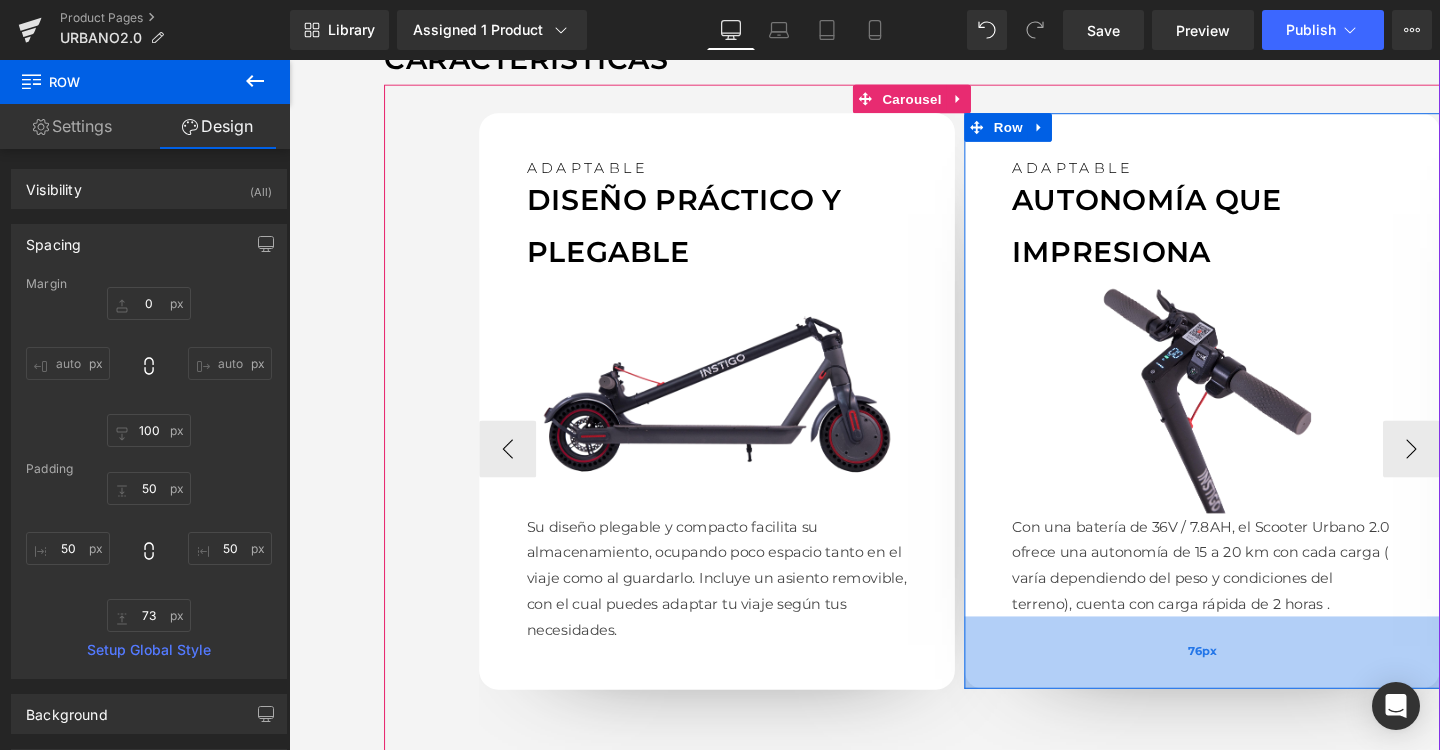 click on "76px" at bounding box center (1249, 683) 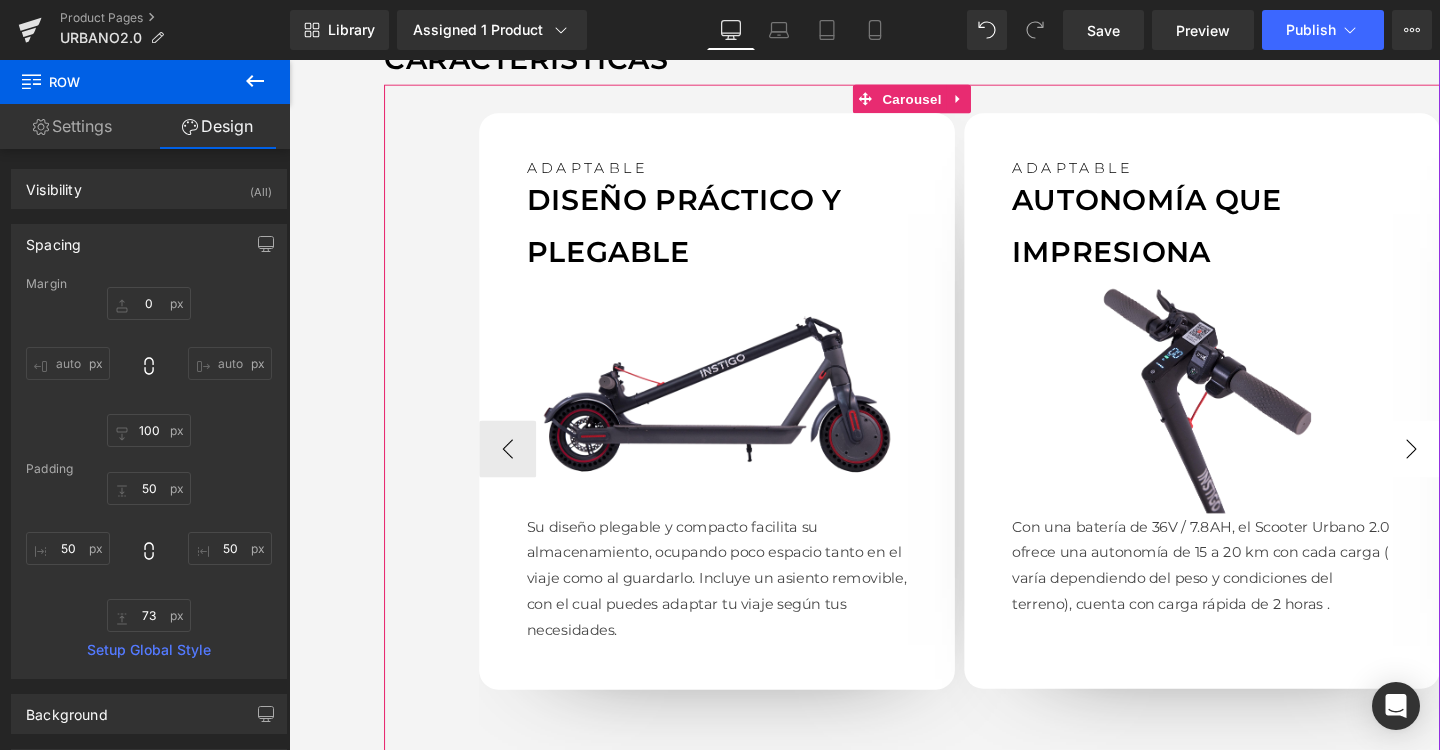 click on "›" at bounding box center [1469, 469] 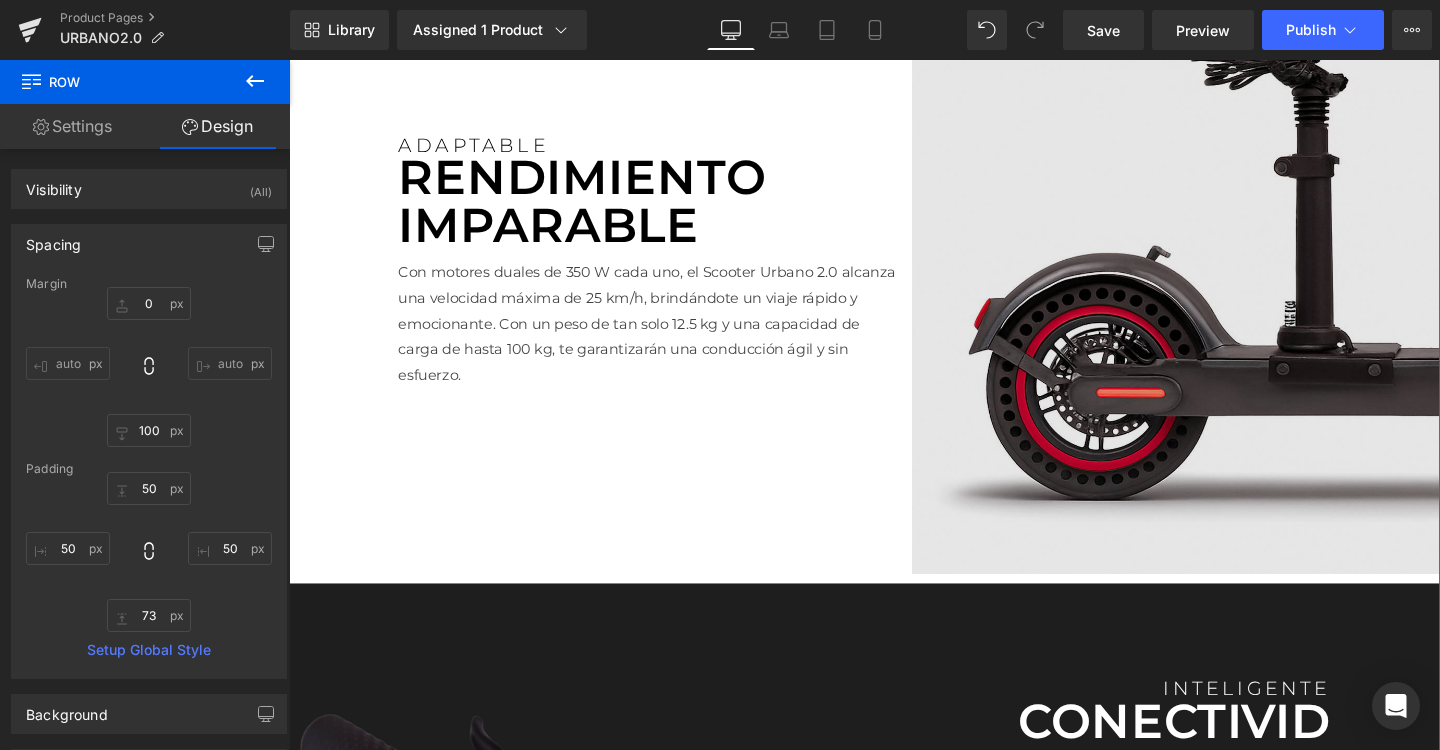 scroll, scrollTop: 2783, scrollLeft: 0, axis: vertical 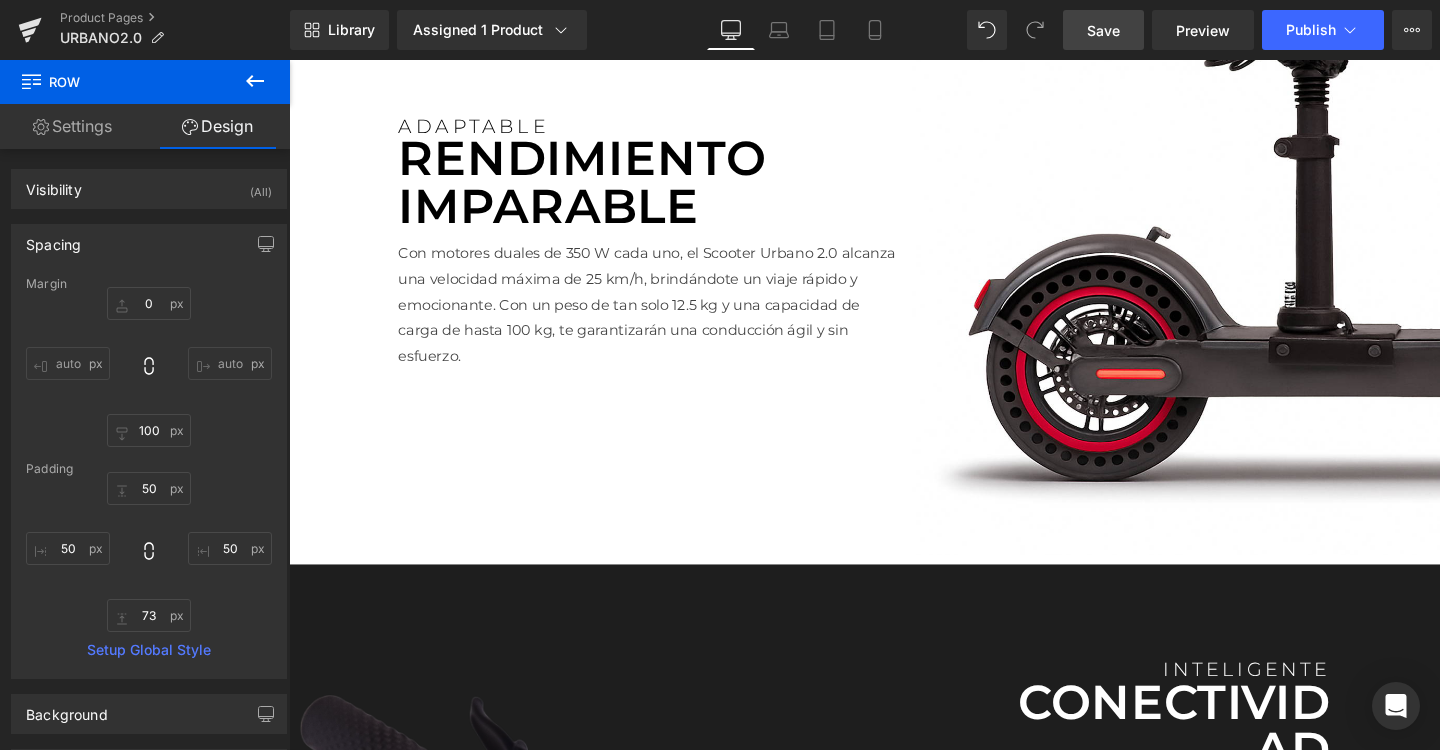 click on "Save" at bounding box center (1103, 30) 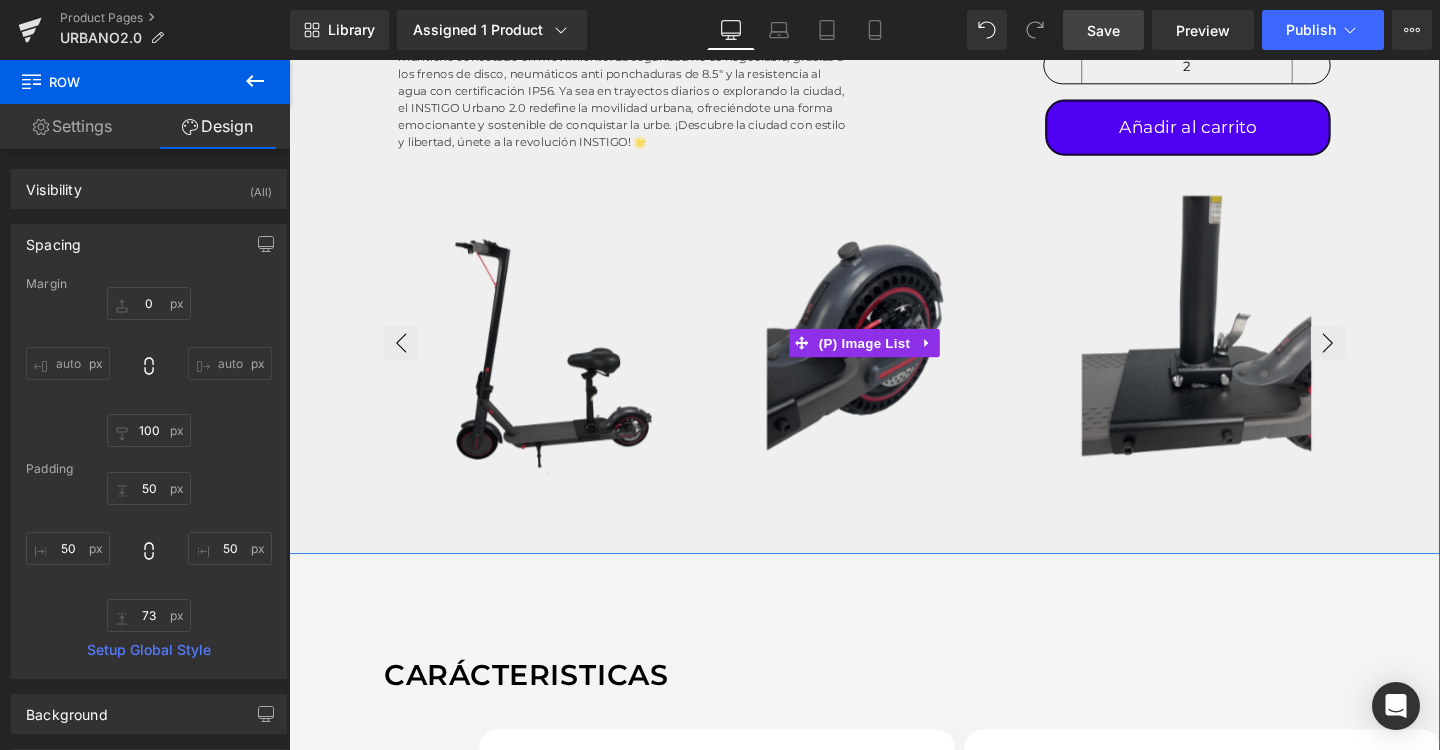 scroll, scrollTop: 1103, scrollLeft: 0, axis: vertical 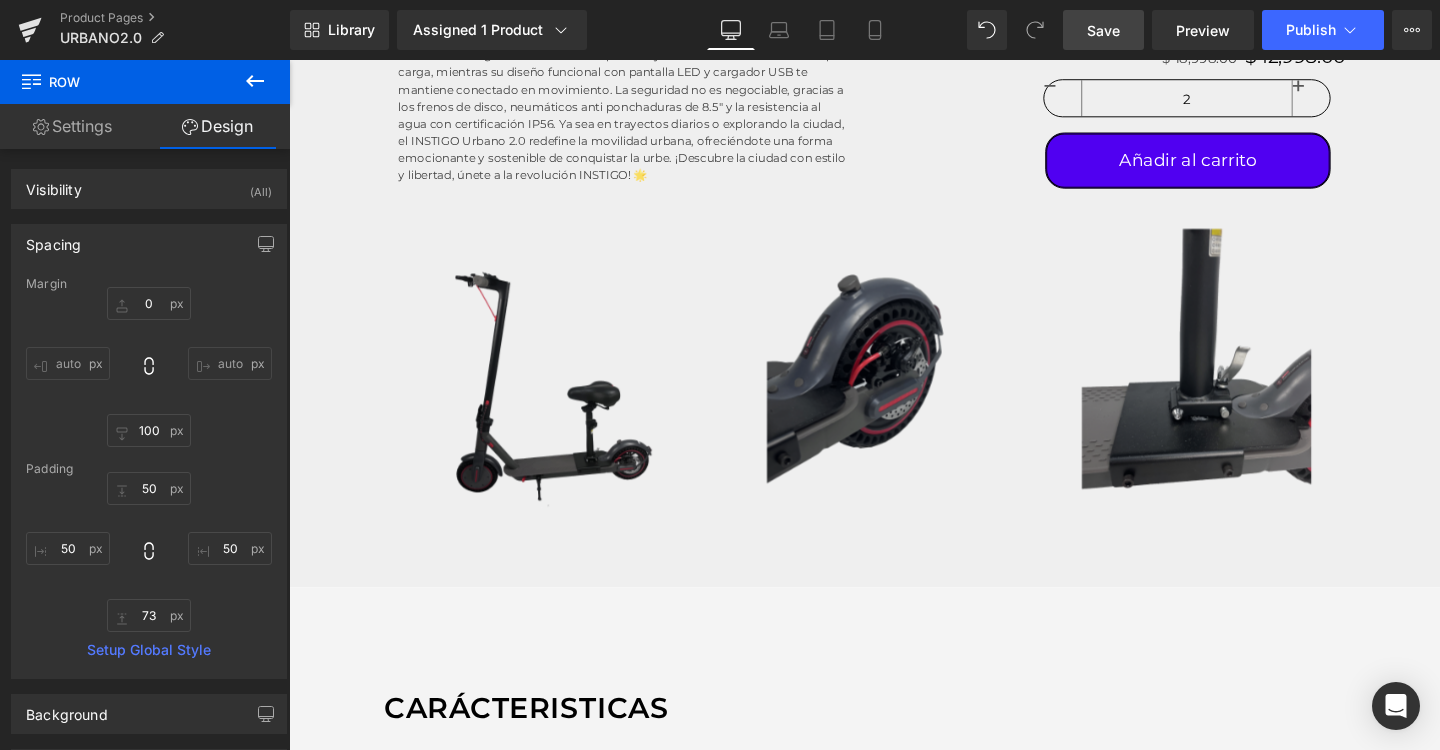 click 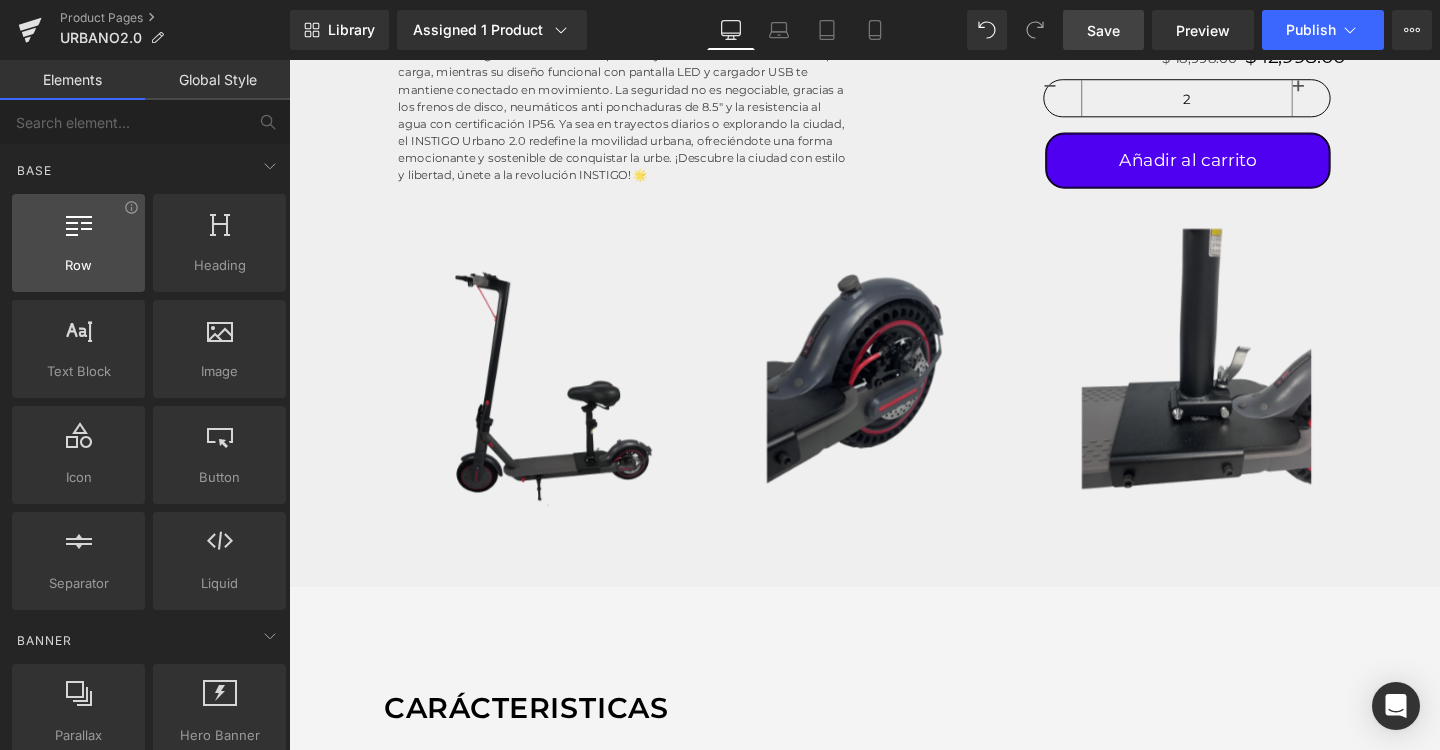 scroll, scrollTop: 0, scrollLeft: 0, axis: both 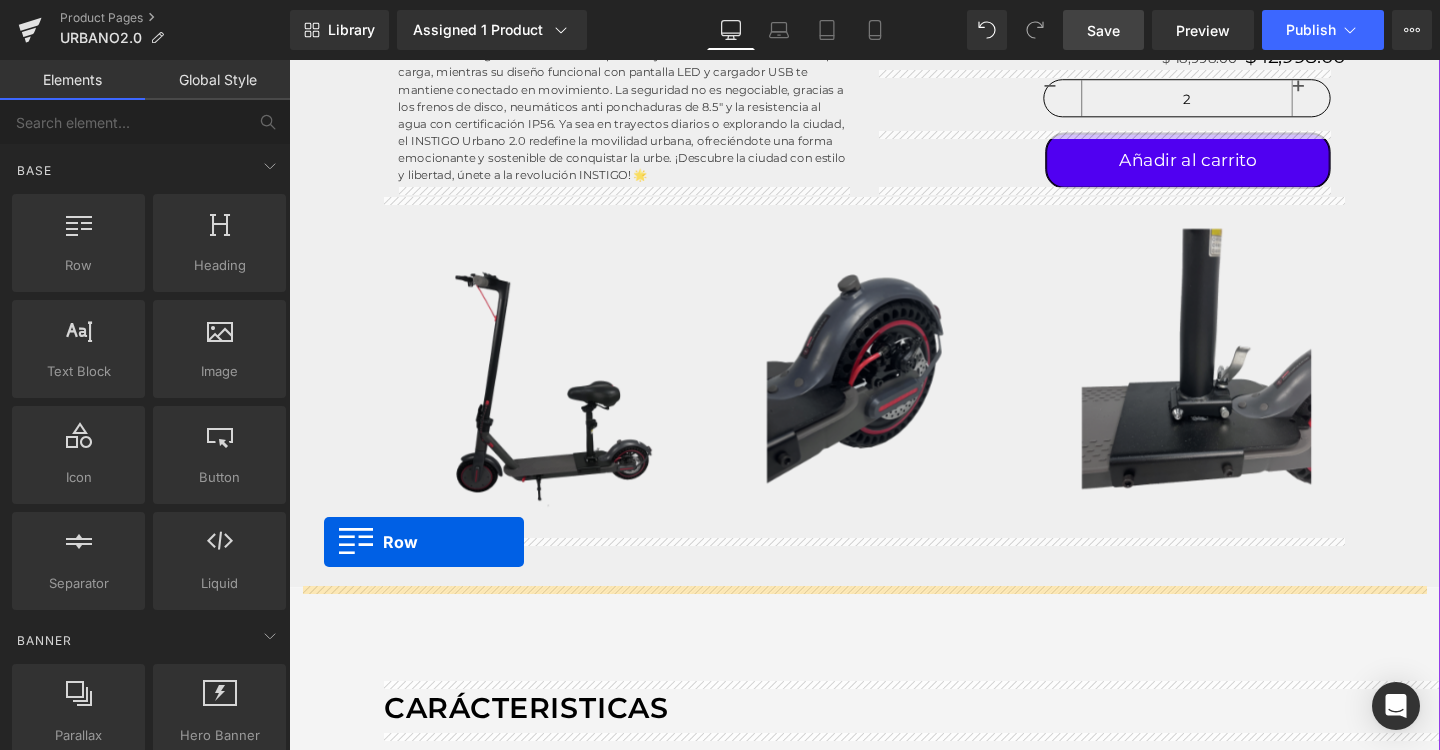 drag, startPoint x: 369, startPoint y: 310, endPoint x: 326, endPoint y: 567, distance: 260.57245 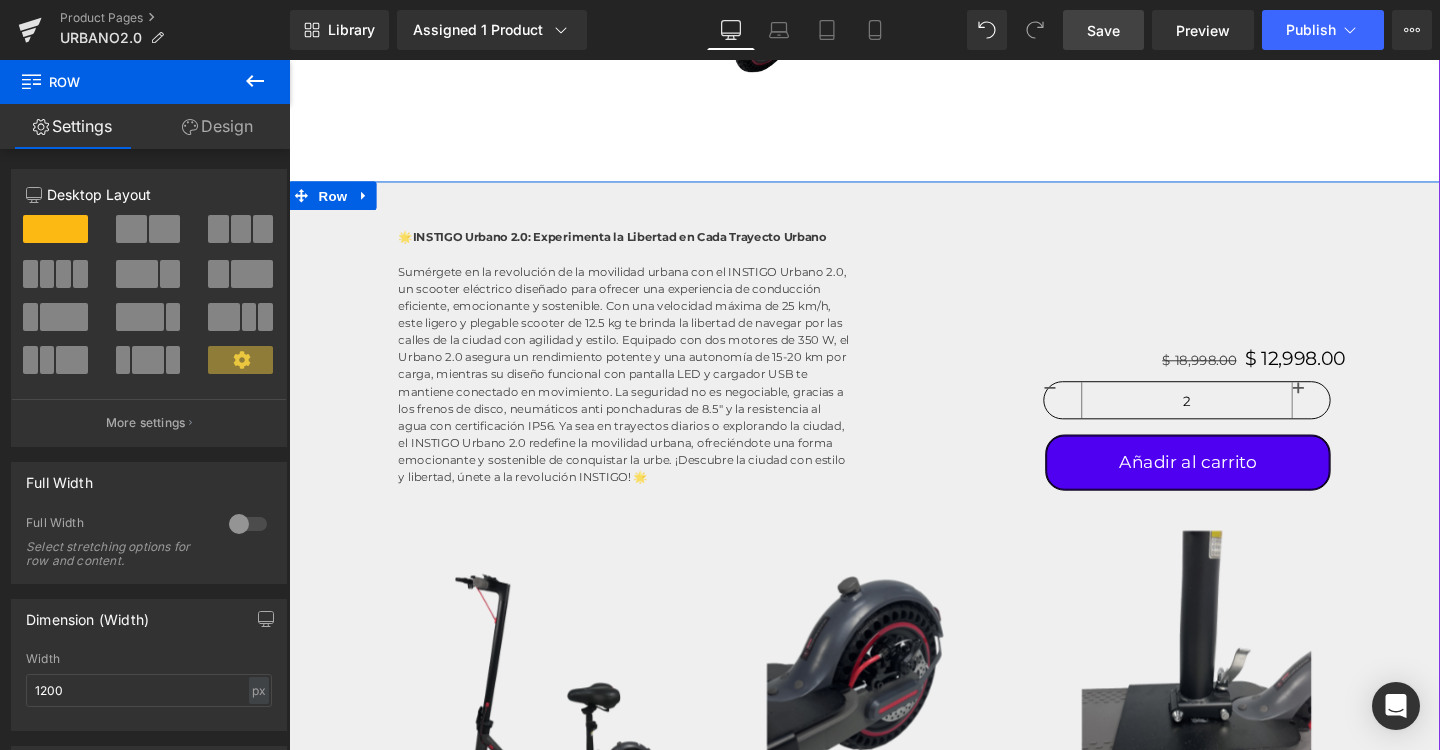 scroll, scrollTop: 771, scrollLeft: 0, axis: vertical 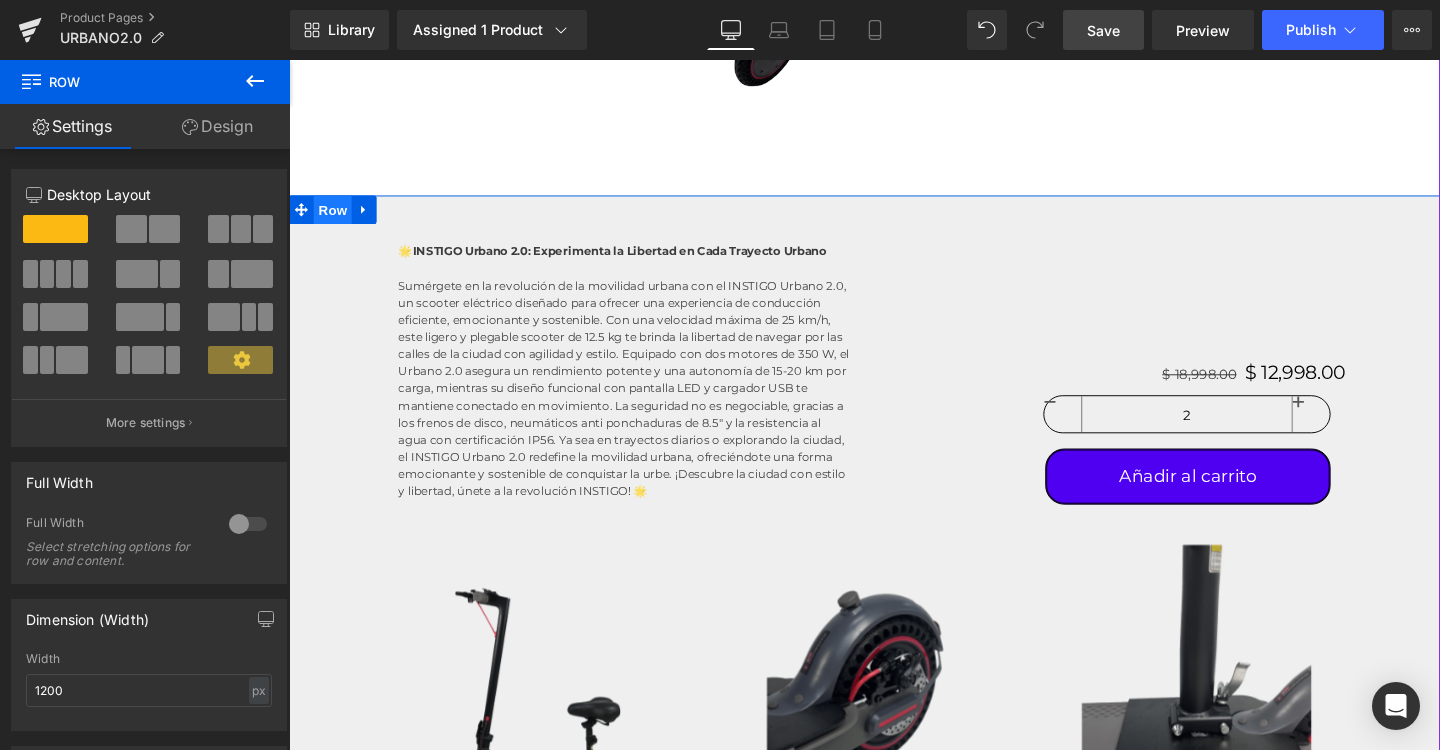 click on "Row" at bounding box center [335, 217] 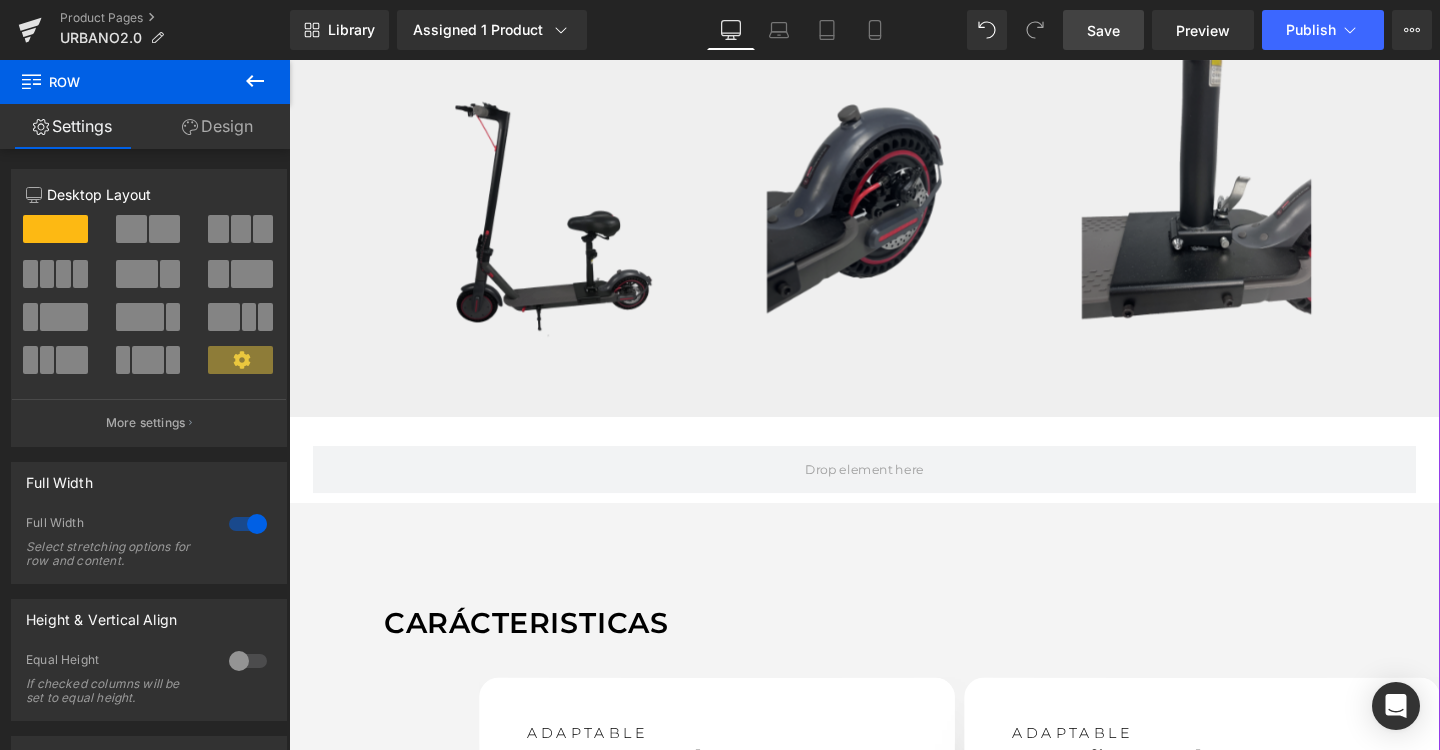 scroll, scrollTop: 1283, scrollLeft: 0, axis: vertical 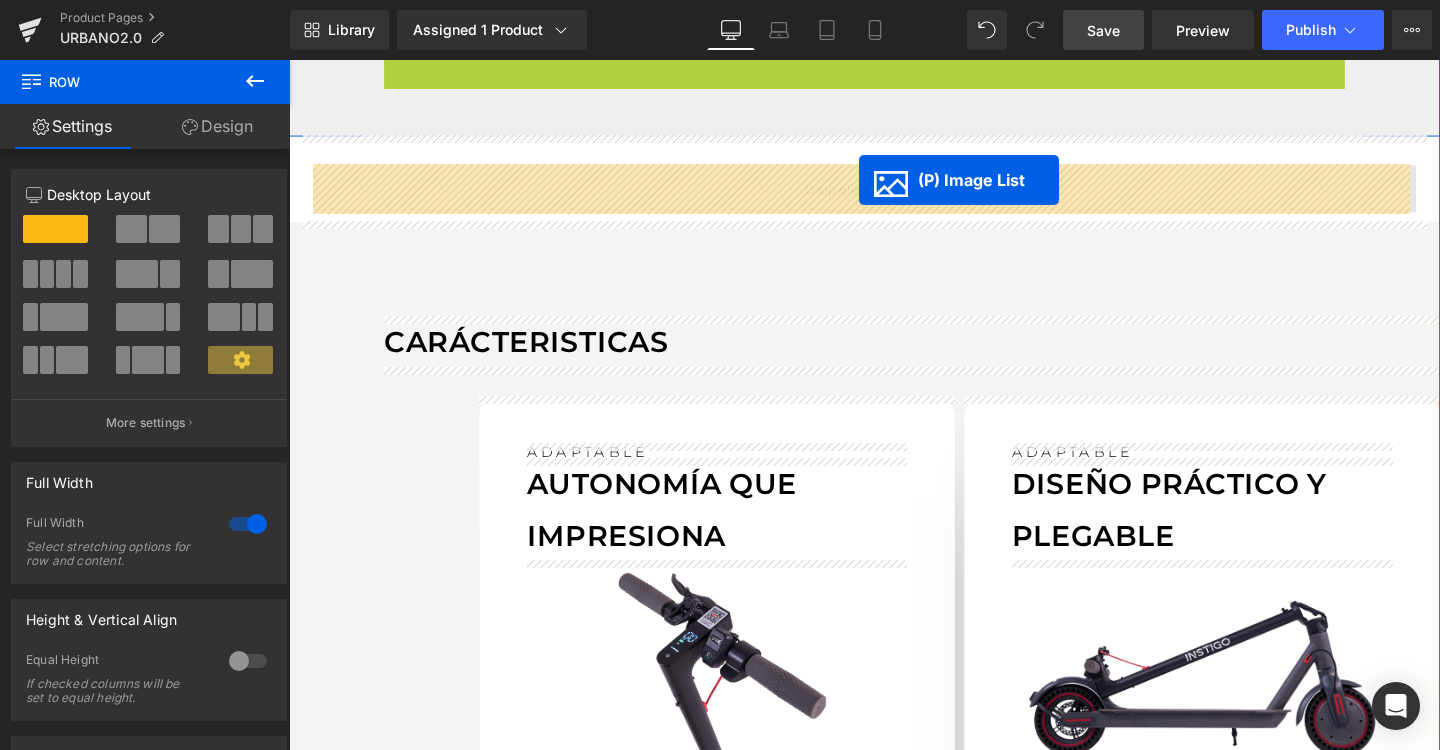 drag, startPoint x: 901, startPoint y: 213, endPoint x: 888, endPoint y: 186, distance: 29.966648 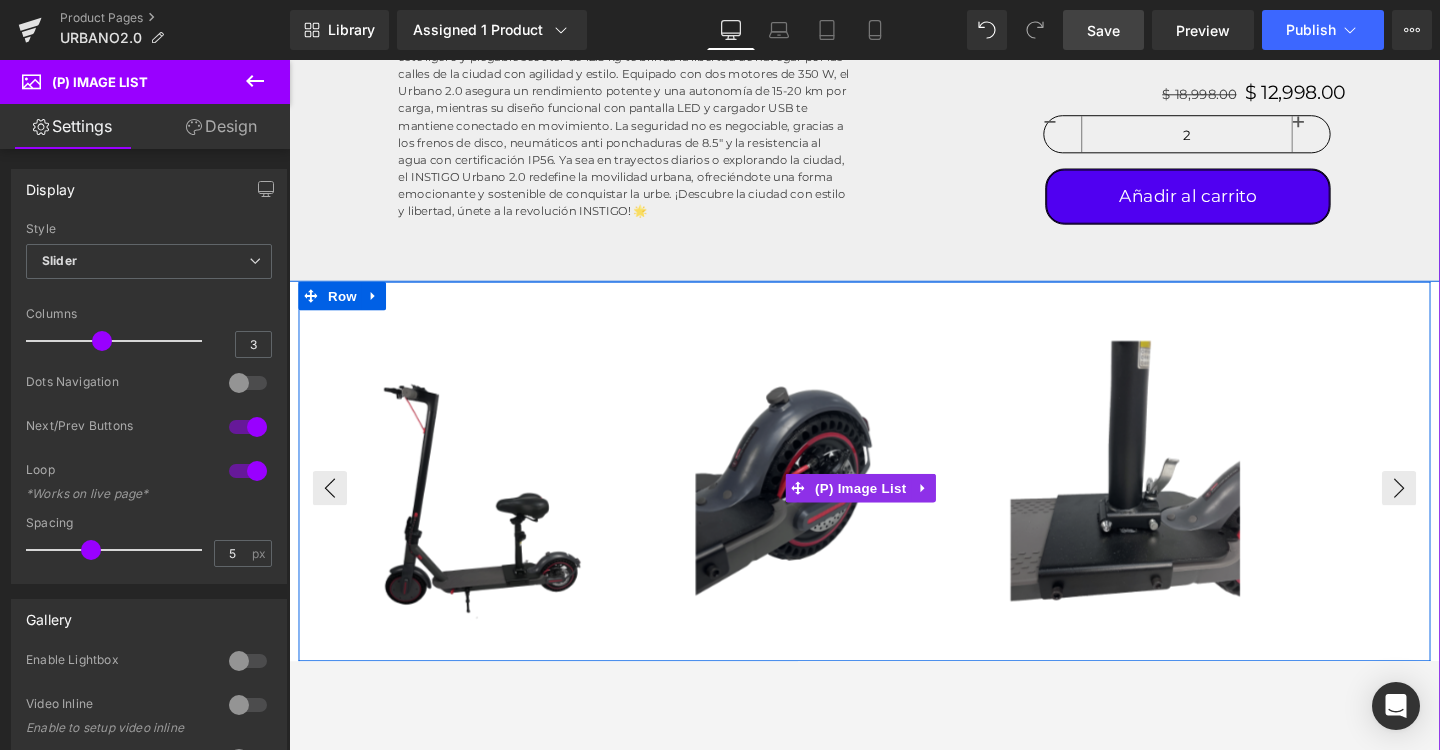 scroll, scrollTop: 1046, scrollLeft: 0, axis: vertical 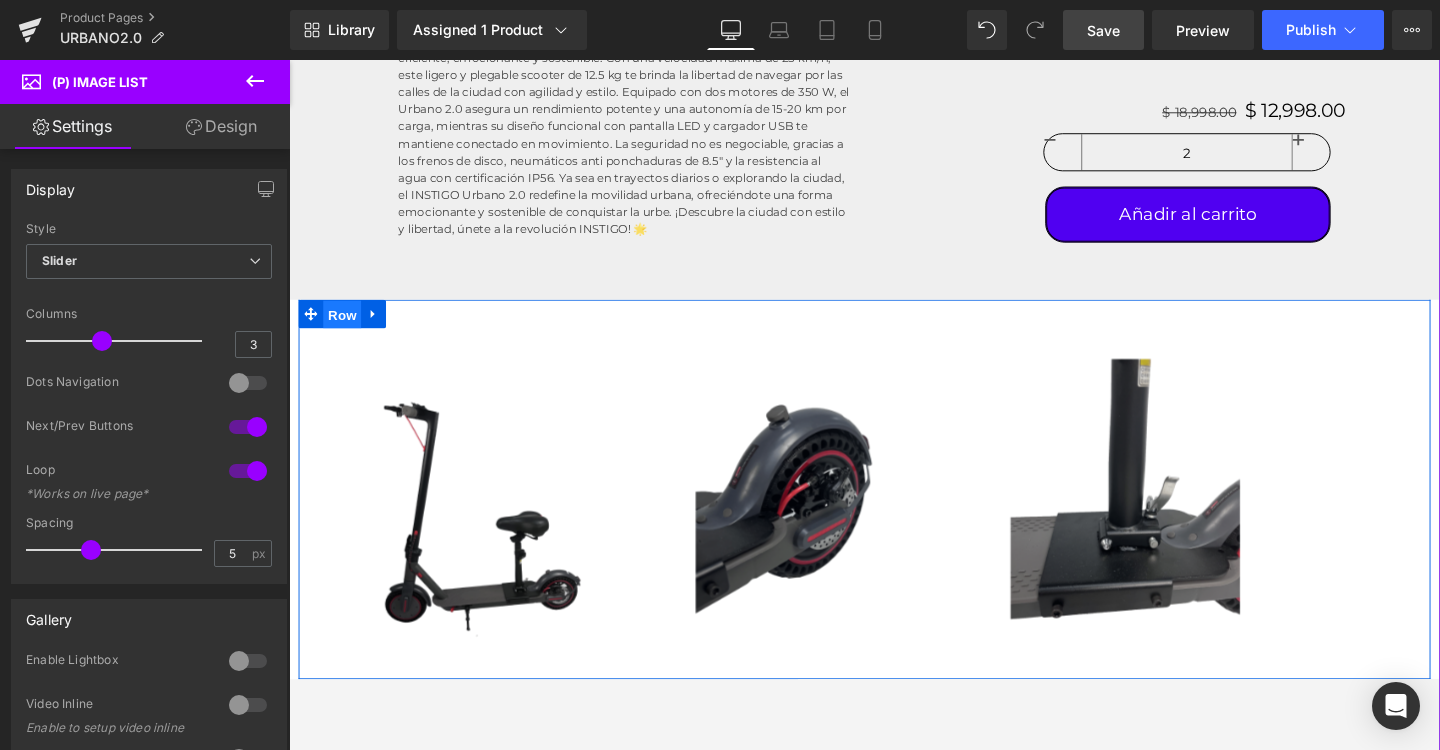 click on "Row" at bounding box center (345, 328) 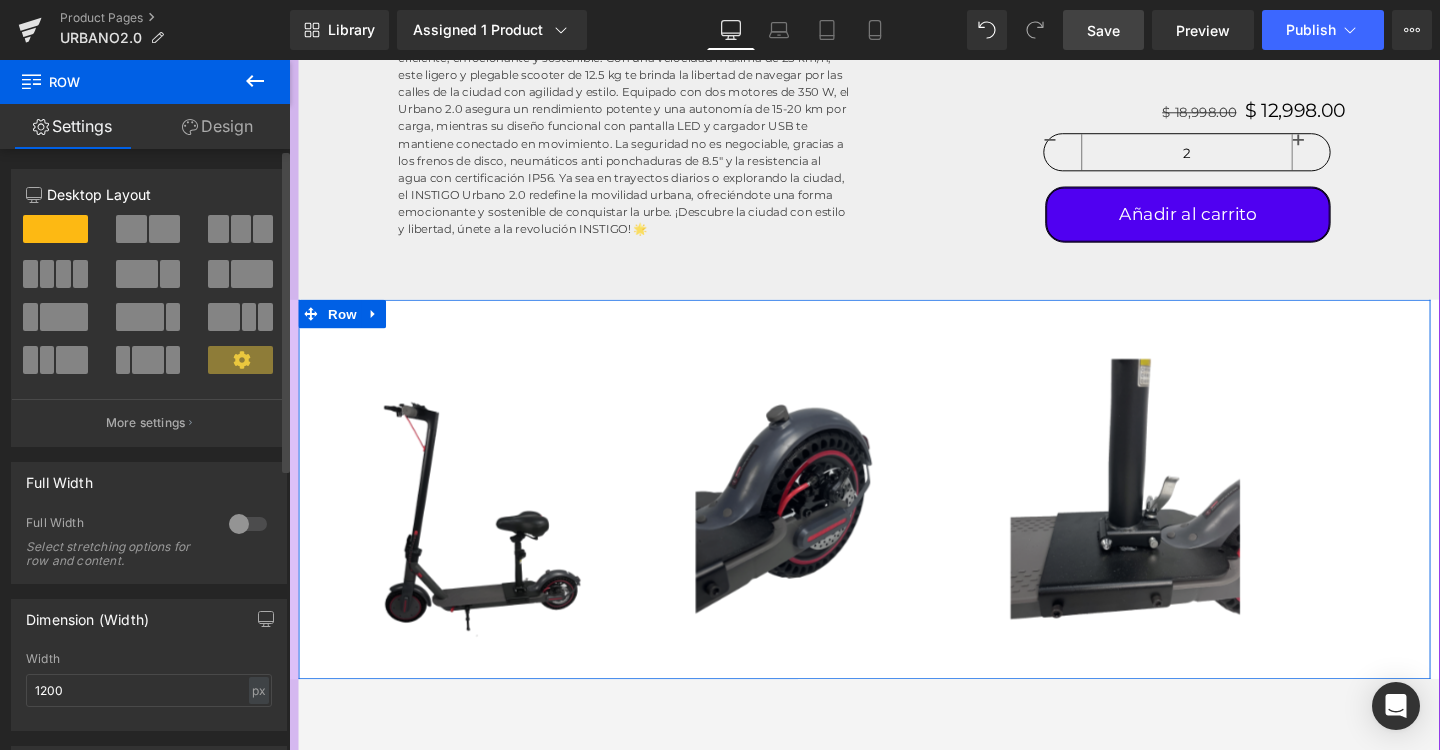 click at bounding box center [248, 524] 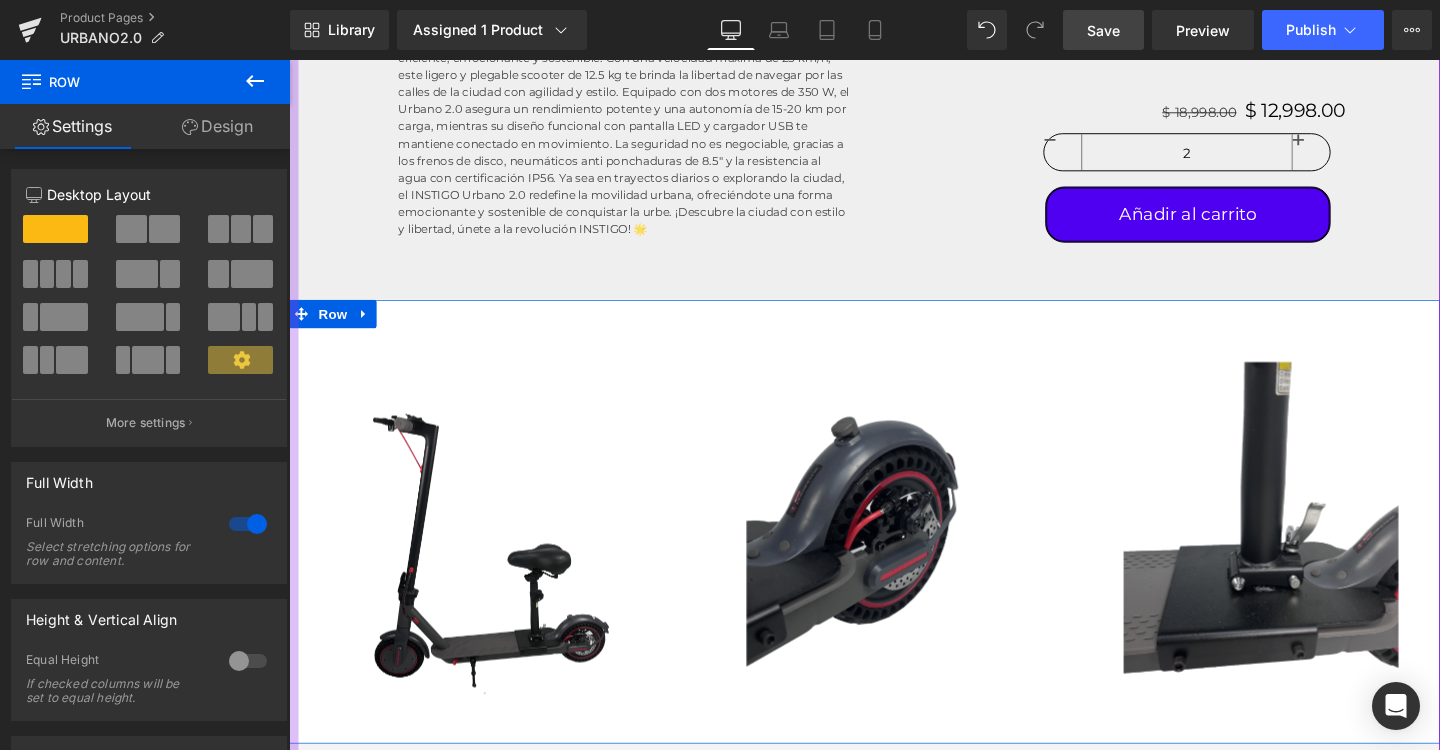 click on "Design" at bounding box center [217, 126] 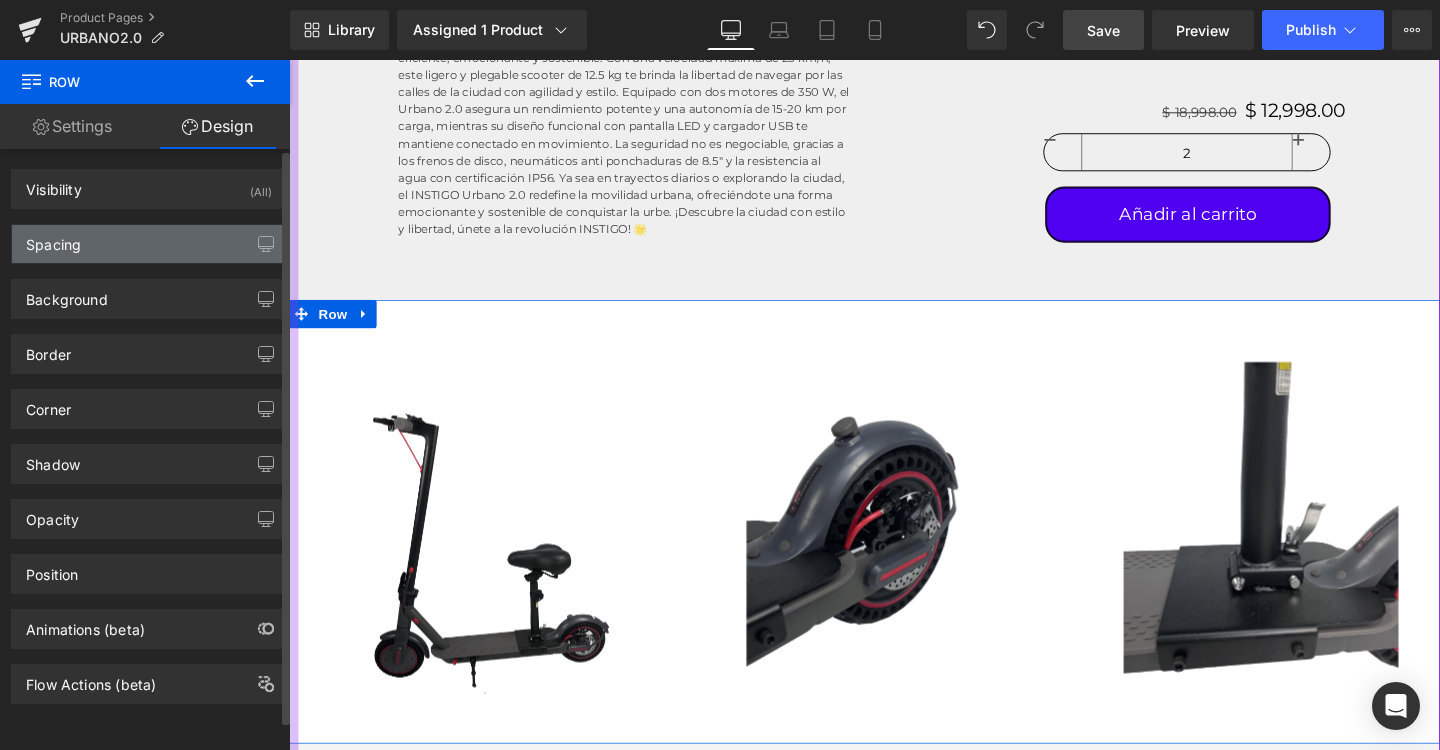 click on "Spacing" at bounding box center (149, 244) 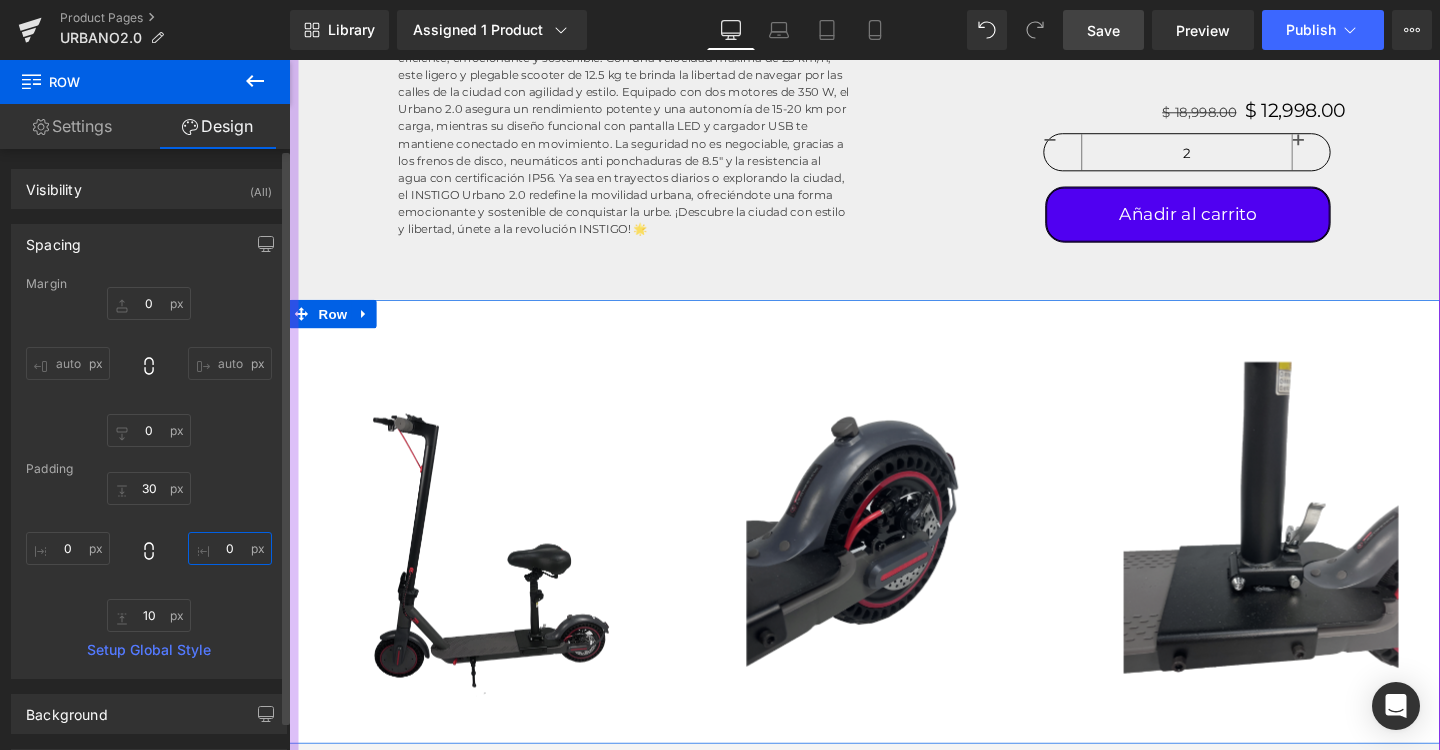 click on "0" at bounding box center (230, 548) 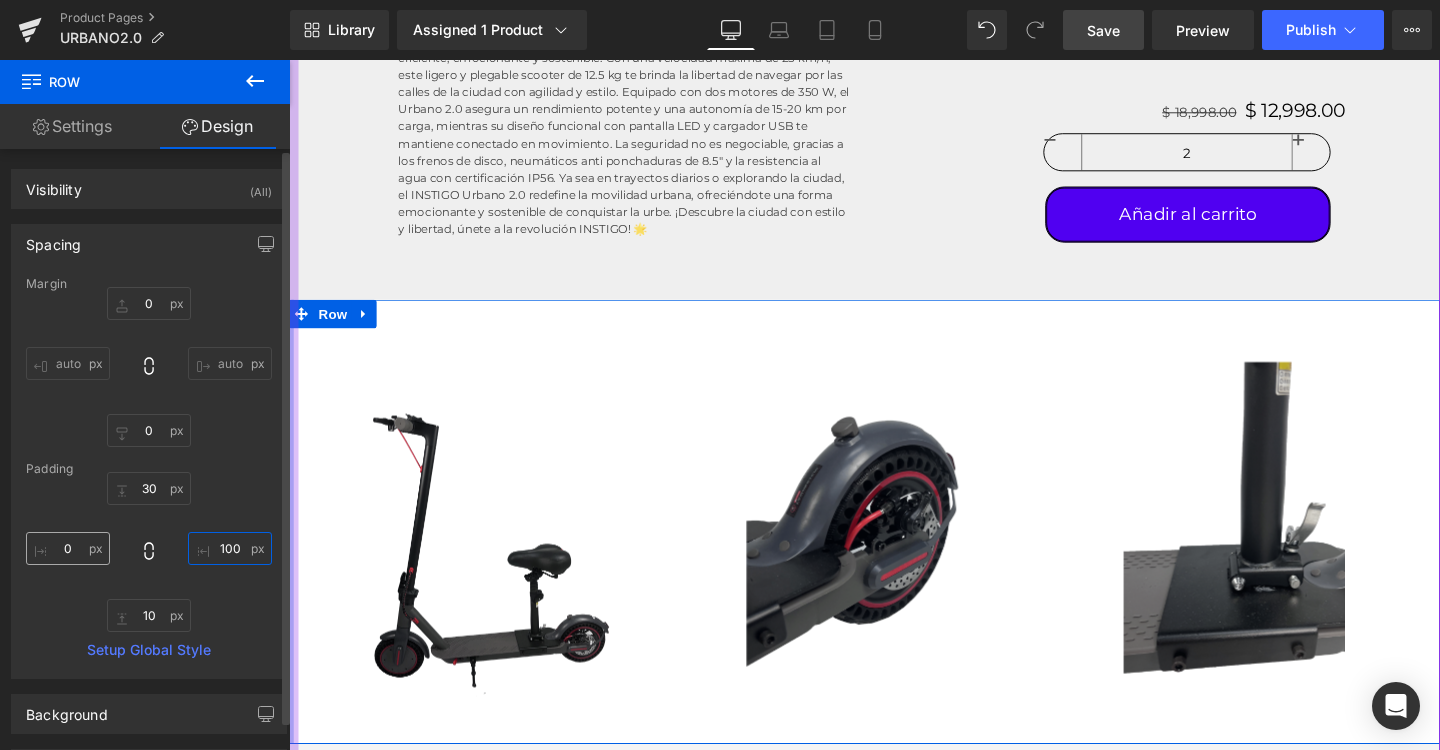 type on "100" 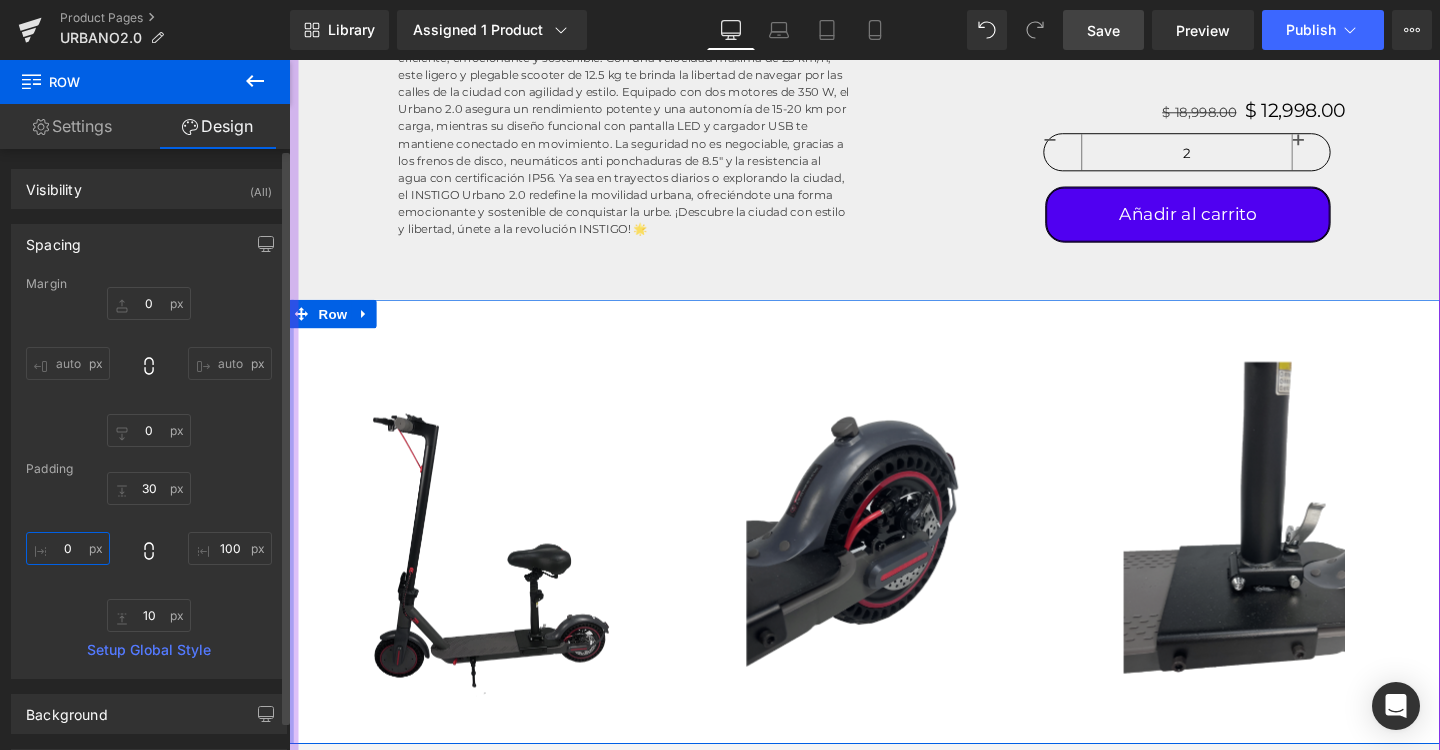 click on "0" at bounding box center [68, 548] 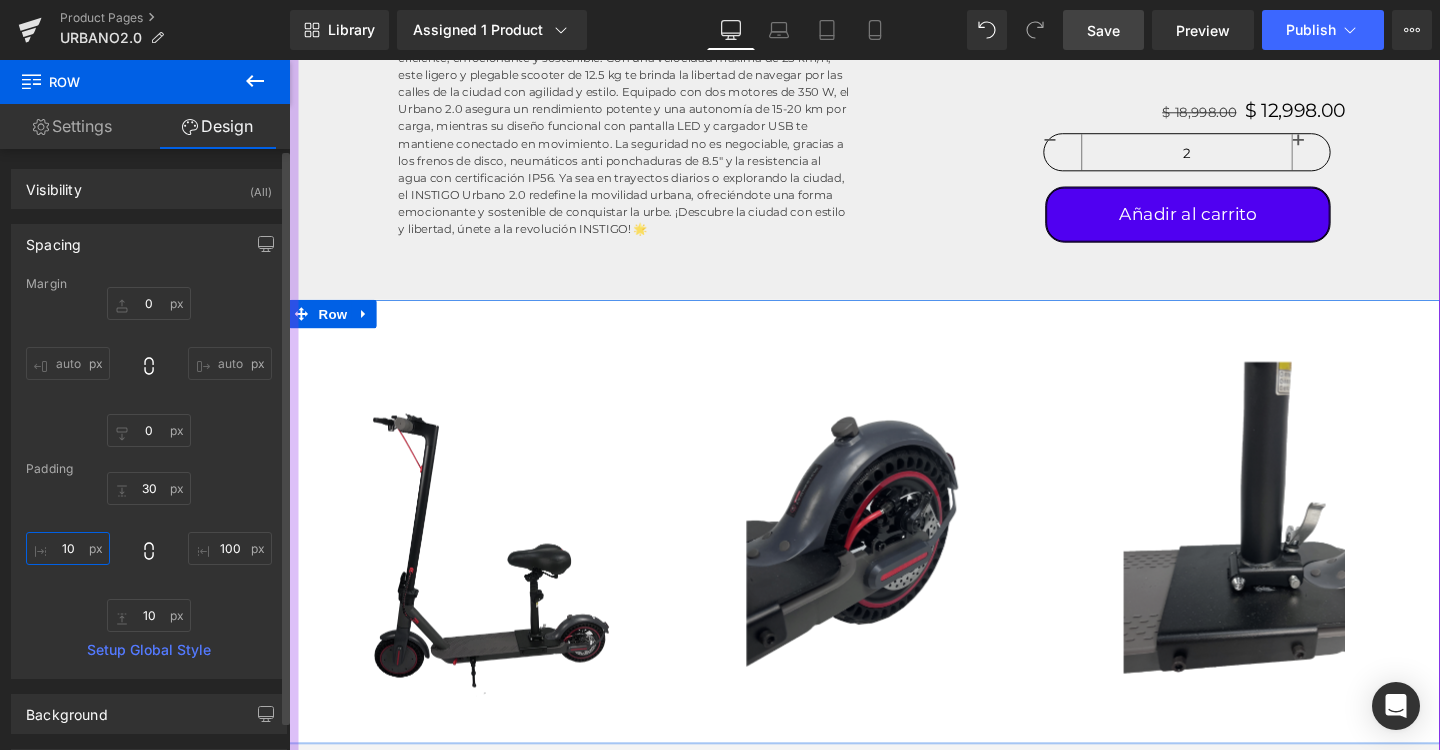 type on "100" 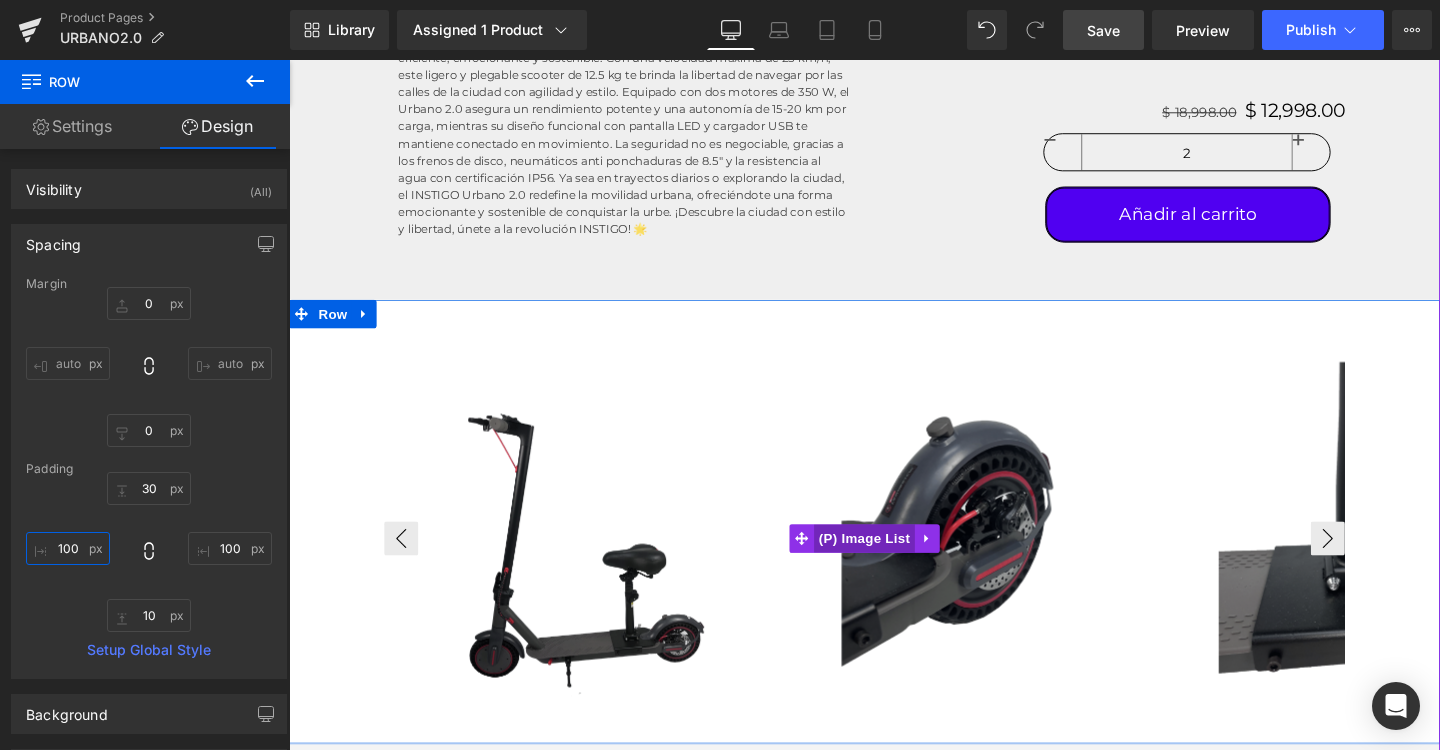 click on "(P) Image List" at bounding box center (894, 563) 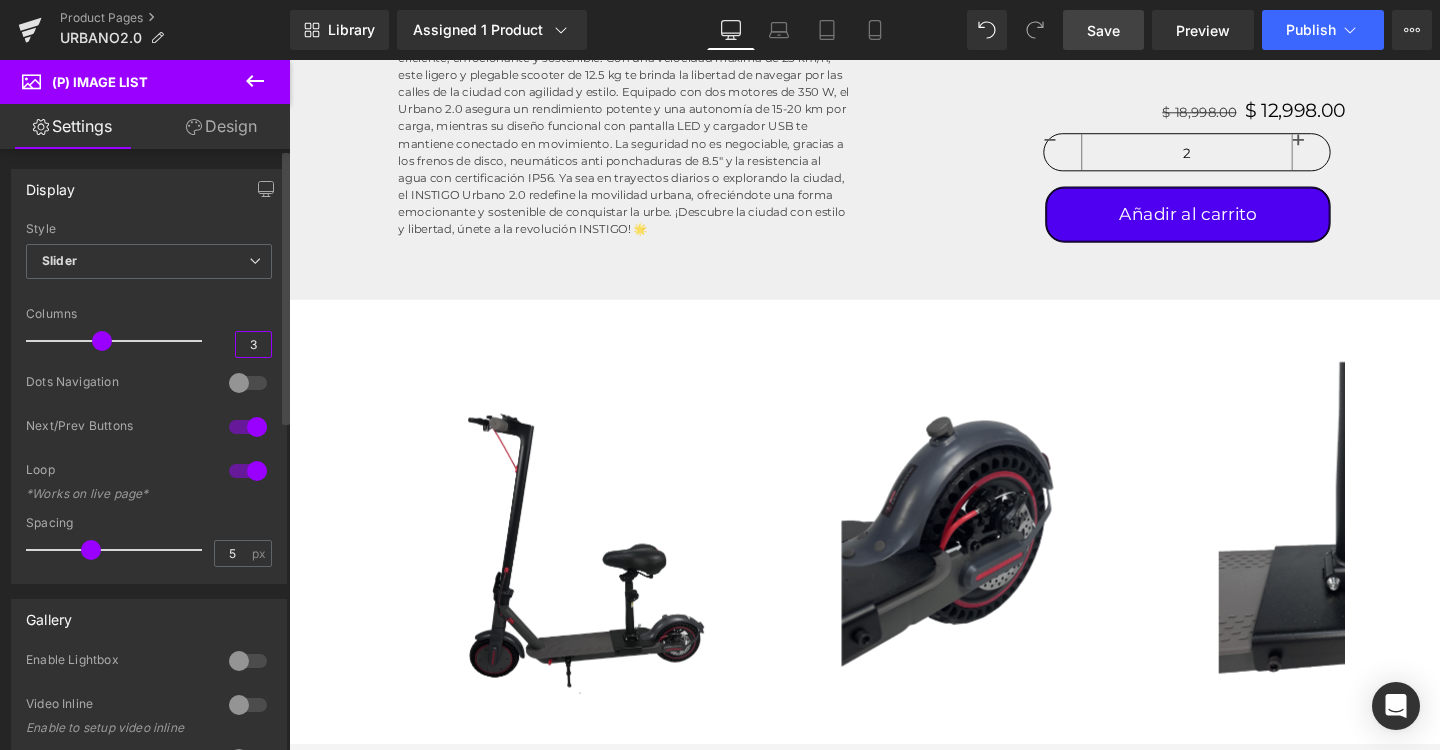 click on "3" at bounding box center [253, 344] 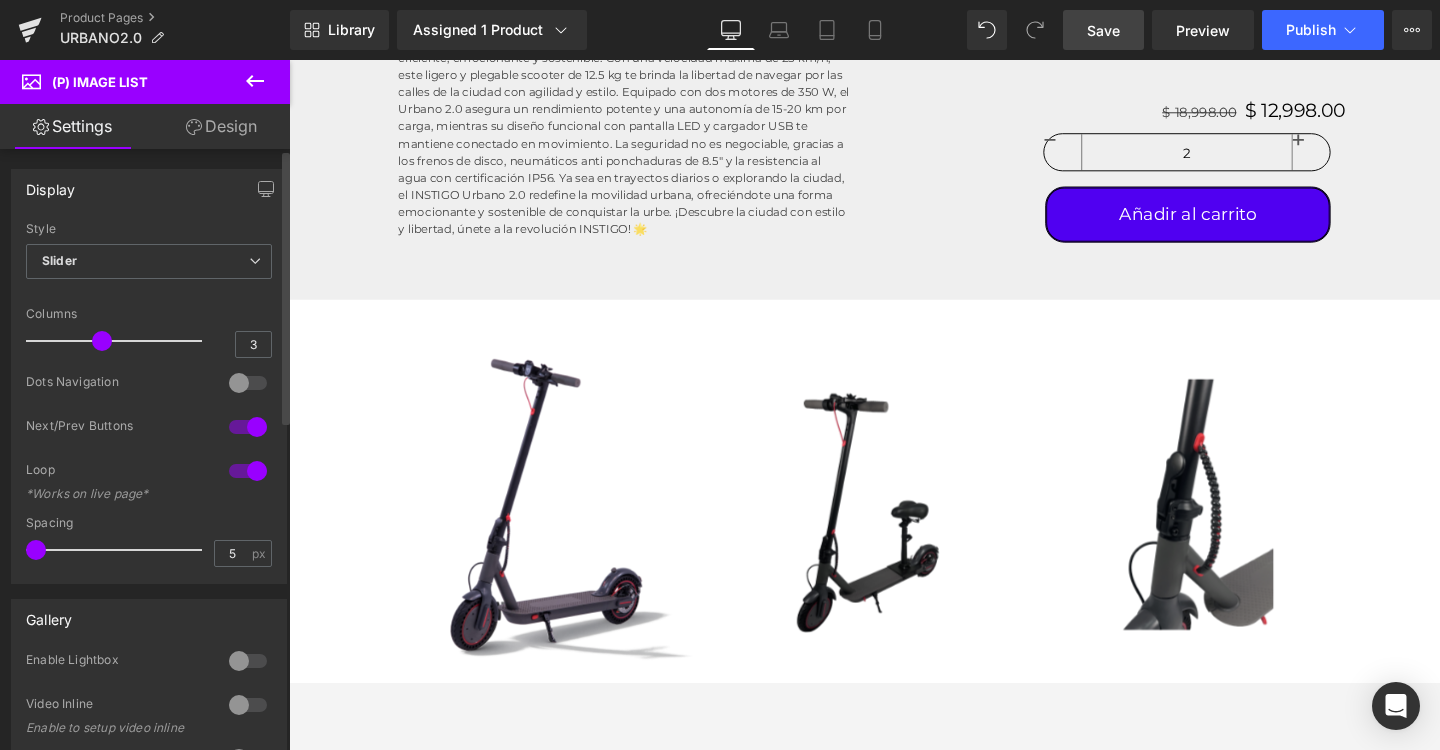 drag, startPoint x: 92, startPoint y: 545, endPoint x: 0, endPoint y: 538, distance: 92.26592 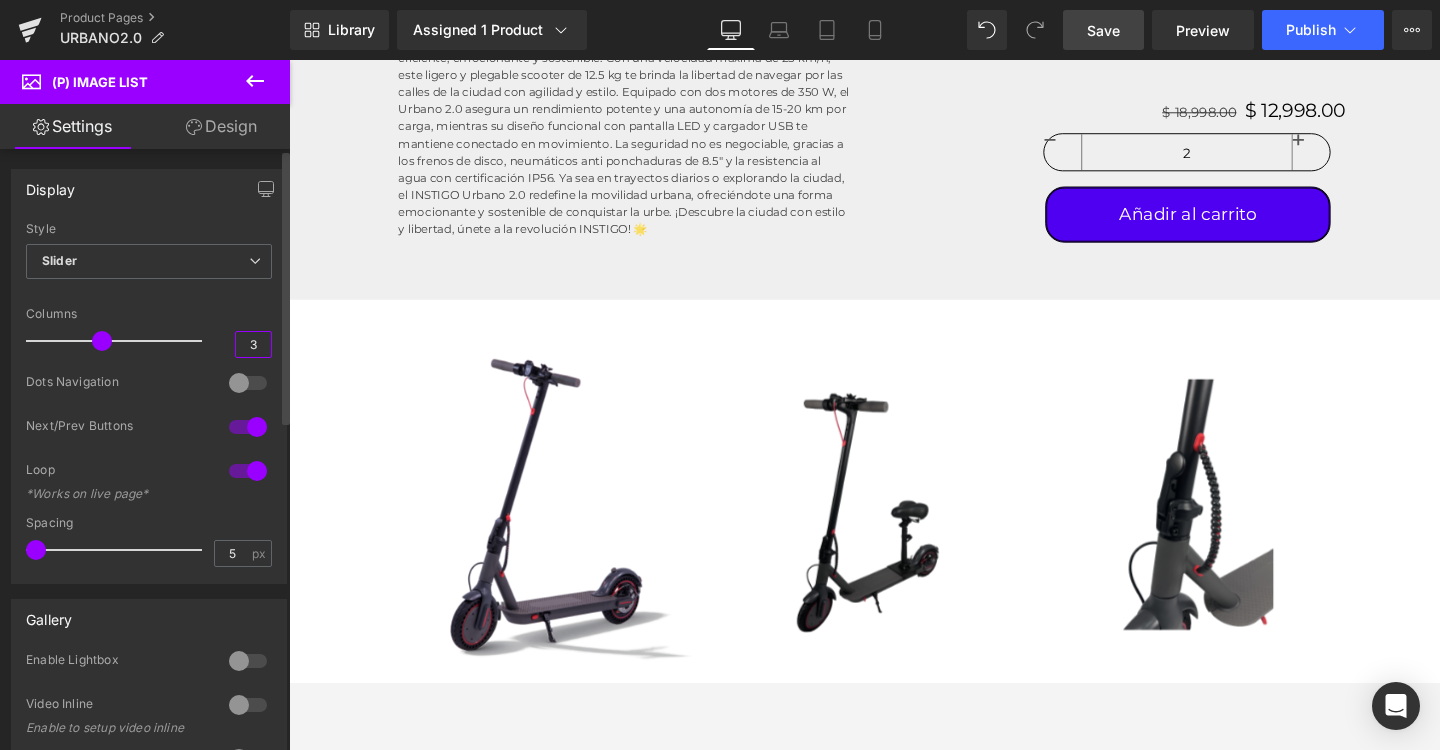 click on "3" at bounding box center [253, 344] 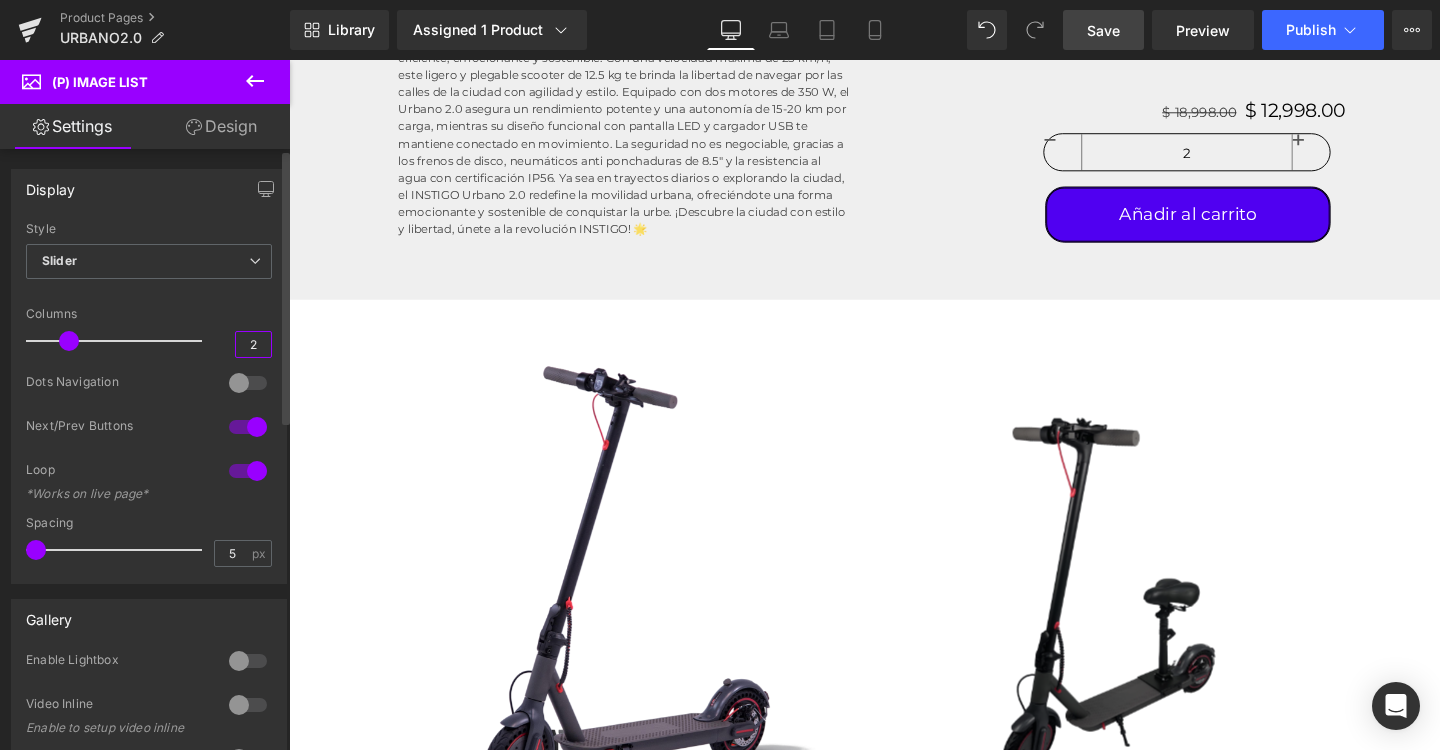 type on "3" 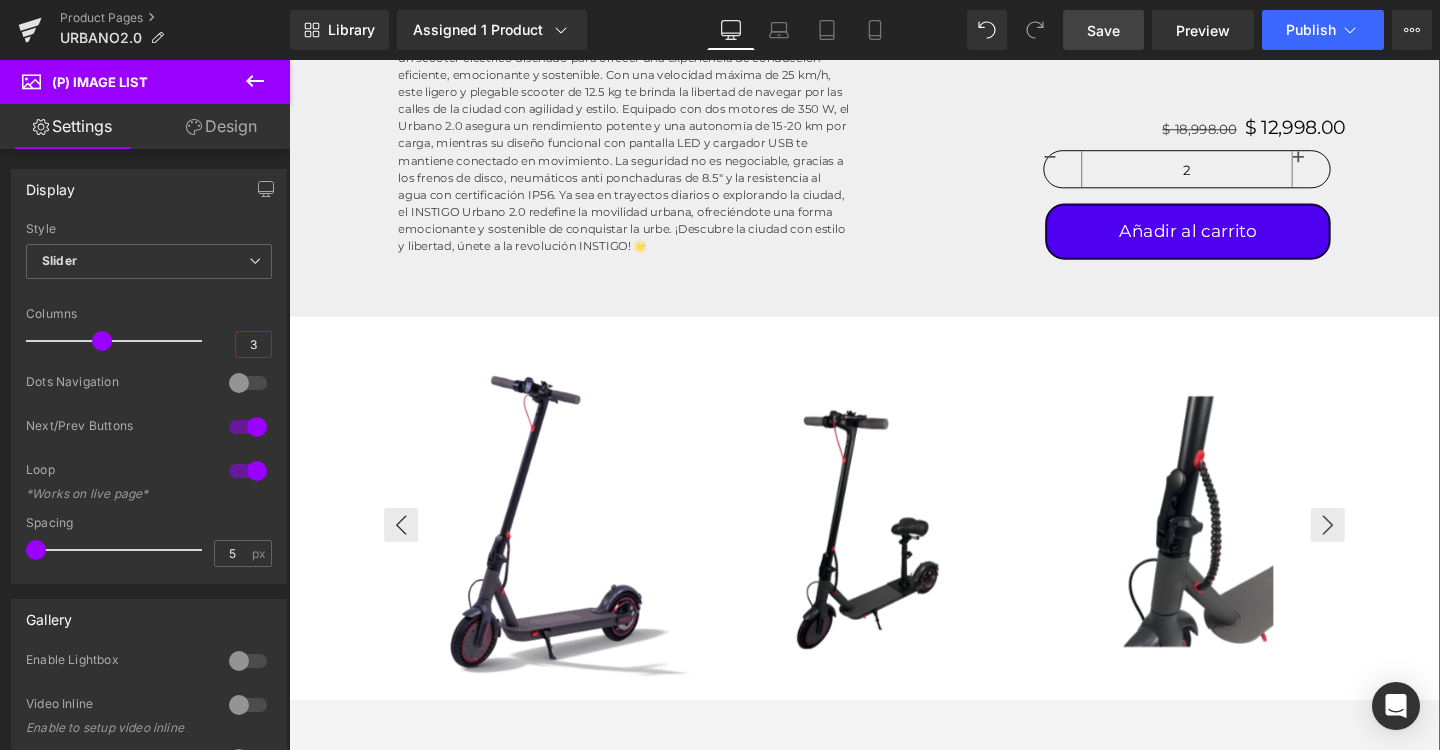 scroll, scrollTop: 1042, scrollLeft: 0, axis: vertical 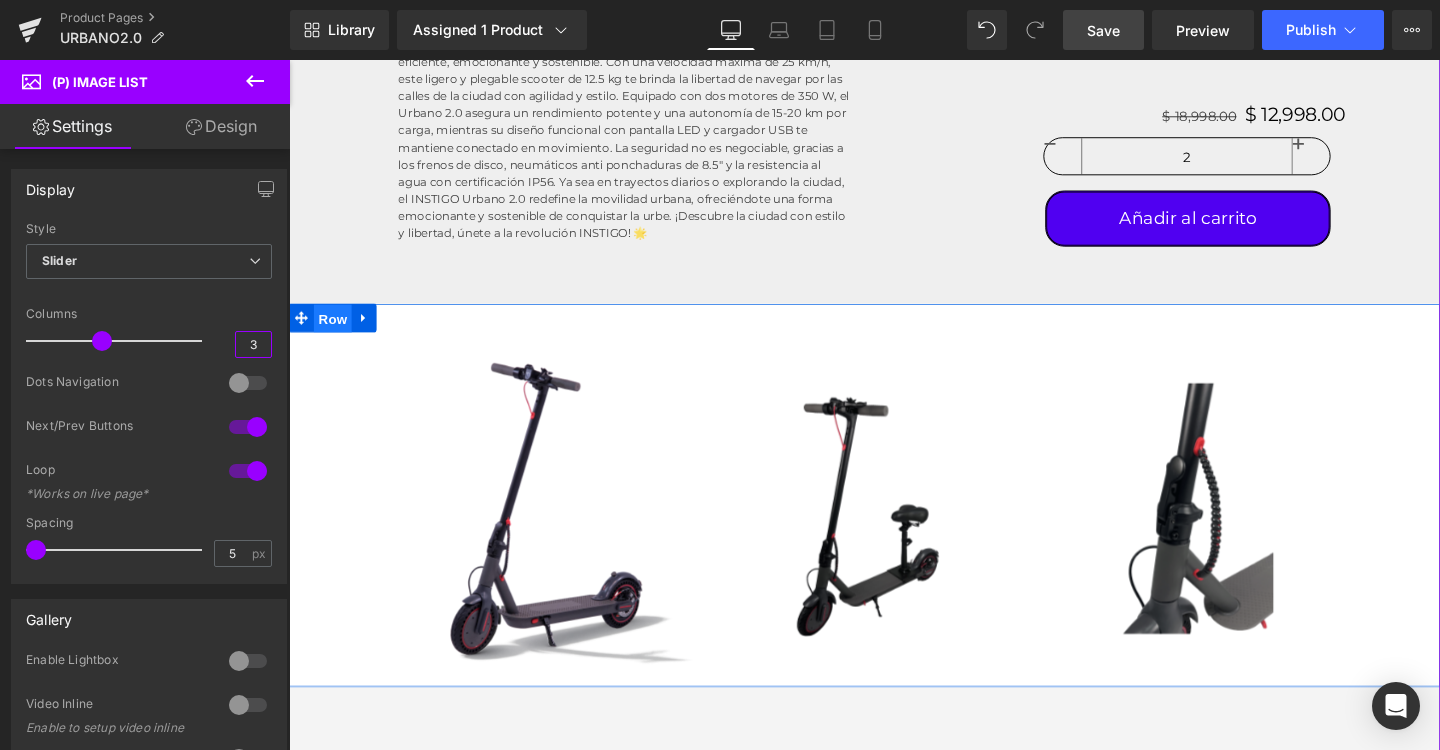 click on "Row" at bounding box center [335, 332] 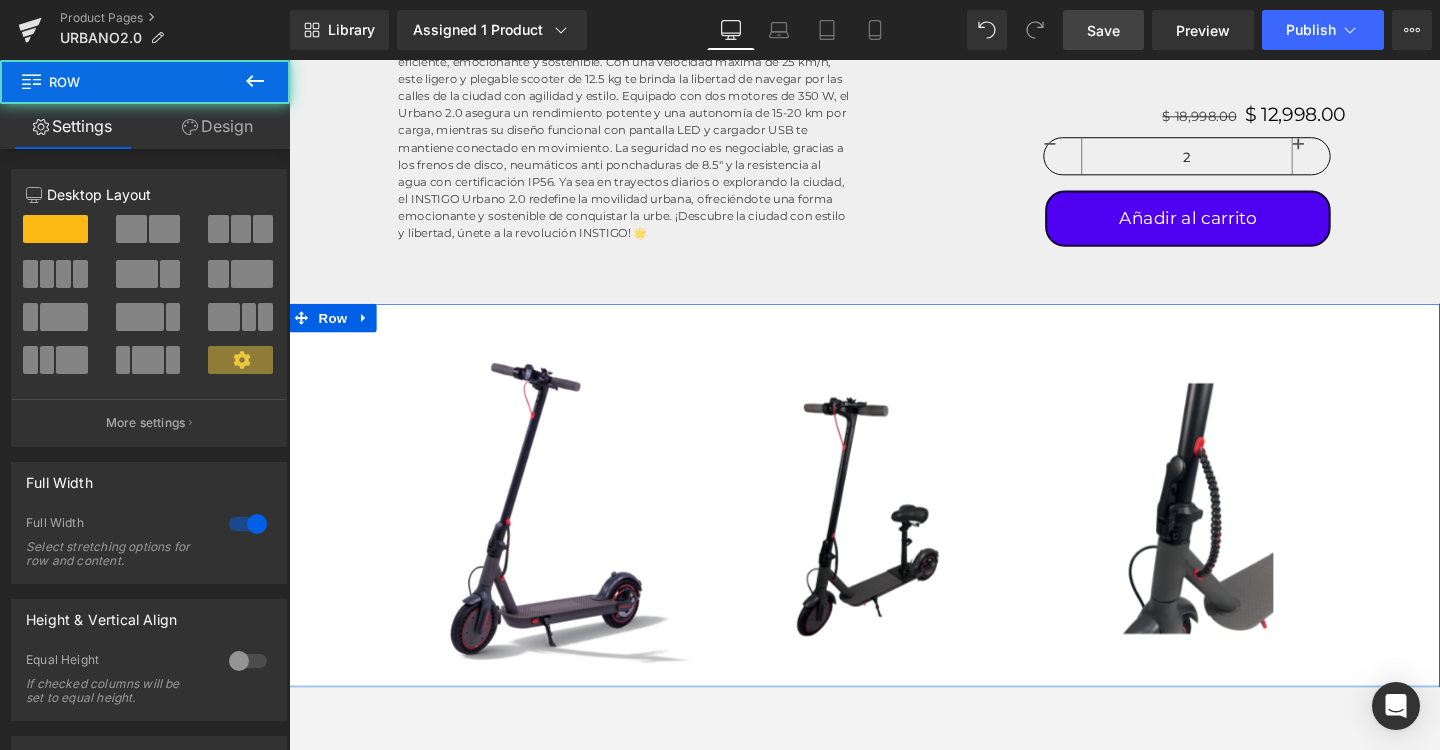click on "Design" at bounding box center [217, 126] 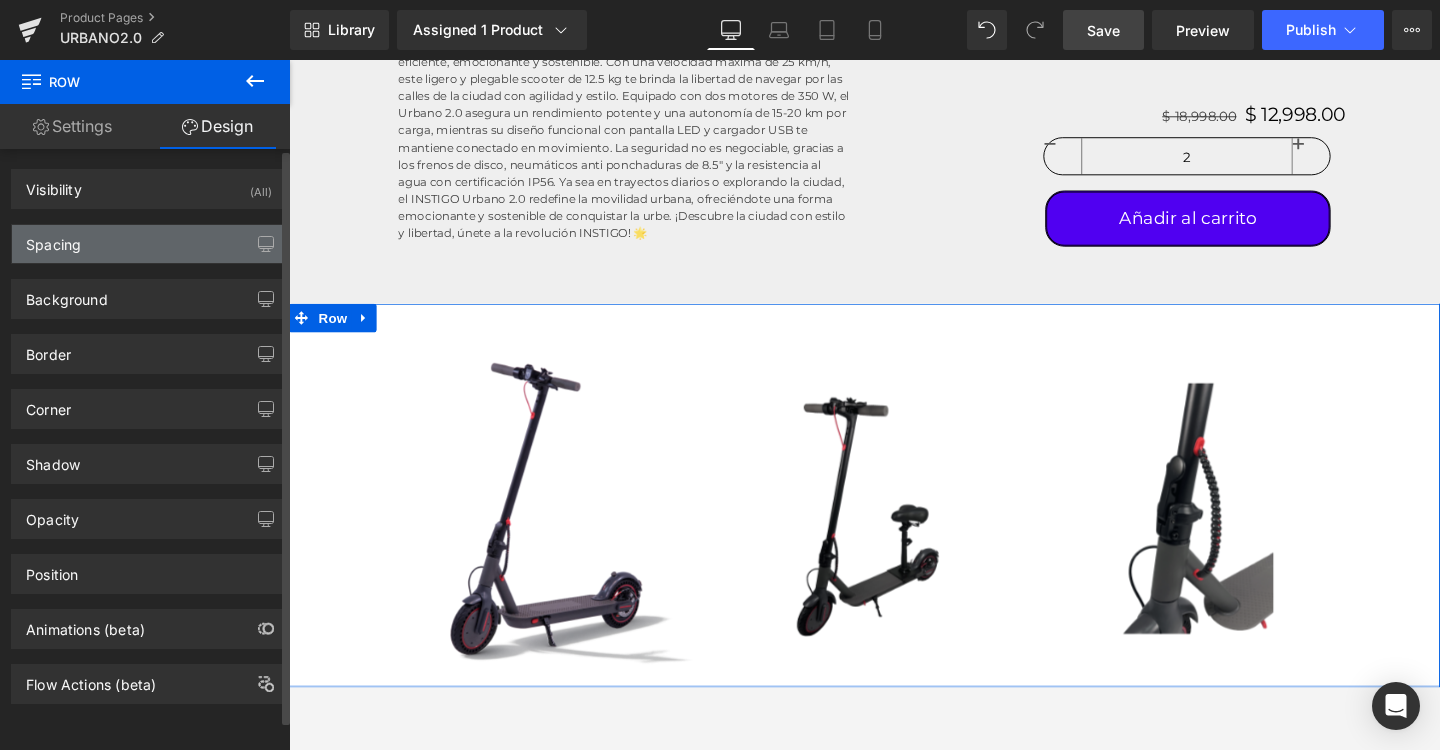 click on "Spacing" at bounding box center (149, 244) 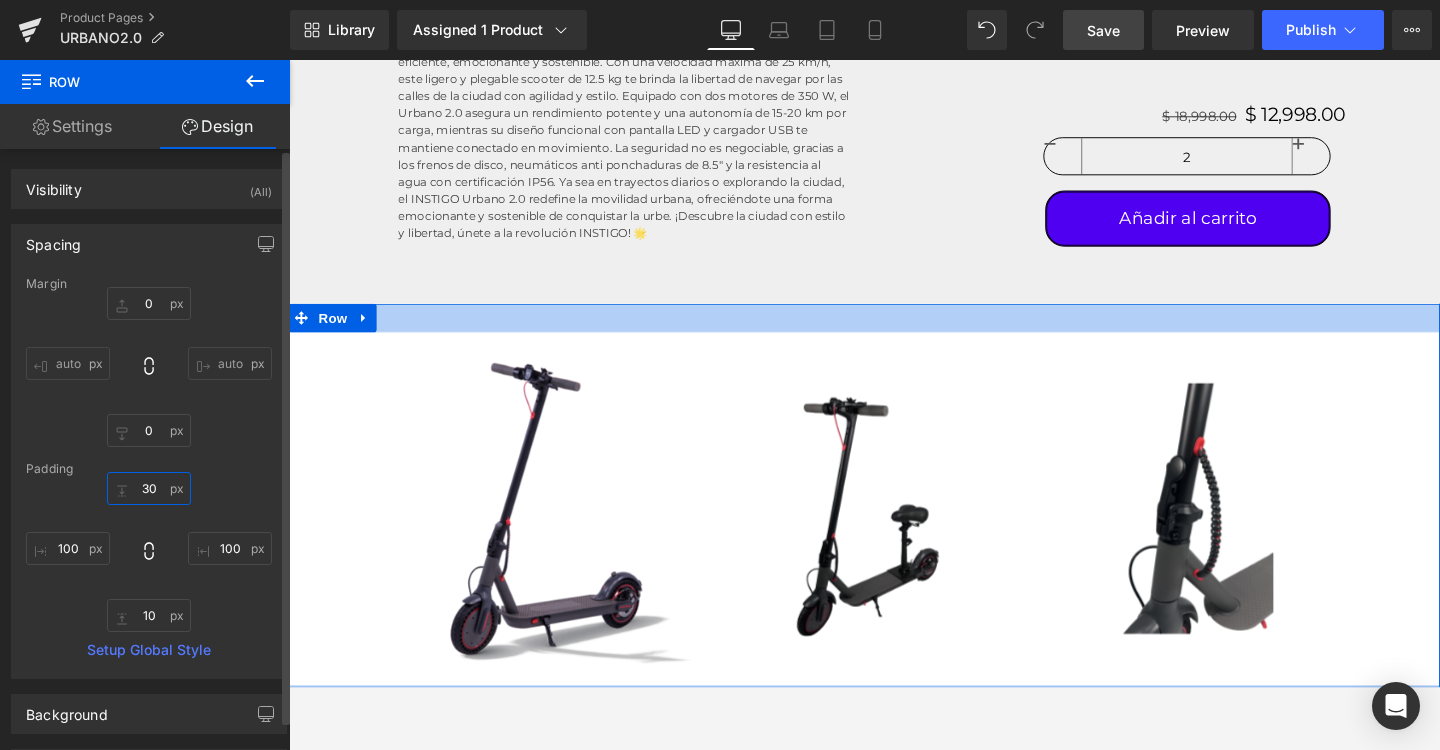 click on "30" at bounding box center (149, 488) 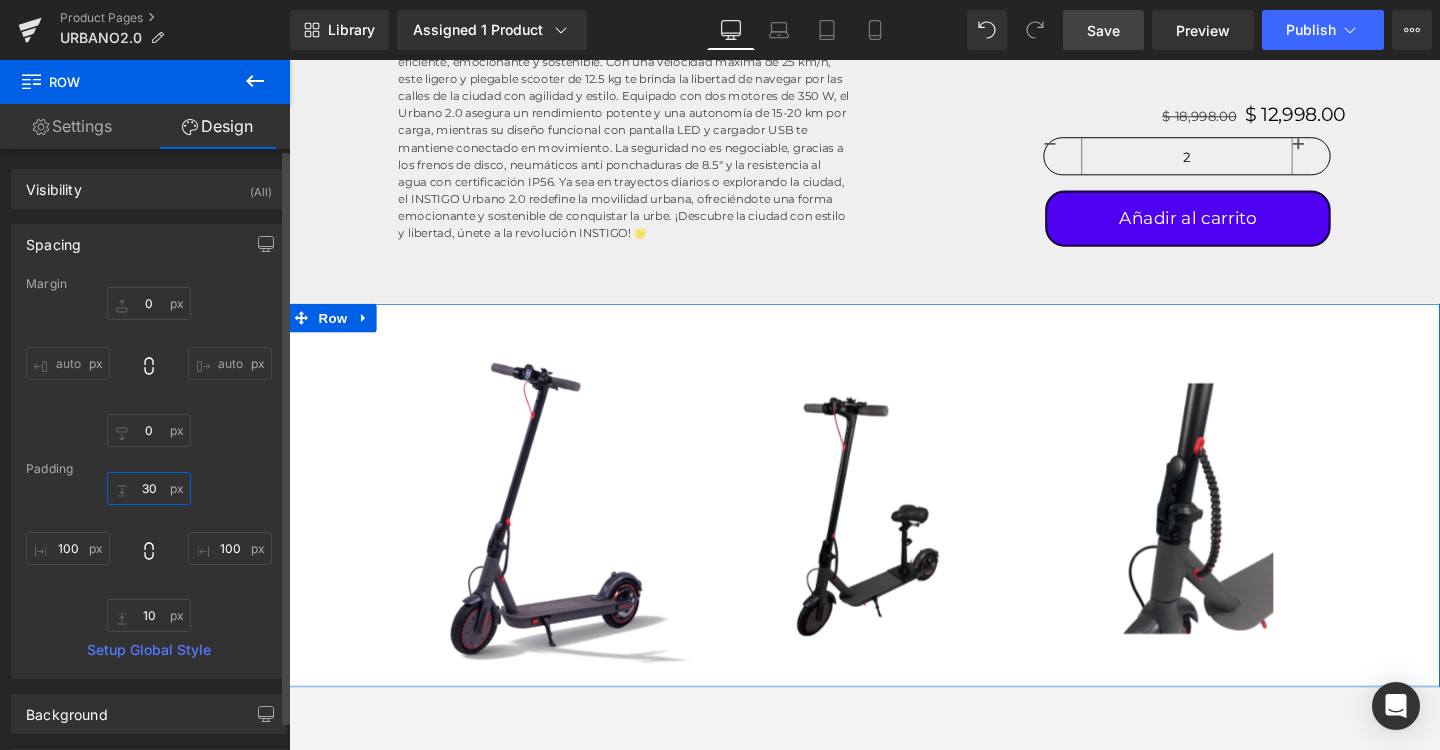 click on "30" at bounding box center (149, 488) 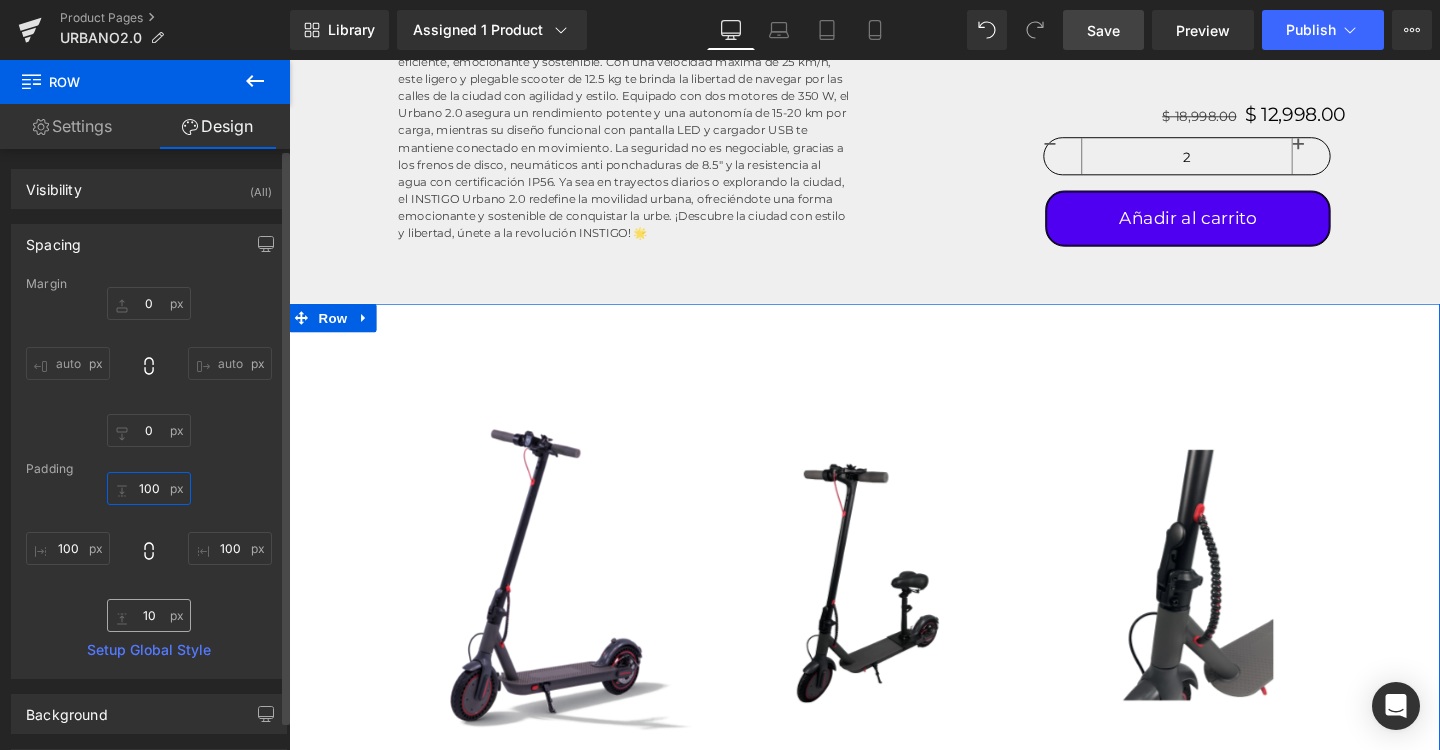 type on "100" 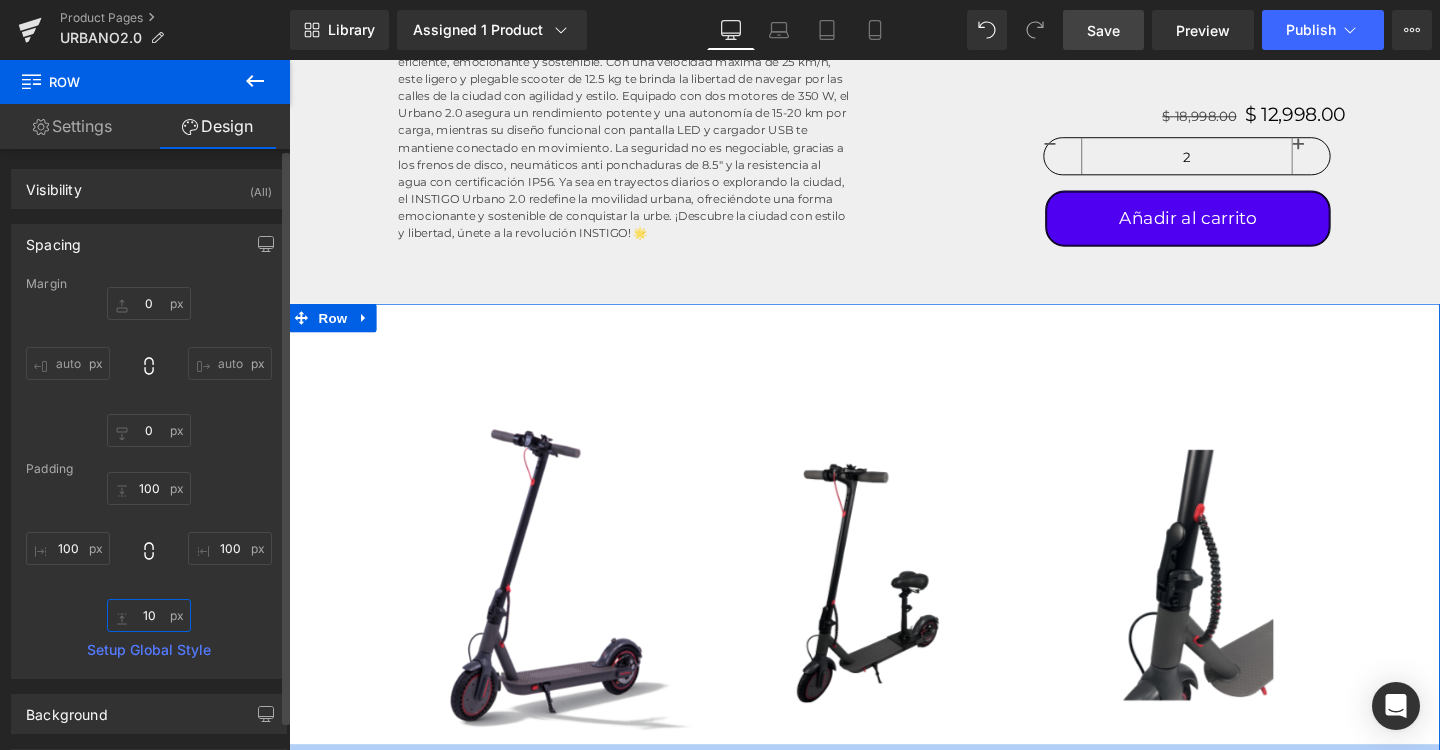 click on "10" at bounding box center (149, 615) 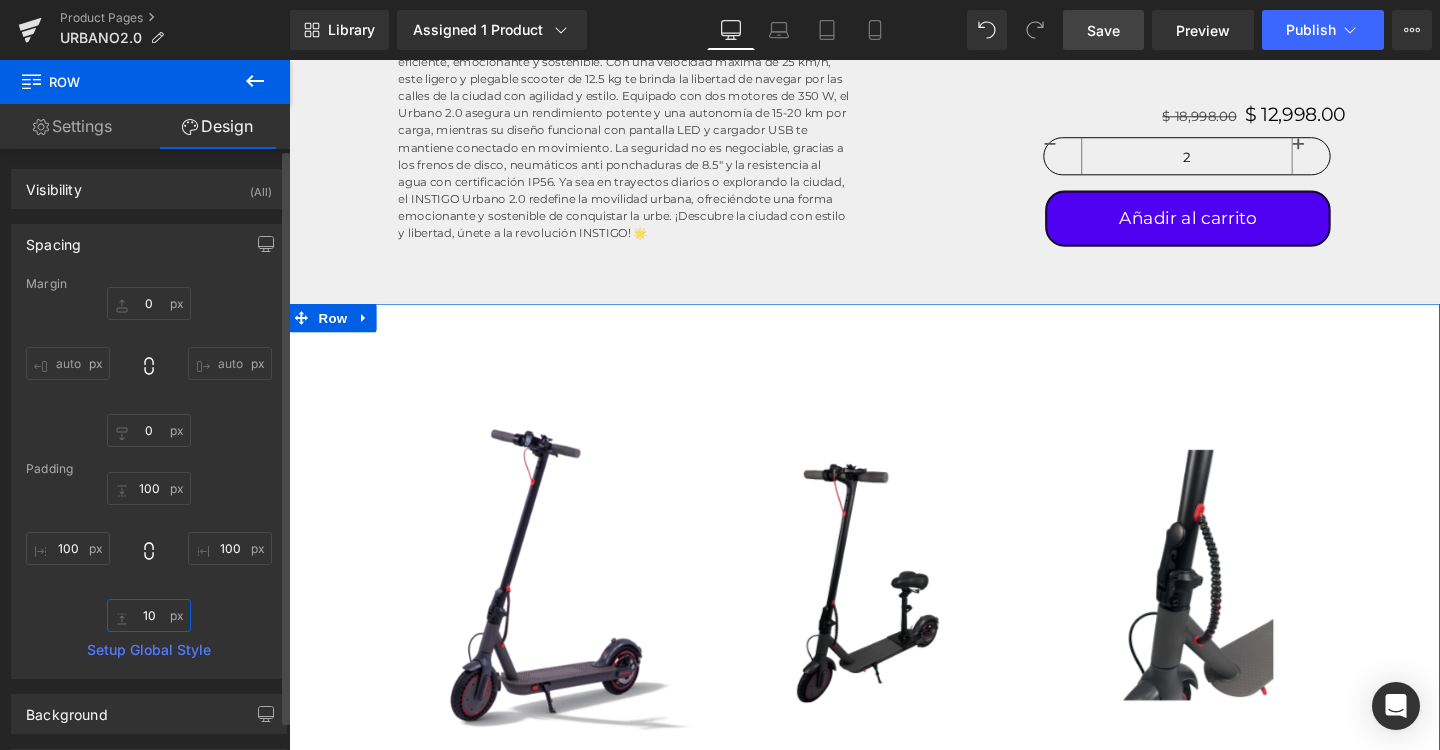 click on "10" at bounding box center [149, 615] 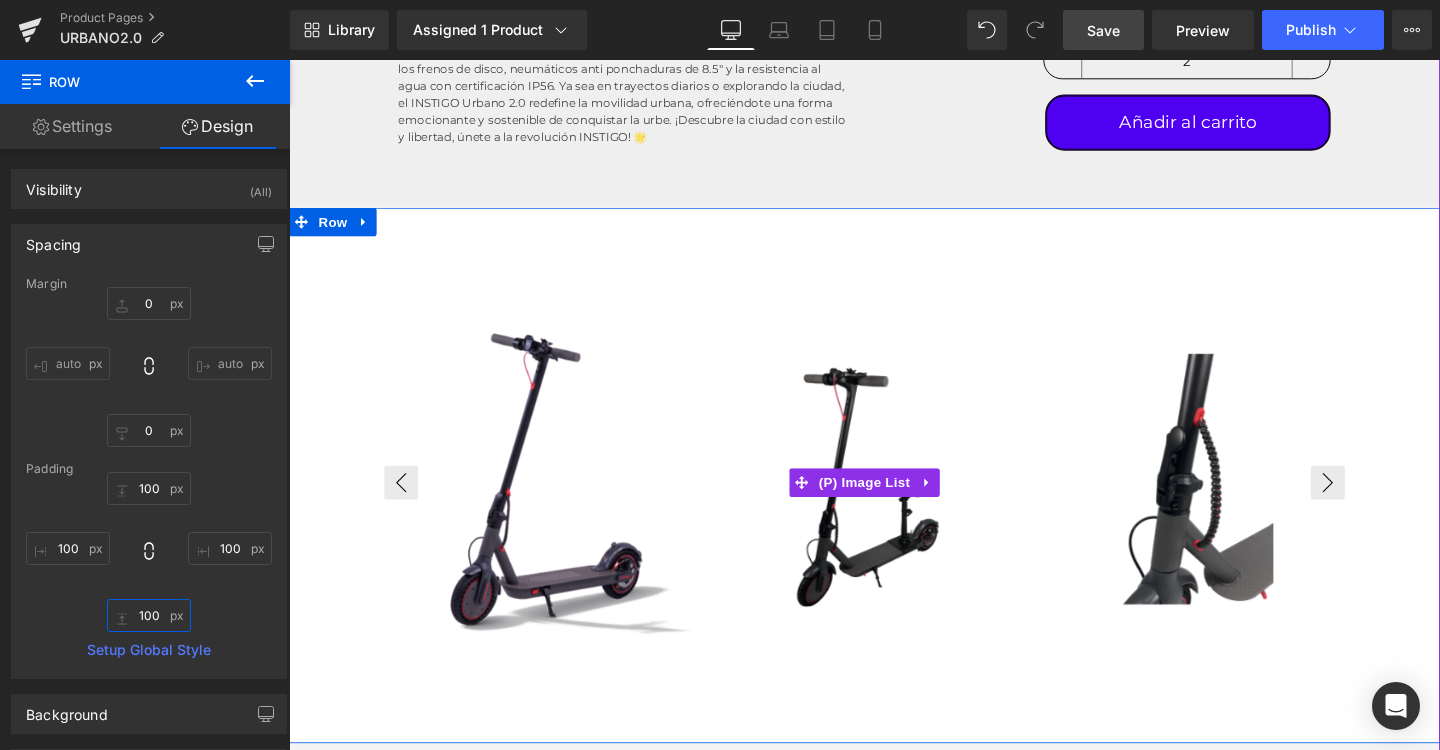 scroll, scrollTop: 1114, scrollLeft: 0, axis: vertical 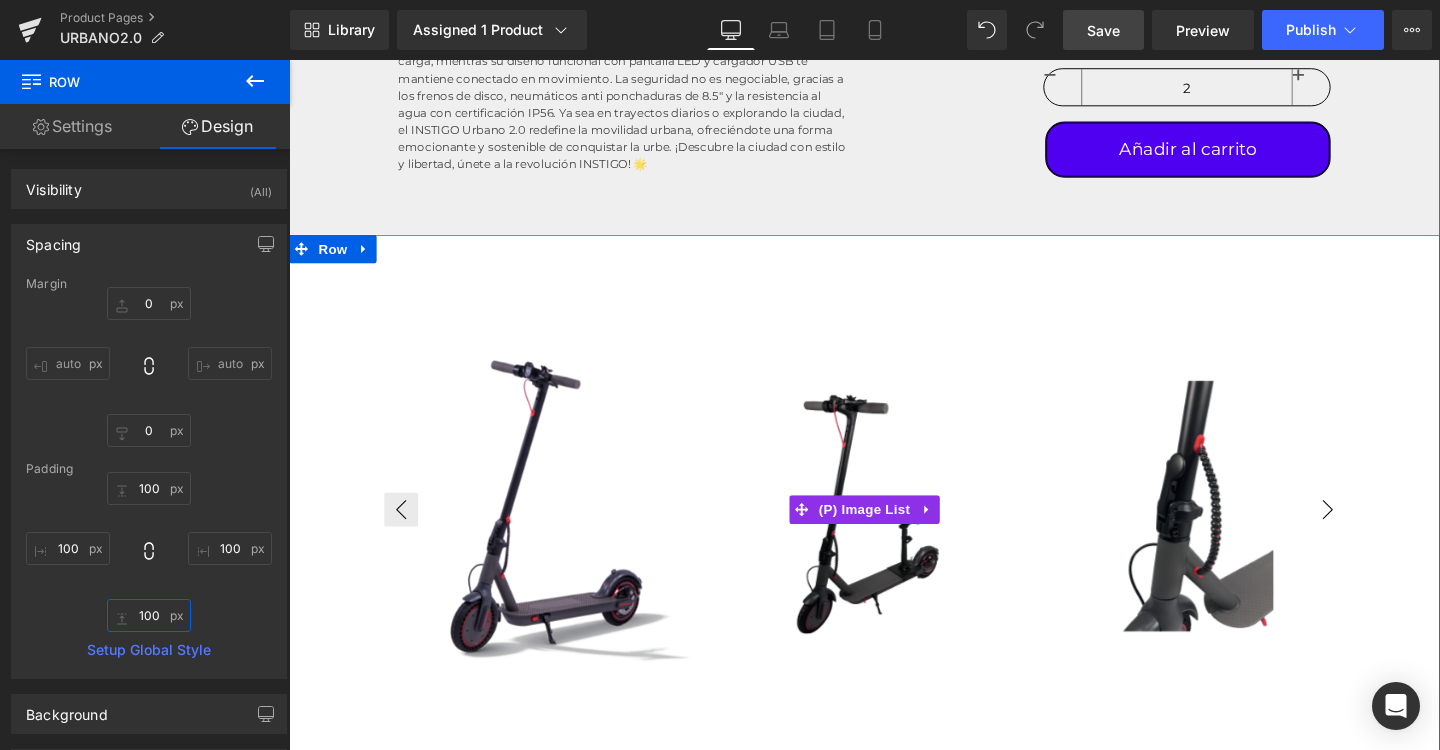 type on "100" 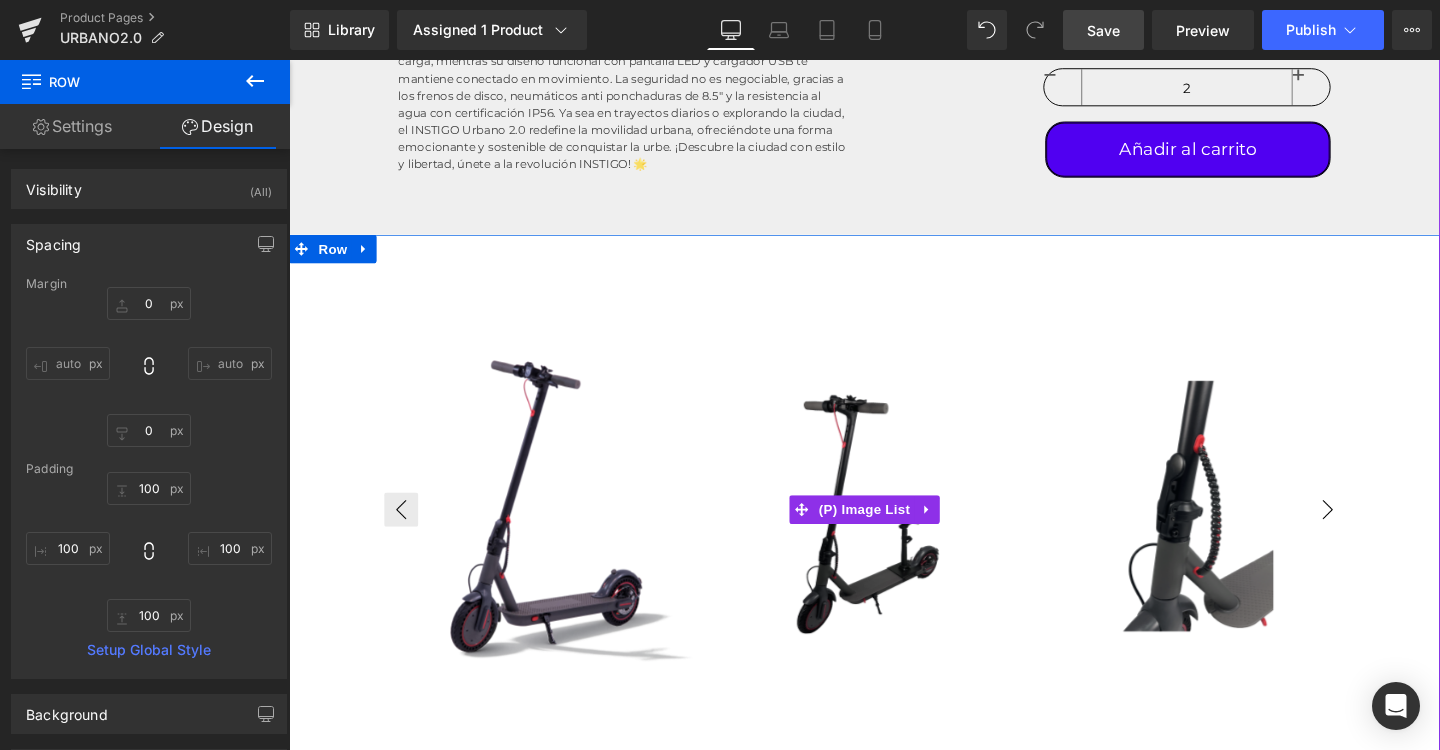 click on "›" at bounding box center (1381, 533) 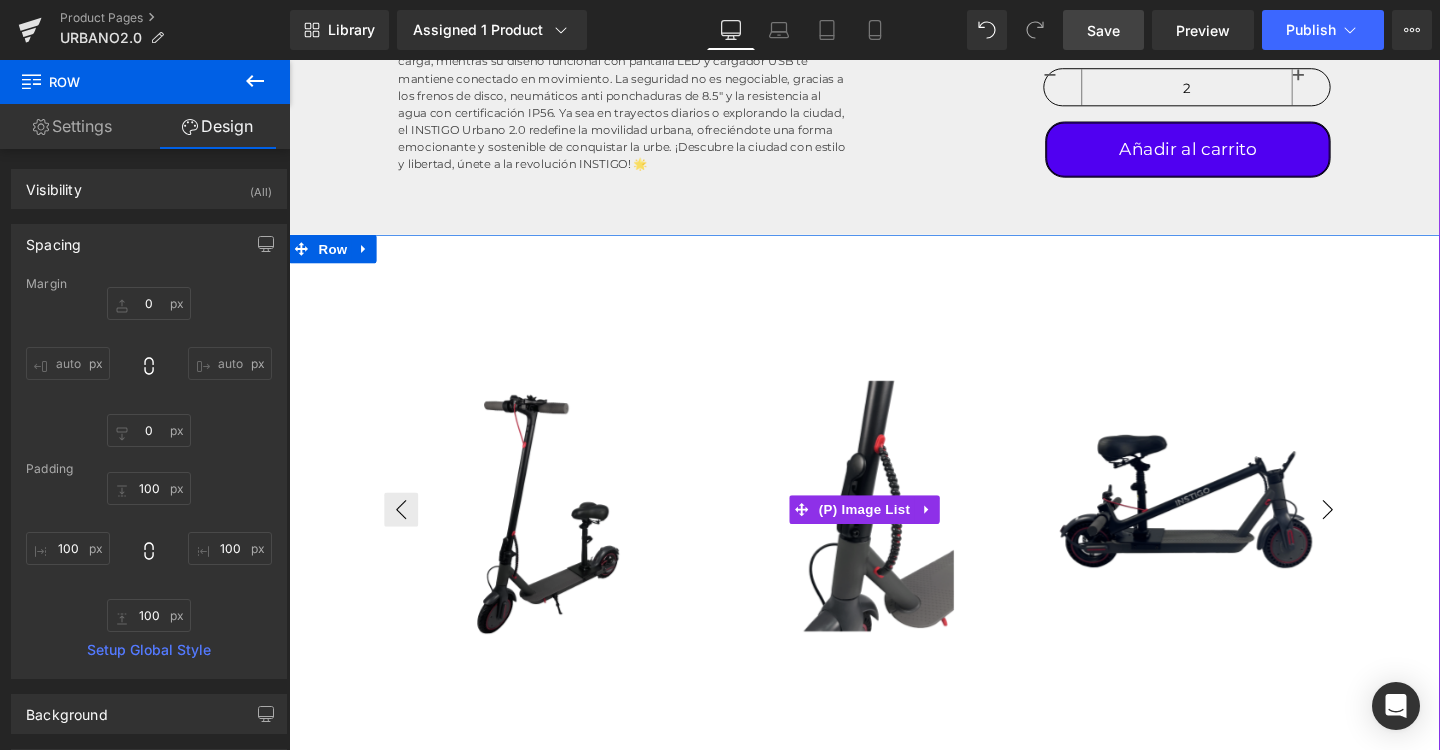 click on "›" at bounding box center (1381, 533) 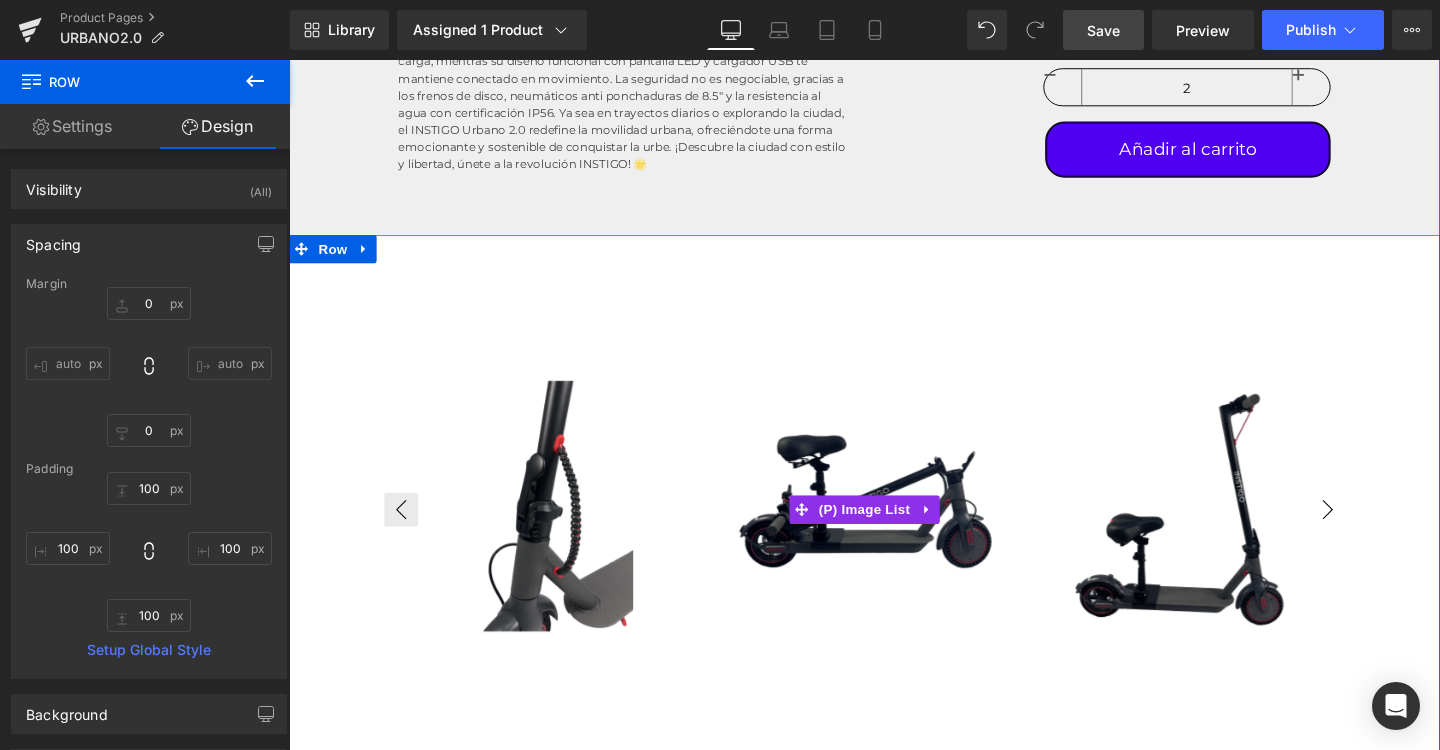 click on "›" at bounding box center (1381, 533) 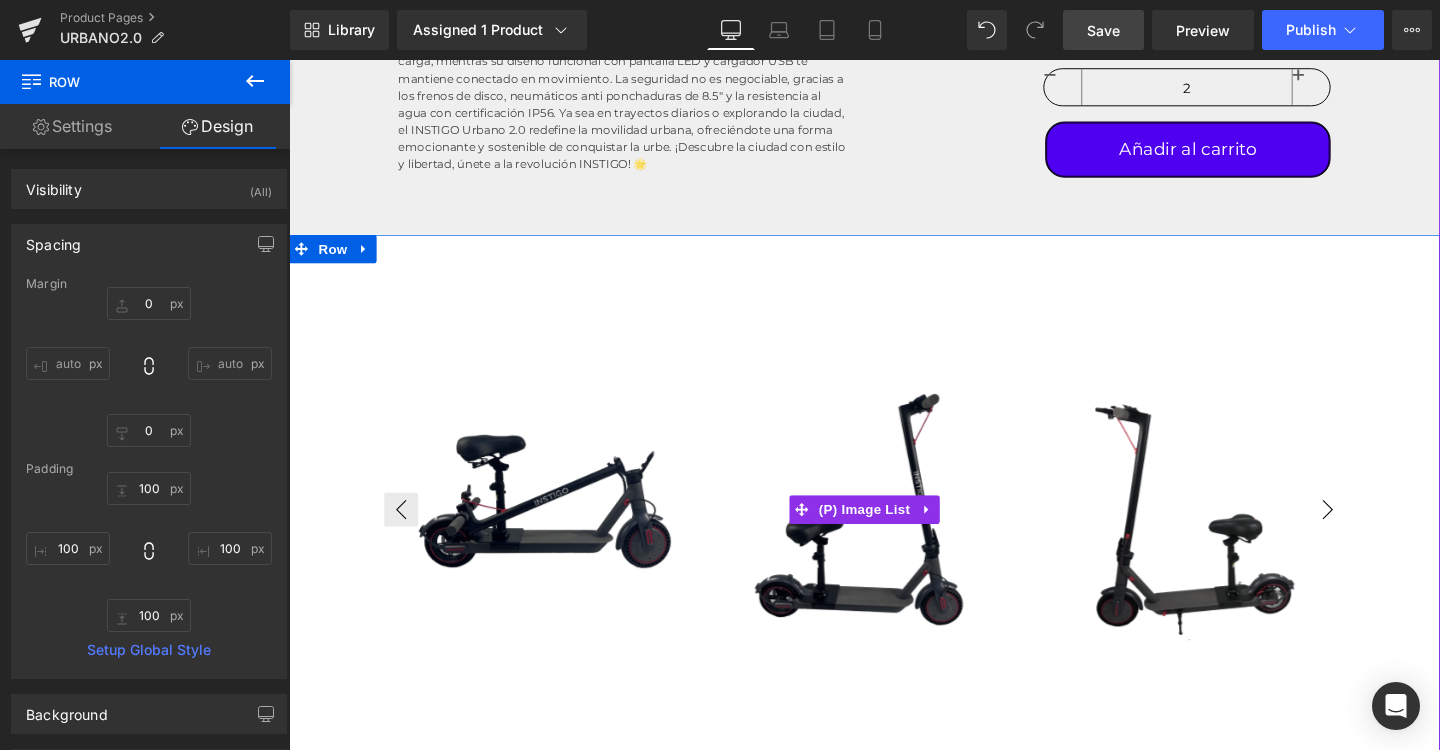 click on "›" at bounding box center [1381, 533] 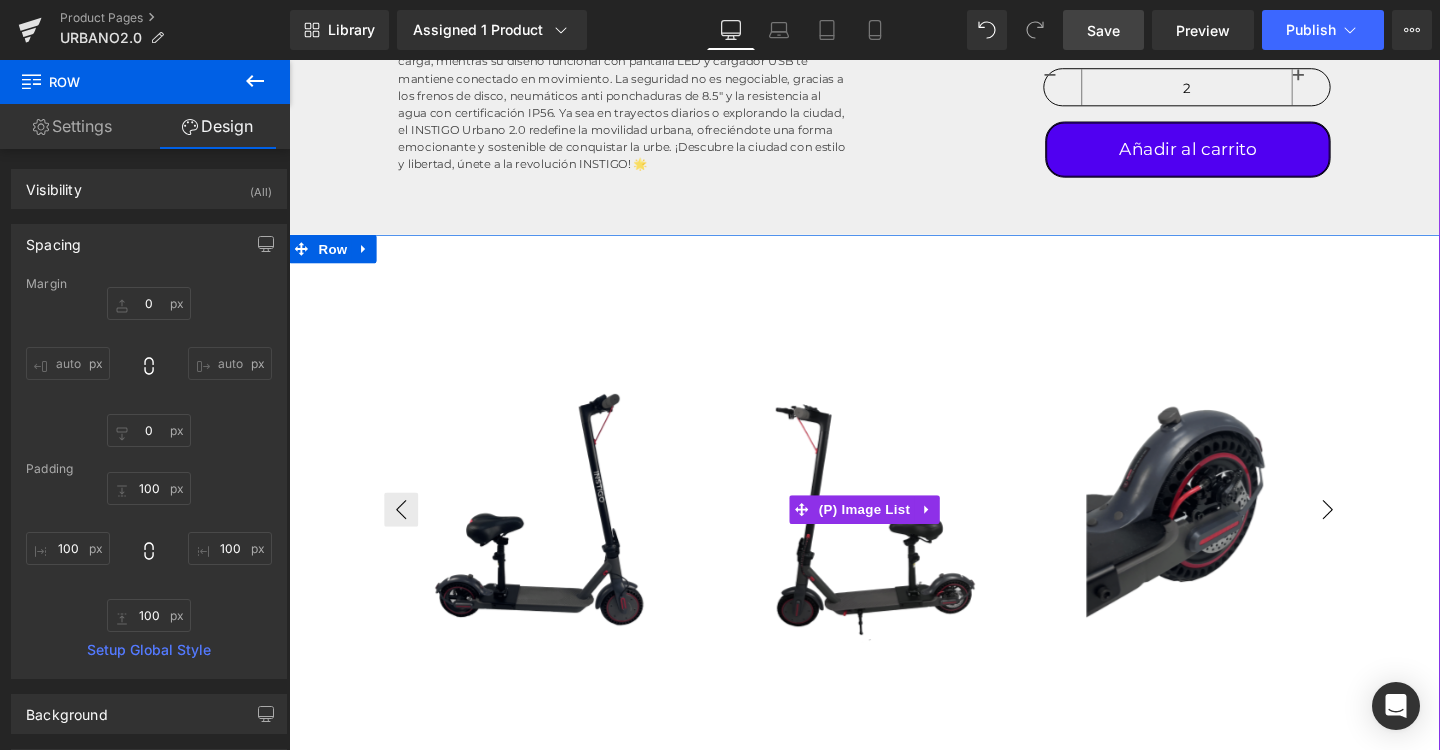 click on "›" at bounding box center (1381, 533) 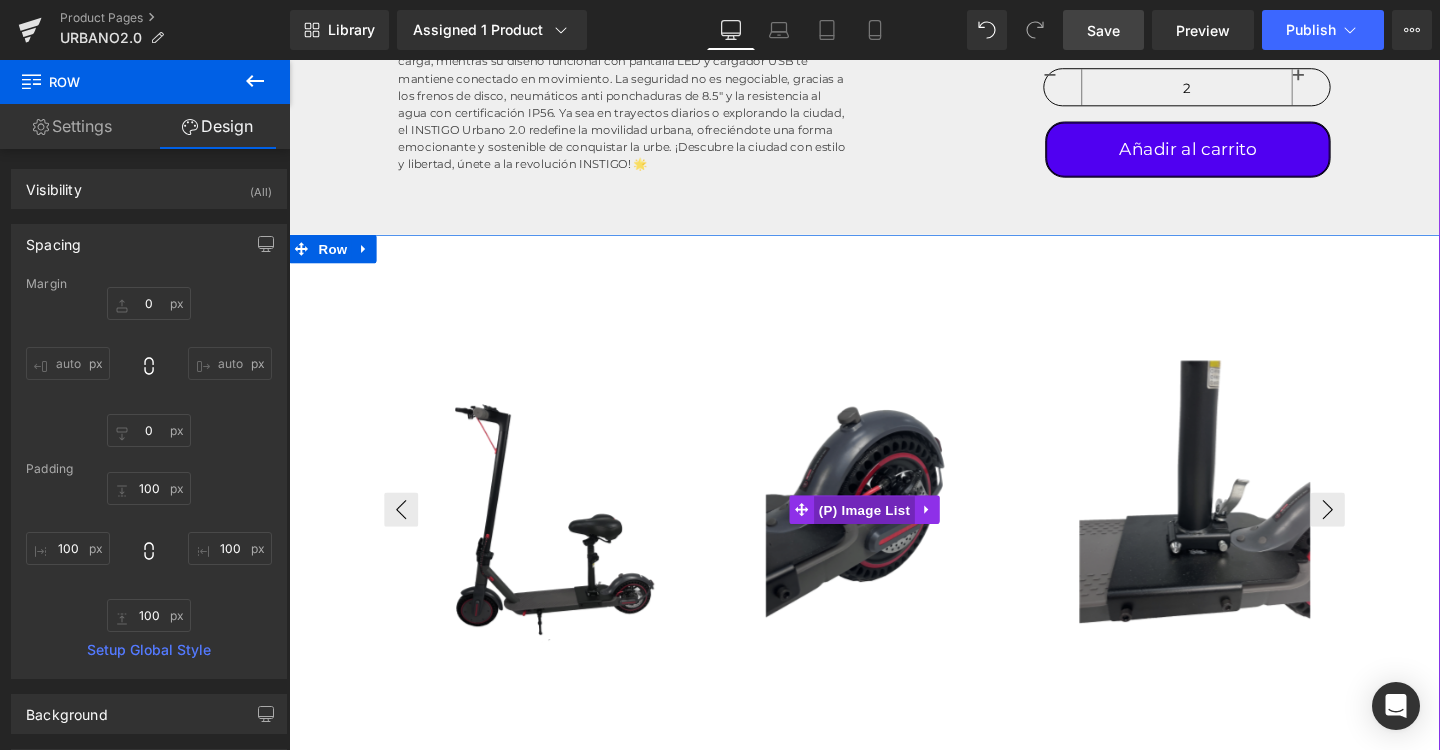 click on "(P) Image List" at bounding box center [894, 534] 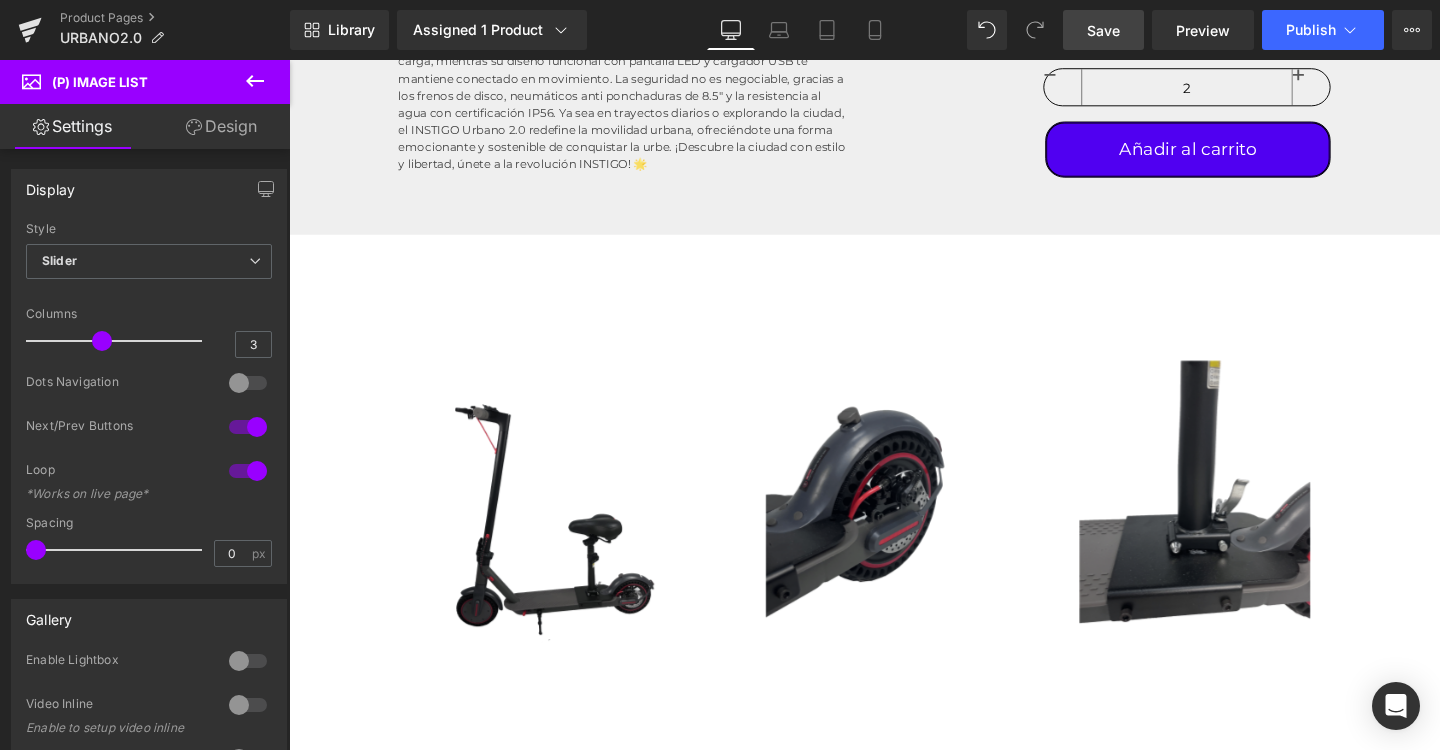 click on "Save" at bounding box center [1103, 30] 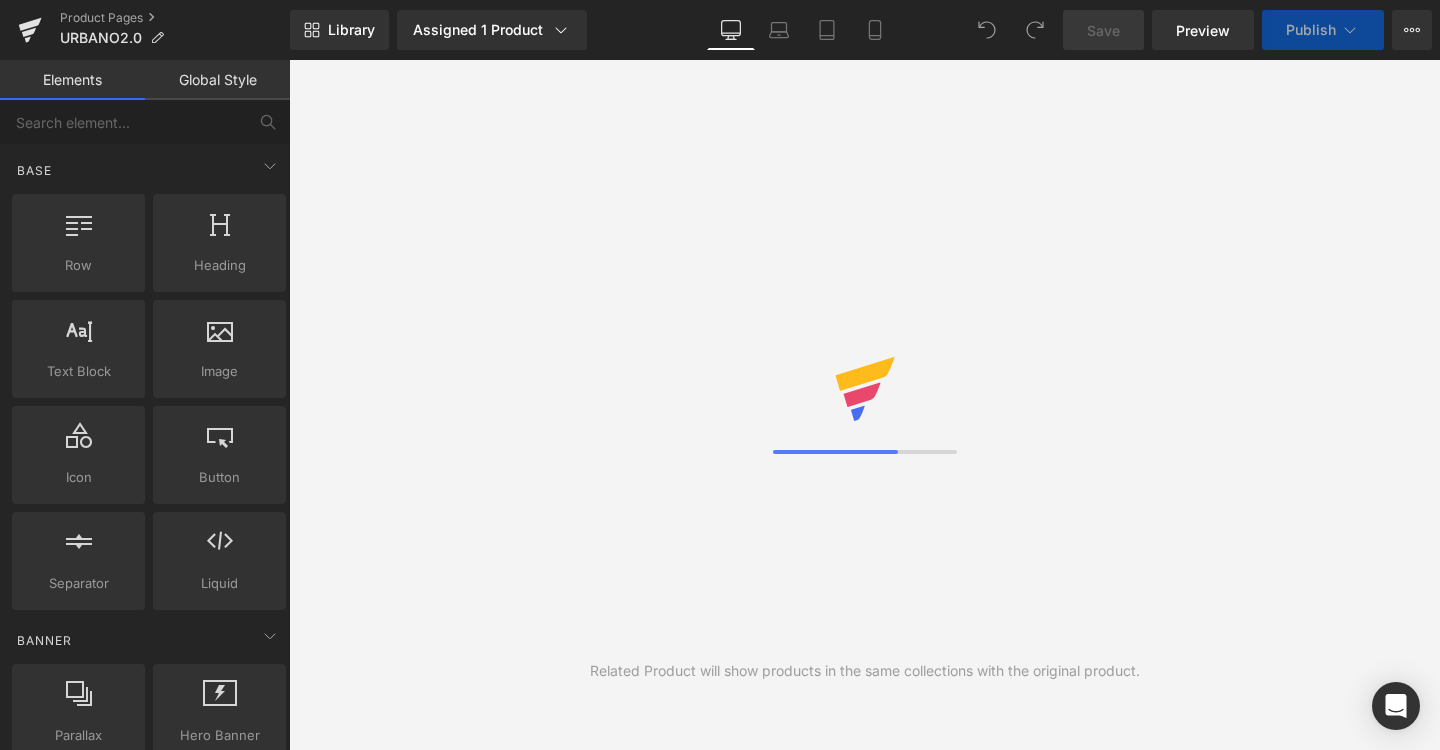 scroll, scrollTop: 0, scrollLeft: 0, axis: both 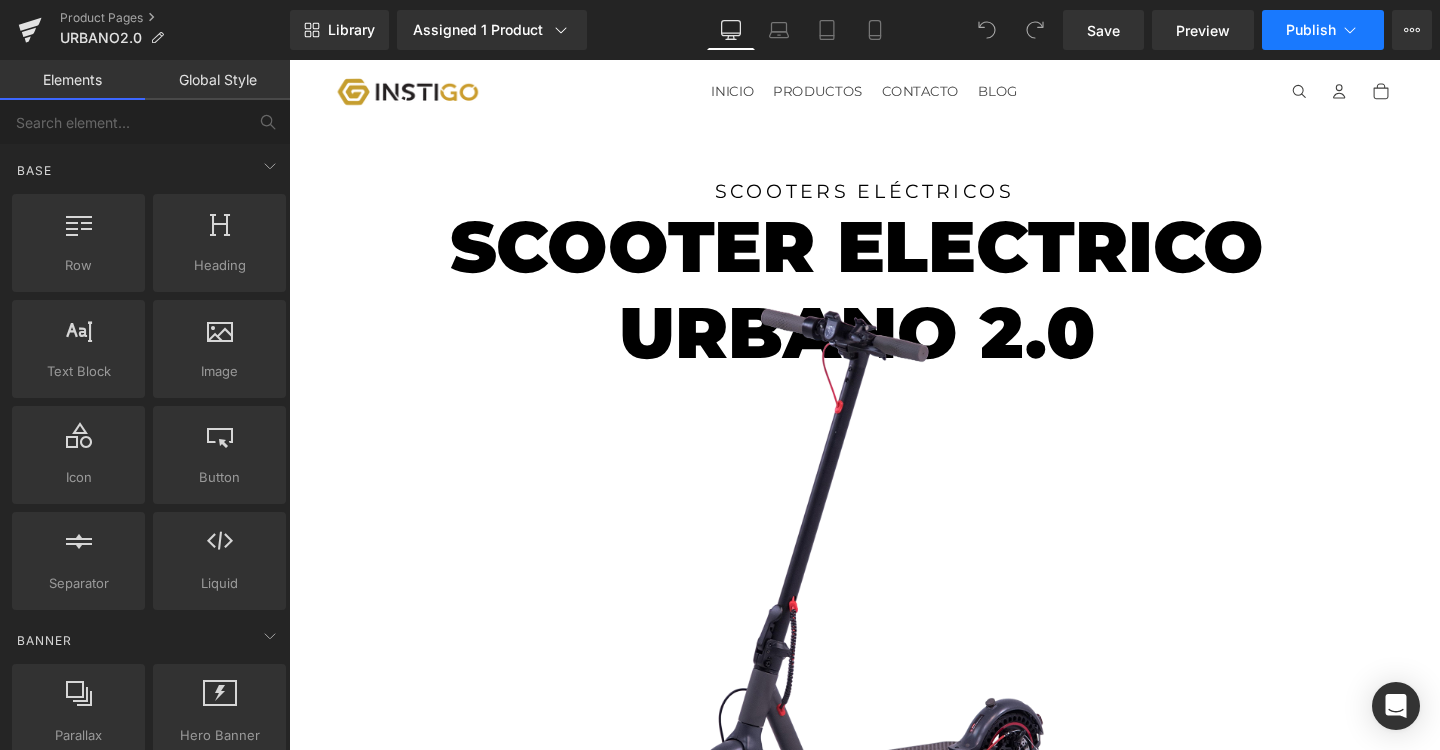 click on "Publish" at bounding box center [1311, 30] 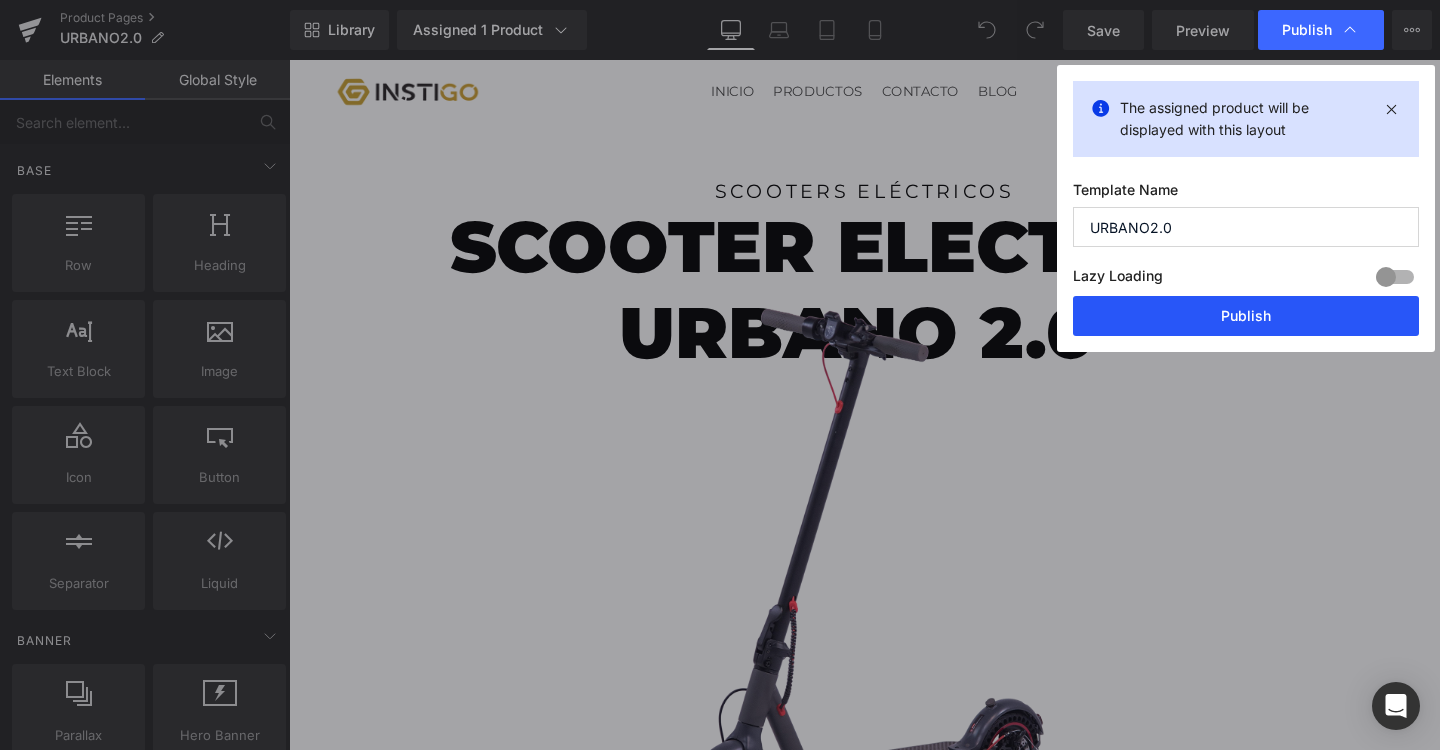 click on "Publish" at bounding box center [1246, 316] 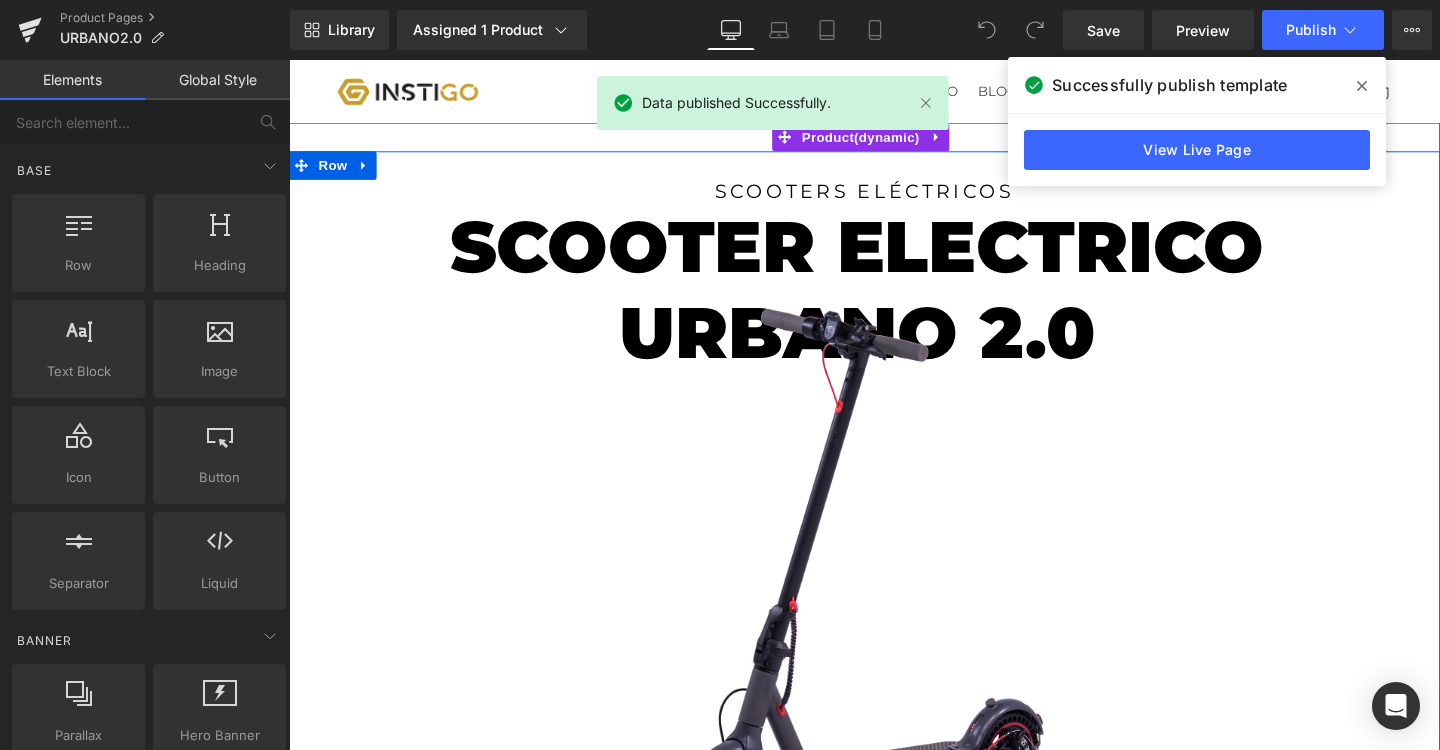 click 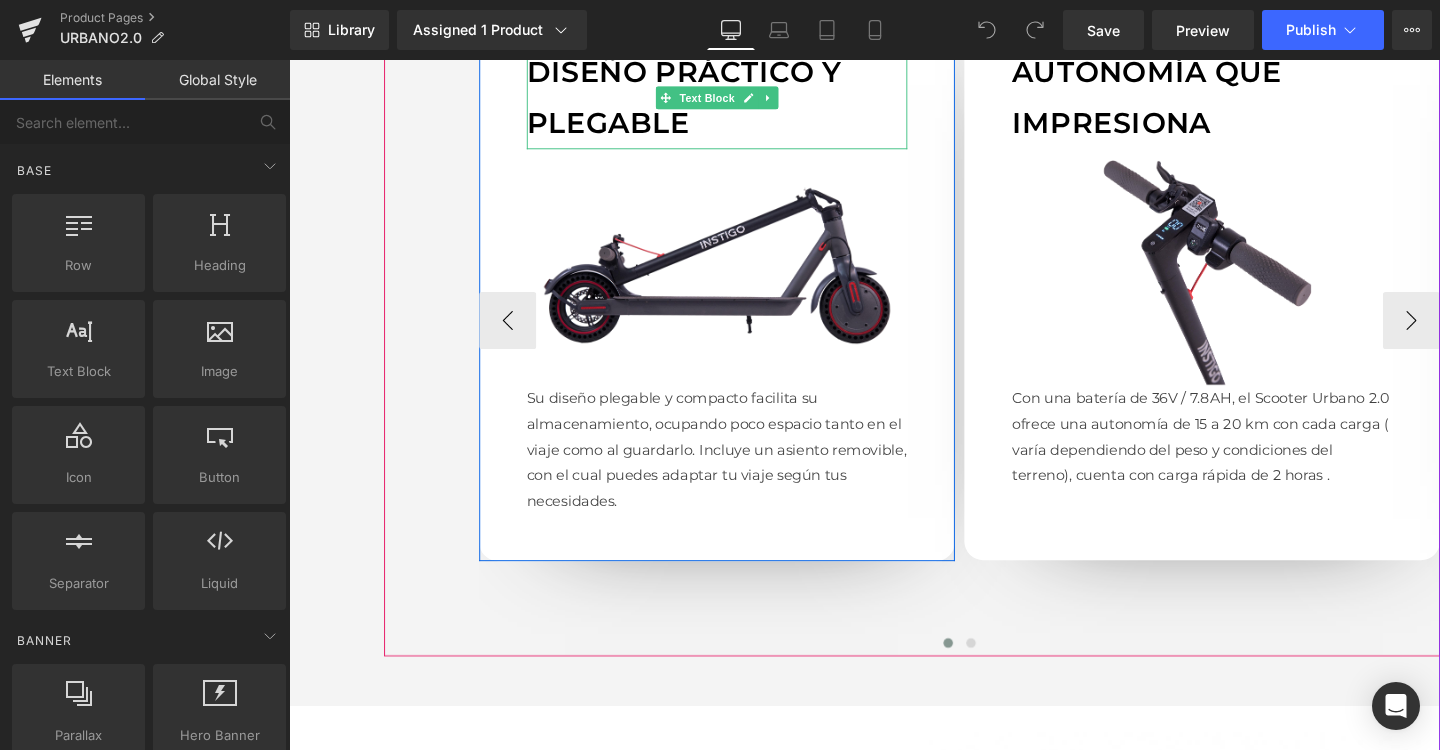 scroll, scrollTop: 2175, scrollLeft: 0, axis: vertical 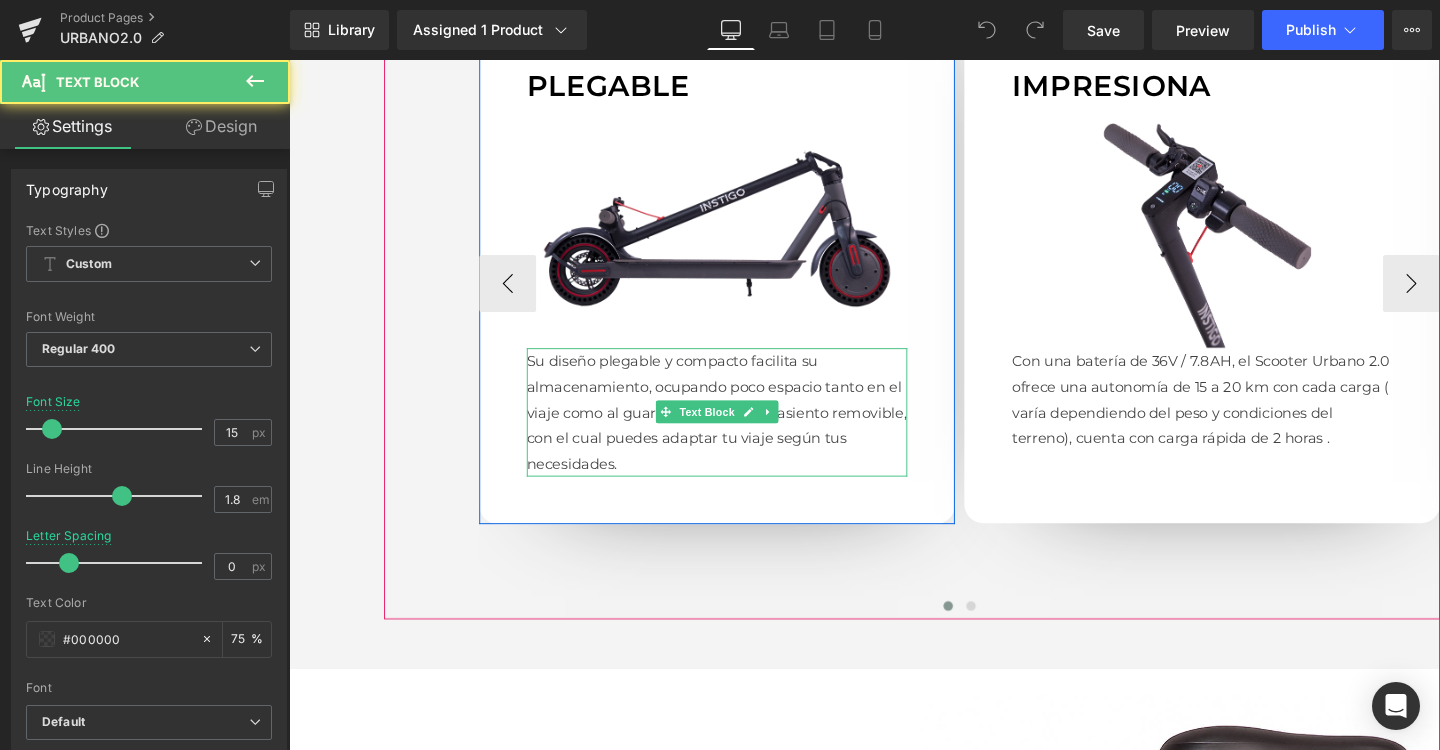 click on "Su diseño plegable y compacto facilita su almacenamiento, ocupando poco espacio tanto en el viaje como al guardarlo. Incluye un asiento removible, con el cual puedes adaptar tu viaje según tus necesidades." at bounding box center (739, 430) 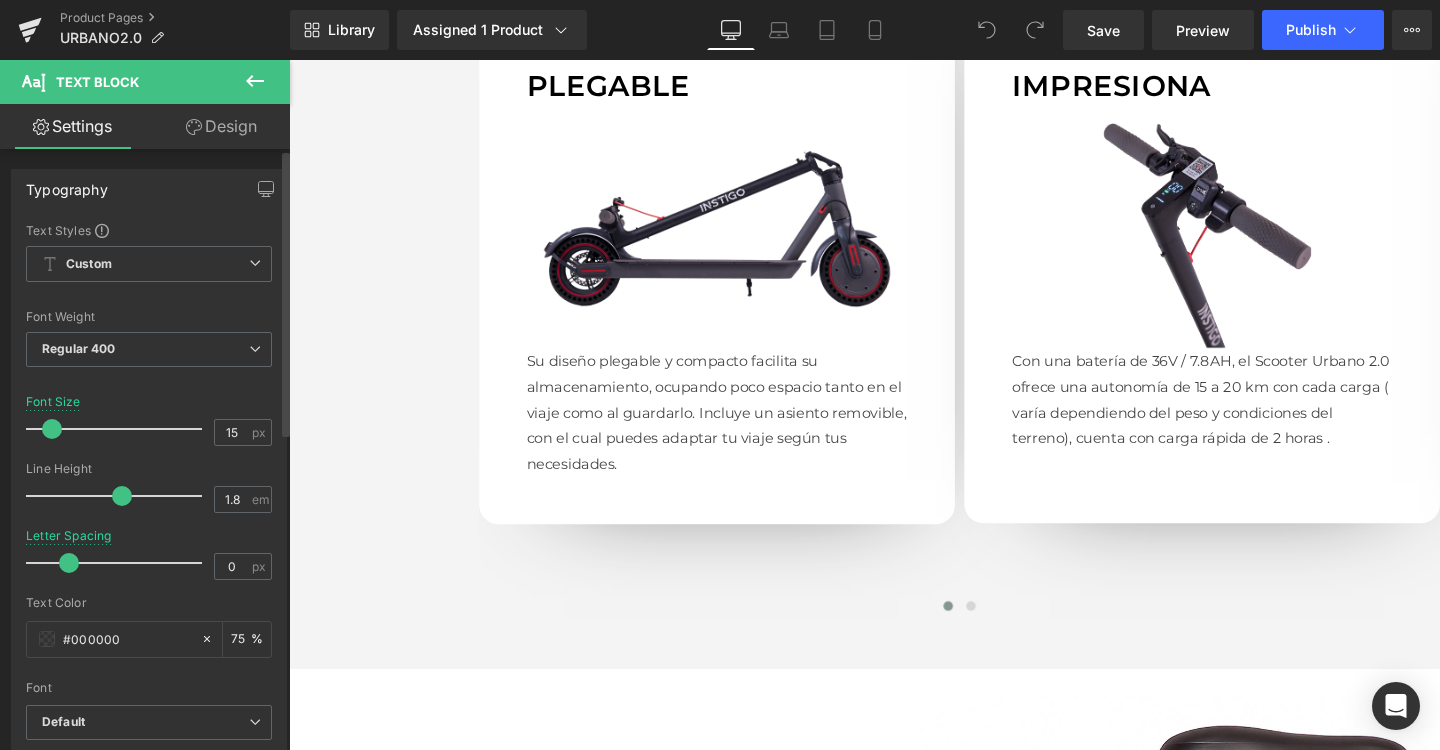 scroll, scrollTop: 0, scrollLeft: 0, axis: both 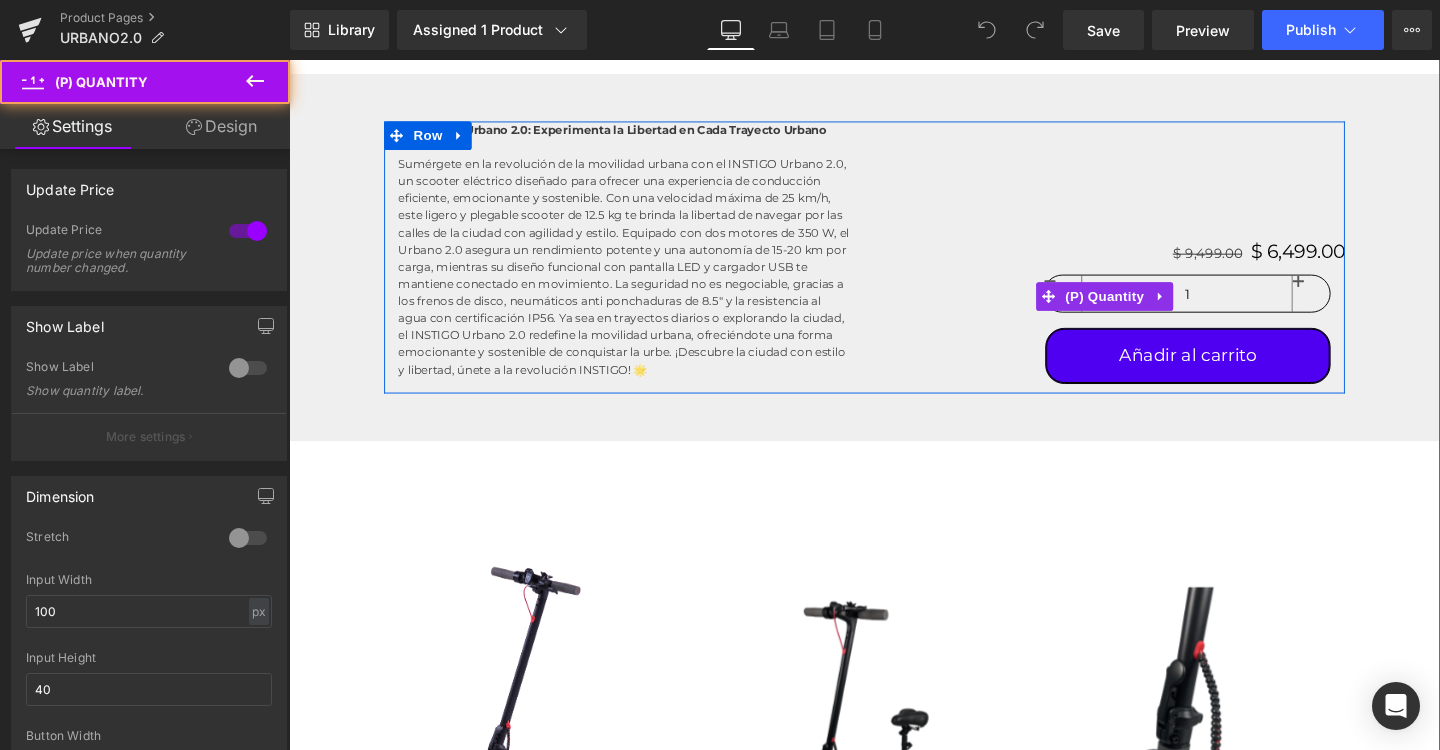 click on "1" at bounding box center (1233, 307) 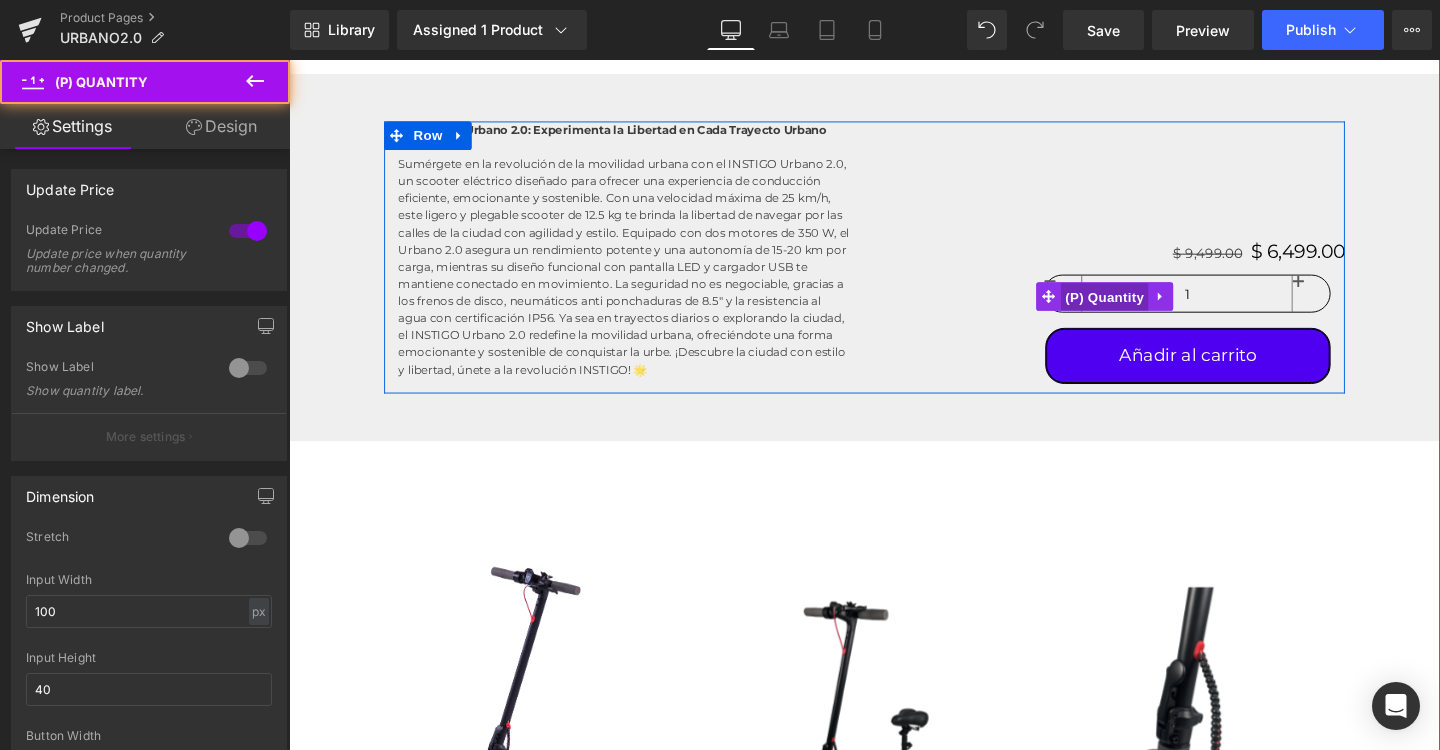 click on "(P) Quantity" at bounding box center (1146, 310) 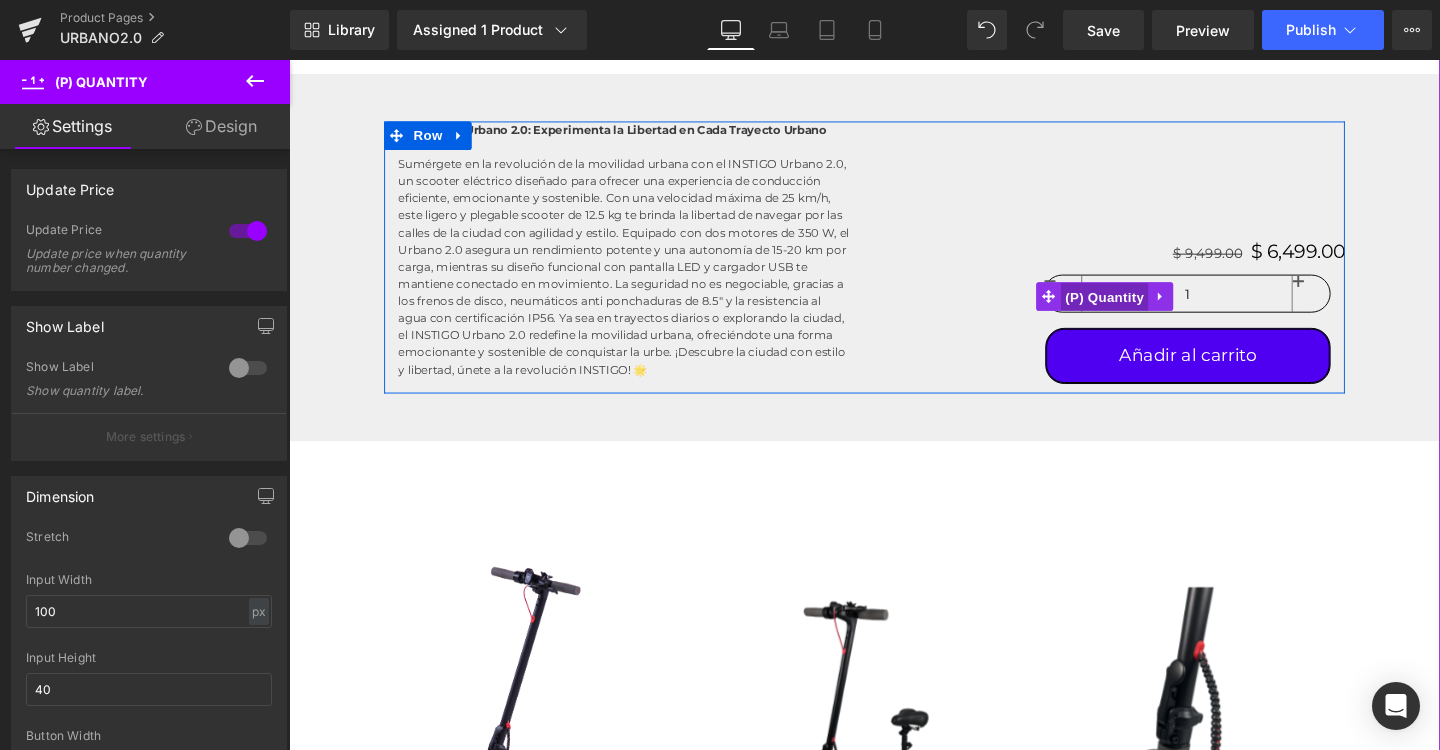 click on "(P) Quantity" at bounding box center [1146, 310] 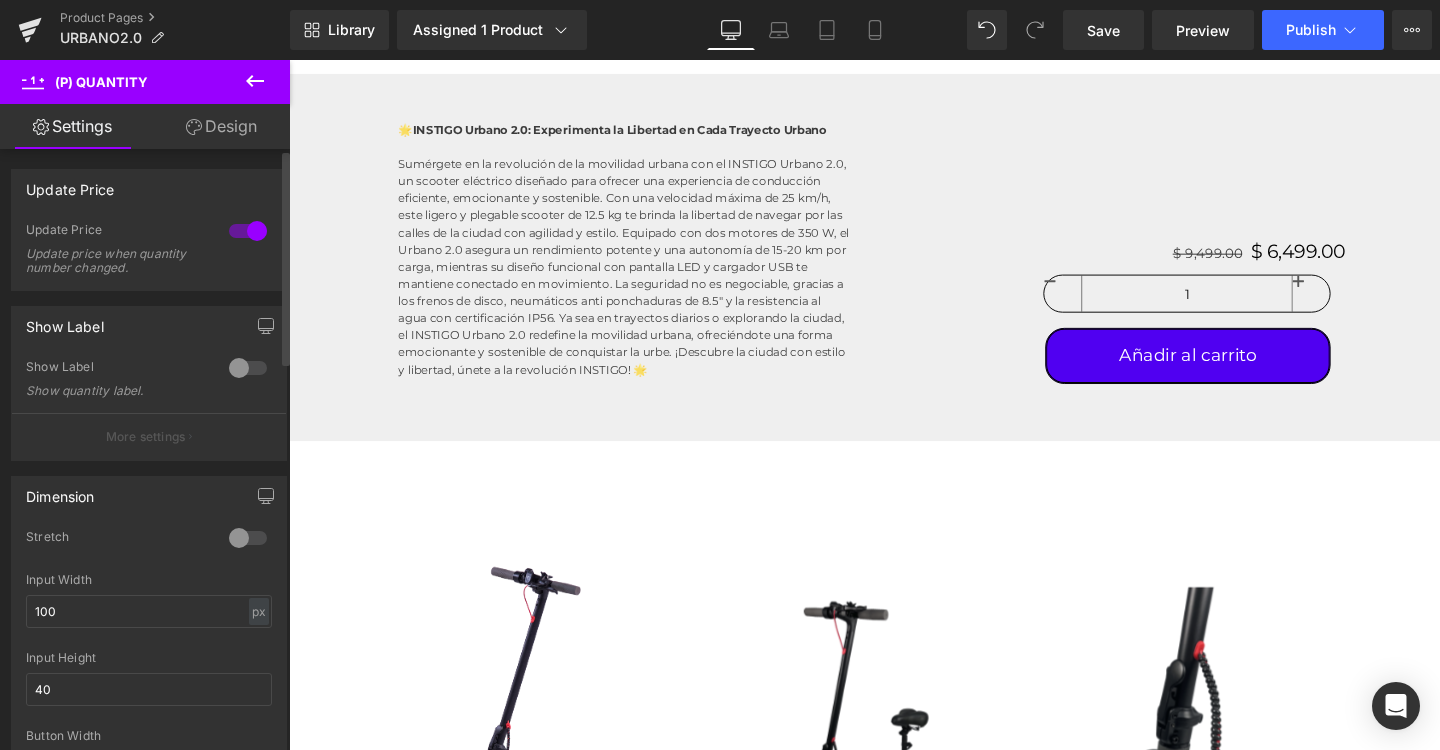 click at bounding box center [248, 231] 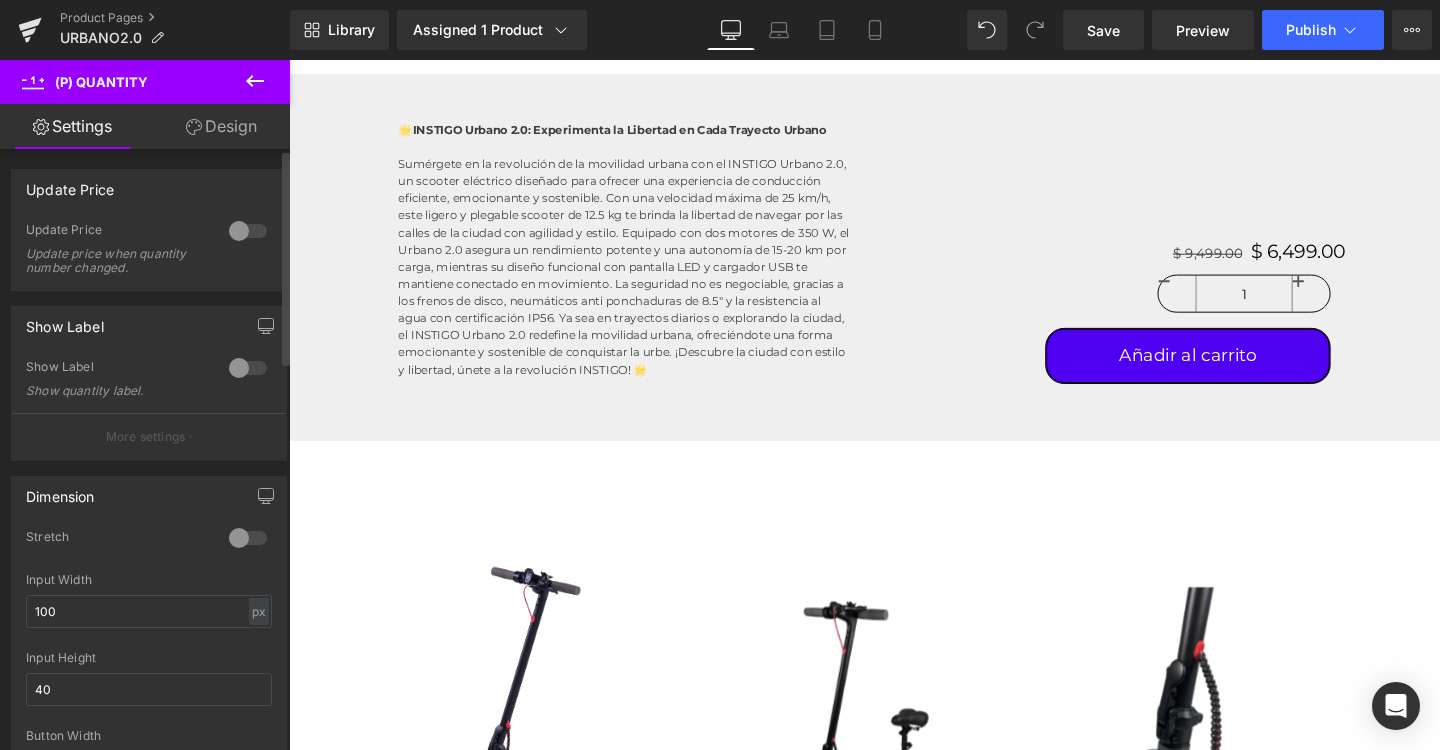 click at bounding box center (248, 231) 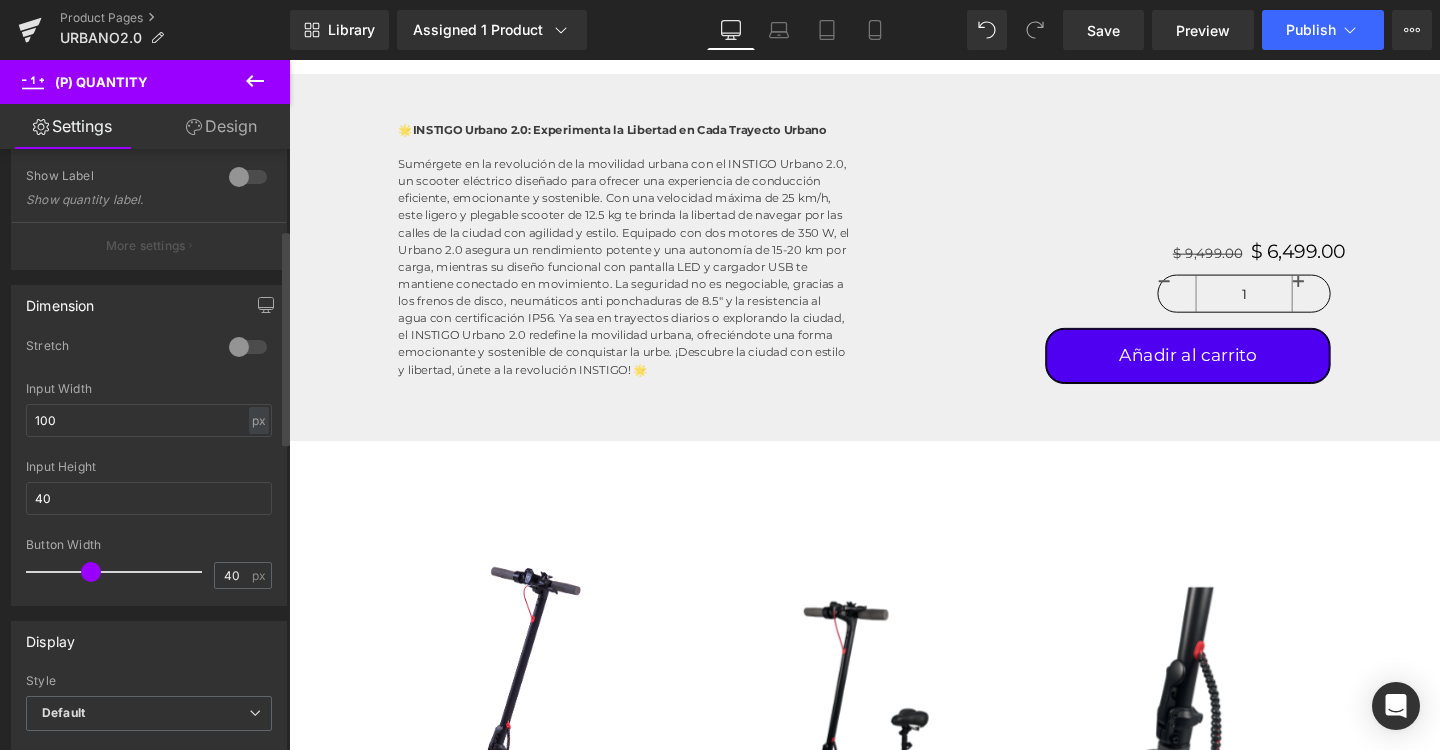 scroll, scrollTop: 310, scrollLeft: 0, axis: vertical 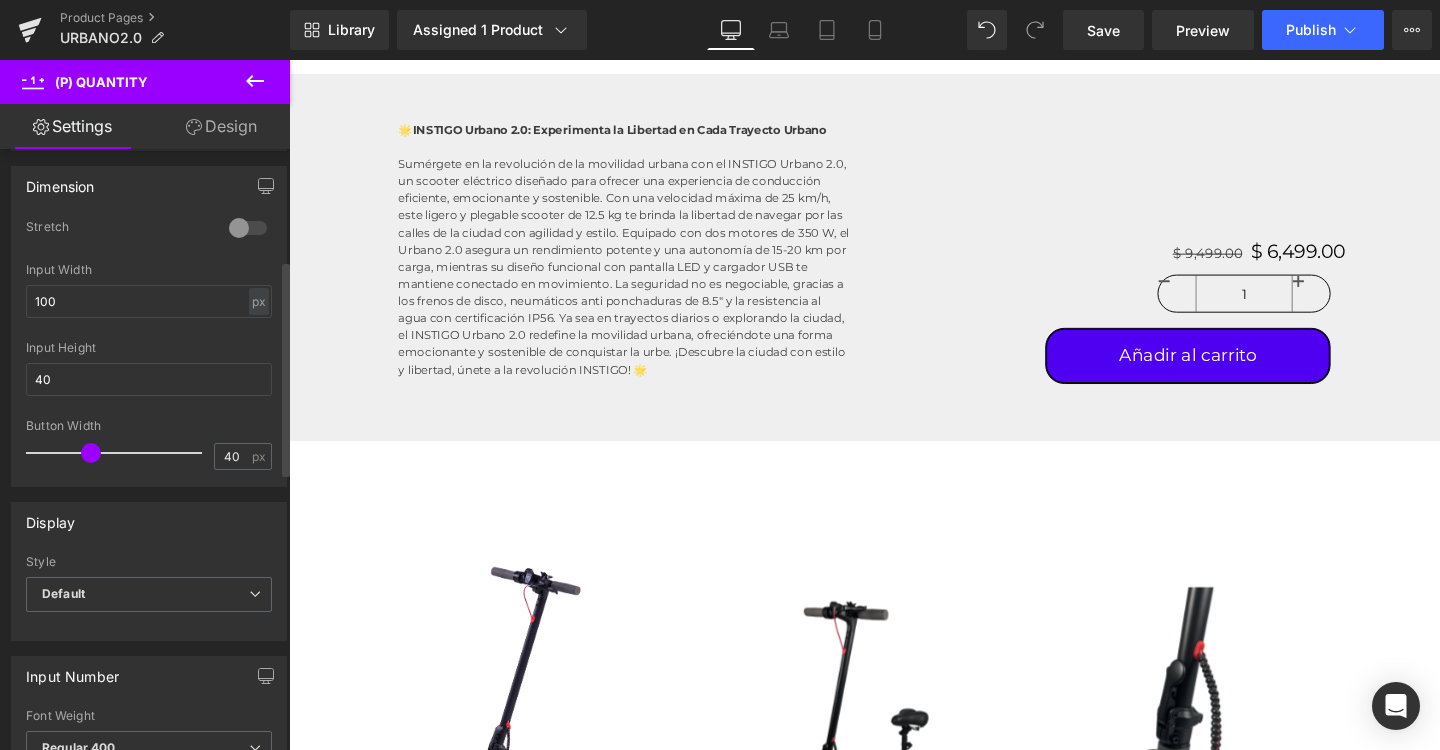 click at bounding box center (248, 228) 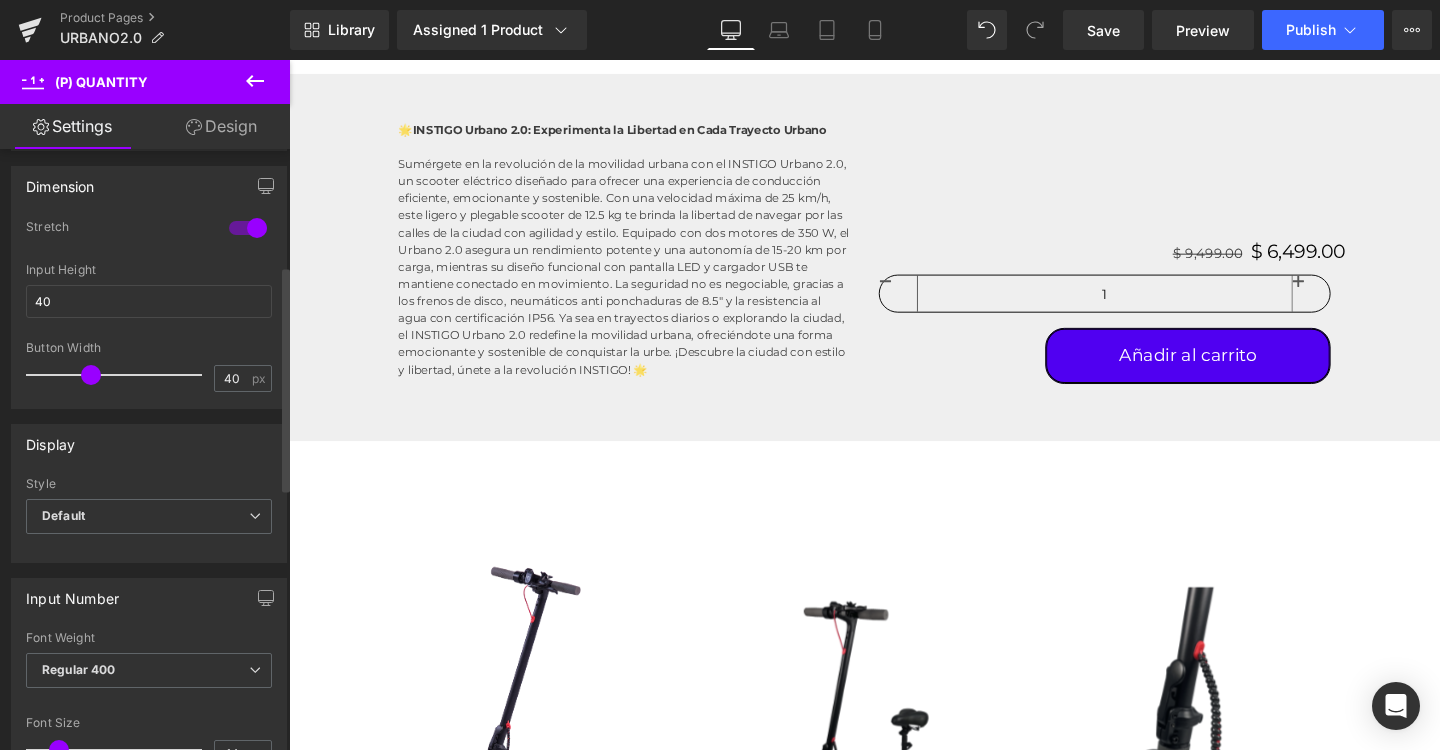 click at bounding box center (248, 228) 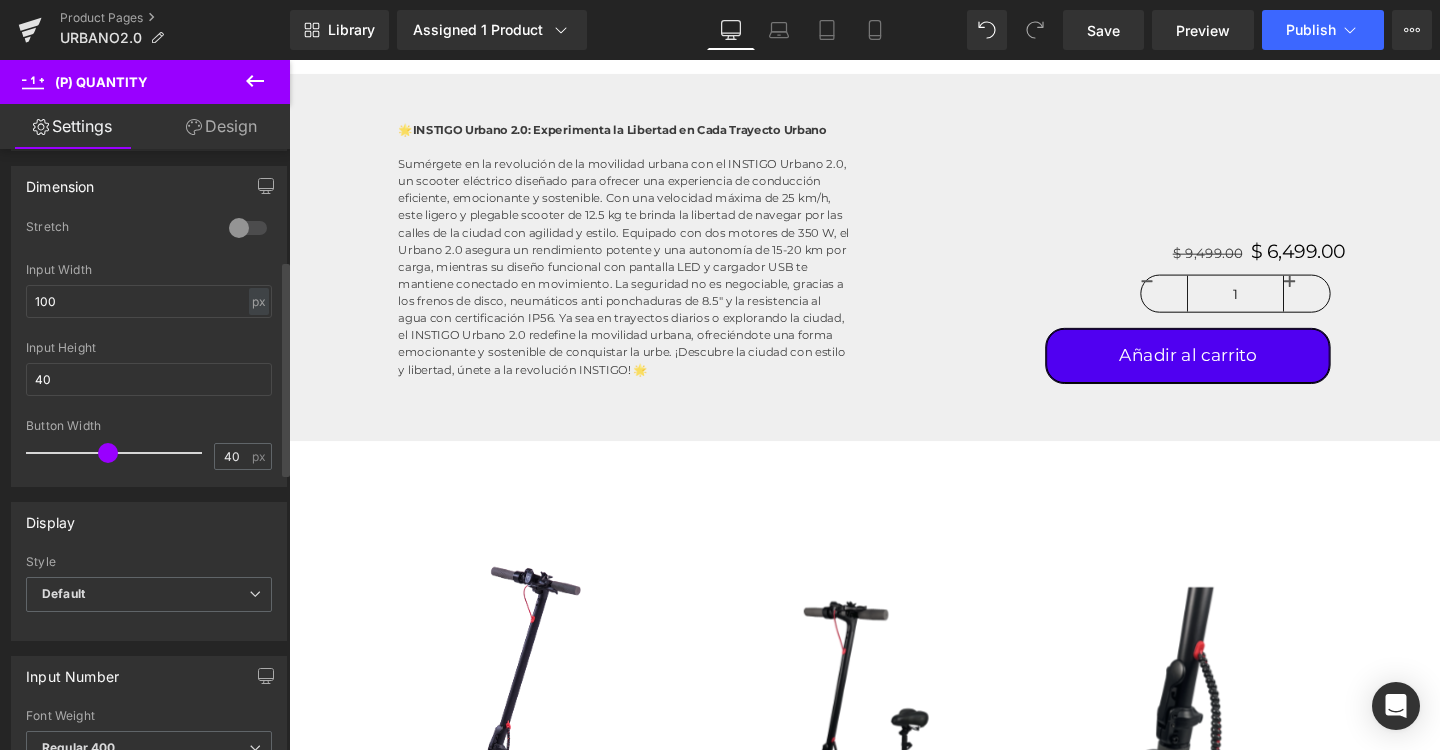 drag, startPoint x: 89, startPoint y: 451, endPoint x: 104, endPoint y: 450, distance: 15.033297 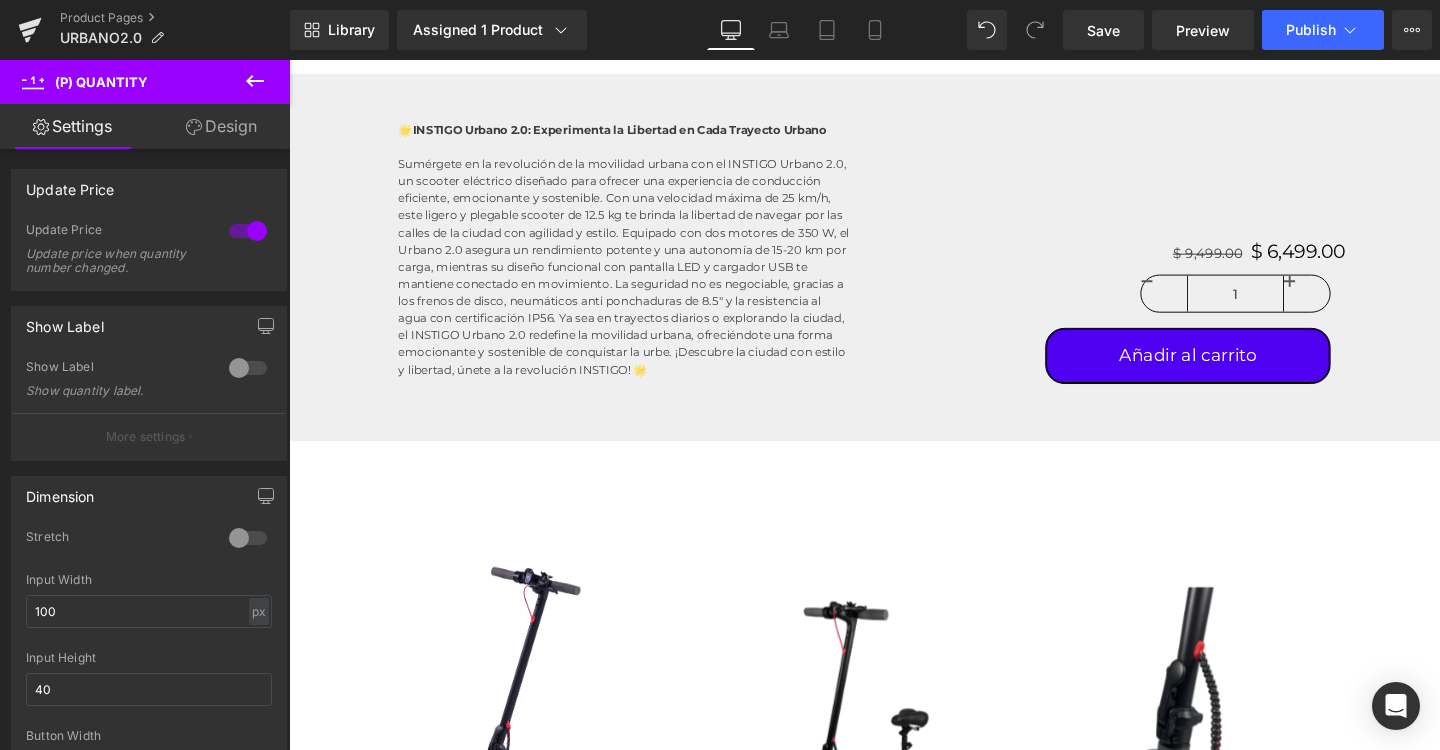 scroll, scrollTop: 0, scrollLeft: 0, axis: both 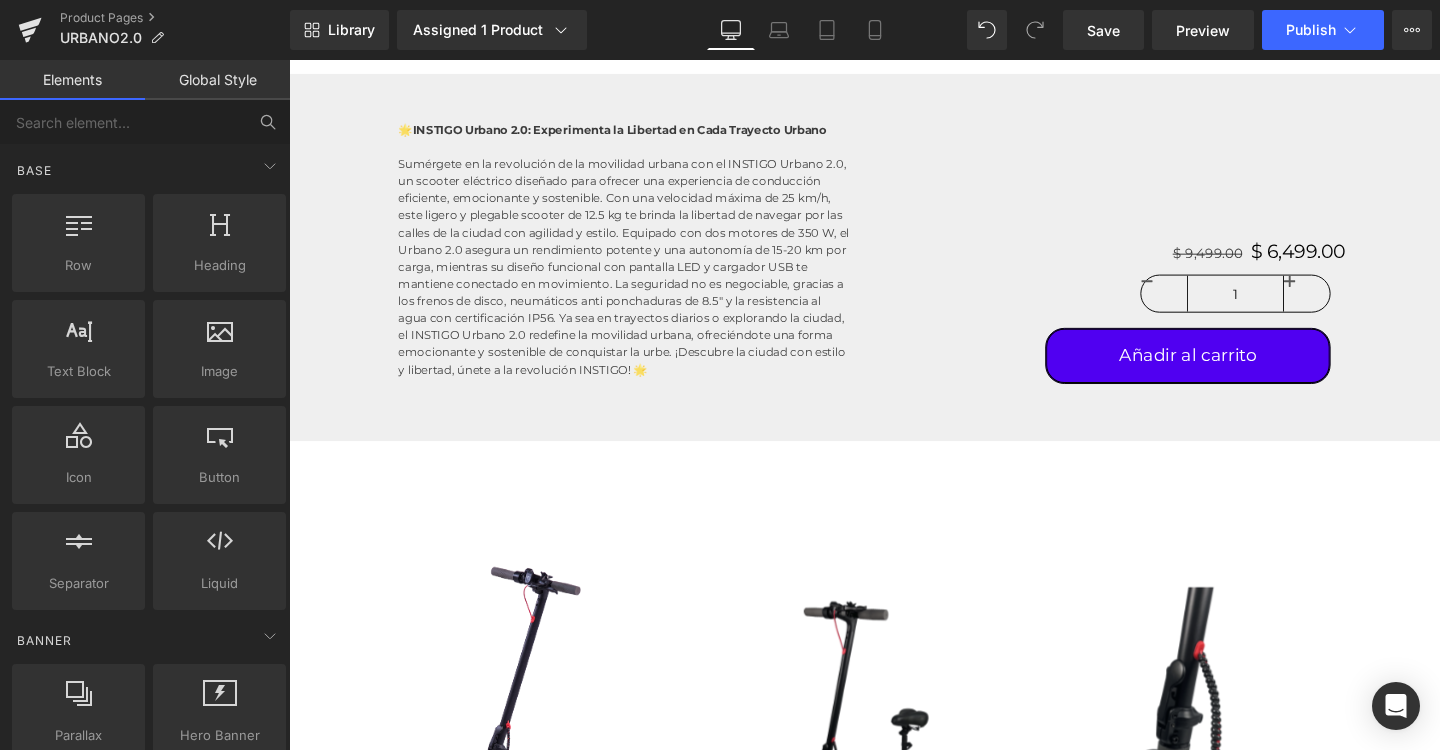 click 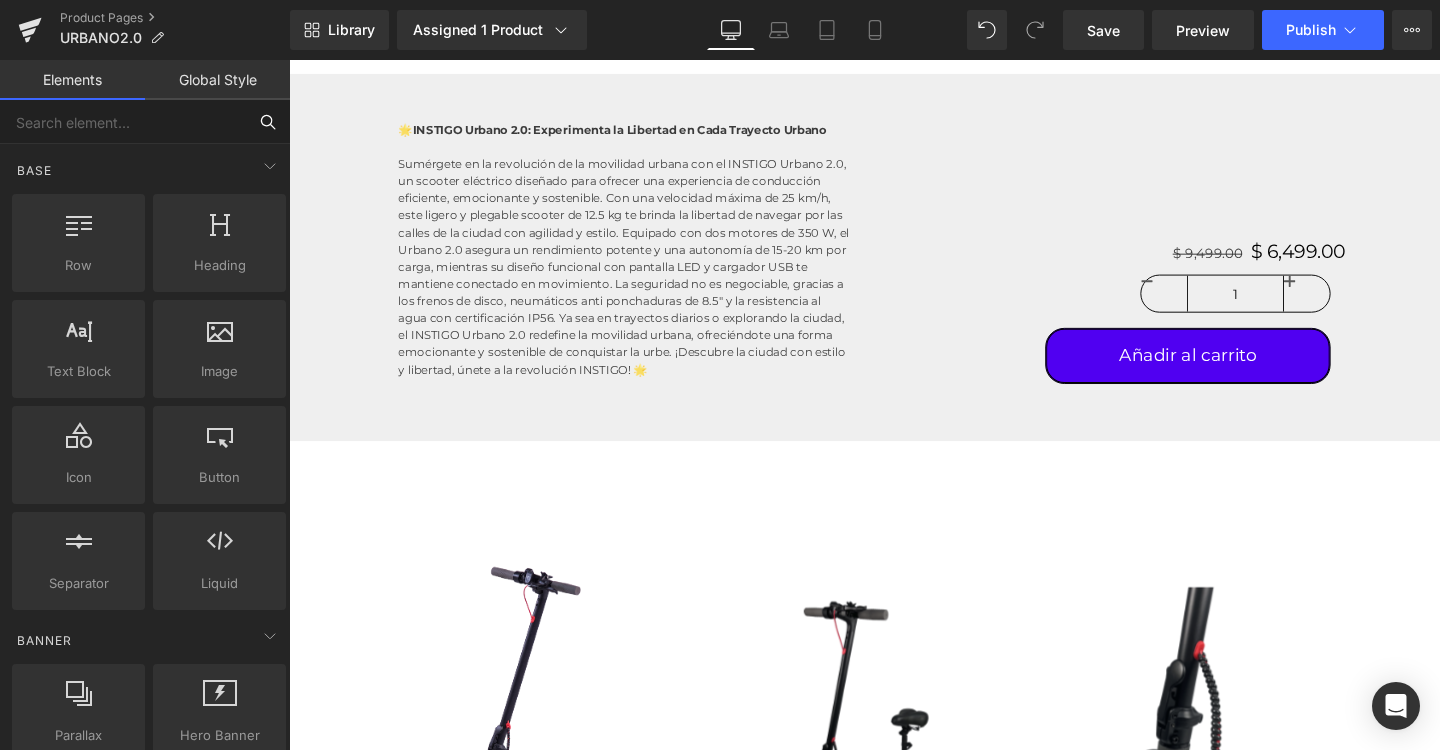 click at bounding box center (123, 122) 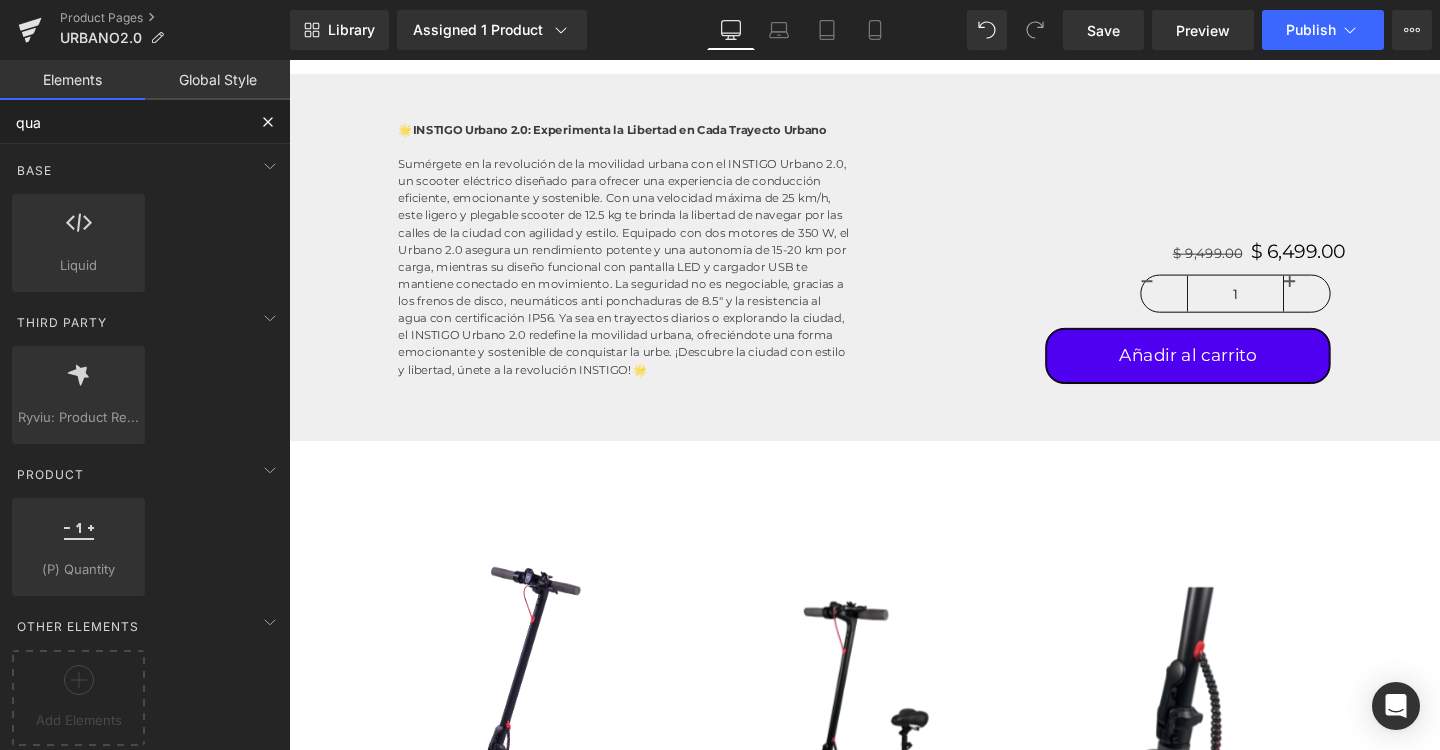 type on "quan" 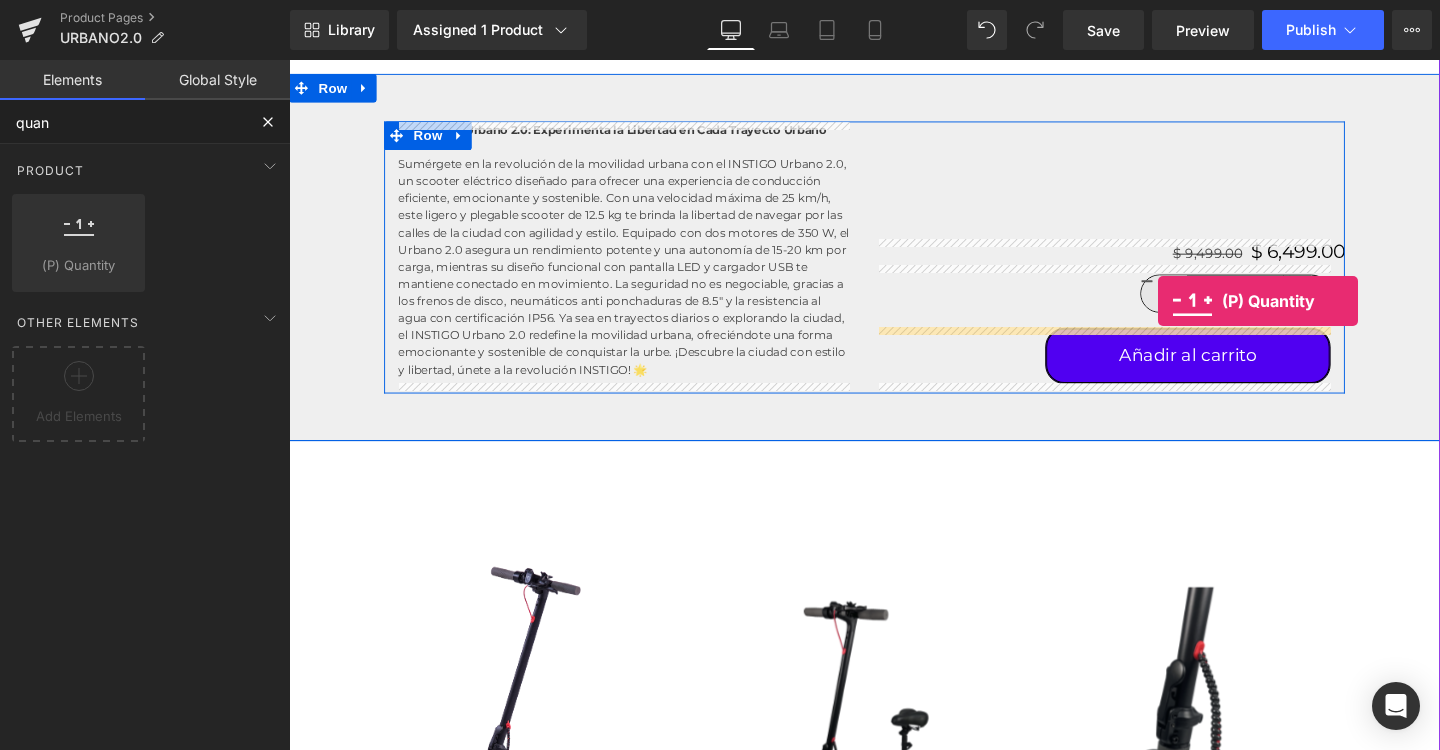 drag, startPoint x: 376, startPoint y: 289, endPoint x: 1203, endPoint y: 313, distance: 827.34814 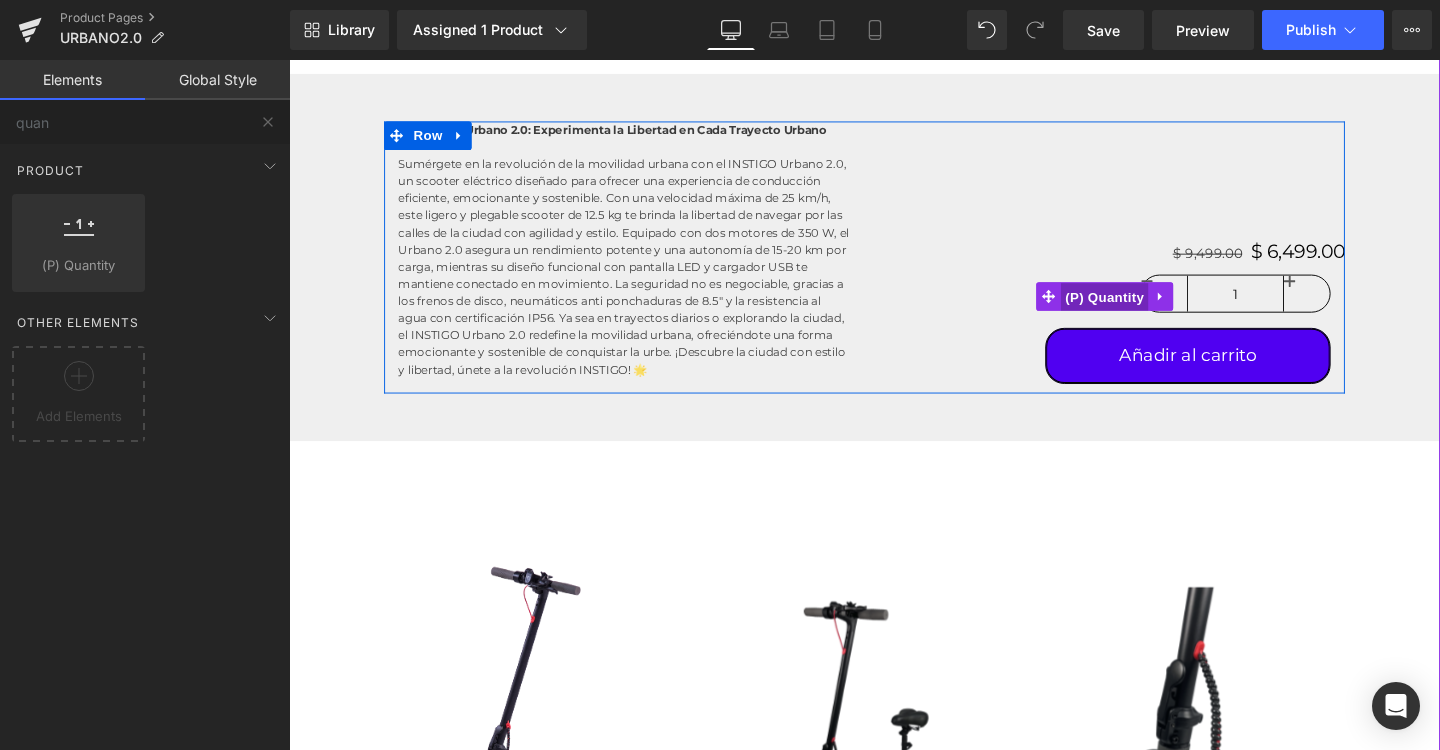 click on "(P) Quantity" at bounding box center (1146, 310) 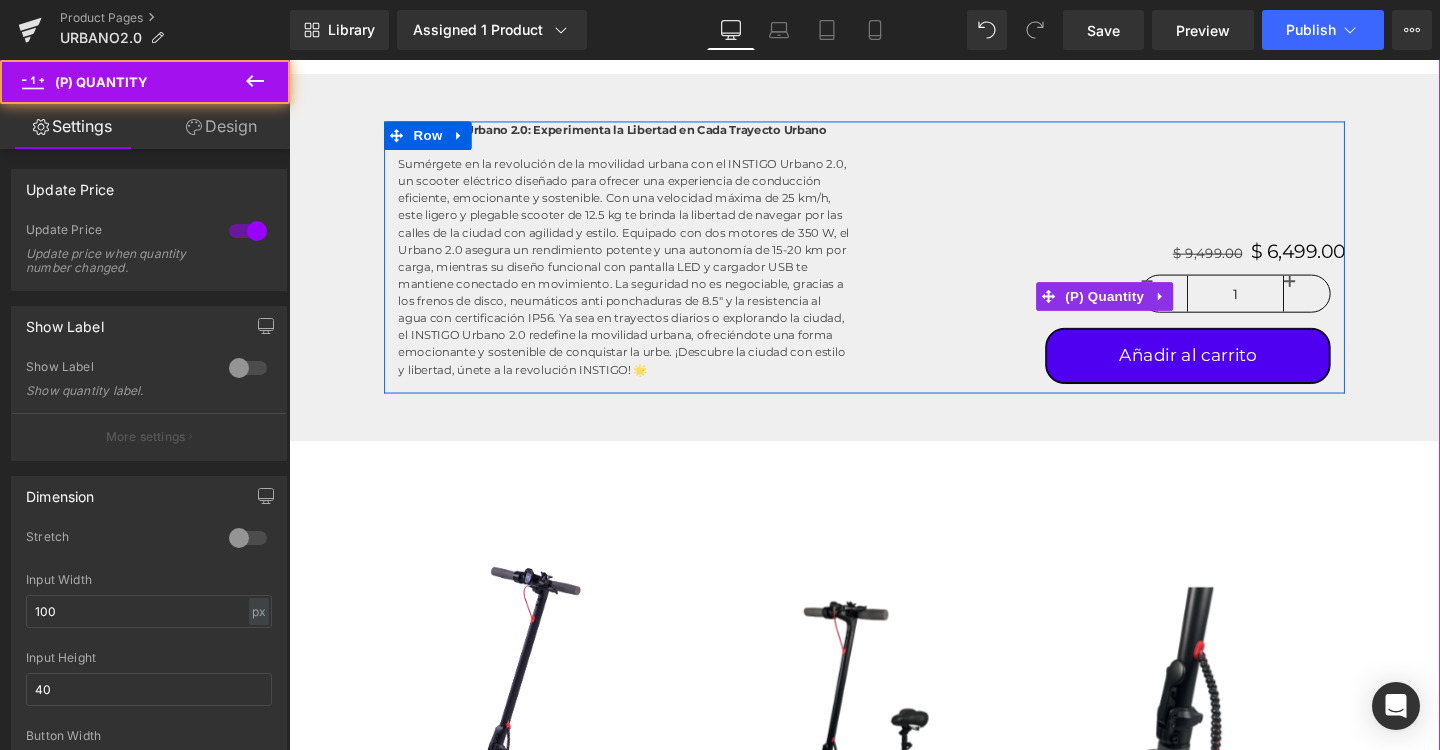 click on "1" at bounding box center (1284, 307) 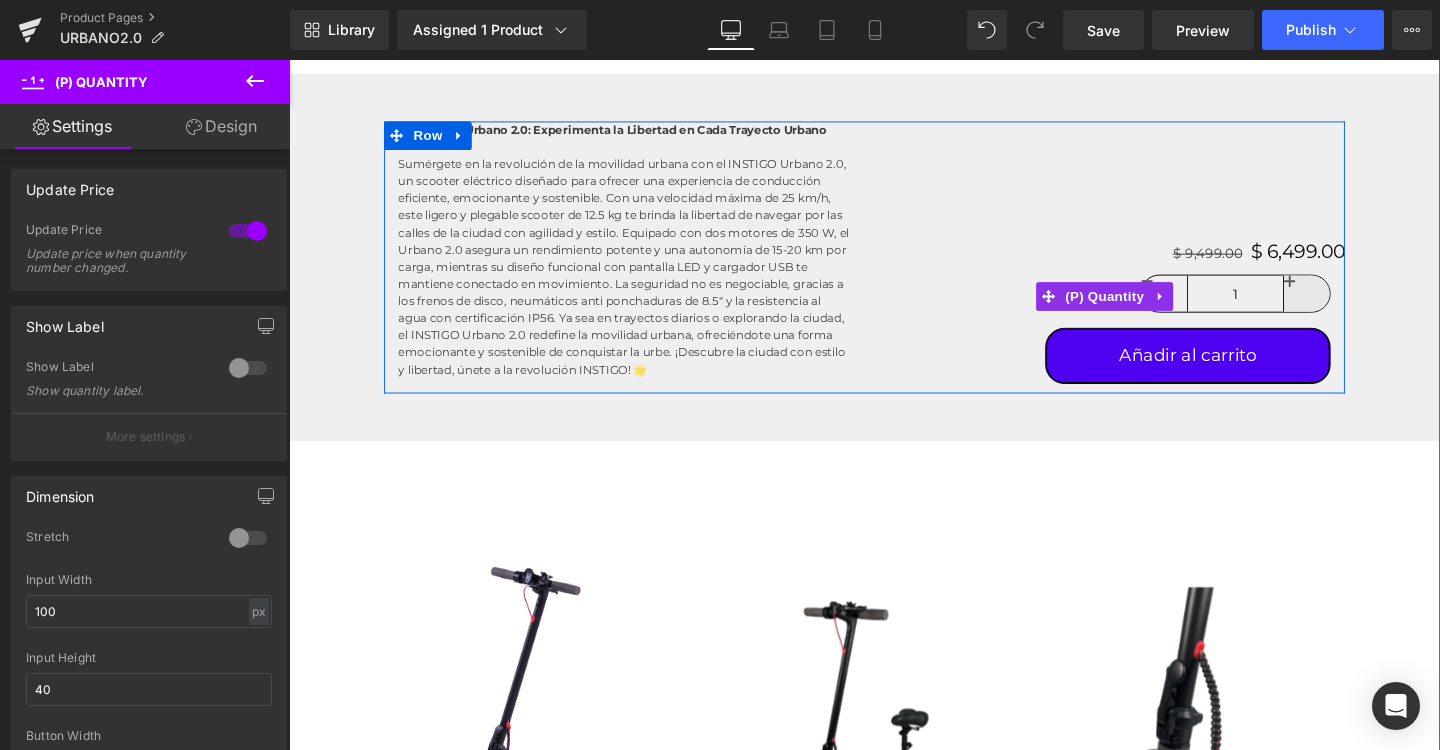 click 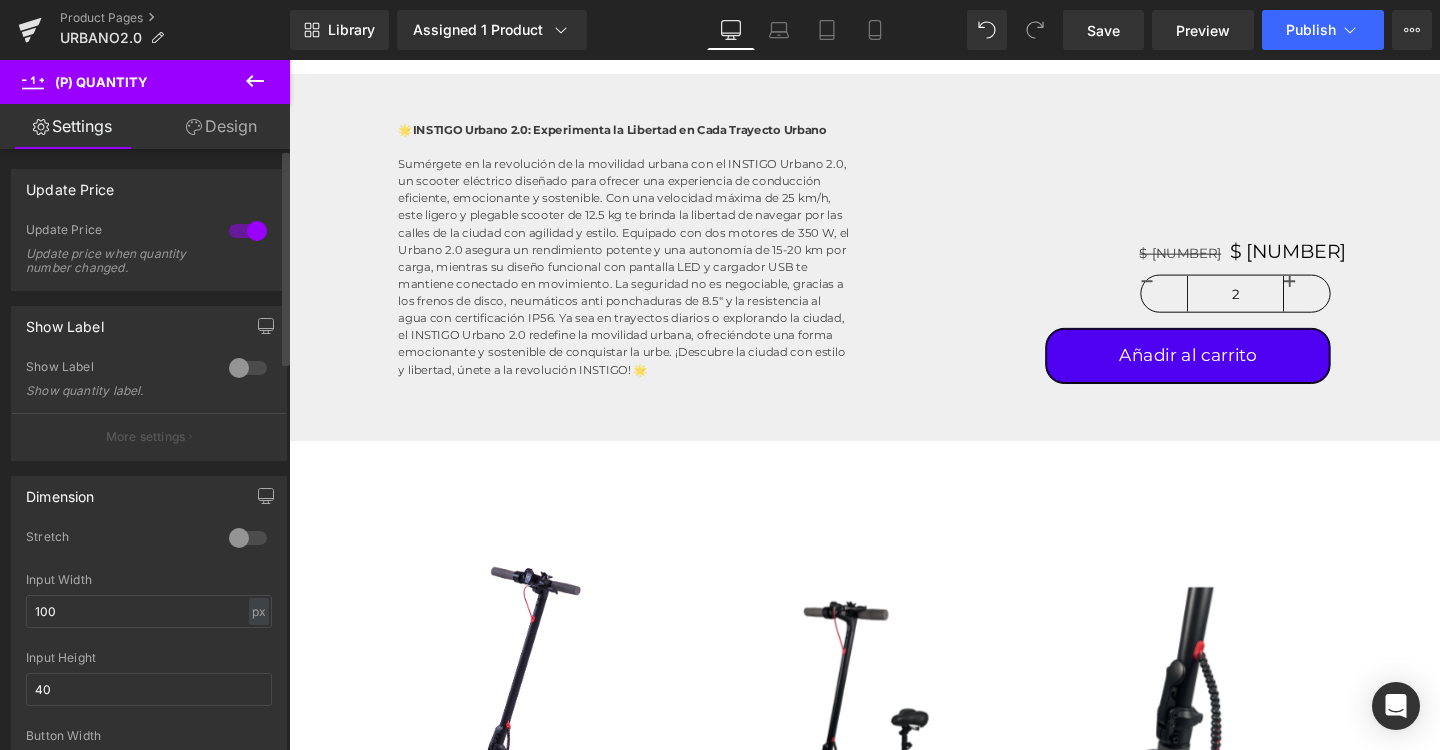 click at bounding box center [248, 368] 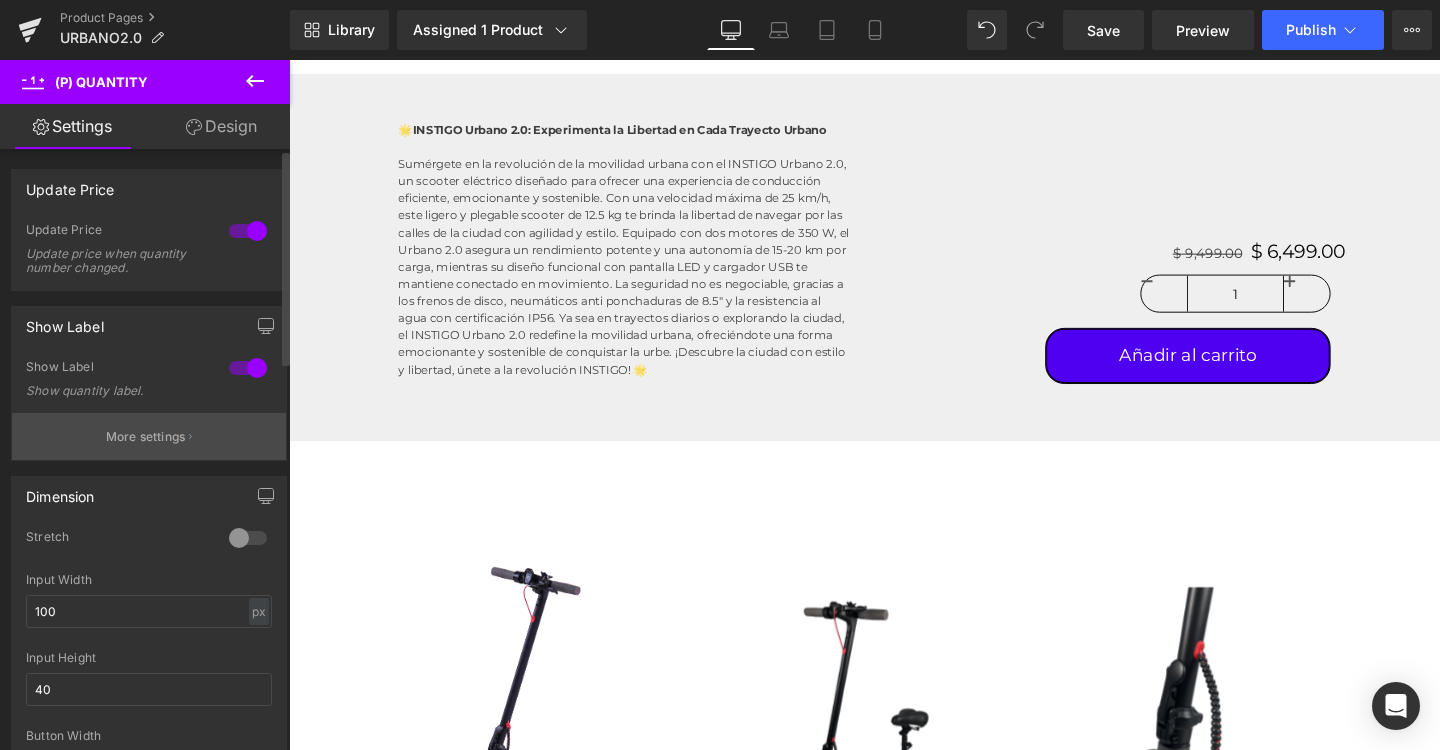 click on "More settings" at bounding box center (149, 436) 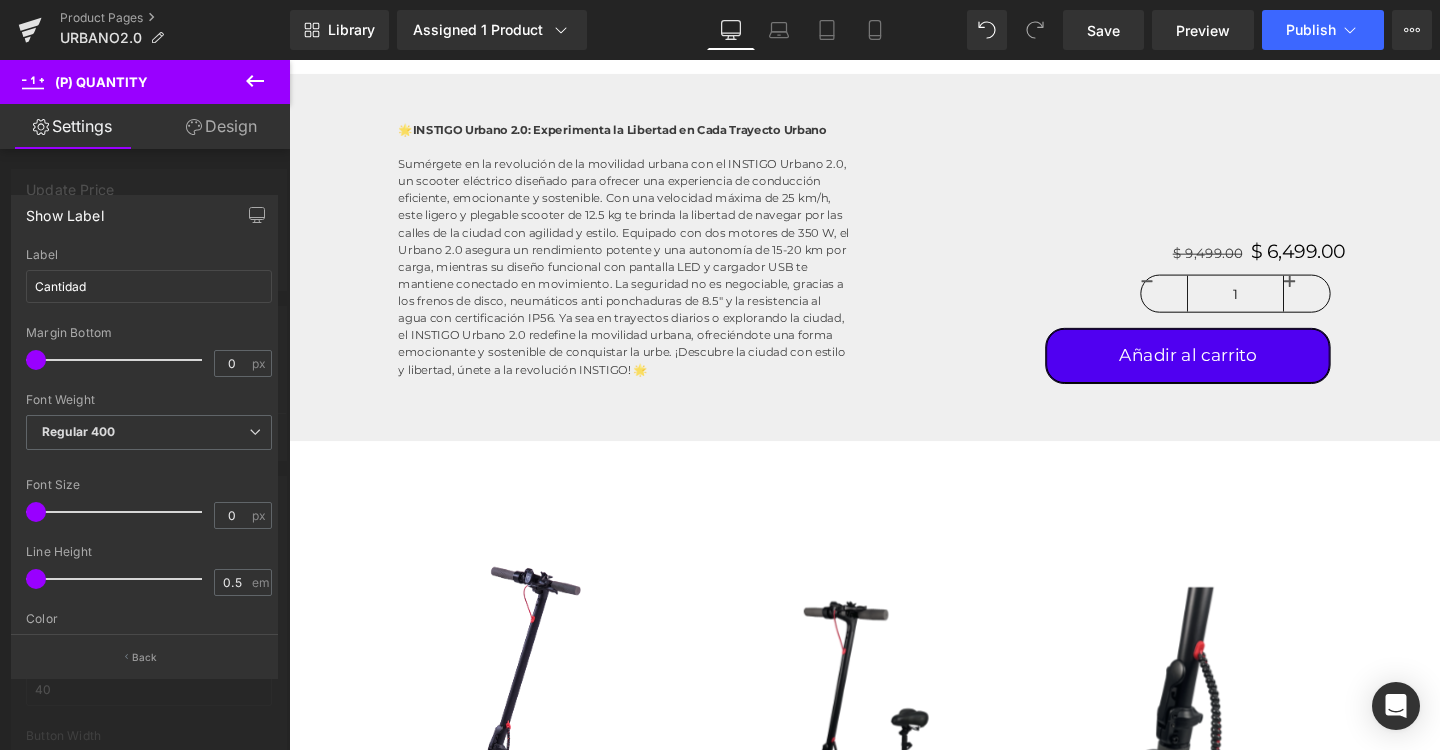 click at bounding box center (145, 410) 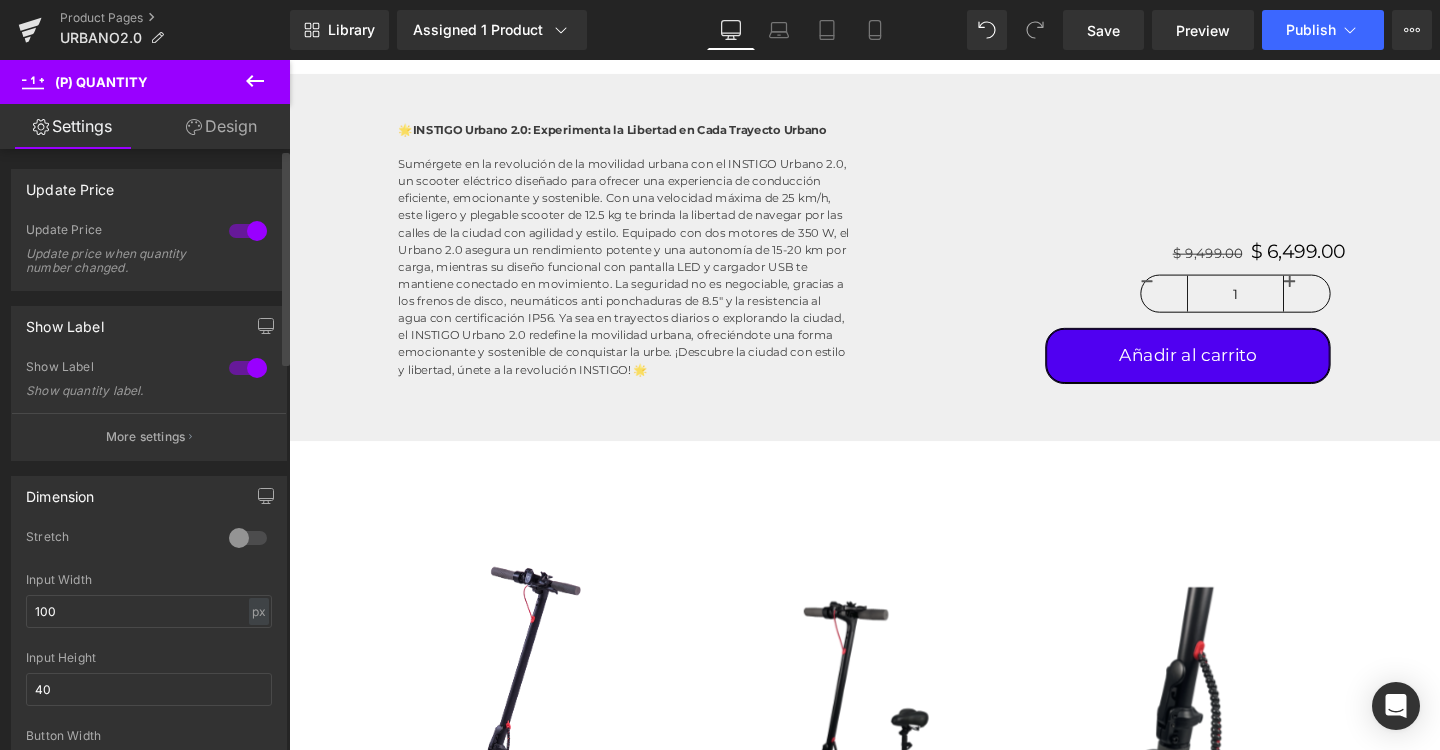 click at bounding box center (248, 368) 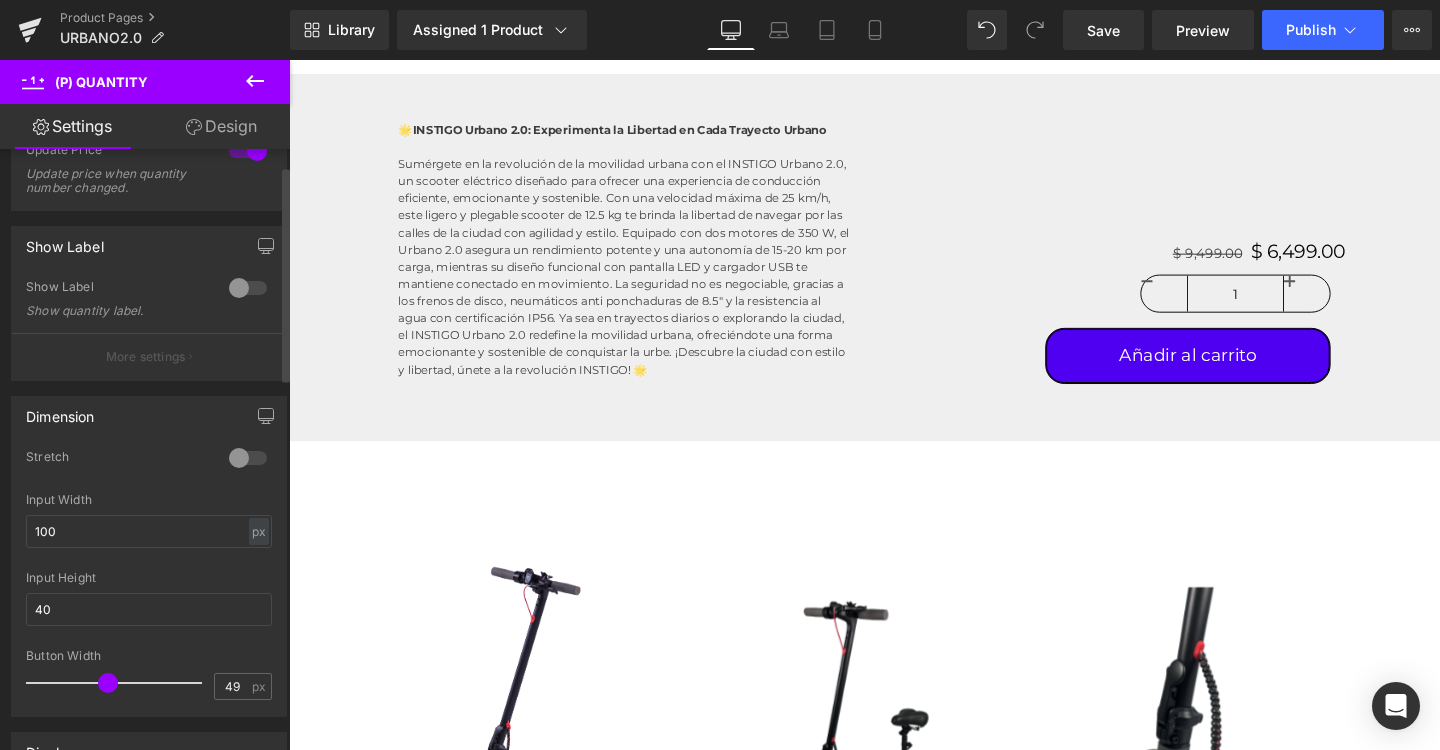 scroll, scrollTop: 90, scrollLeft: 0, axis: vertical 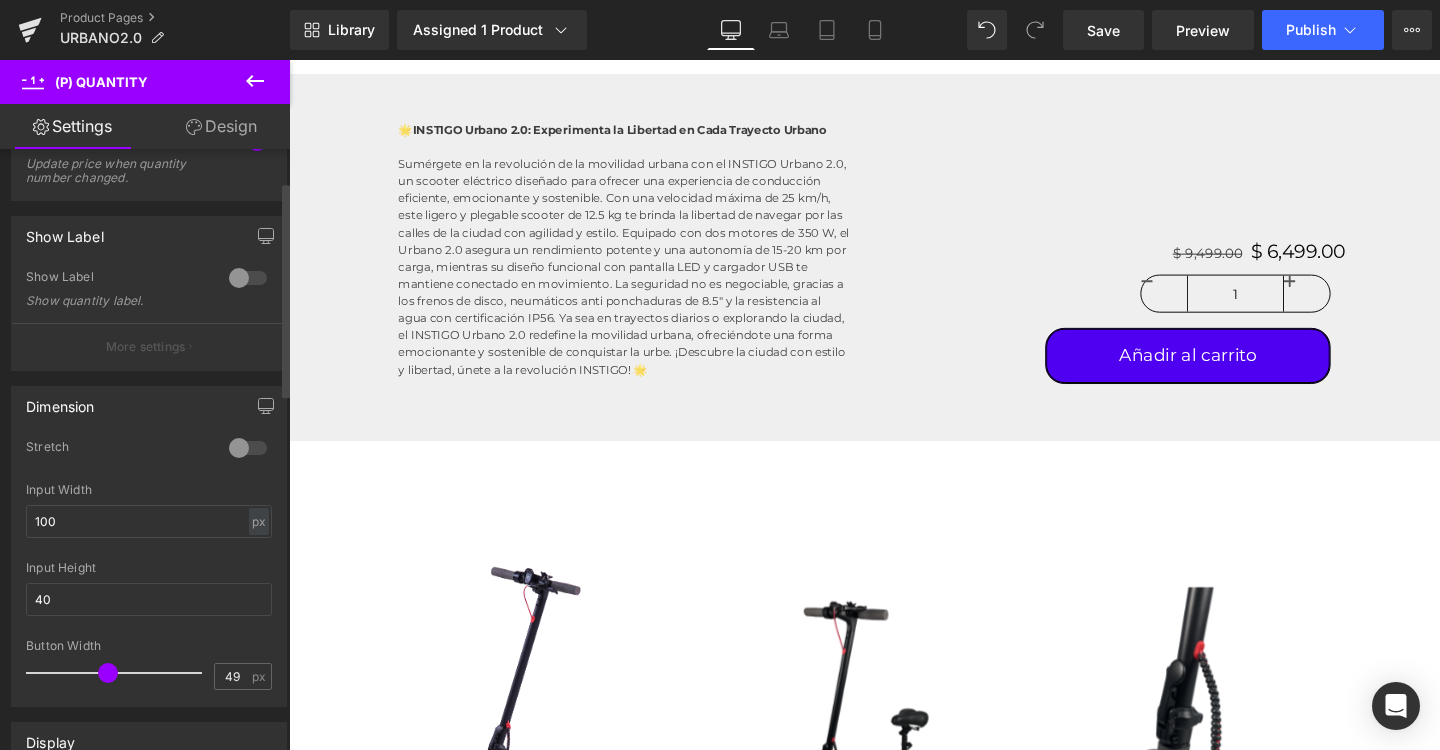 click at bounding box center (248, 448) 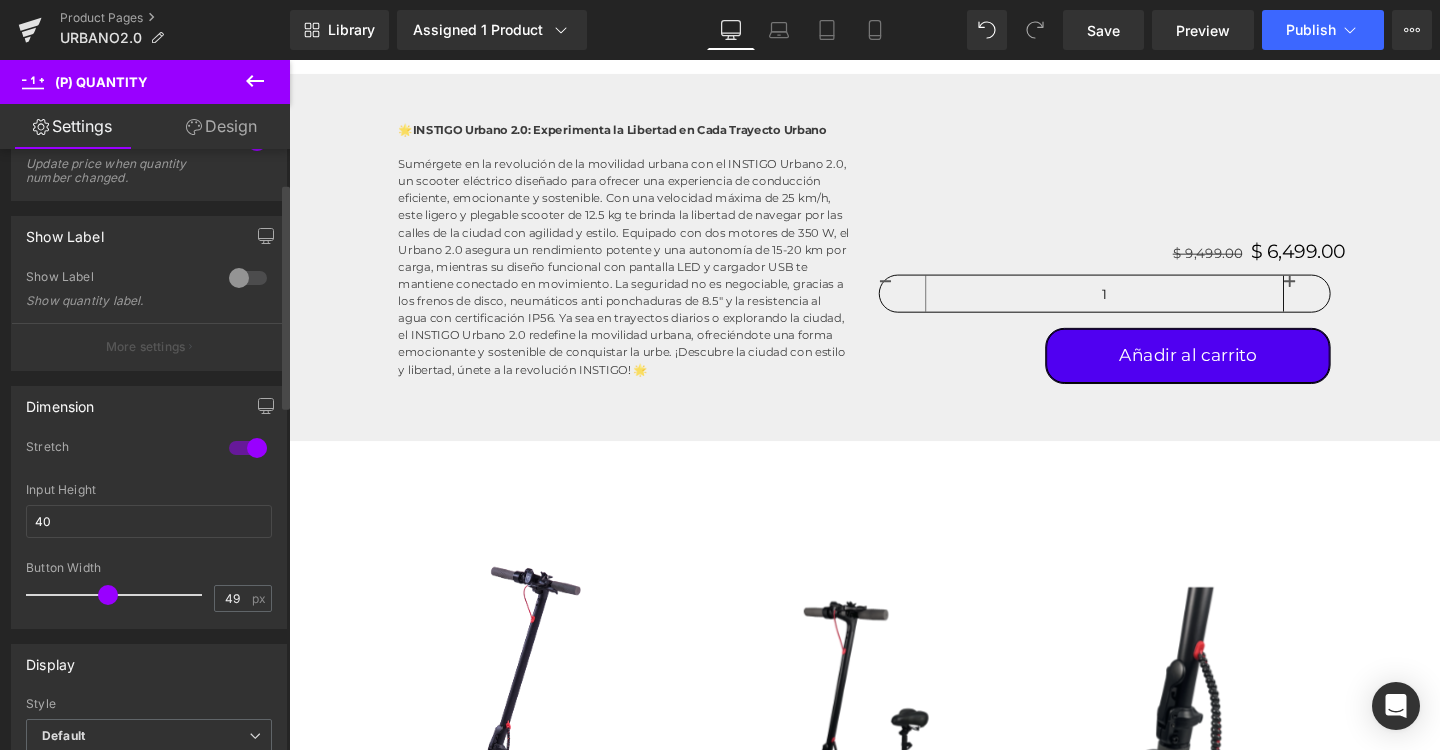 click at bounding box center [248, 448] 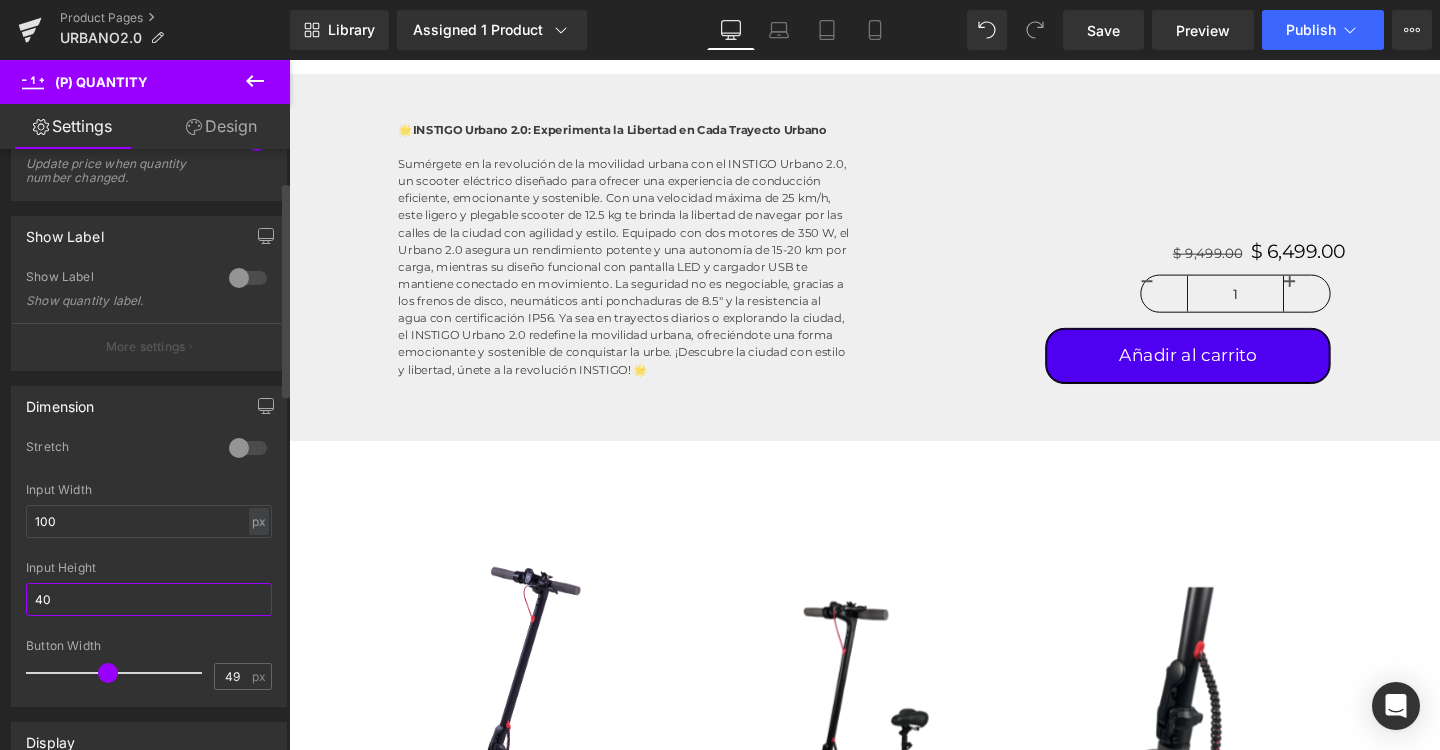 click on "40" at bounding box center (149, 599) 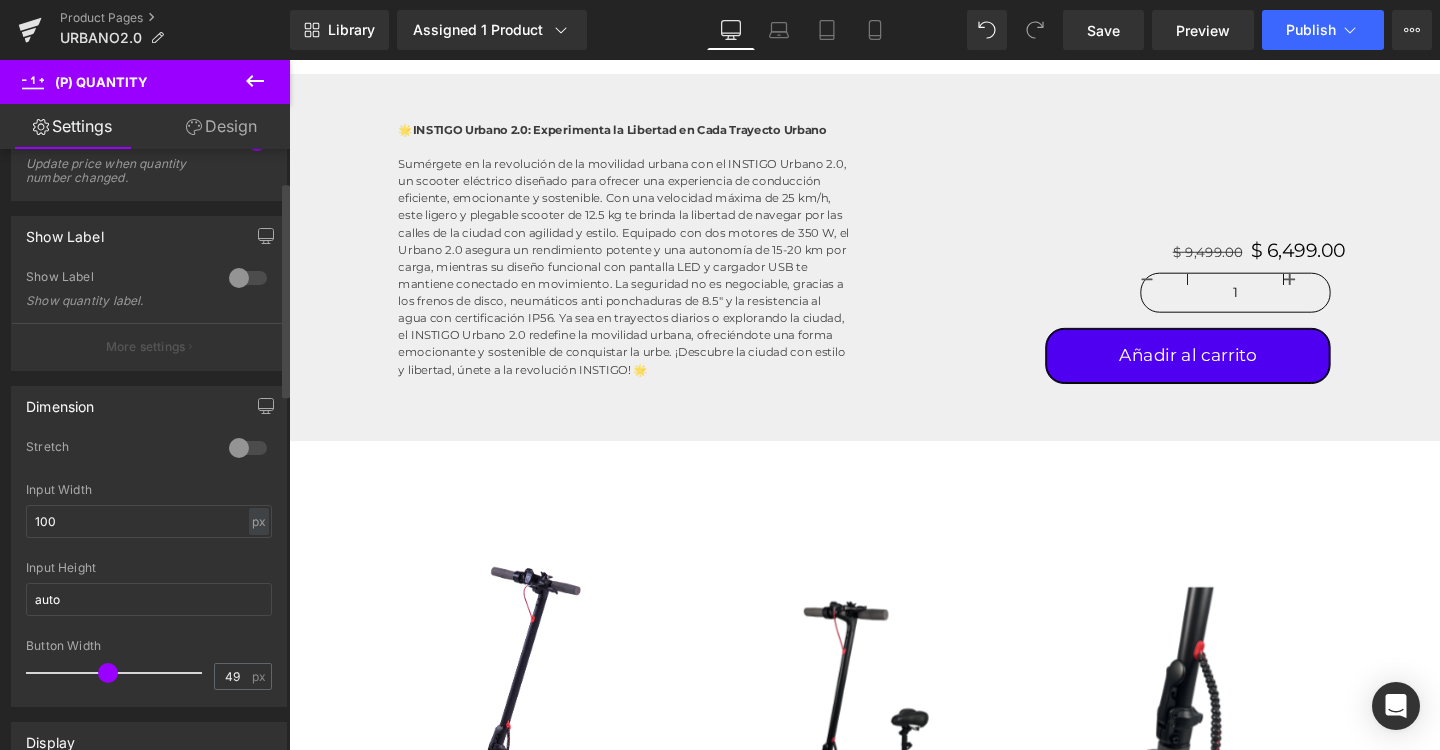 click on "Input Height" at bounding box center [149, 568] 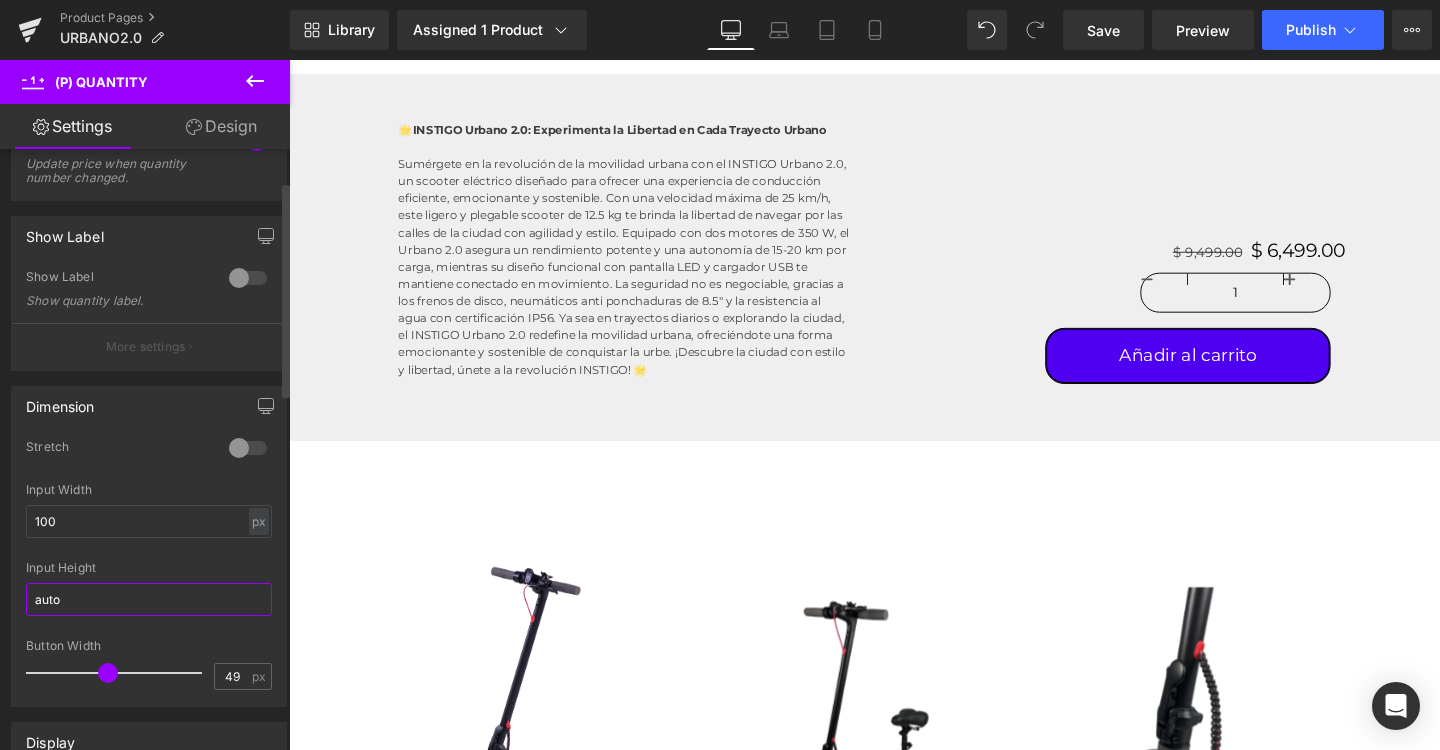 click on "auto" at bounding box center [149, 599] 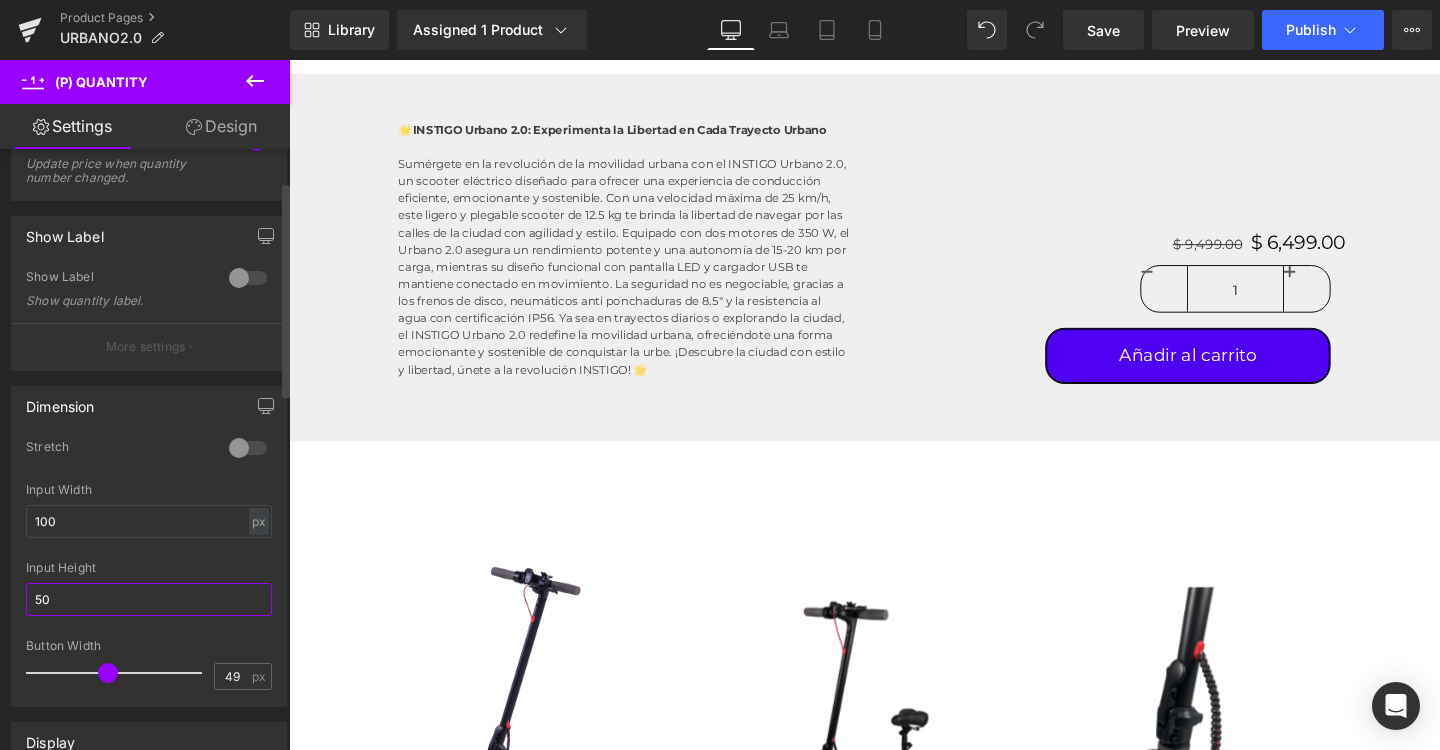 type on "5" 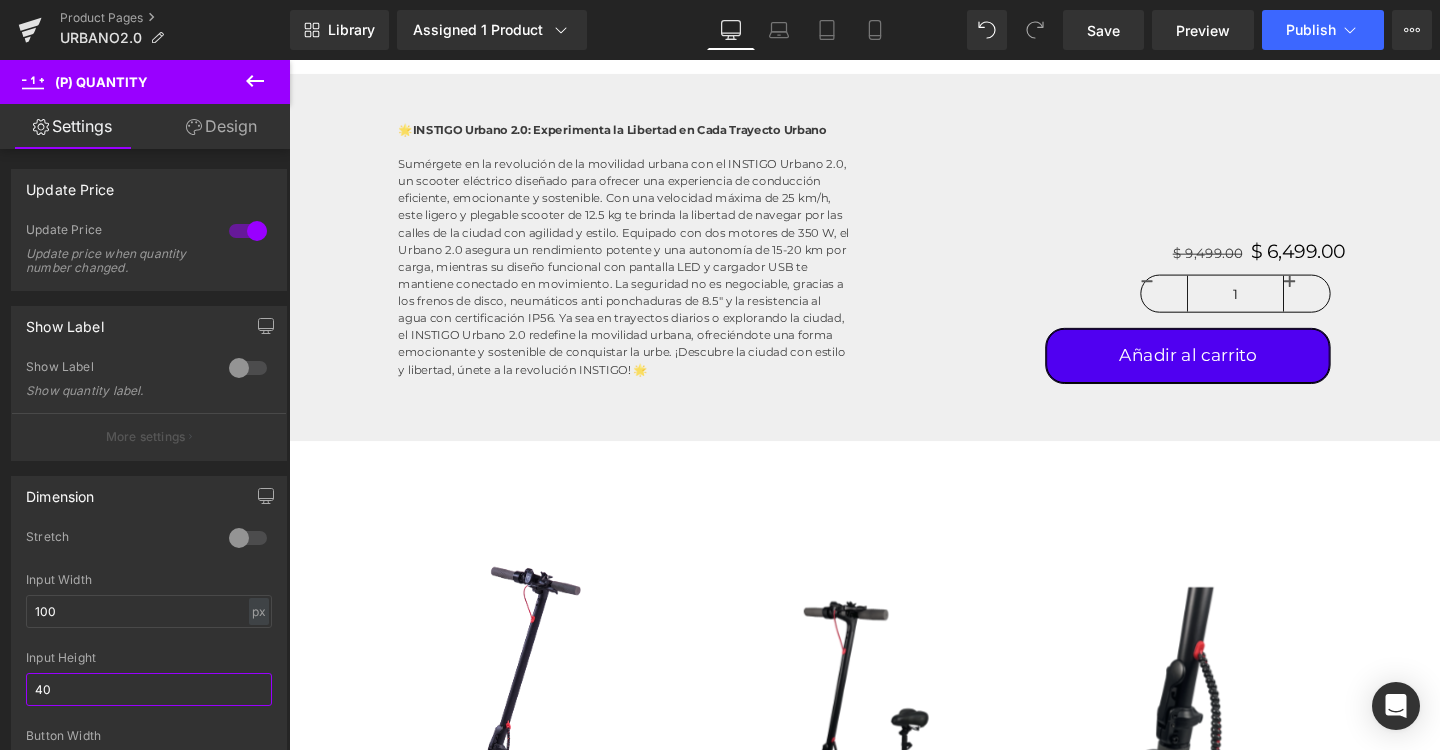 scroll, scrollTop: 0, scrollLeft: 0, axis: both 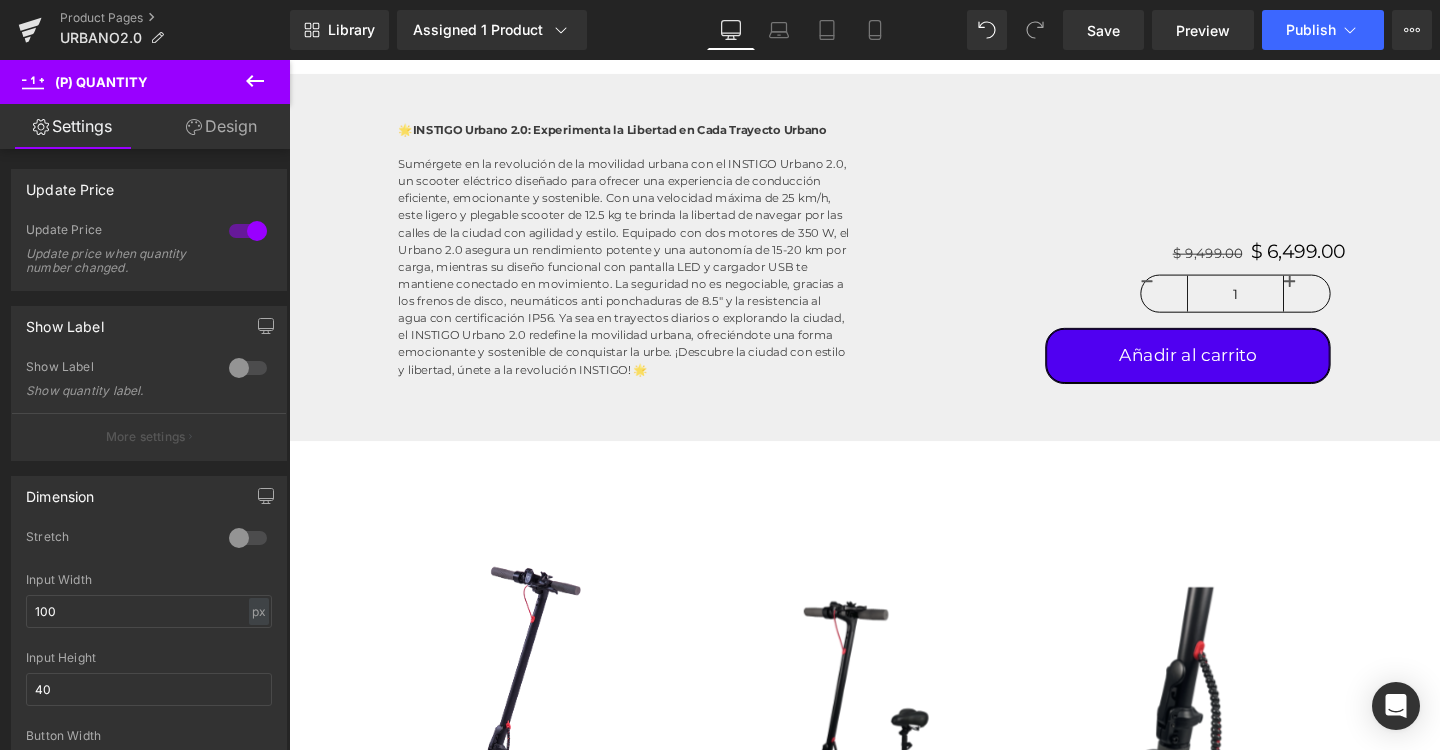 click on "Design" at bounding box center [221, 126] 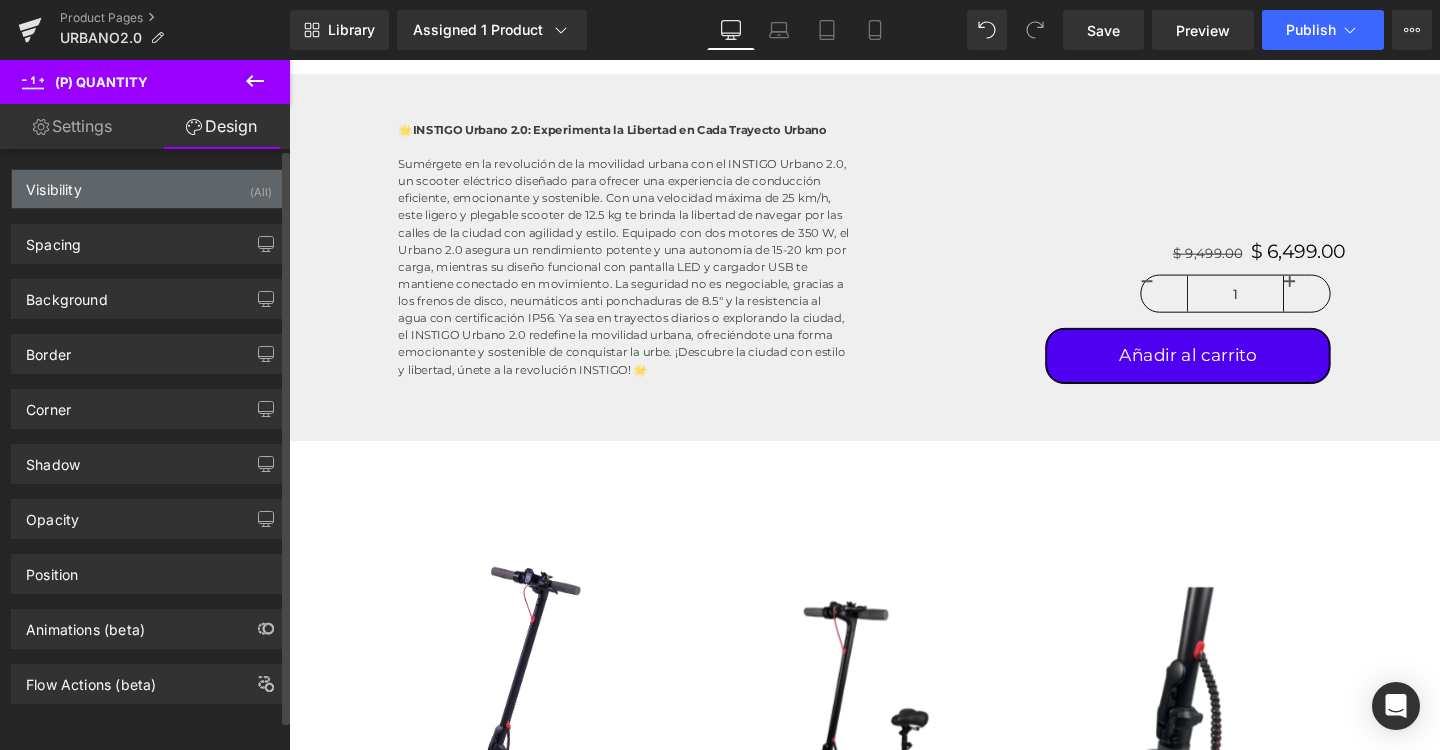 click on "Visibility
(All)" at bounding box center (149, 189) 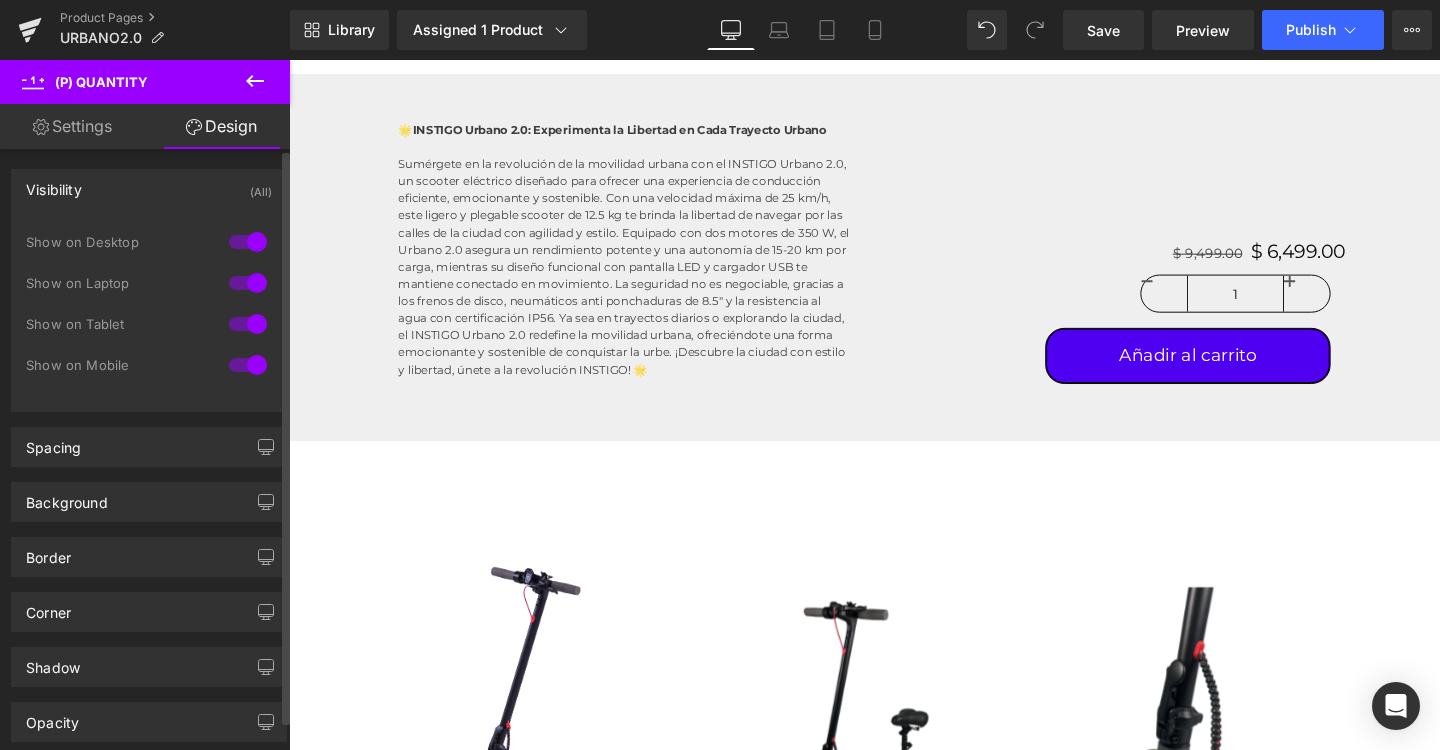 click on "Visibility
(All)" at bounding box center (149, 189) 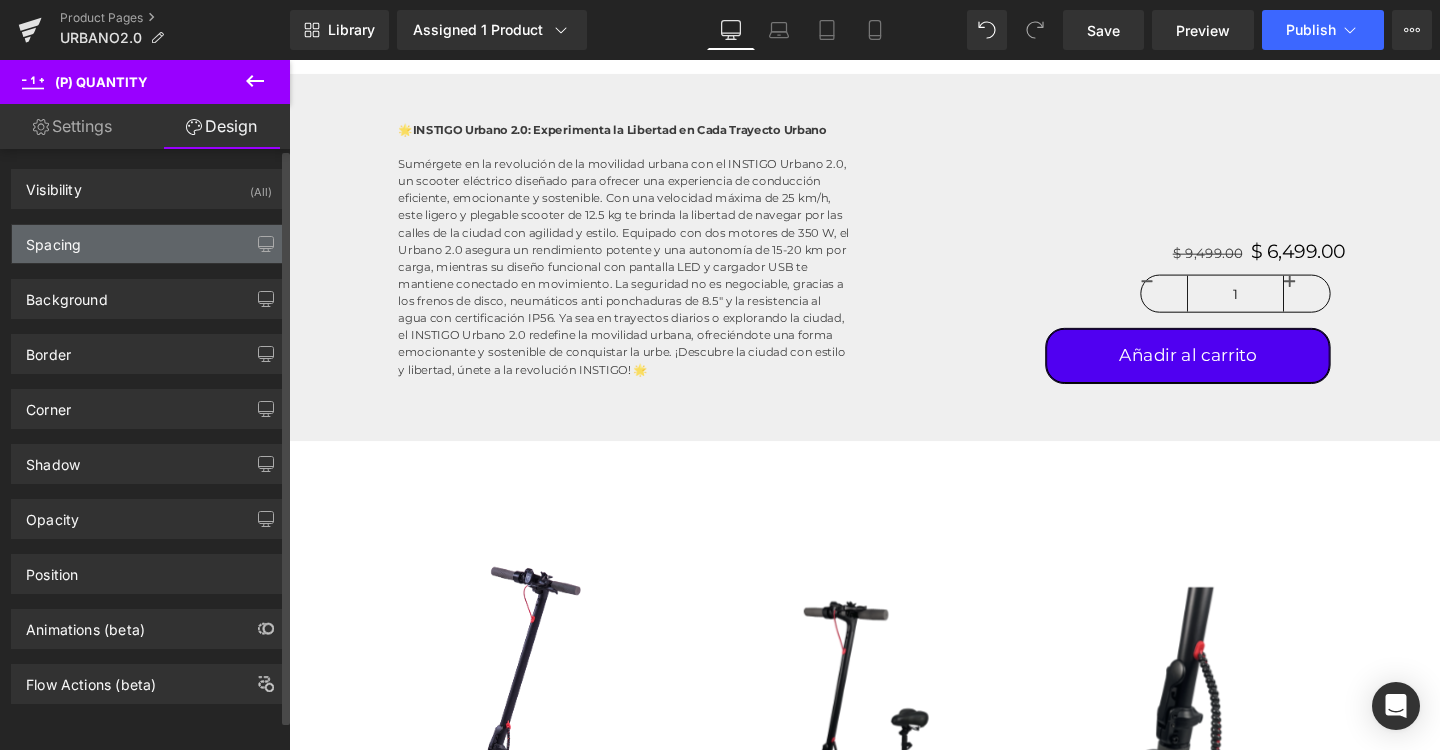 click on "Spacing" at bounding box center [149, 244] 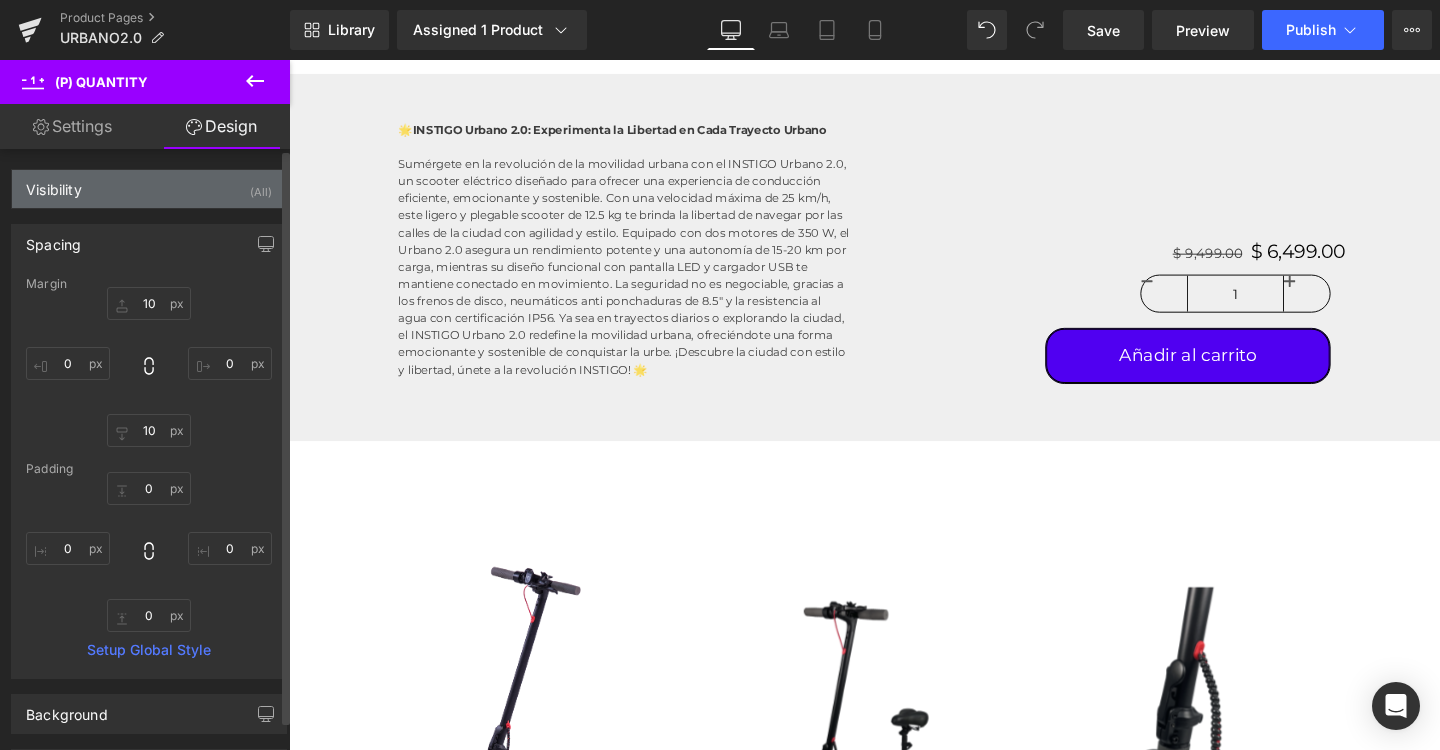 click on "Visibility
(All)" at bounding box center (149, 189) 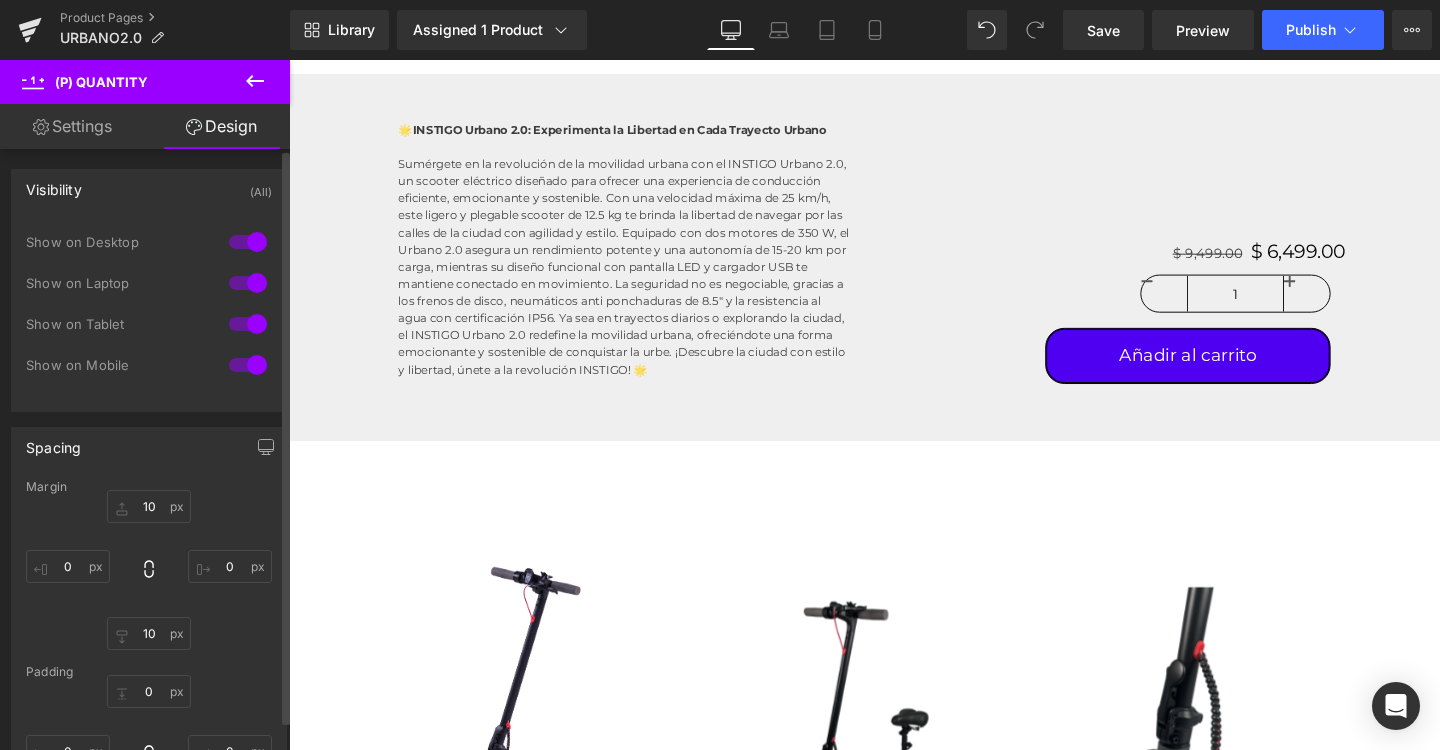 click on "Visibility
(All)" at bounding box center [149, 189] 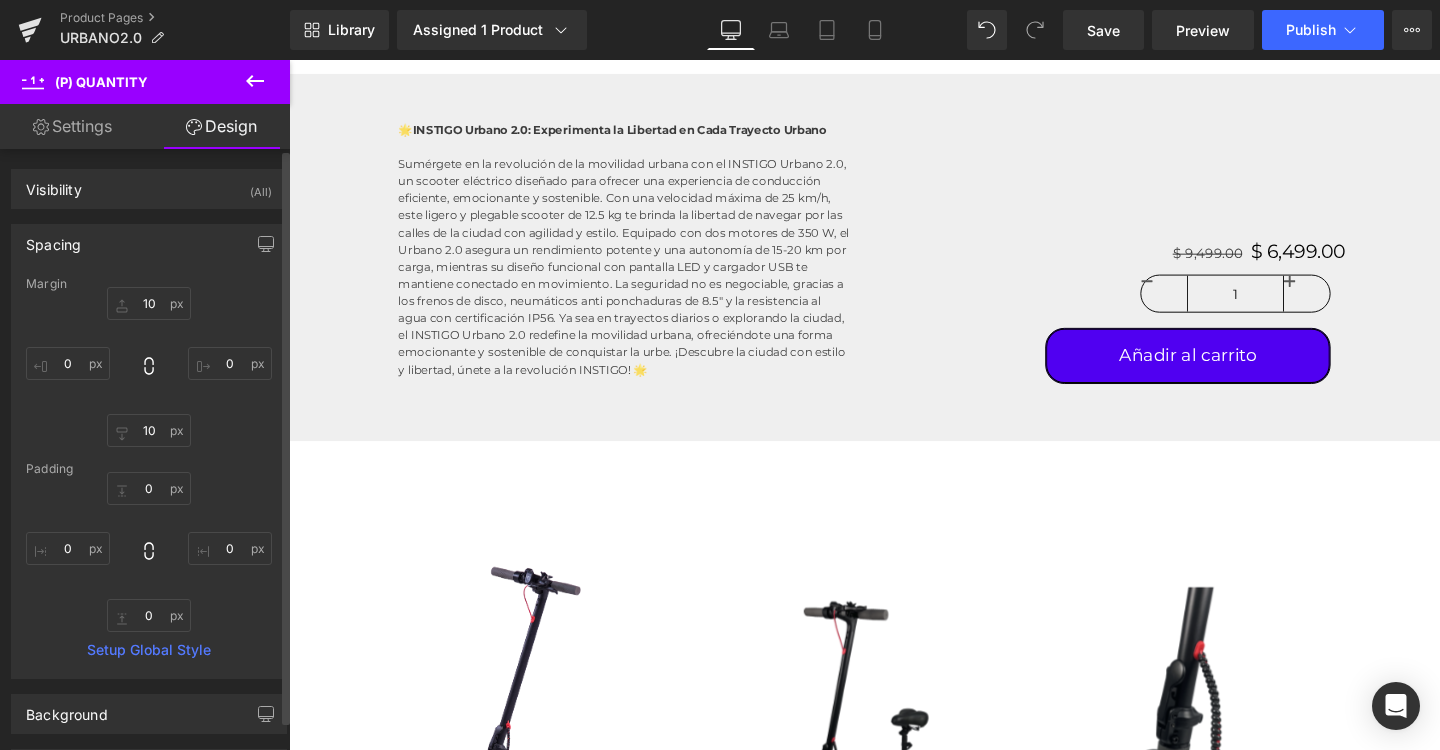 click on "Spacing
Margin
10
0
10
0
Padding
0
0
0
0
Setup Global Style" at bounding box center [149, 444] 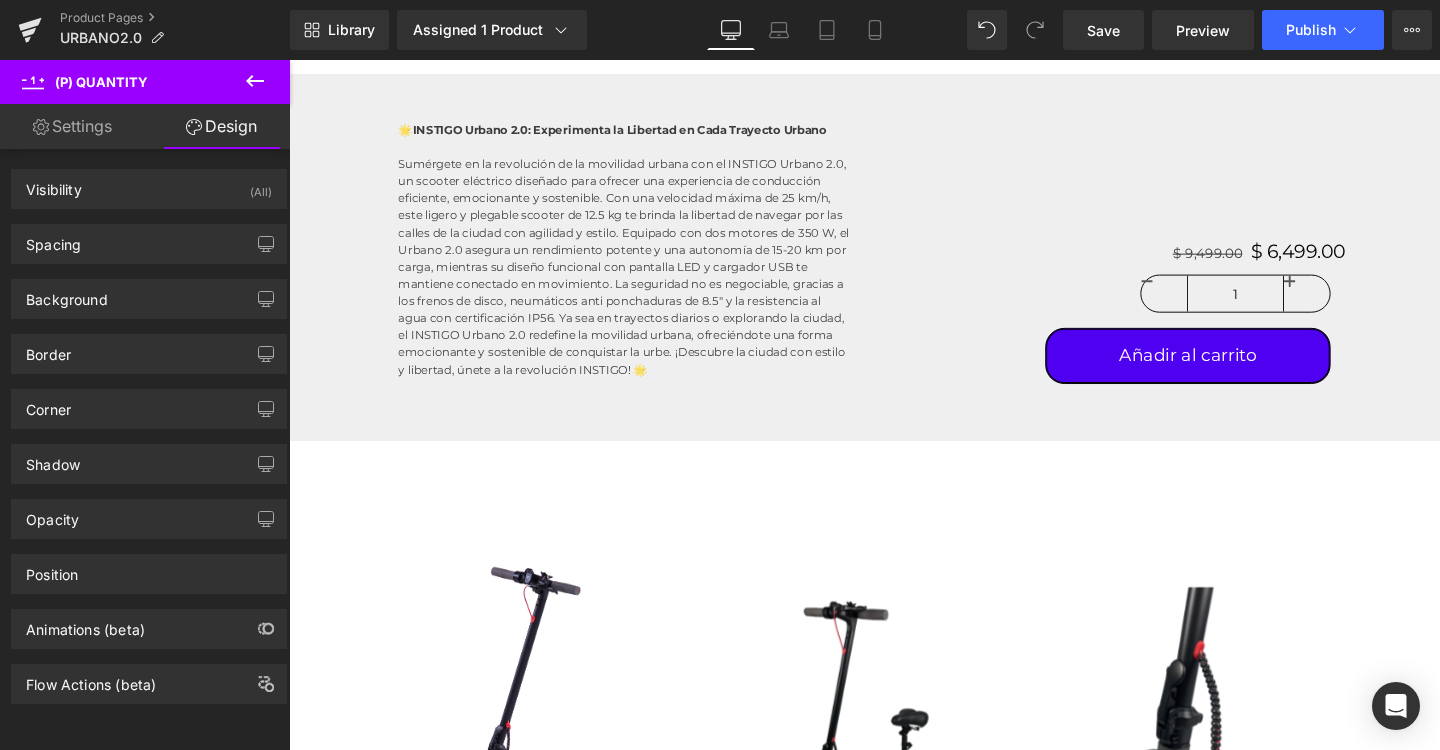 click on "Settings" at bounding box center (72, 126) 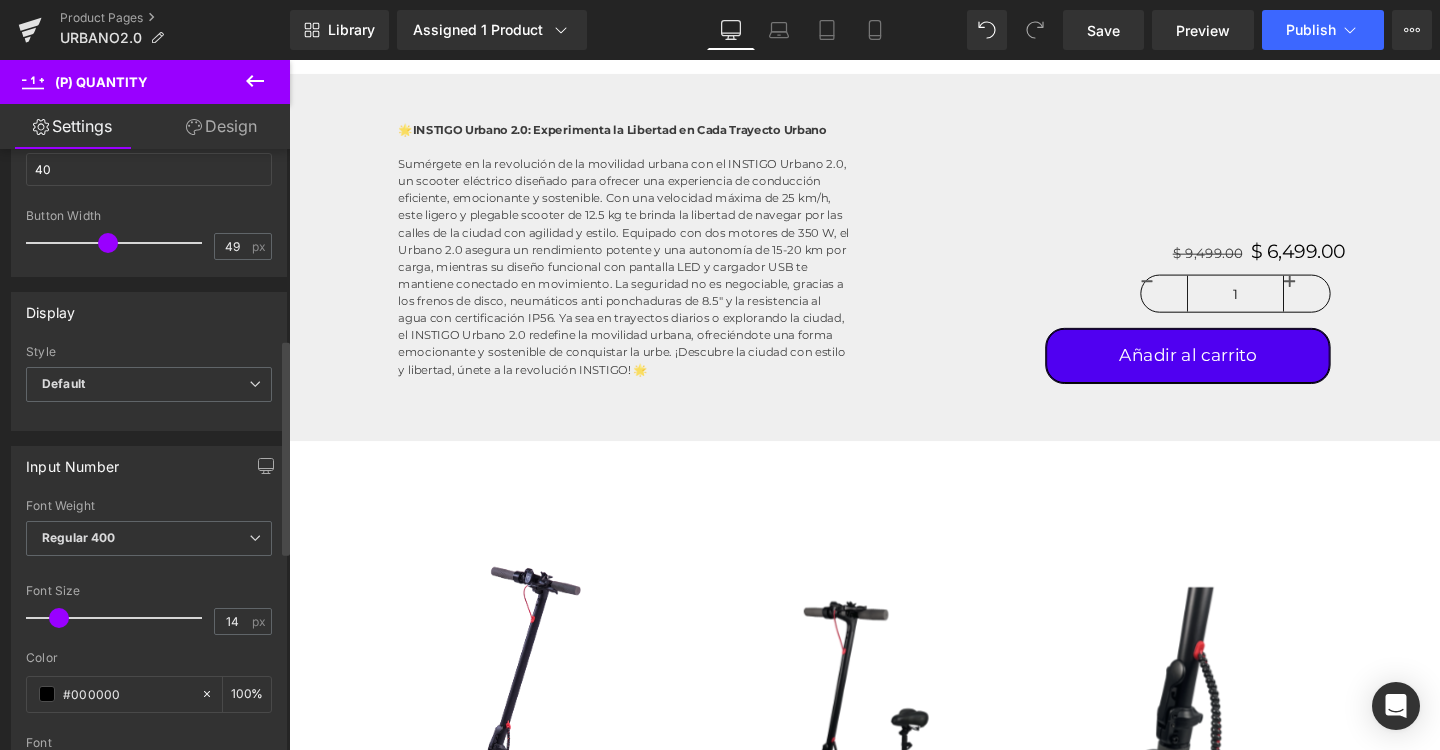 scroll, scrollTop: 595, scrollLeft: 0, axis: vertical 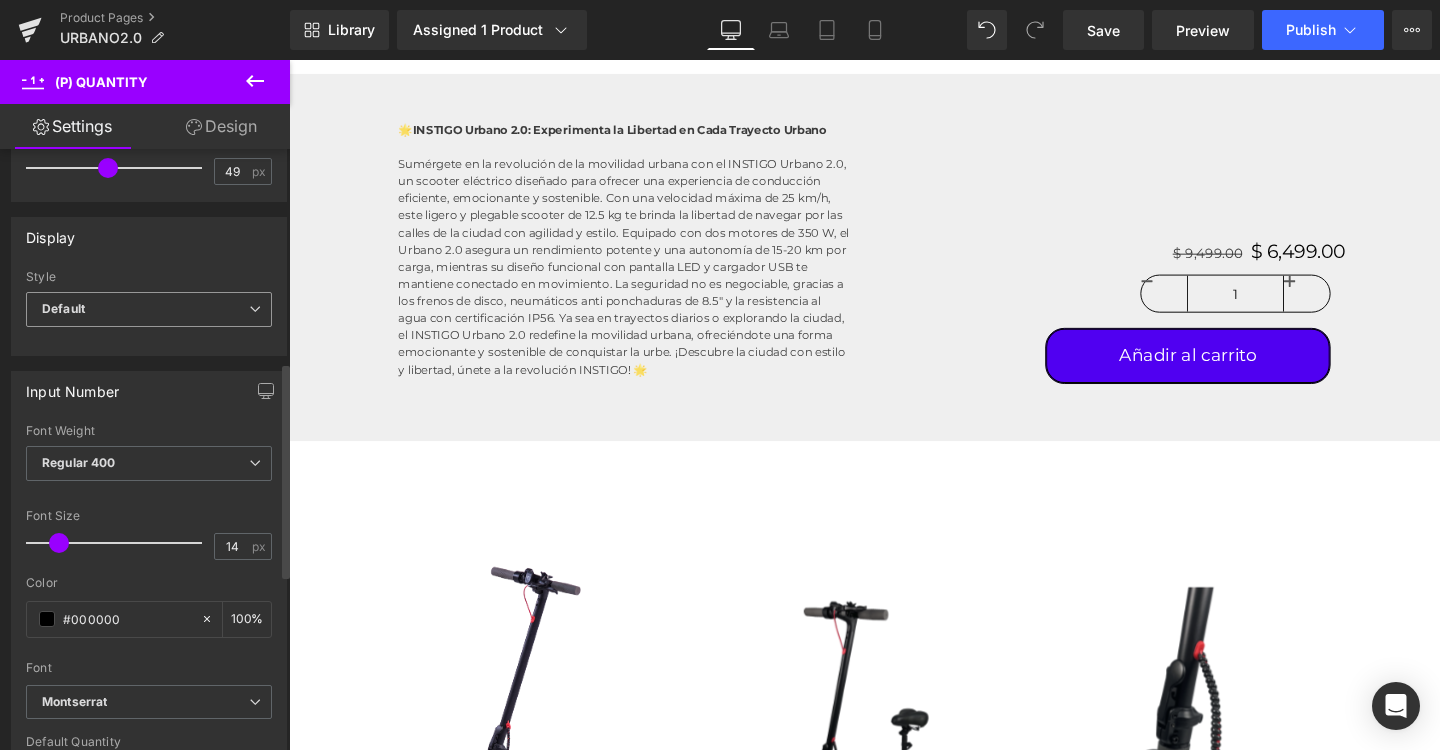click on "Default" at bounding box center [149, 309] 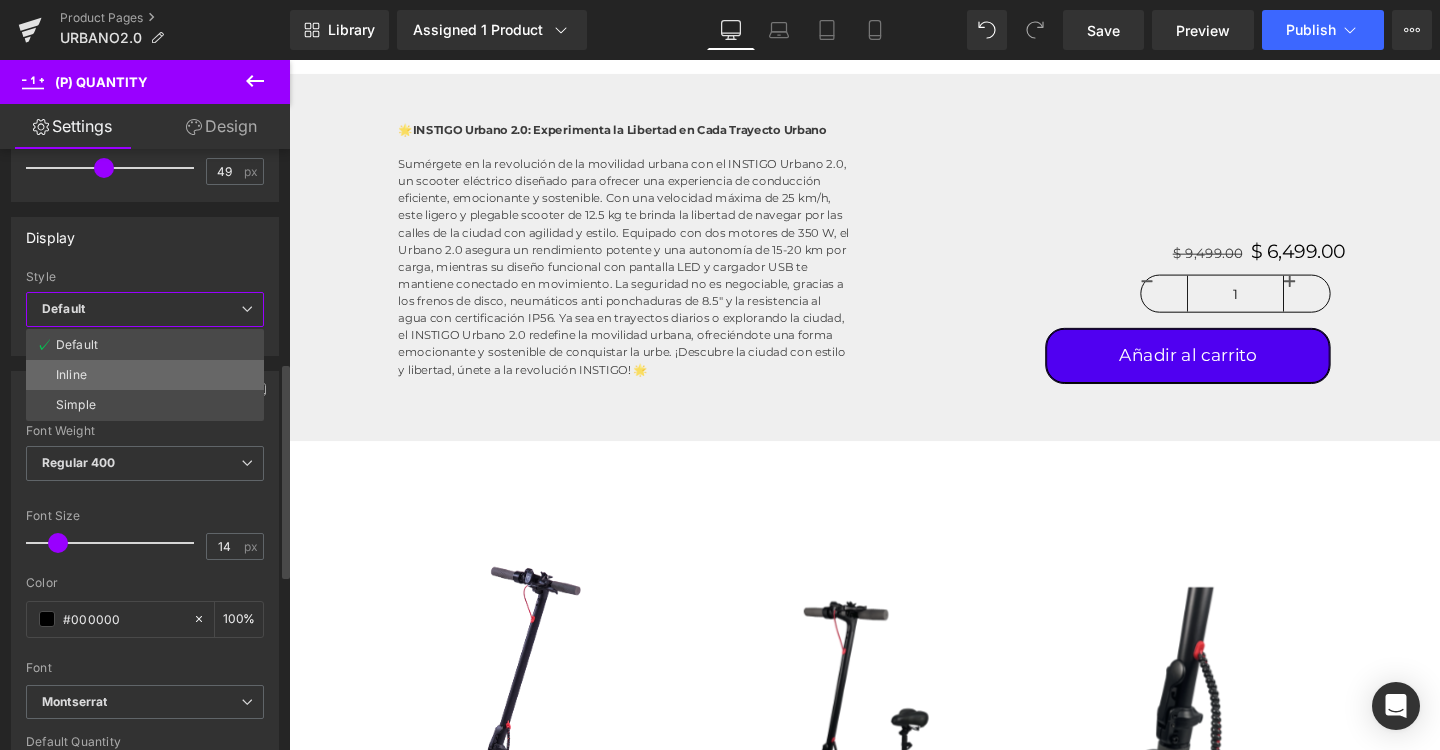 click on "Inline" at bounding box center (145, 375) 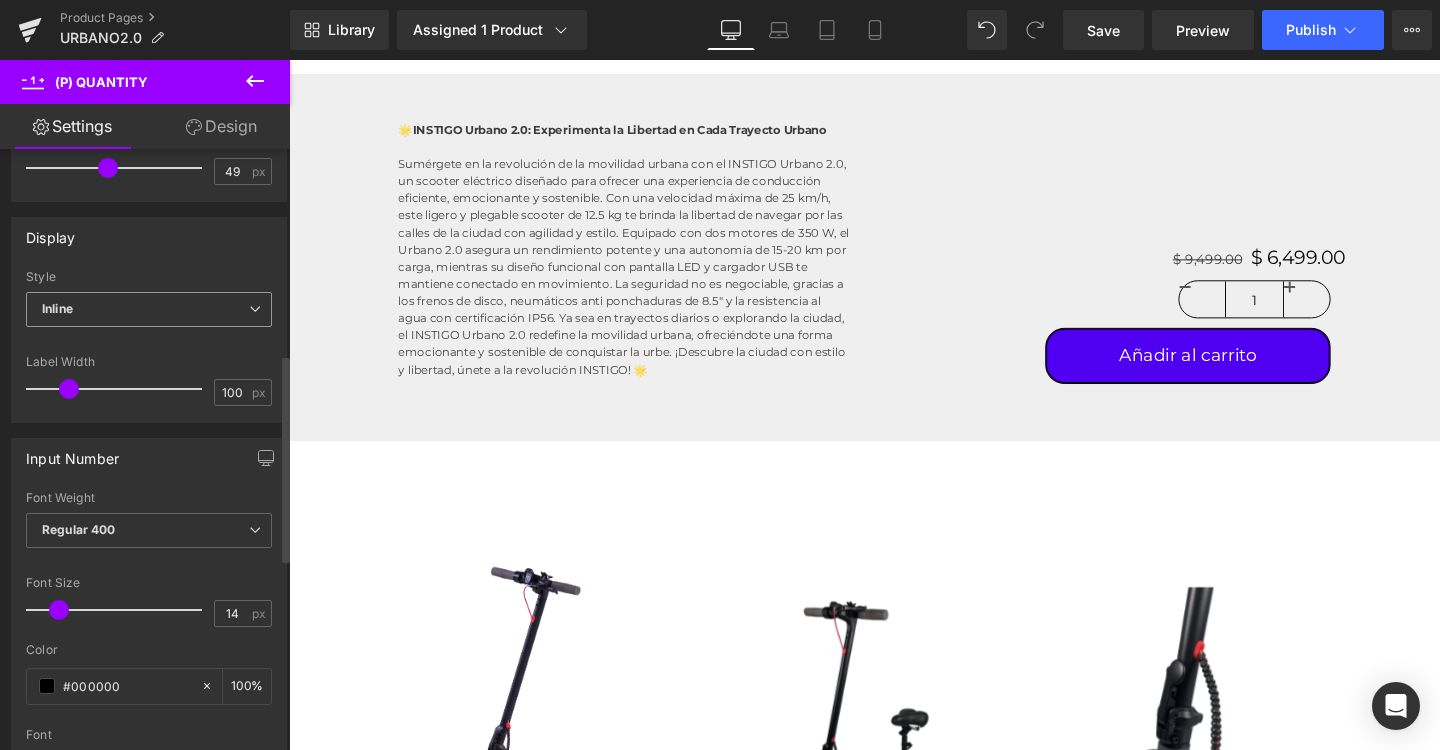click on "Inline" at bounding box center (149, 309) 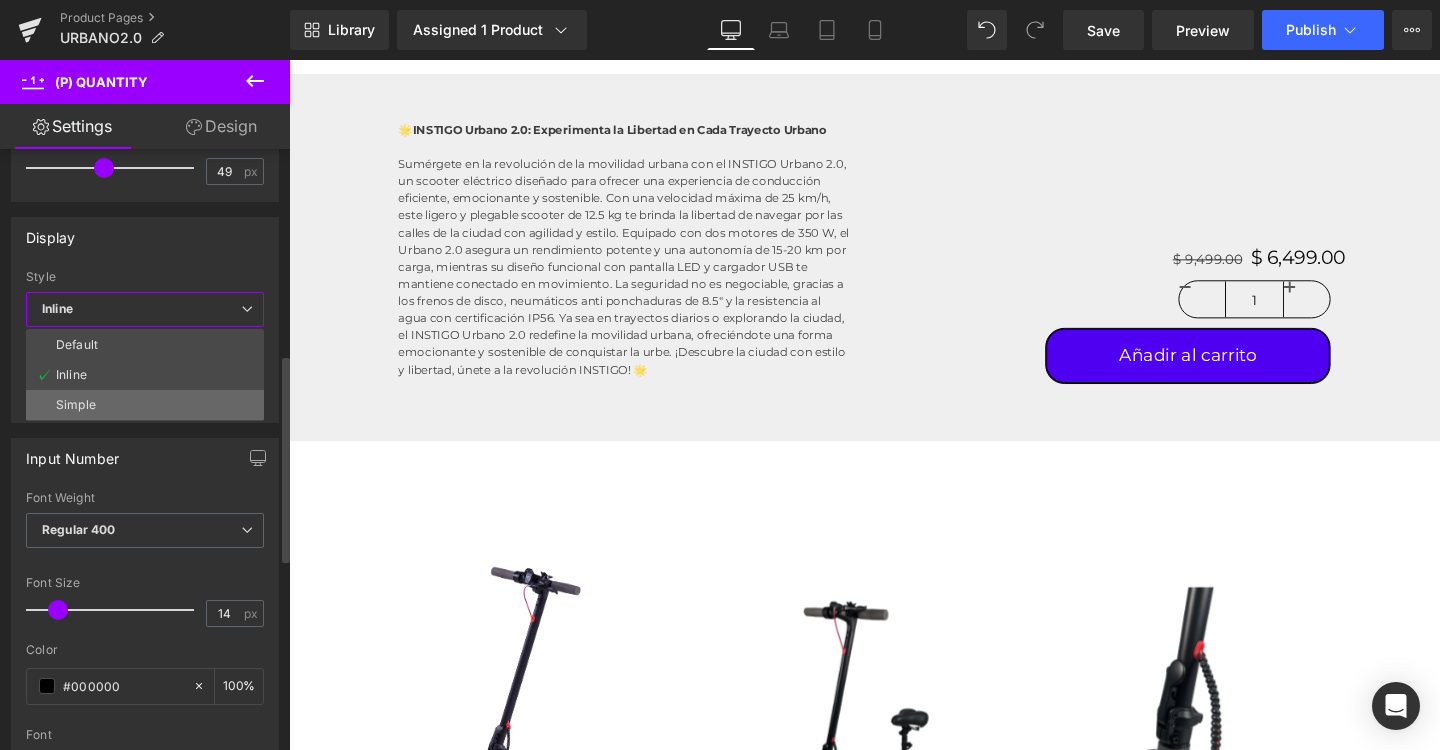 click on "Simple" at bounding box center [76, 405] 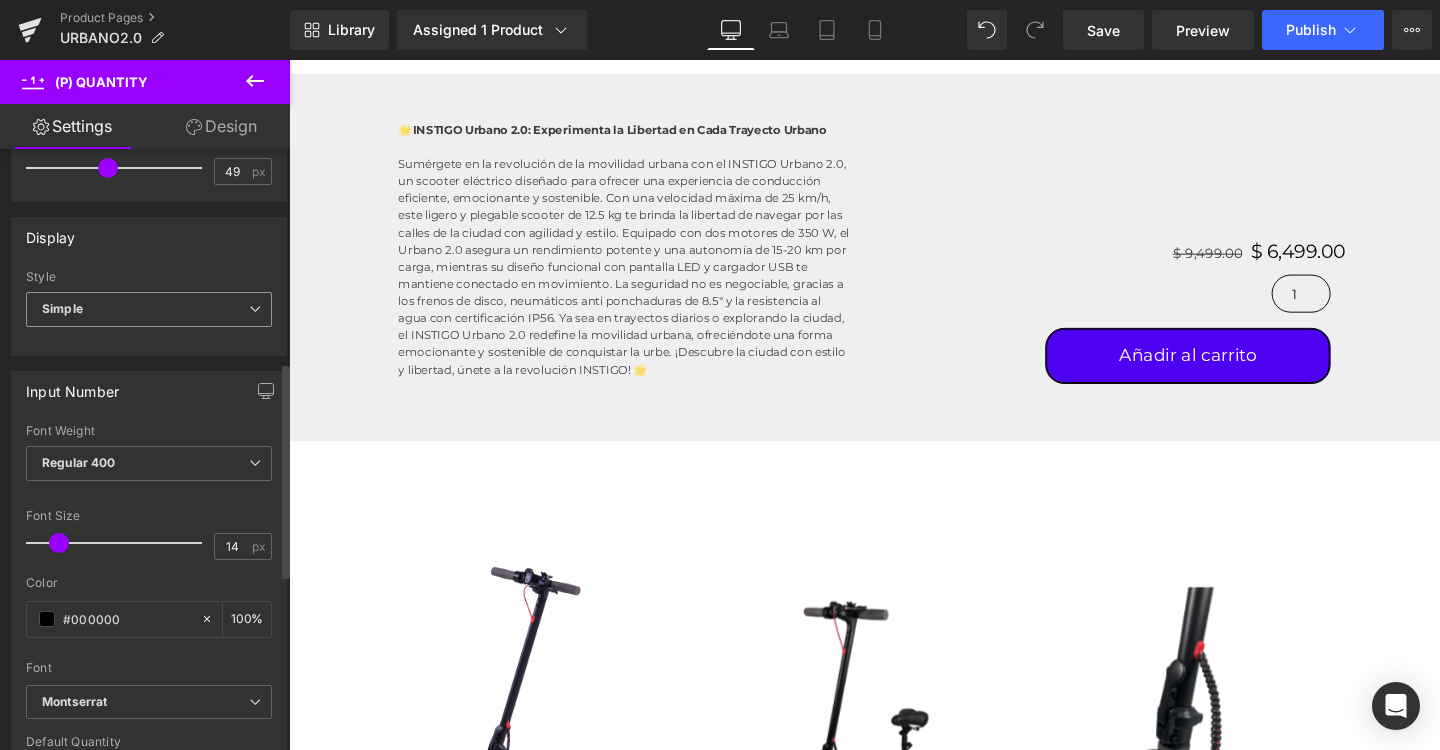 click on "Simple" at bounding box center [149, 309] 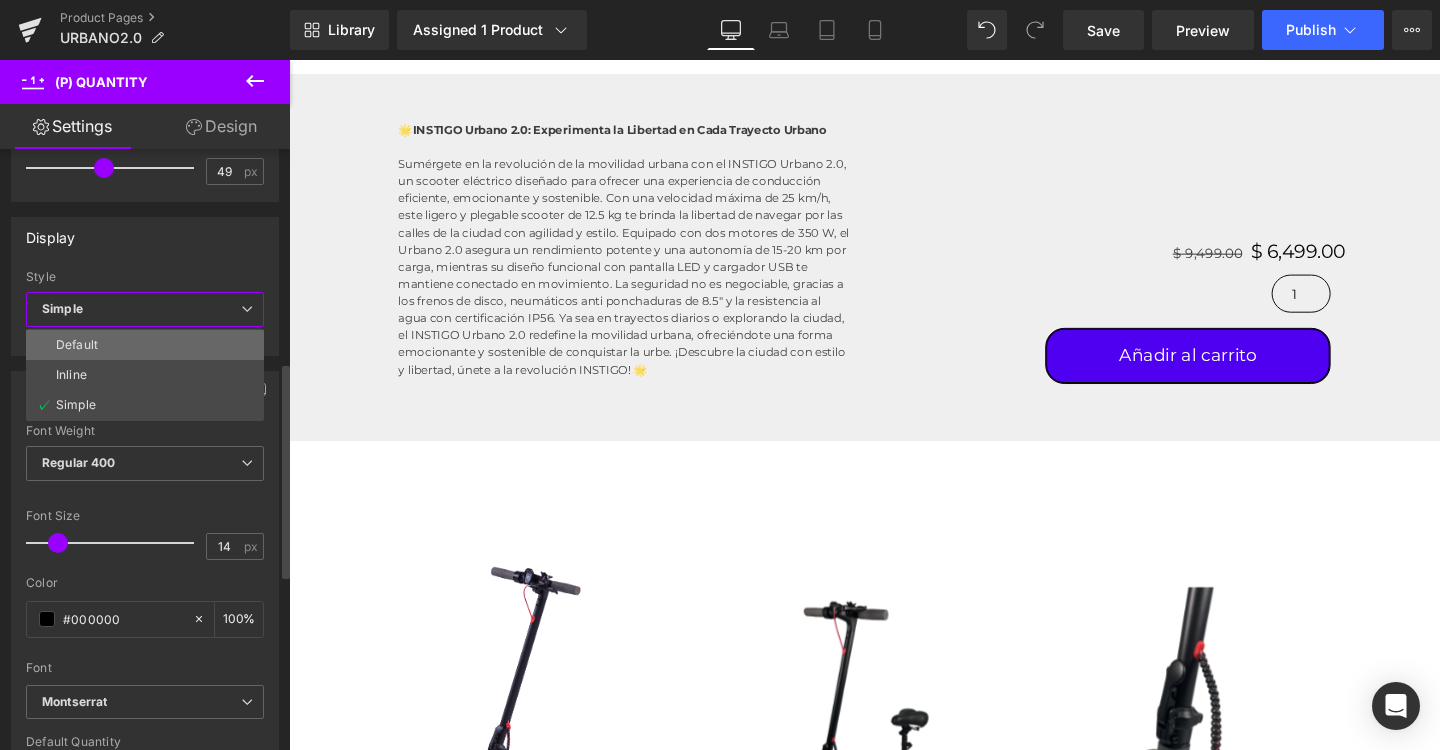 click on "Default" at bounding box center [77, 345] 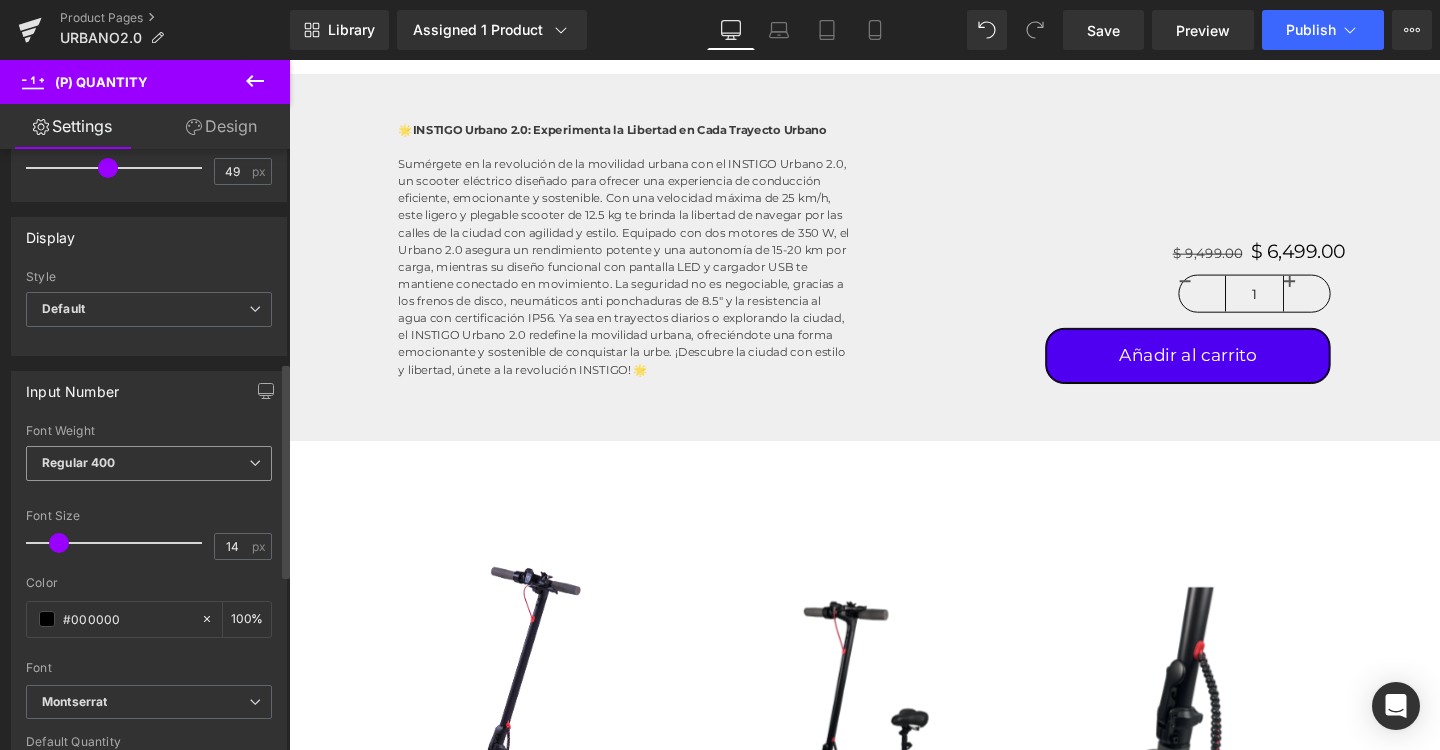 scroll, scrollTop: 681, scrollLeft: 0, axis: vertical 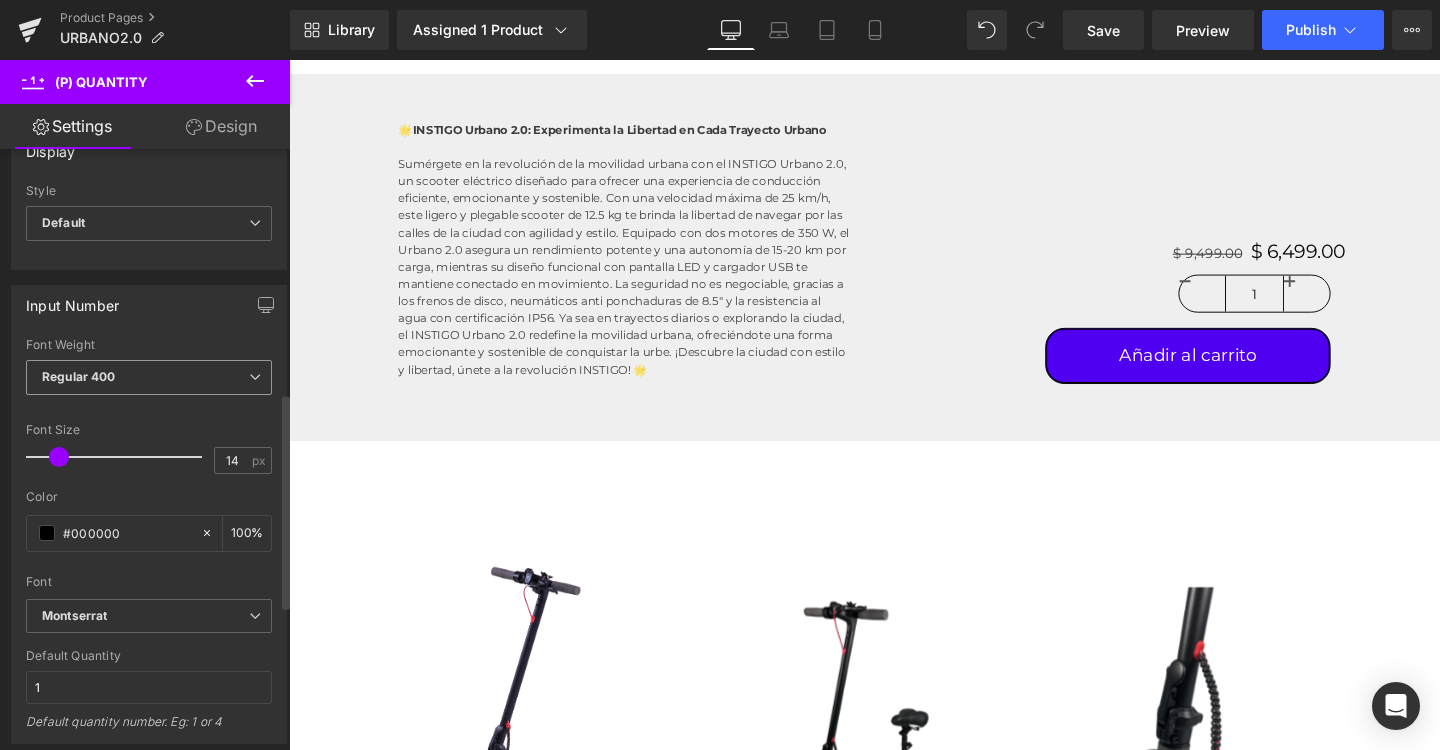 click on "Regular 400" at bounding box center (149, 377) 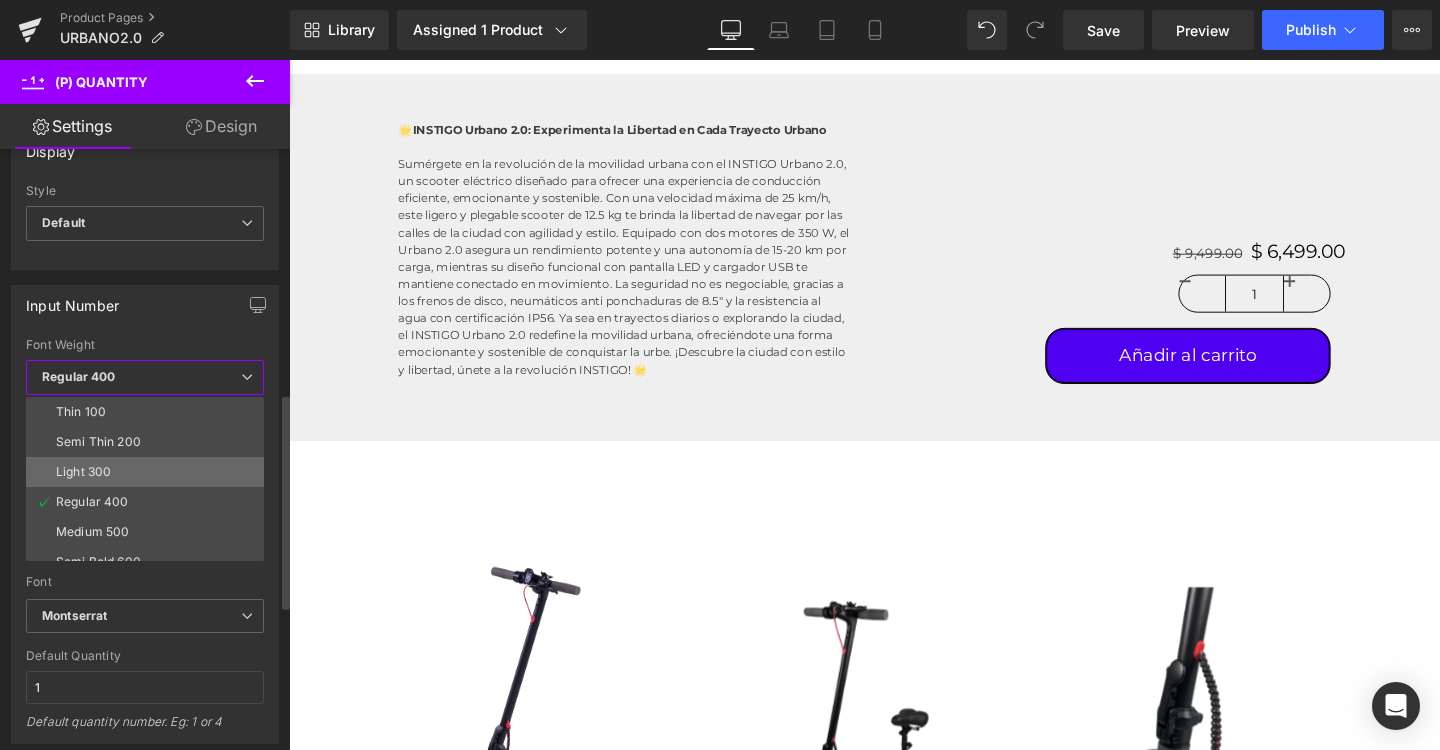 click on "Light 300" at bounding box center [149, 472] 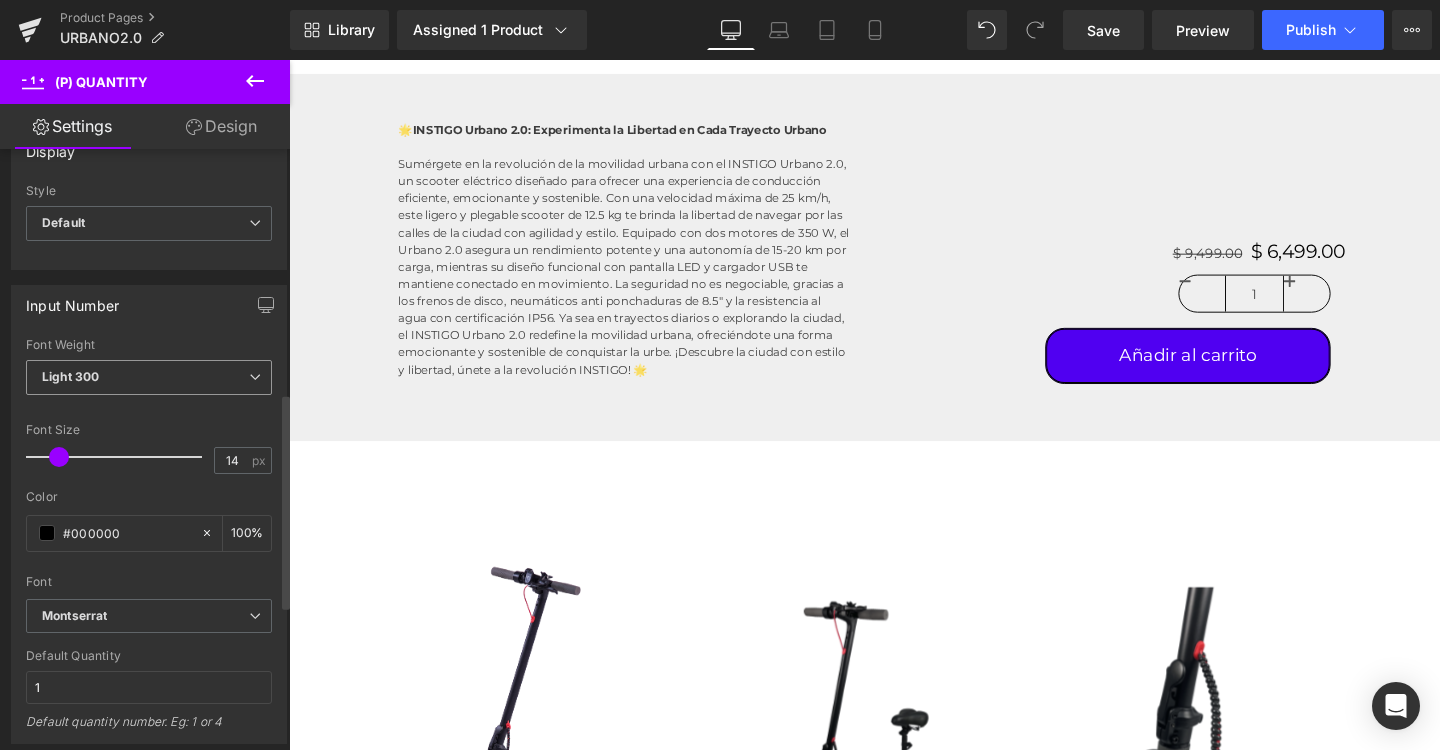 click on "Light 300" at bounding box center [149, 377] 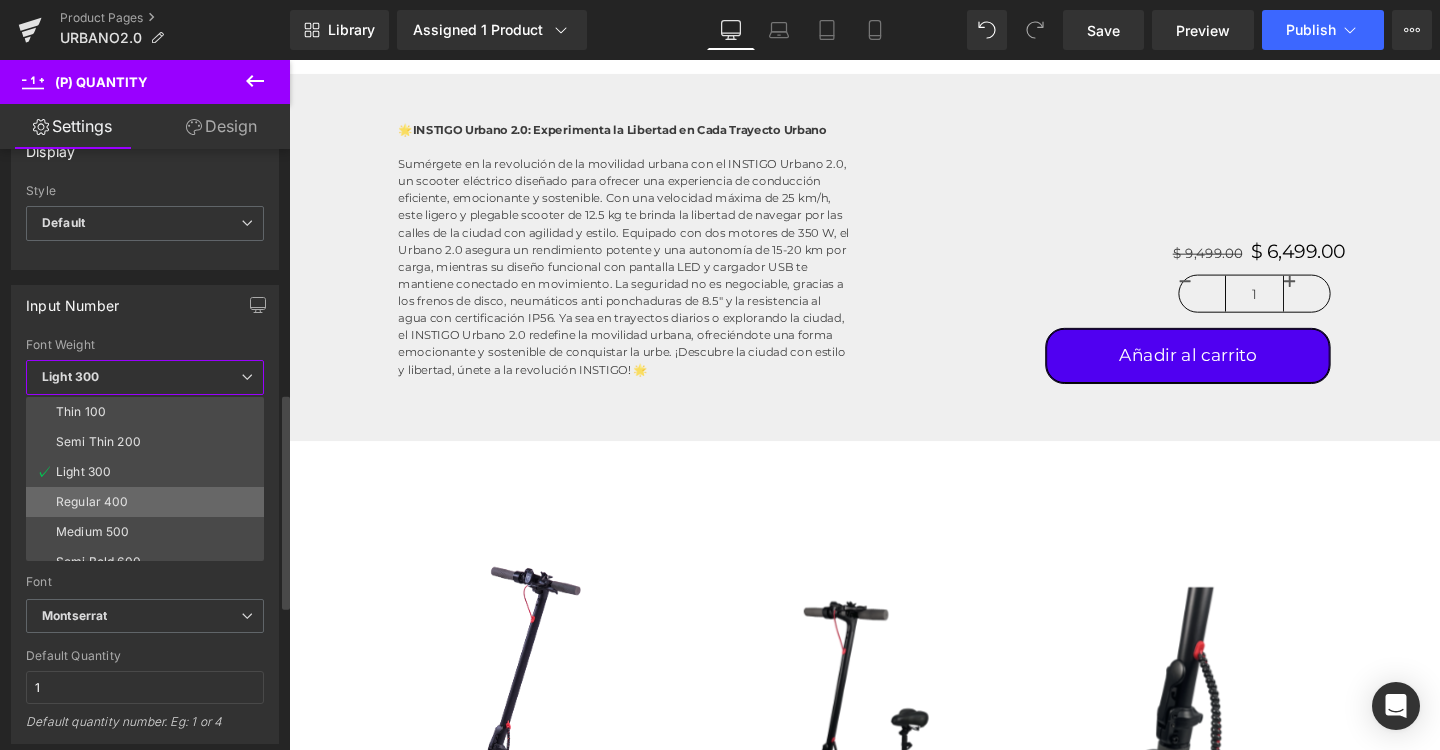 click on "Regular 400" at bounding box center [149, 502] 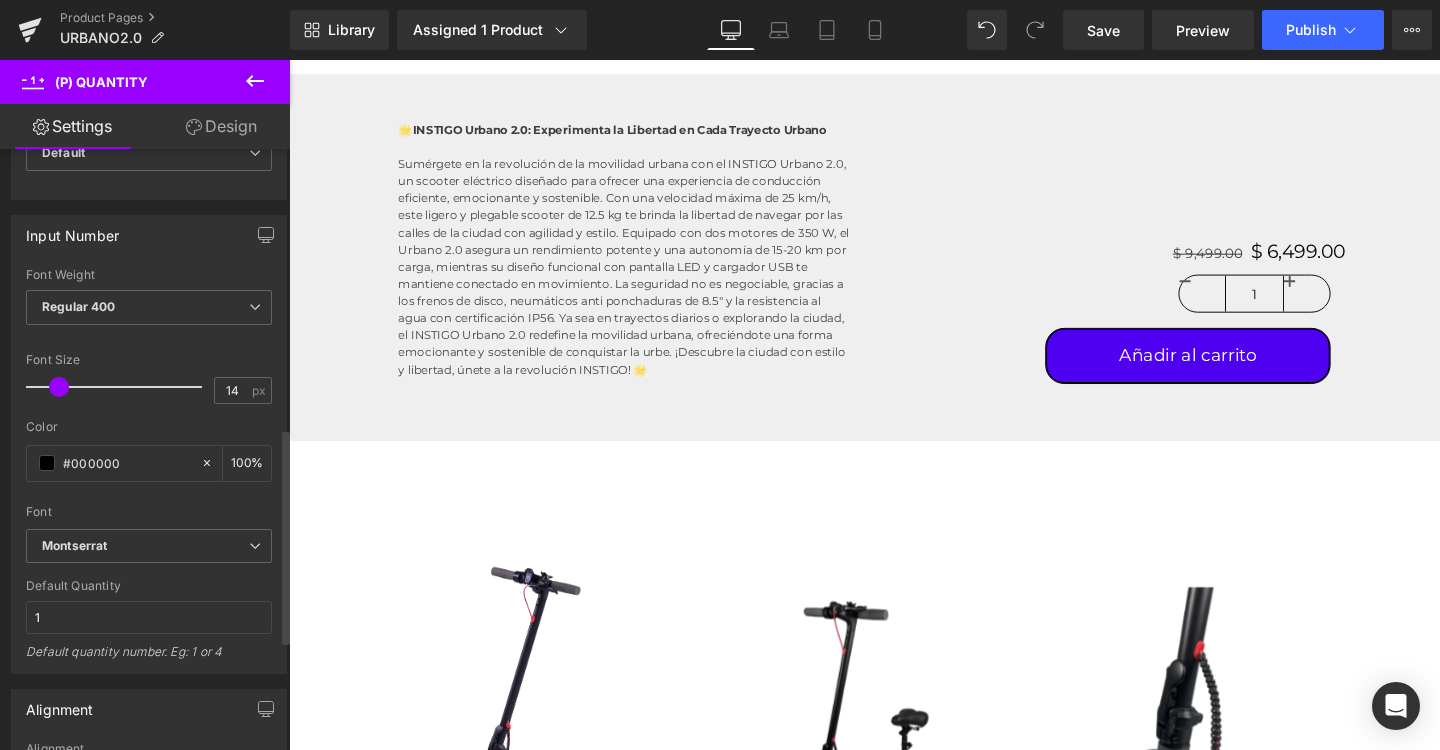 scroll, scrollTop: 797, scrollLeft: 0, axis: vertical 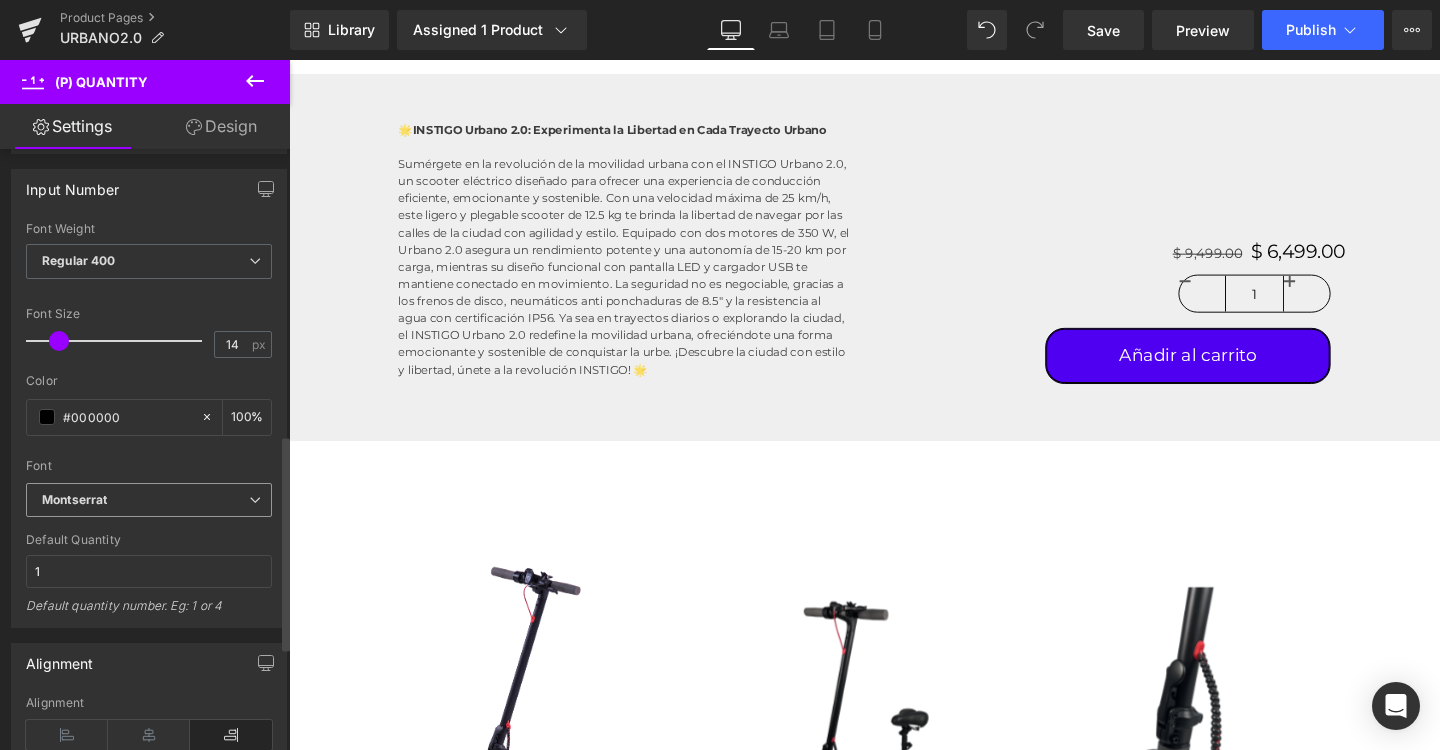 click on "Montserrat" at bounding box center [145, 500] 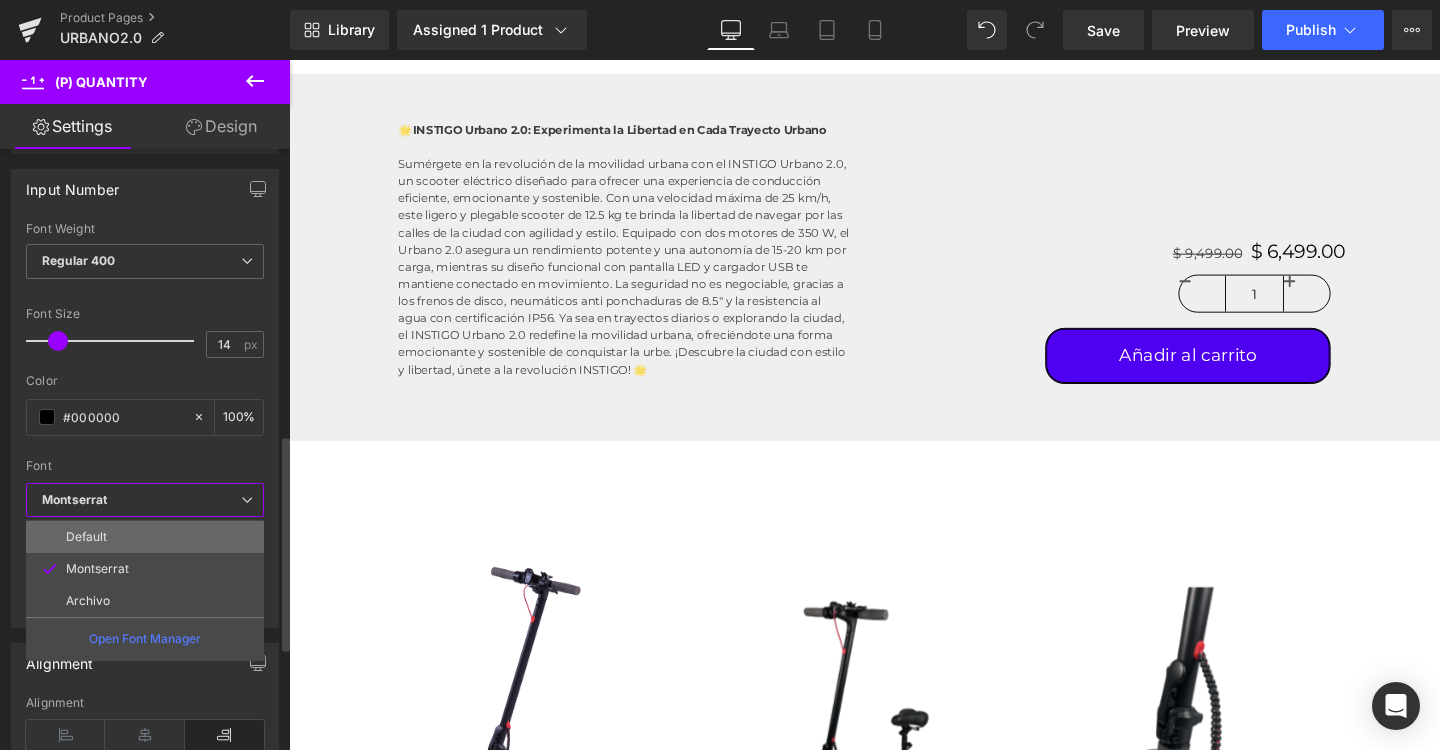 click on "Default" at bounding box center [86, 537] 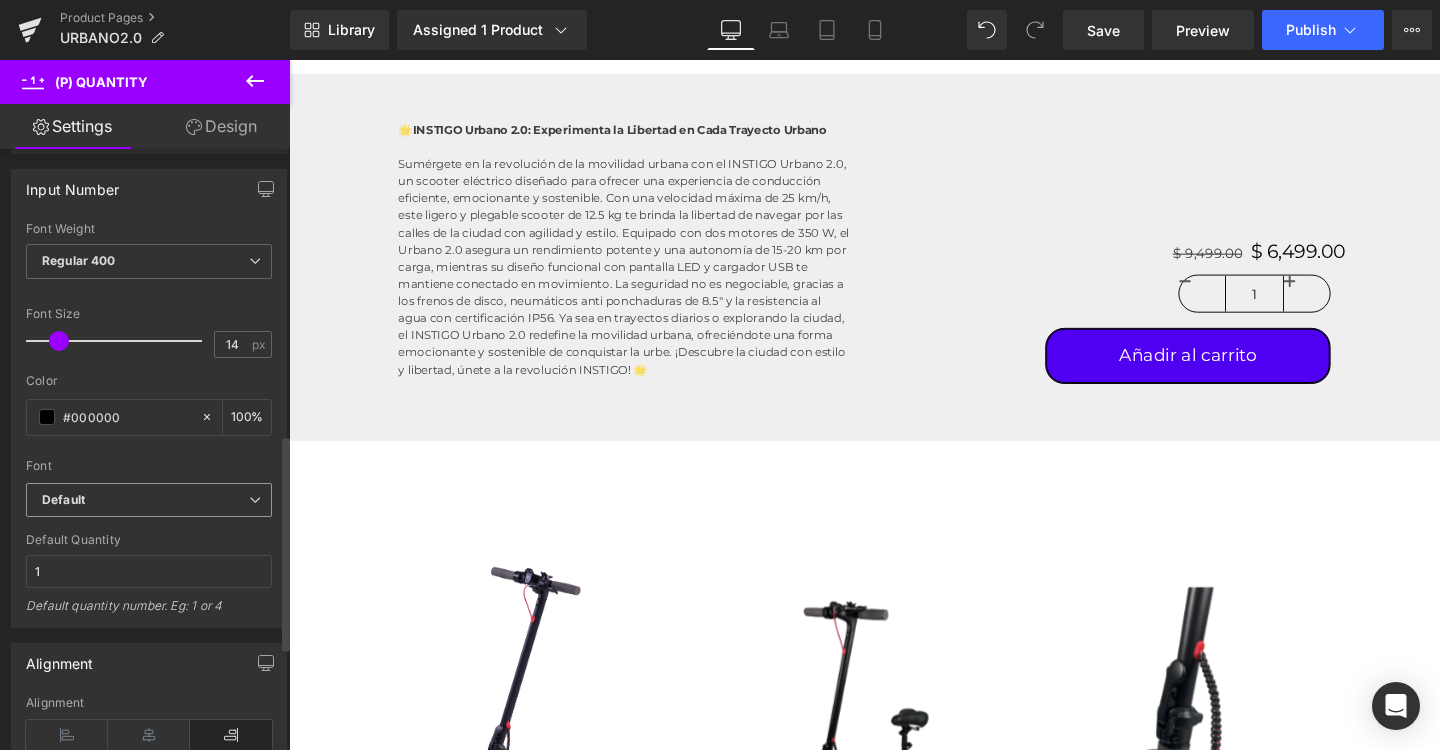 click on "Default" at bounding box center [145, 500] 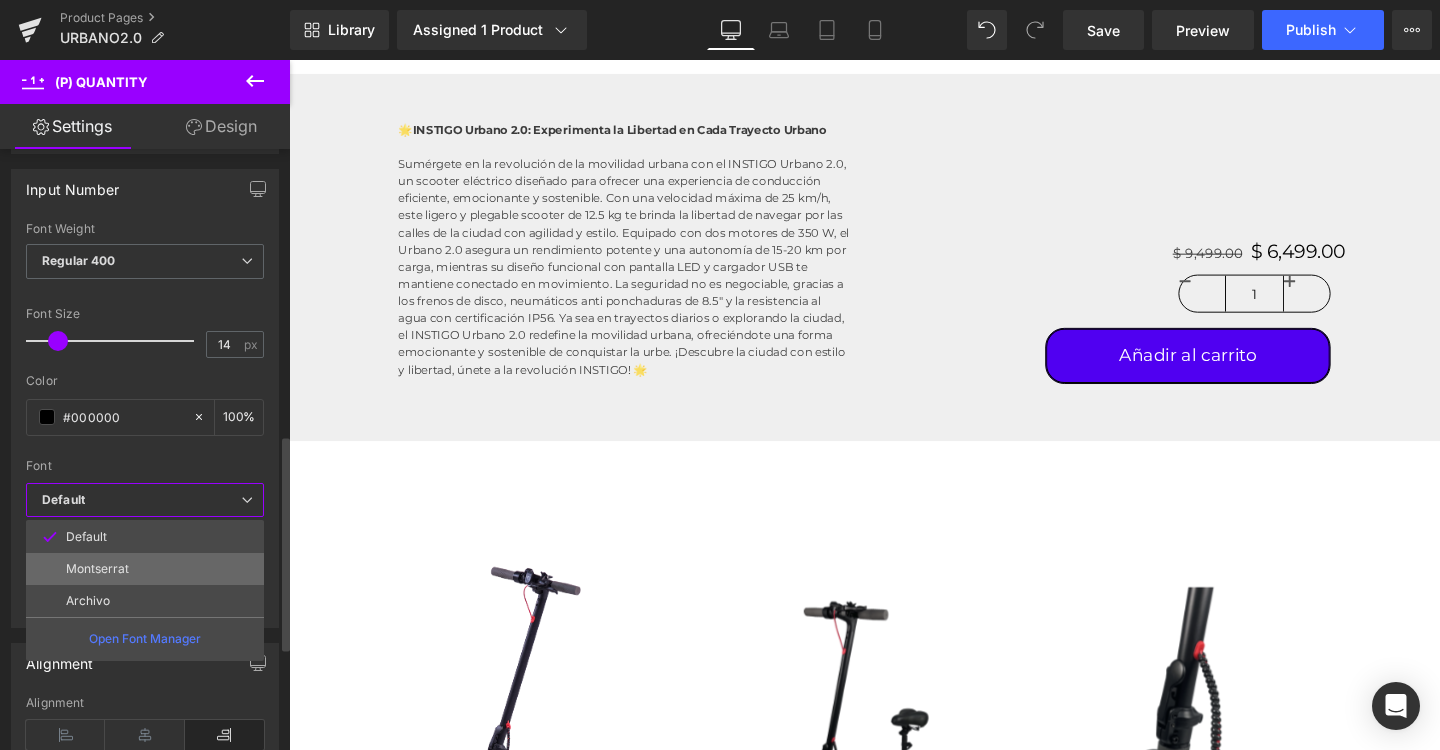 click on "Montserrat" at bounding box center [97, 569] 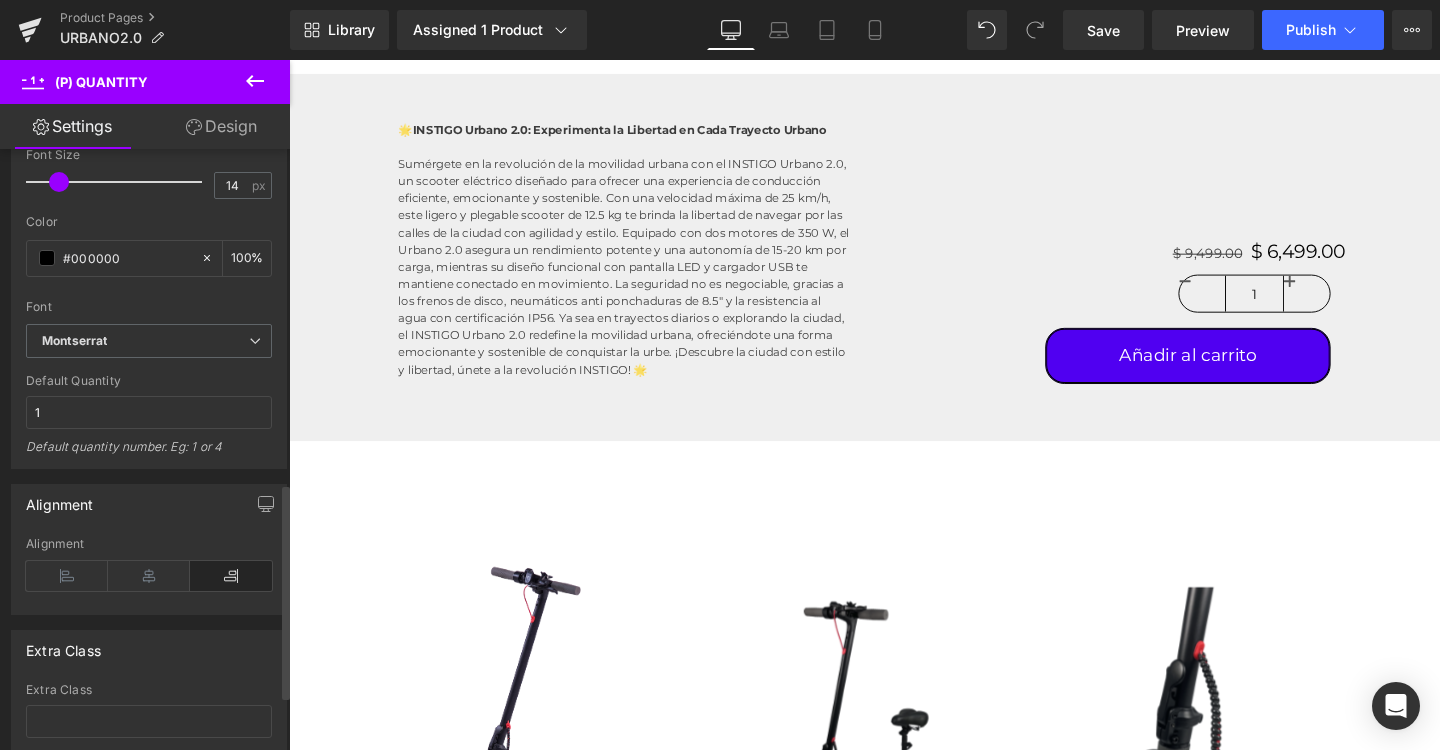 scroll, scrollTop: 968, scrollLeft: 0, axis: vertical 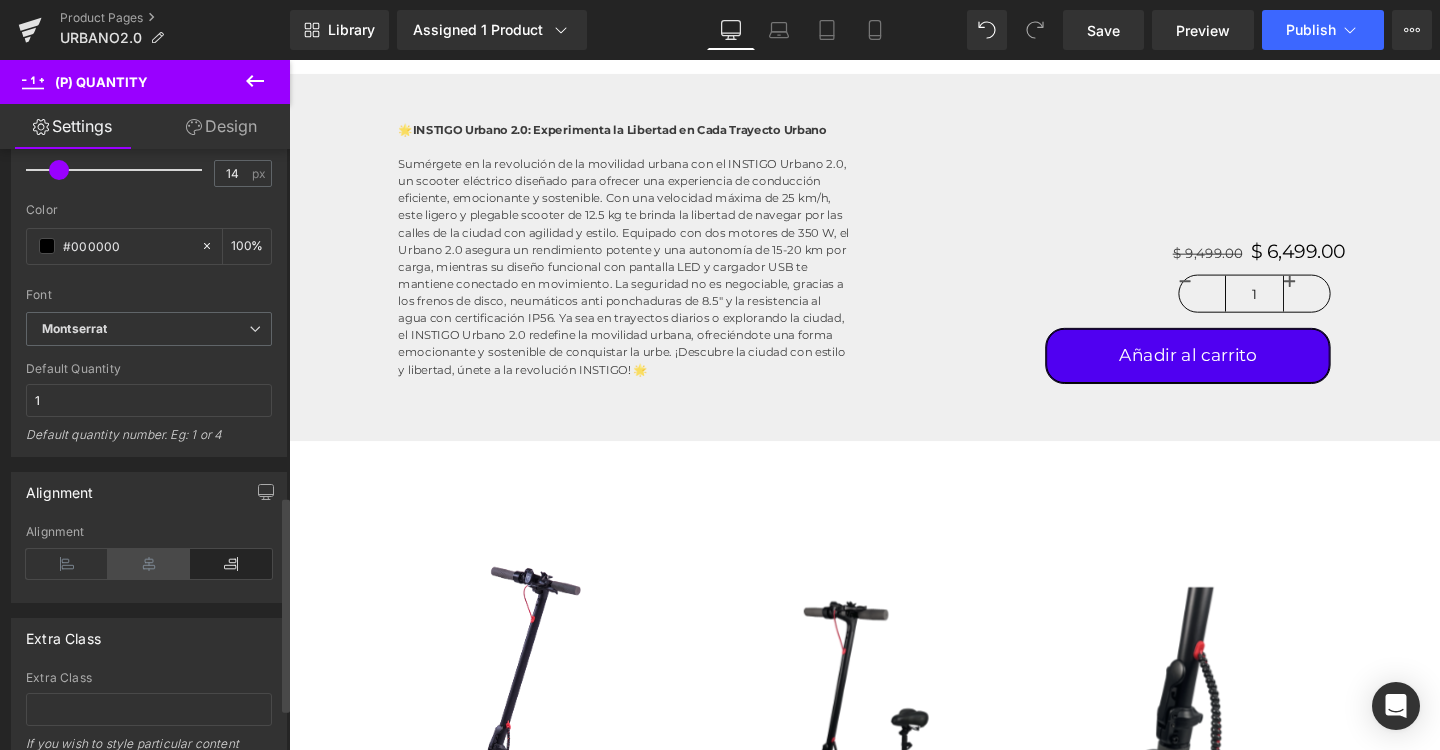 click at bounding box center [149, 564] 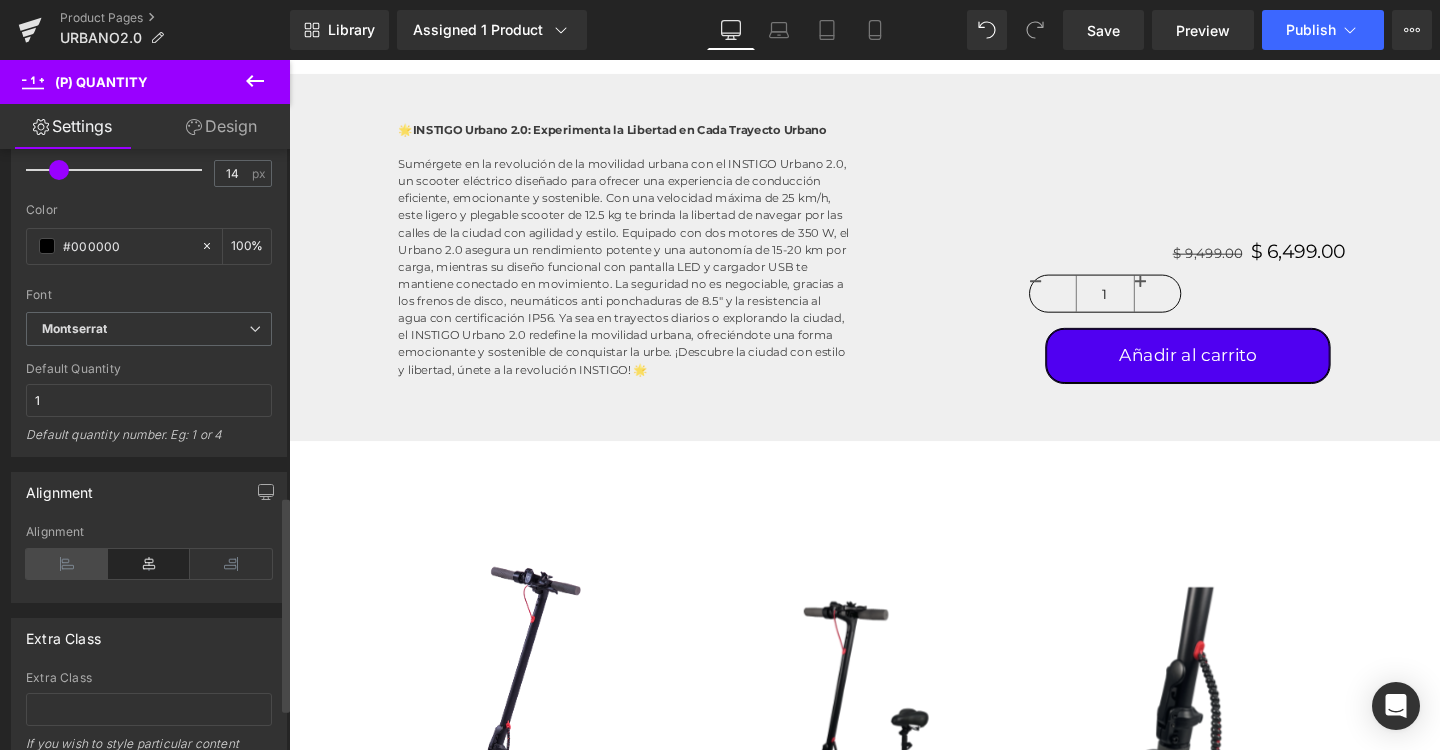 click at bounding box center [67, 564] 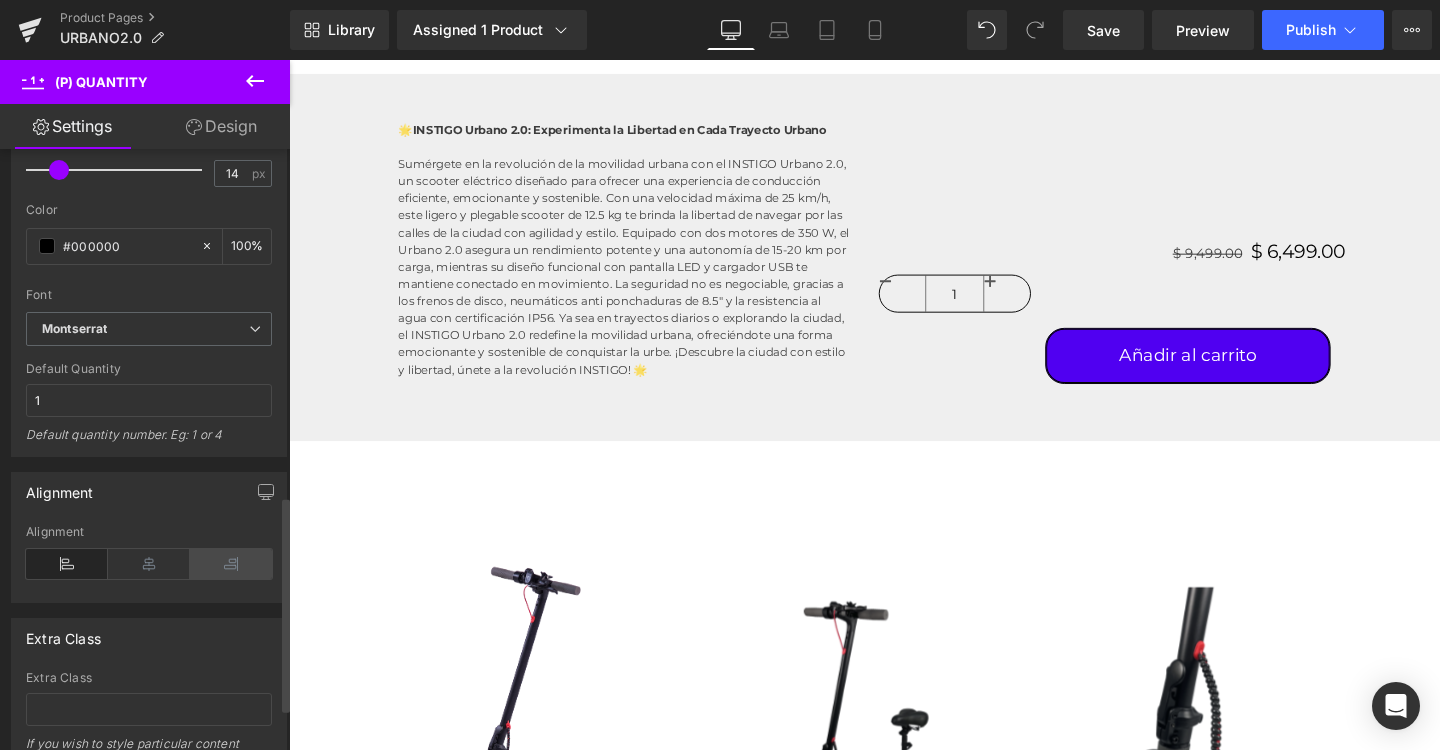 click at bounding box center (231, 564) 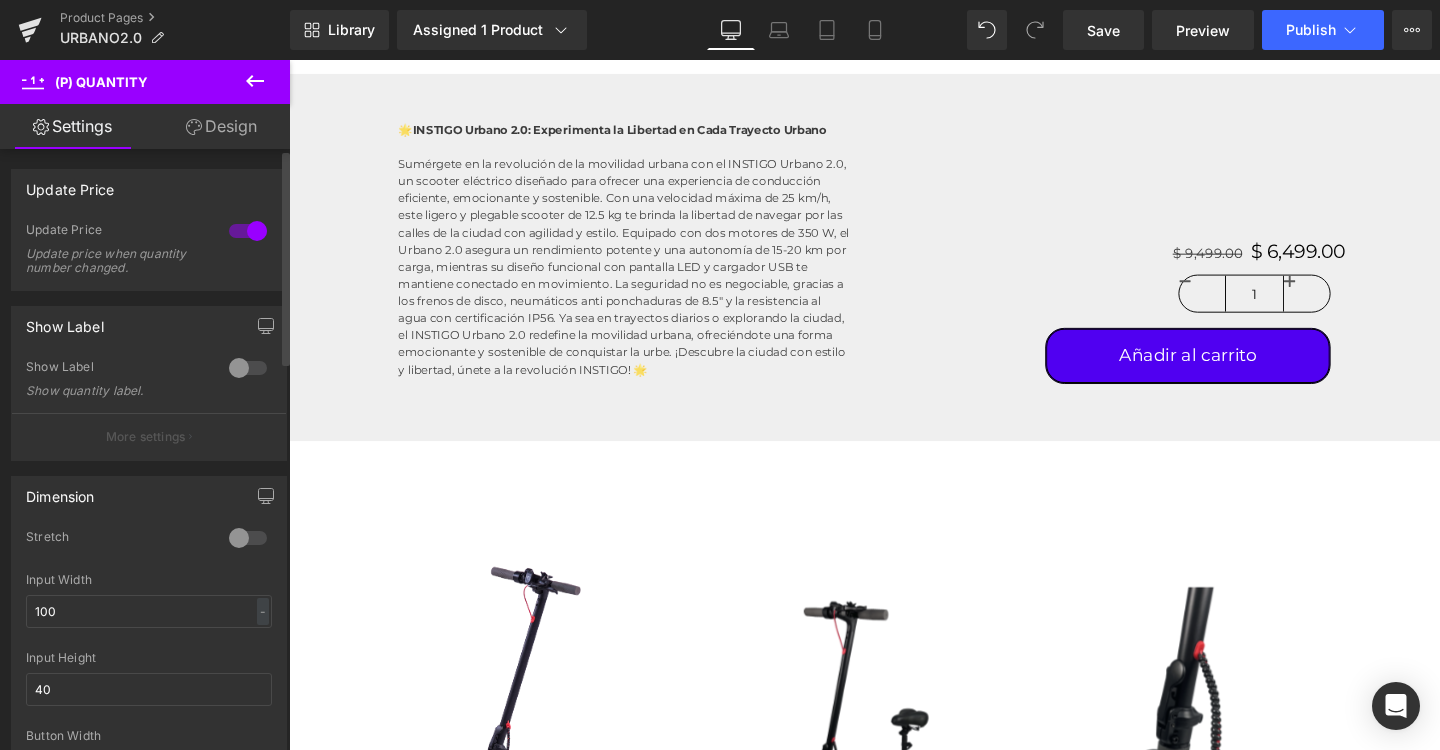 scroll, scrollTop: 0, scrollLeft: 0, axis: both 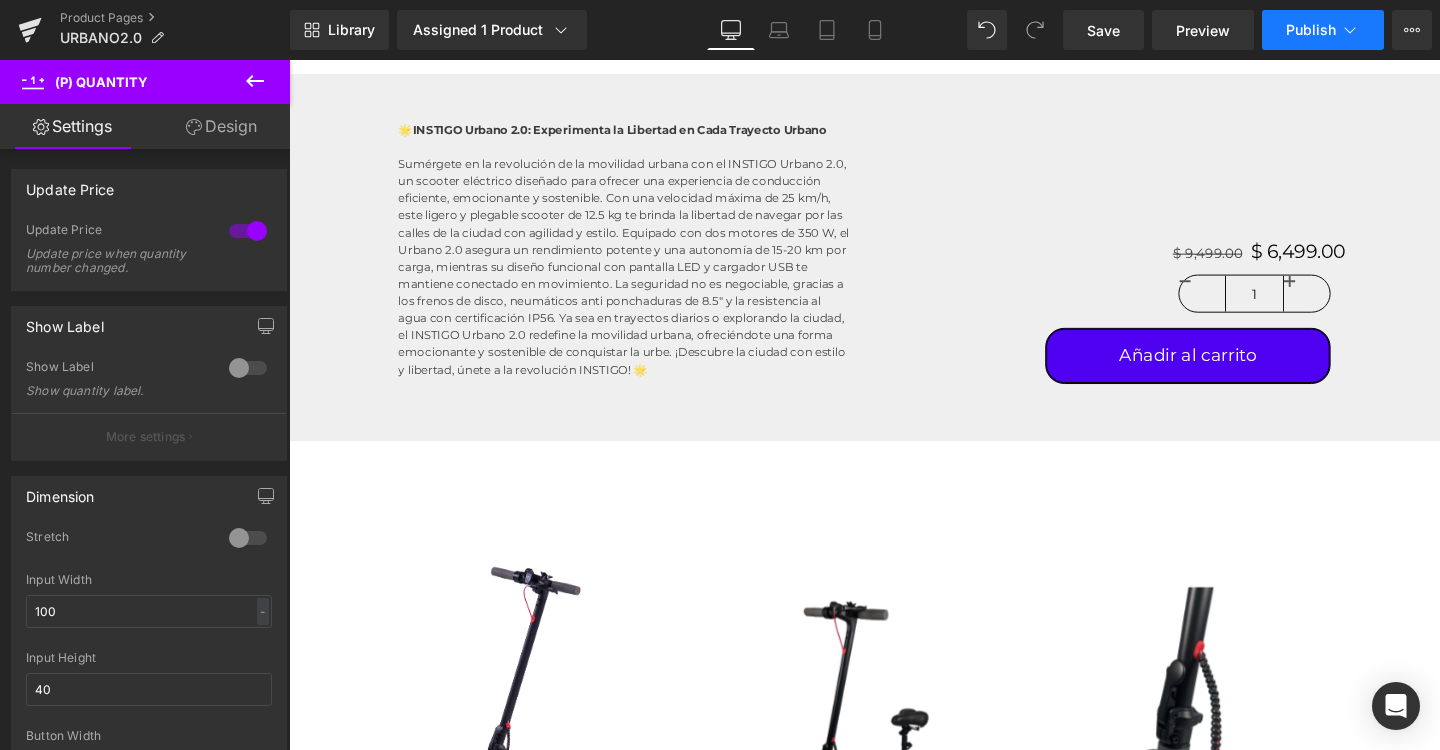 click on "Publish" at bounding box center (1311, 30) 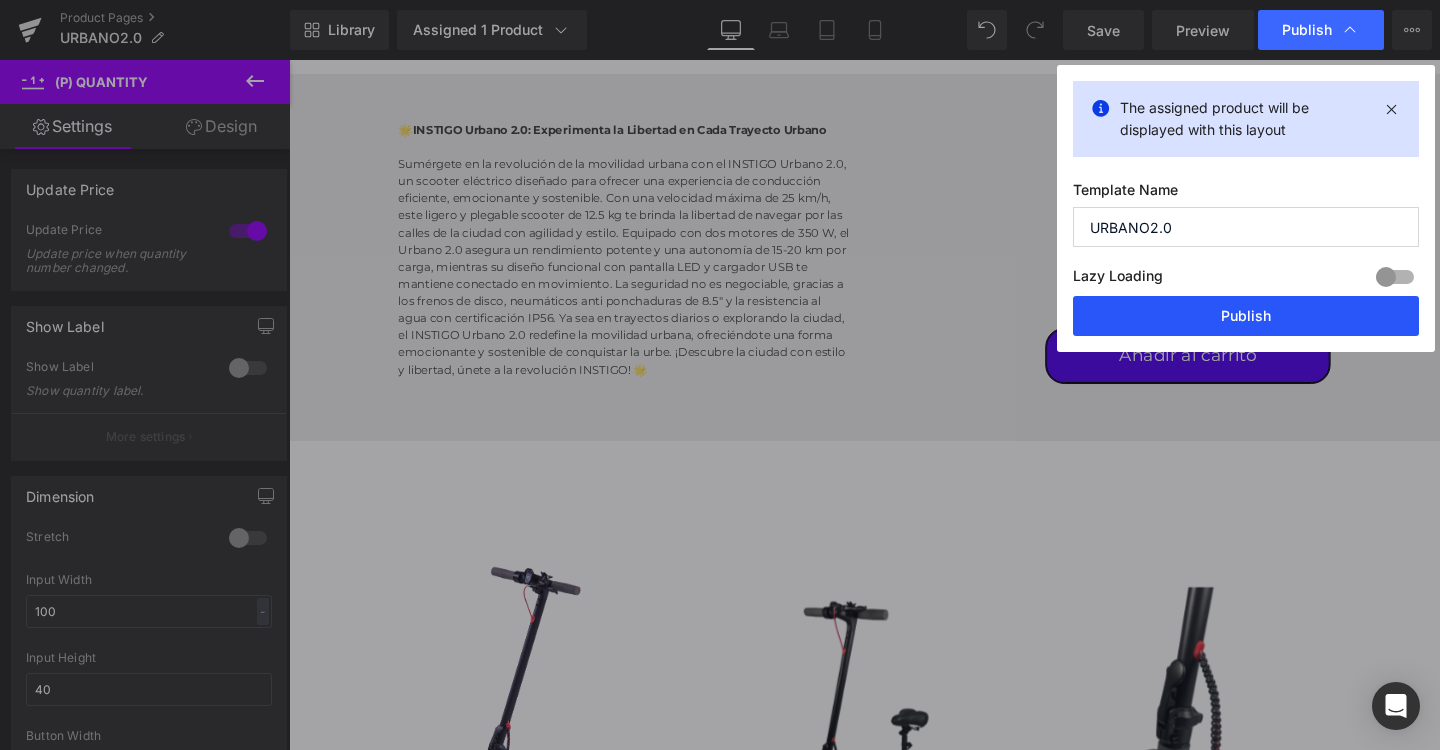 click on "Publish" at bounding box center [1246, 316] 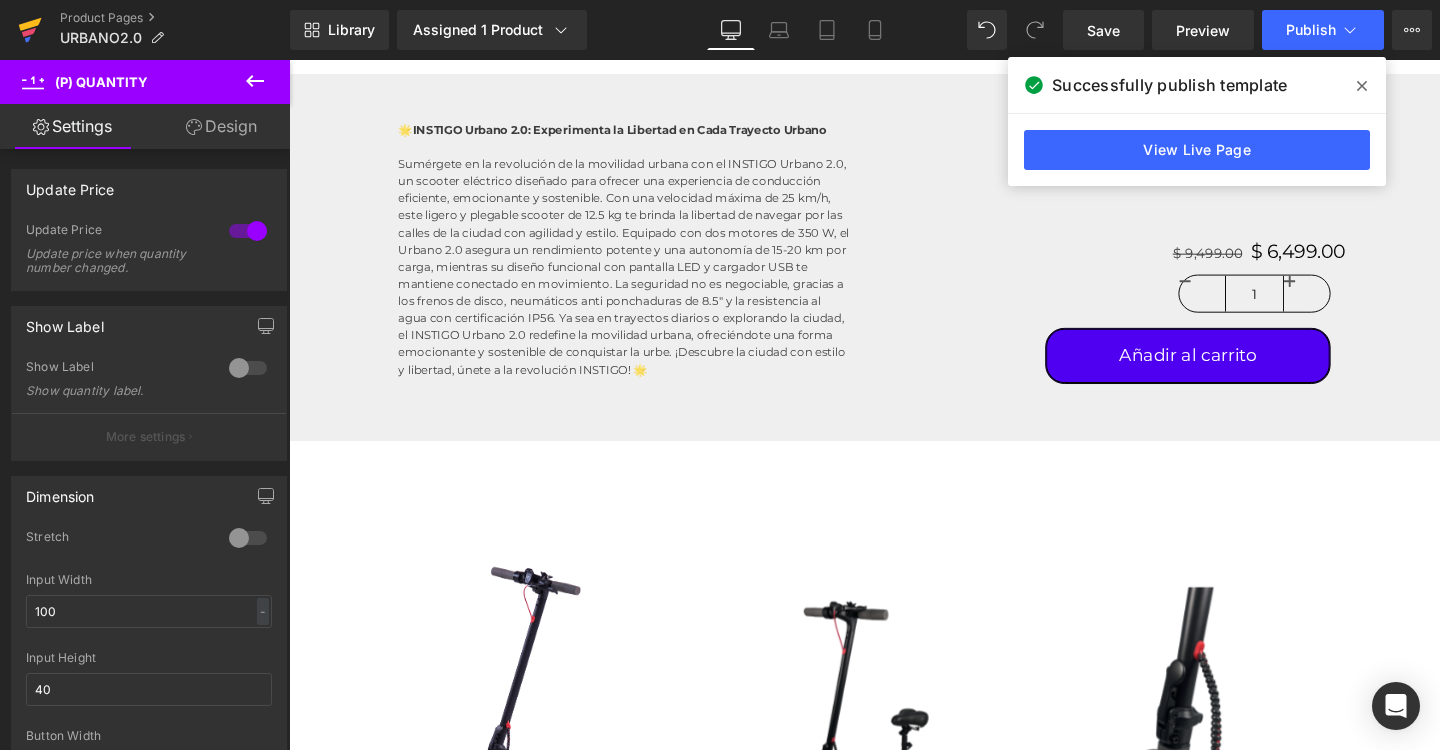 click 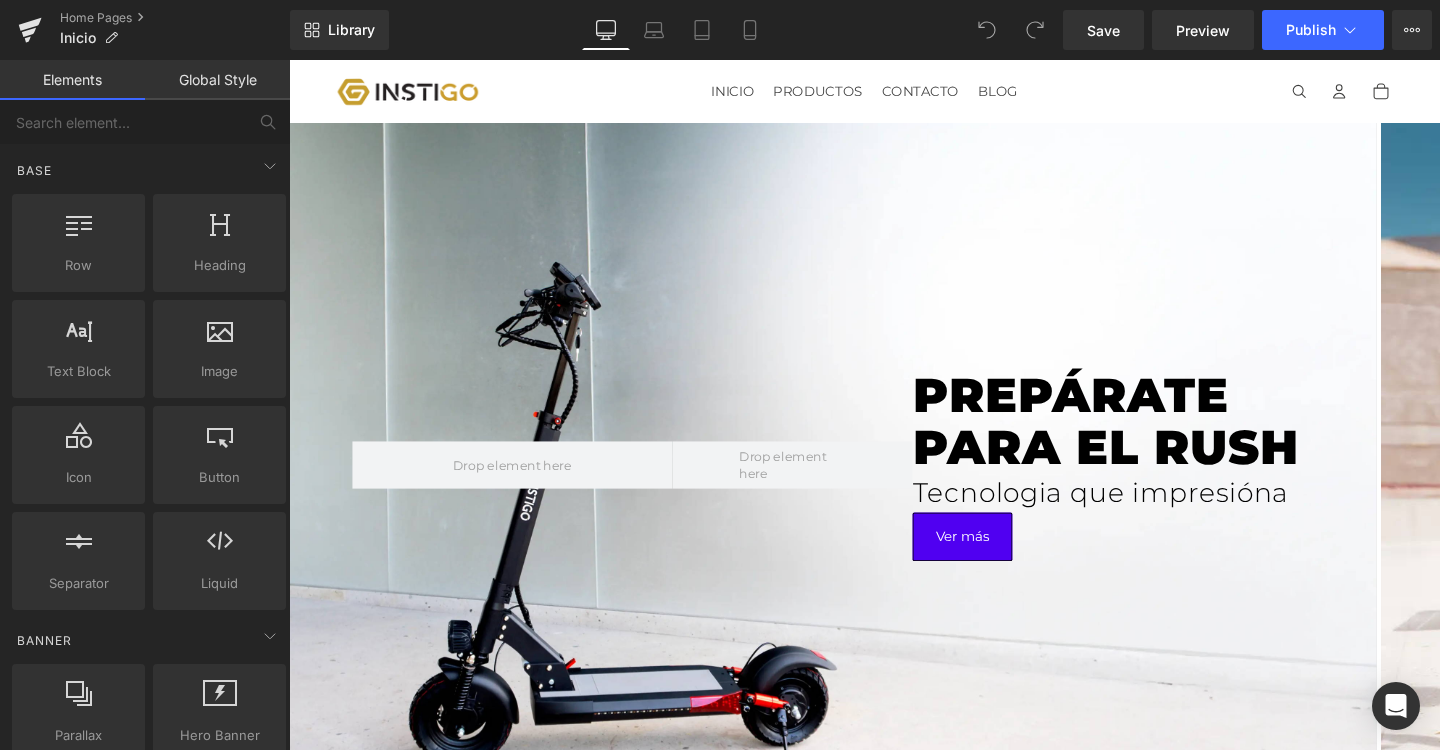 scroll, scrollTop: 0, scrollLeft: 0, axis: both 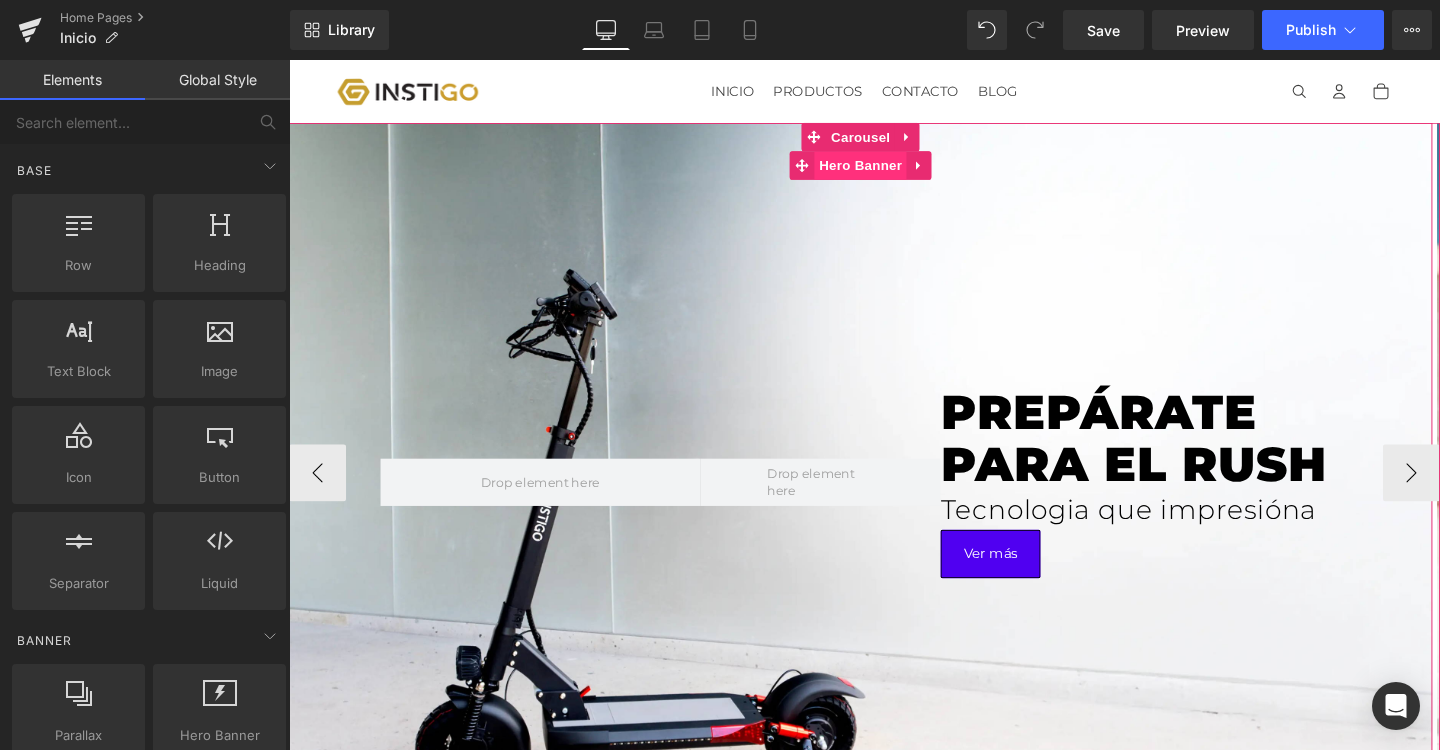 click on "Hero Banner" at bounding box center (889, 171) 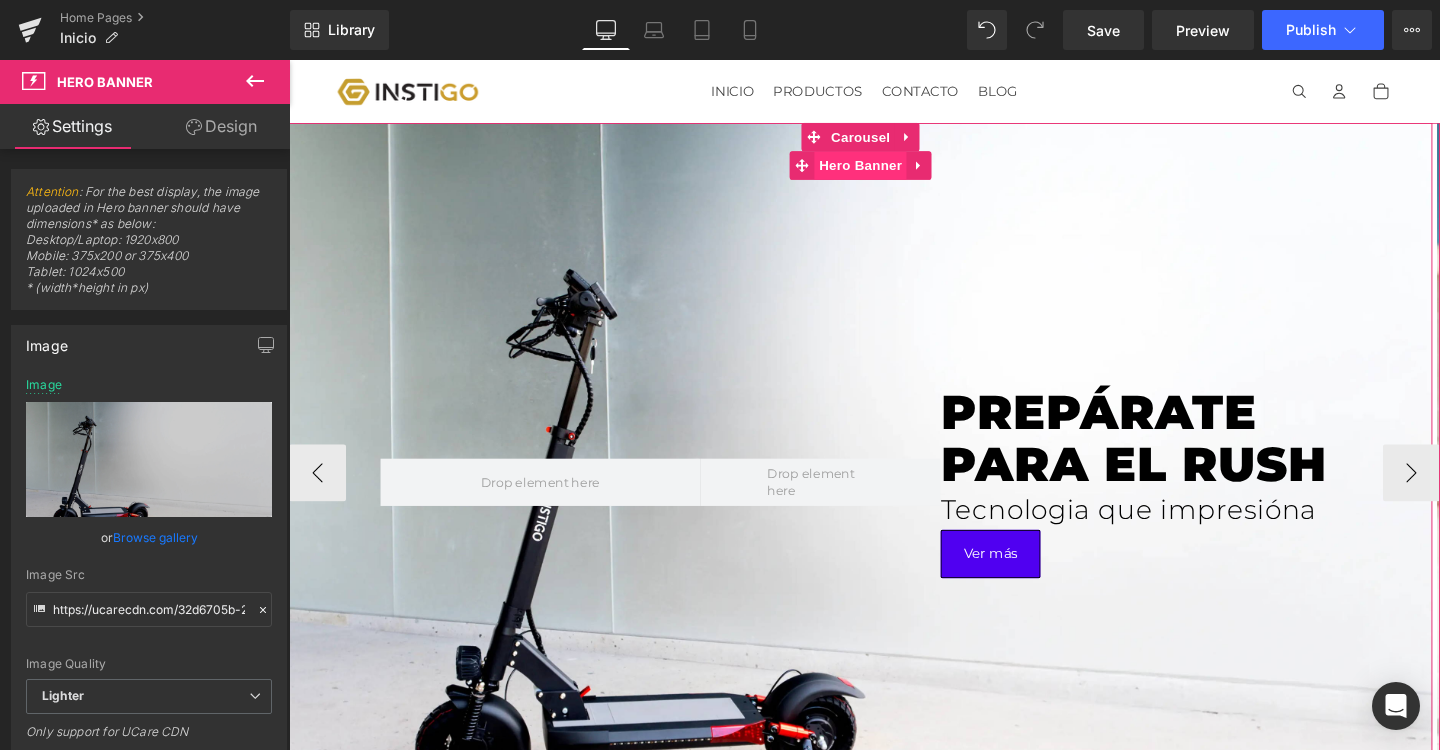 click on "Hero Banner" at bounding box center (889, 171) 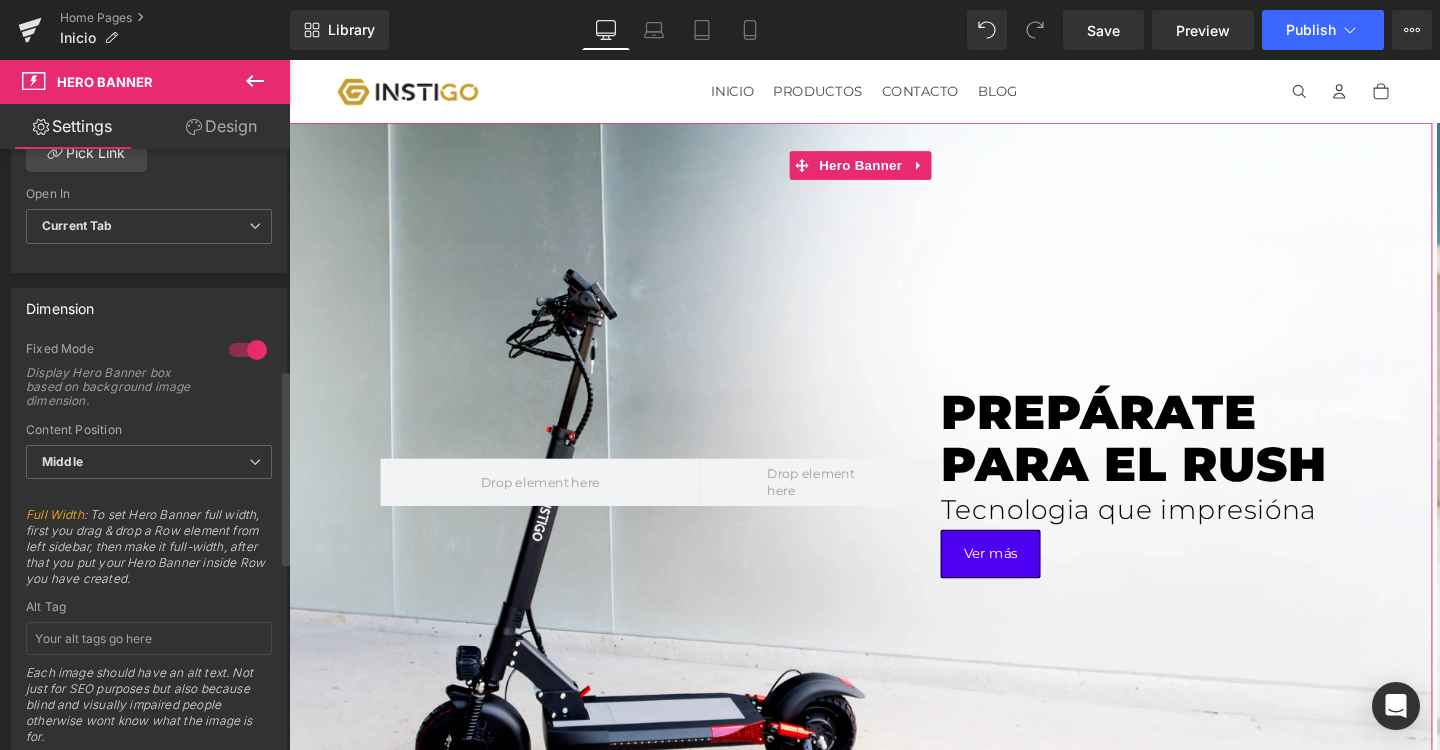 scroll, scrollTop: 768, scrollLeft: 0, axis: vertical 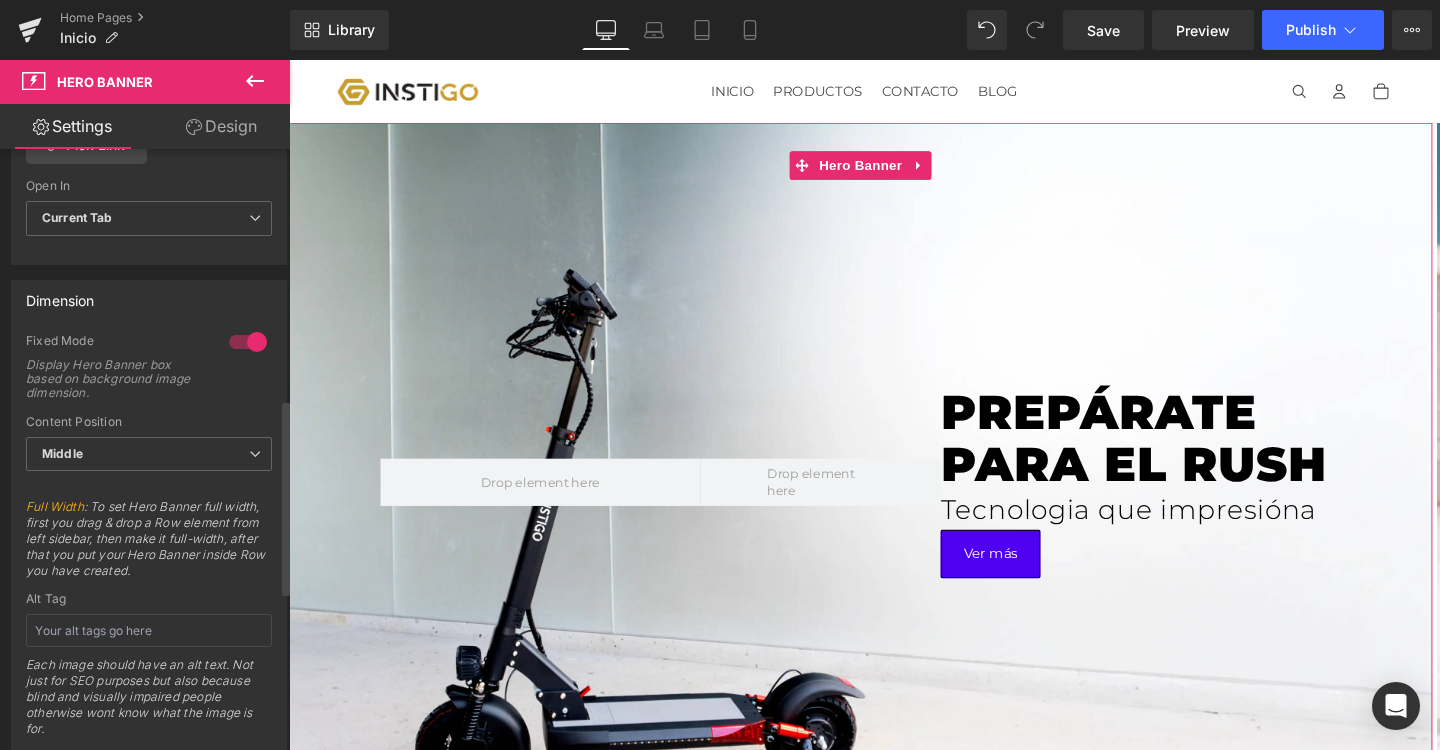 click at bounding box center (248, 342) 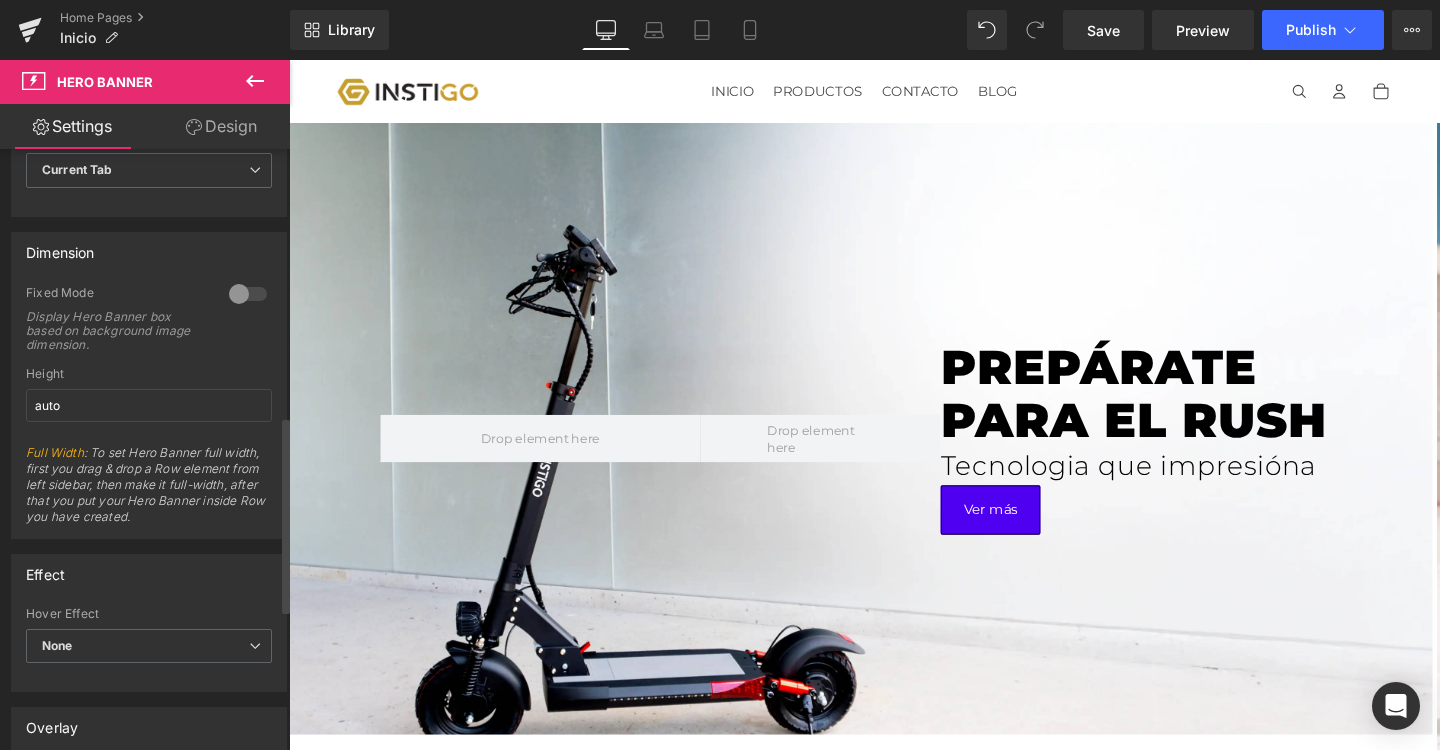 scroll, scrollTop: 837, scrollLeft: 0, axis: vertical 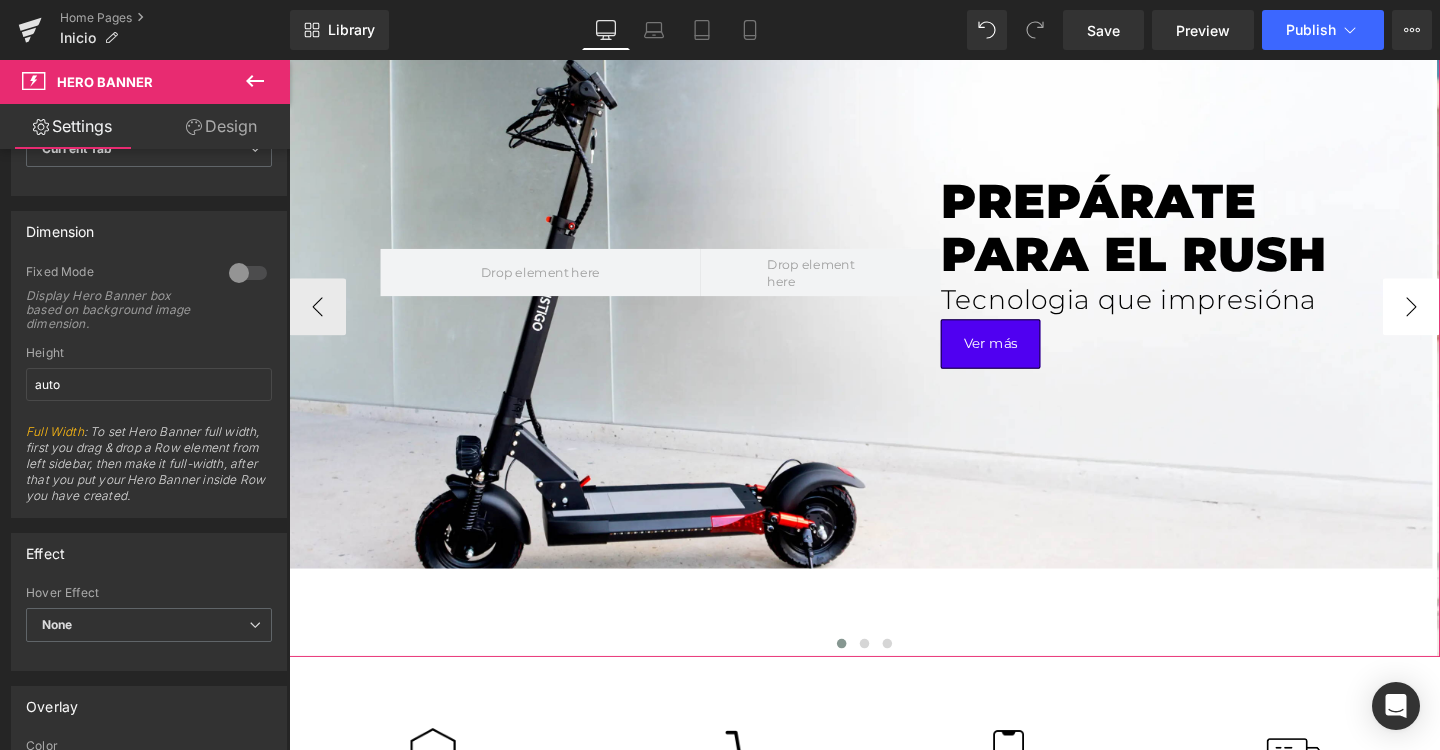 click on "›" at bounding box center [1469, 319] 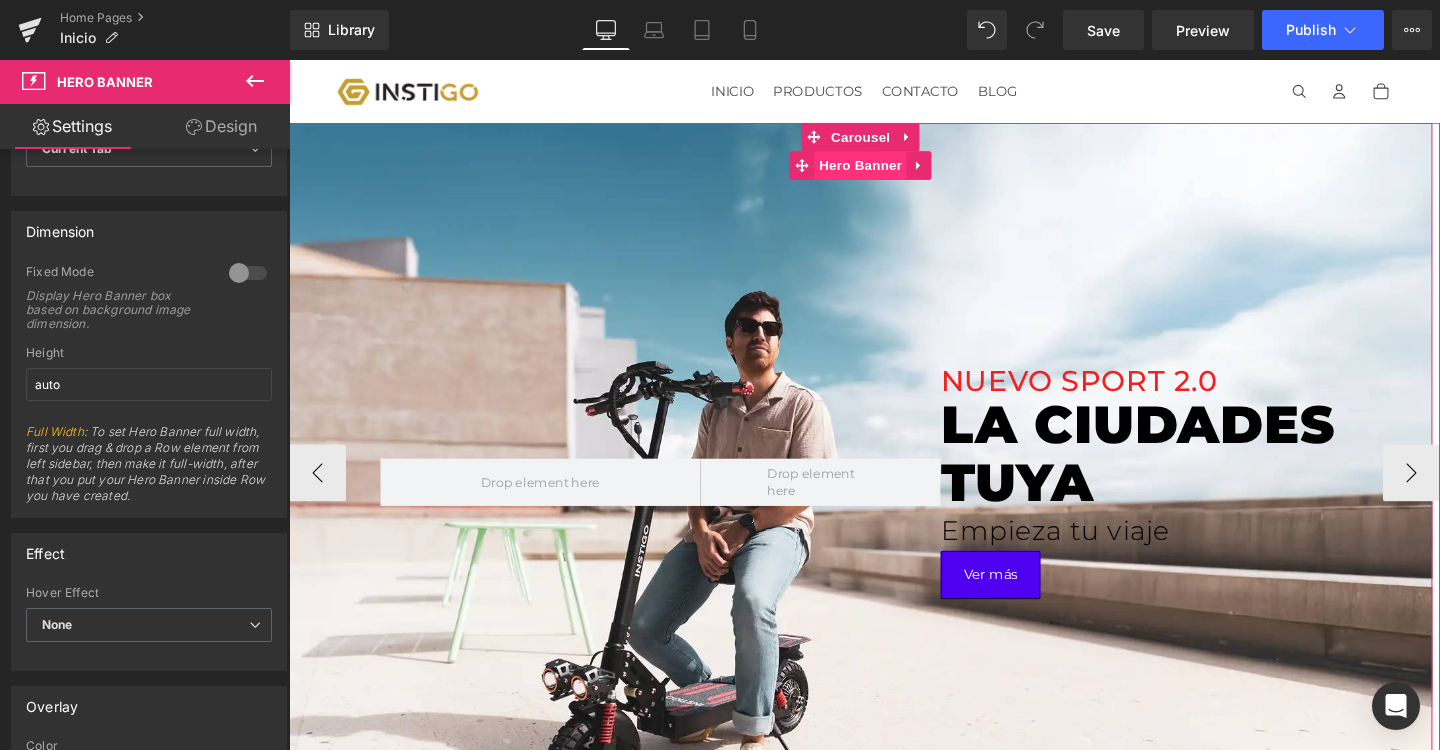 scroll, scrollTop: 0, scrollLeft: 0, axis: both 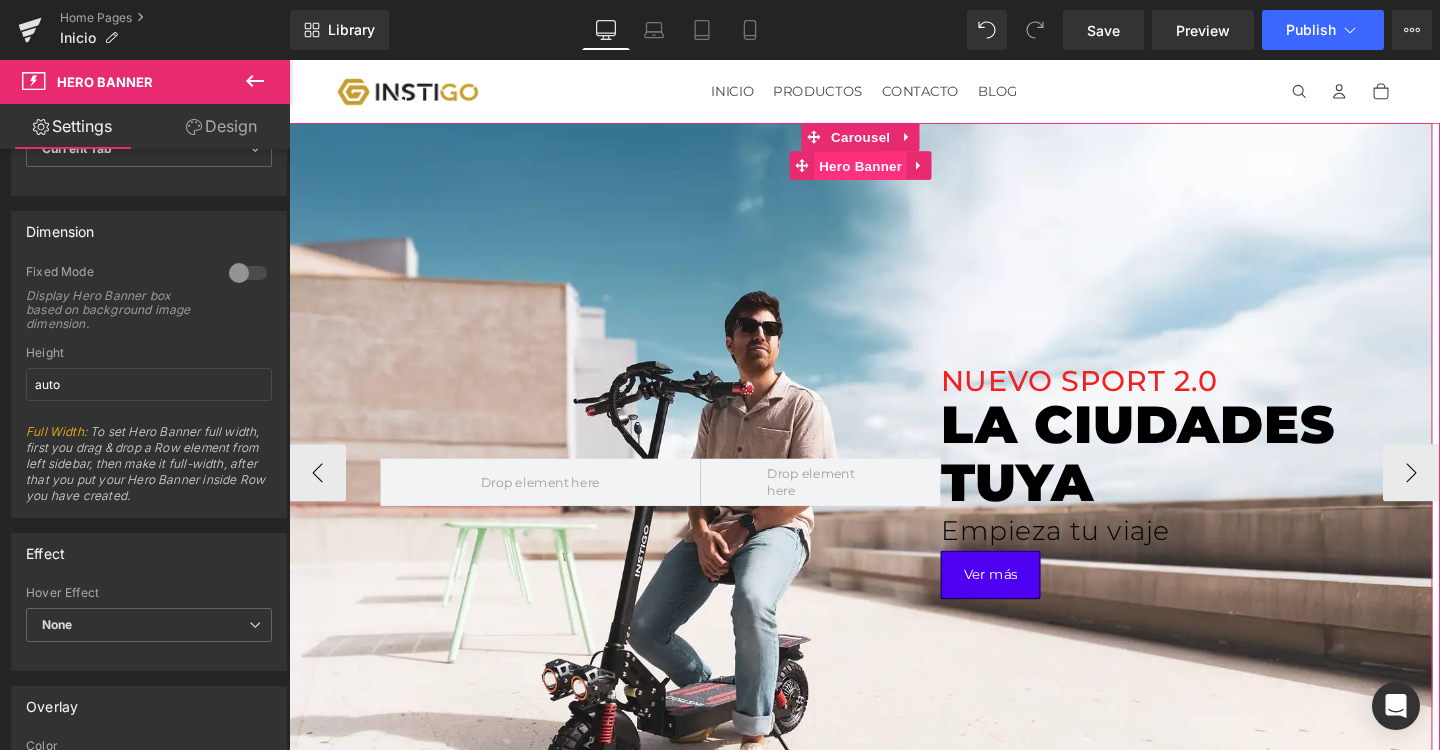 click on "Hero Banner" at bounding box center [889, 172] 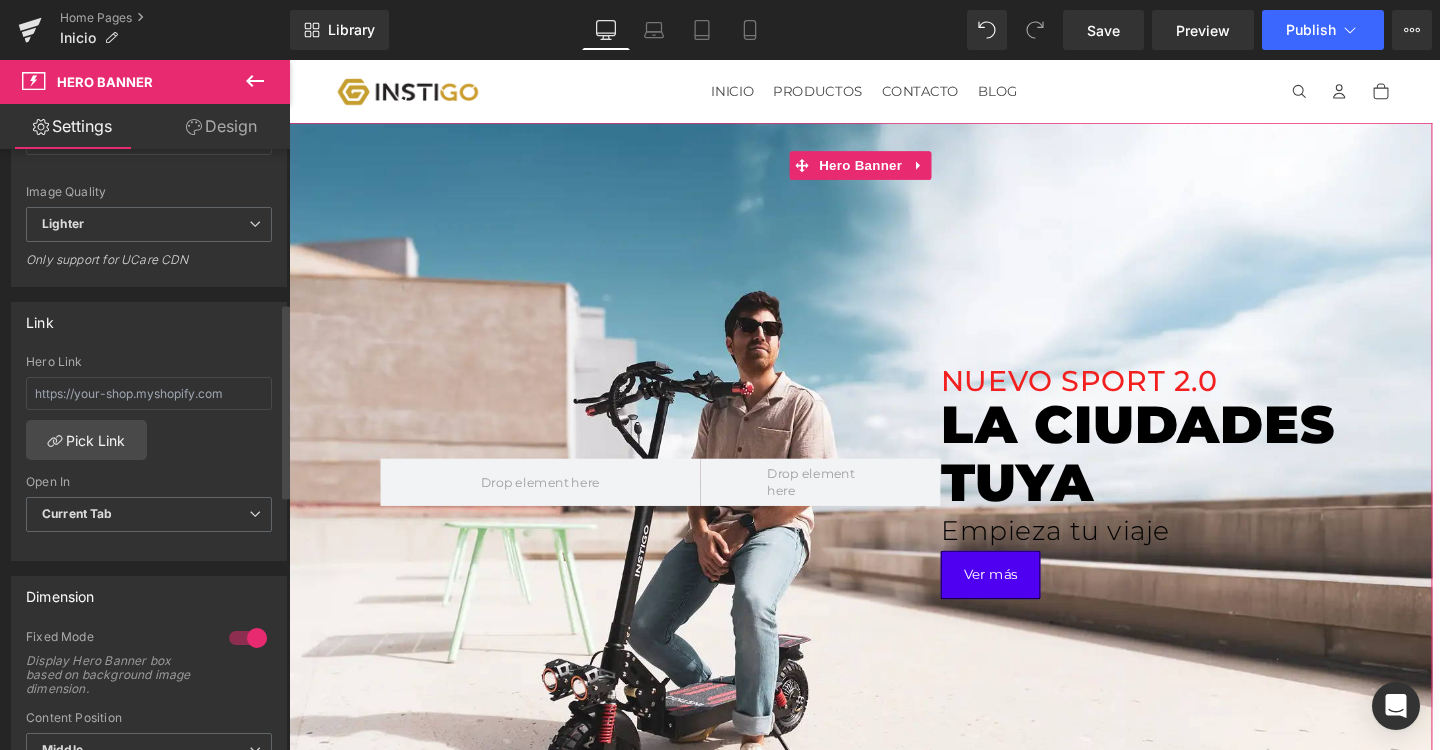 scroll, scrollTop: 620, scrollLeft: 0, axis: vertical 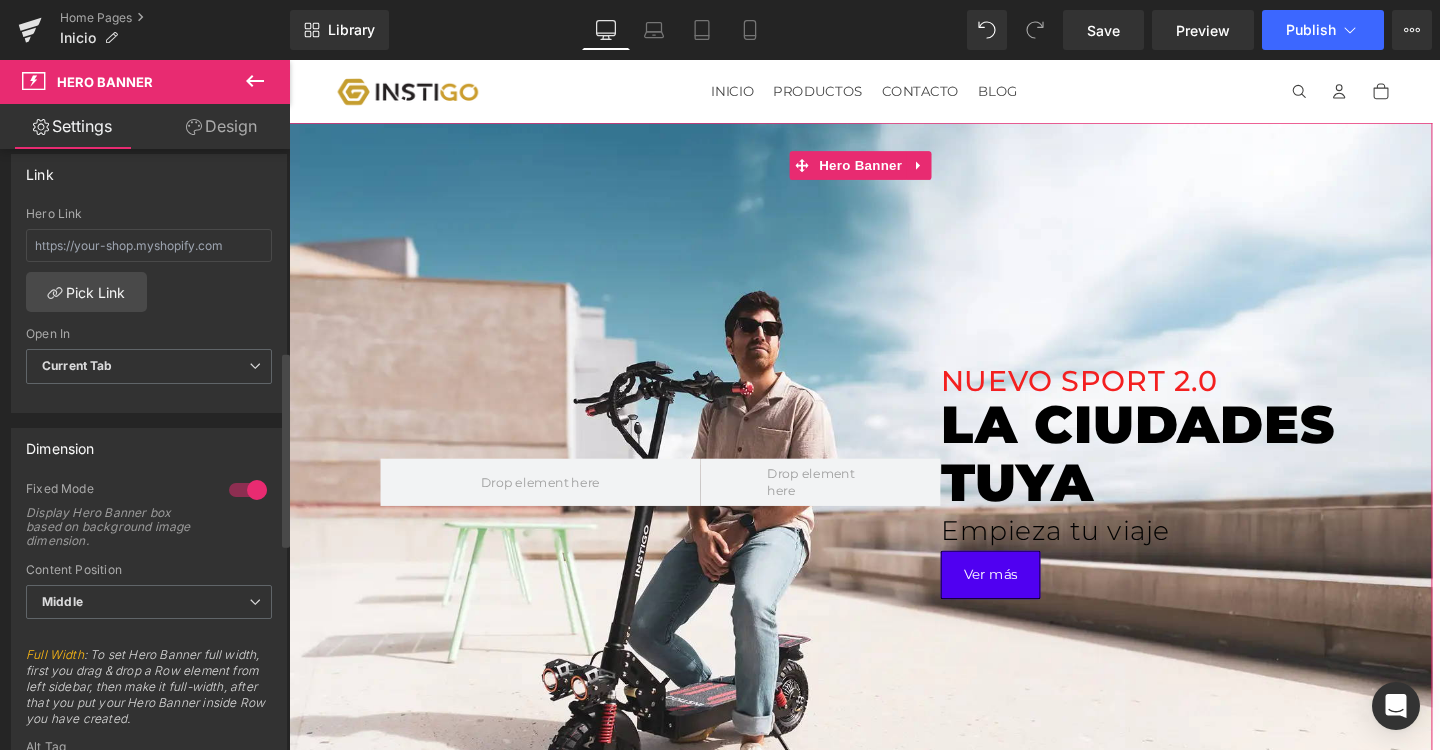 click at bounding box center (248, 490) 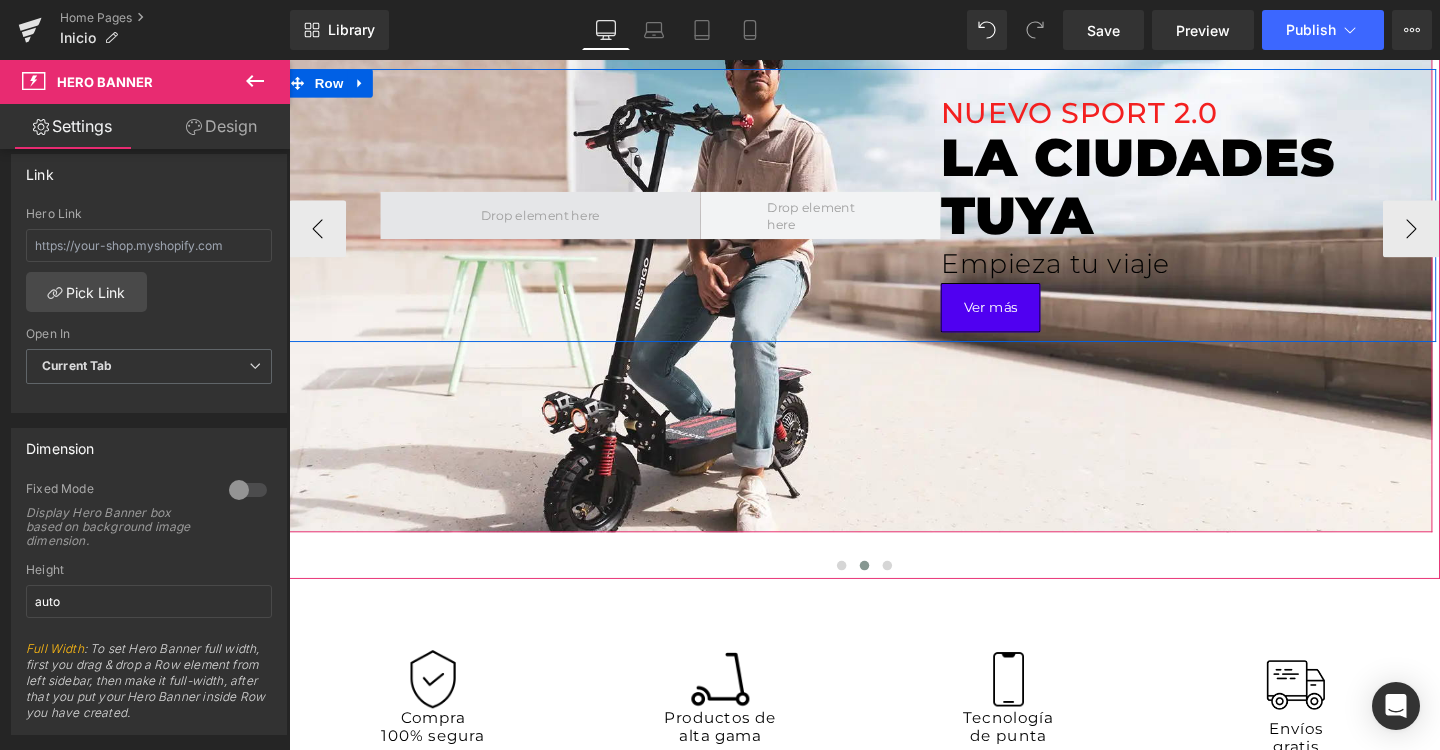 scroll, scrollTop: 297, scrollLeft: 0, axis: vertical 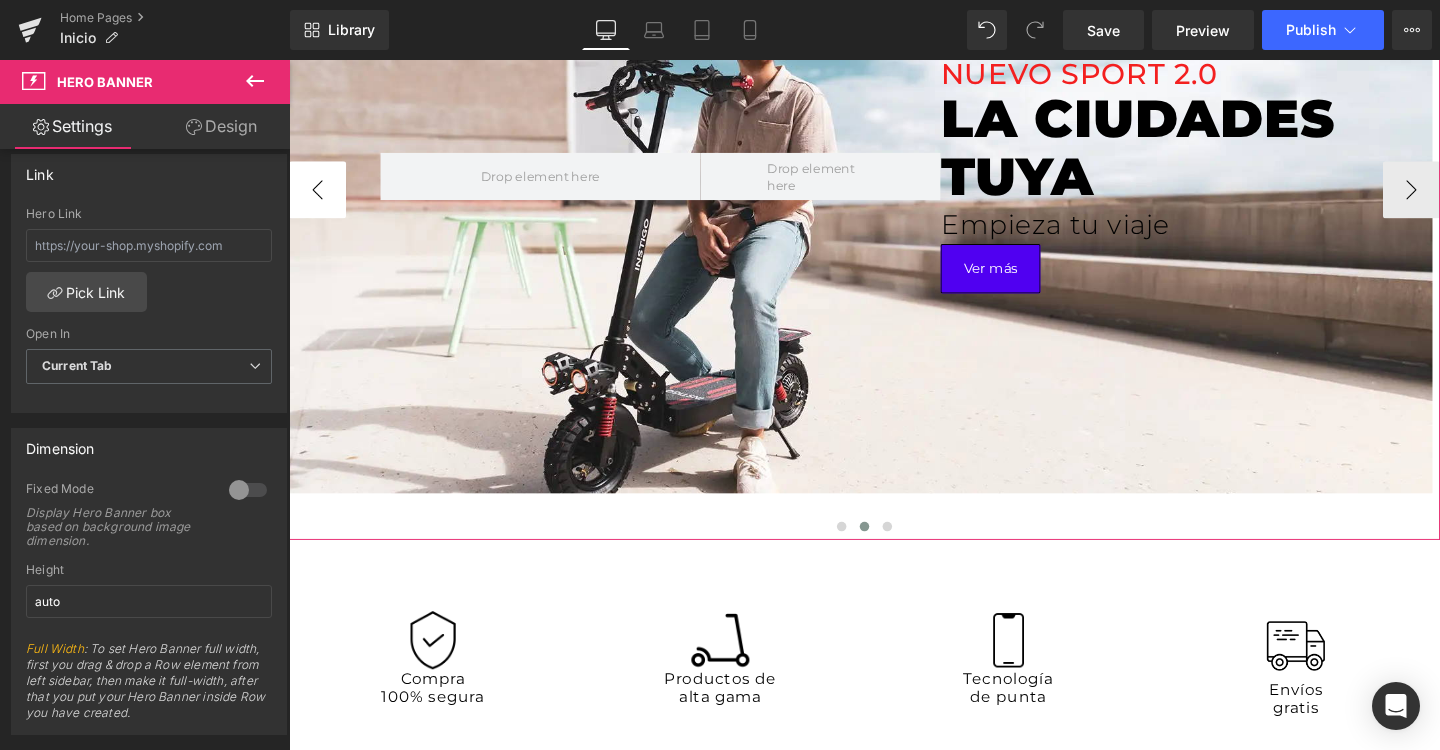 click on "‹" at bounding box center [319, 197] 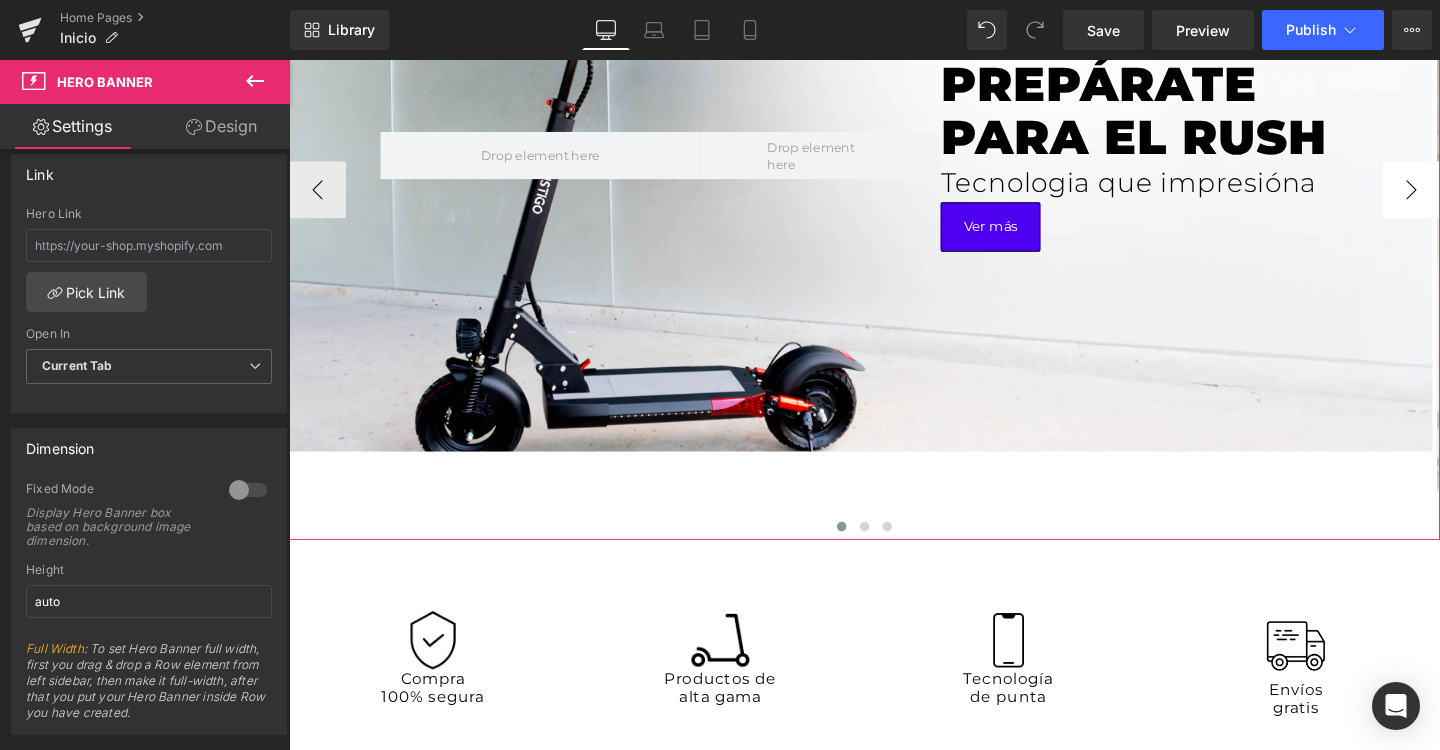 click on "›" at bounding box center [1469, 197] 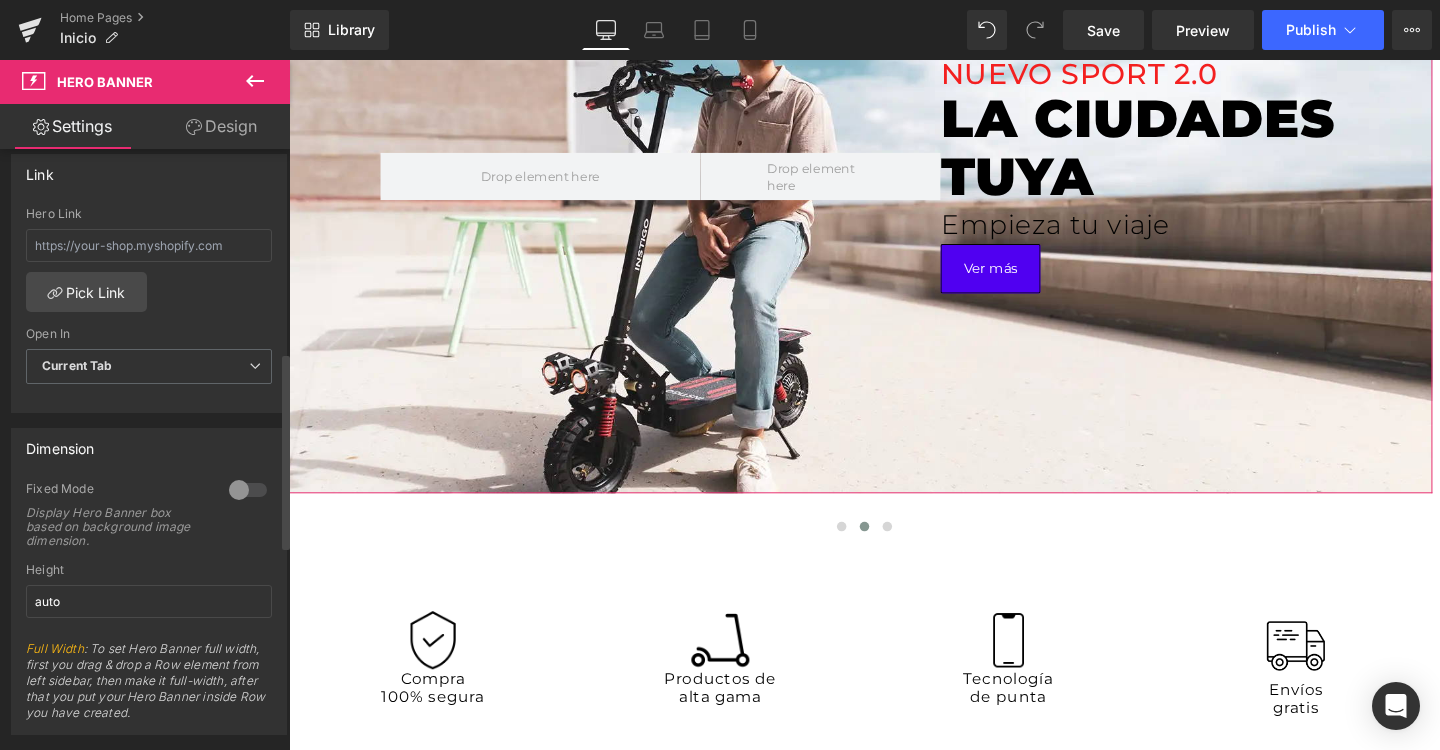 click at bounding box center [248, 490] 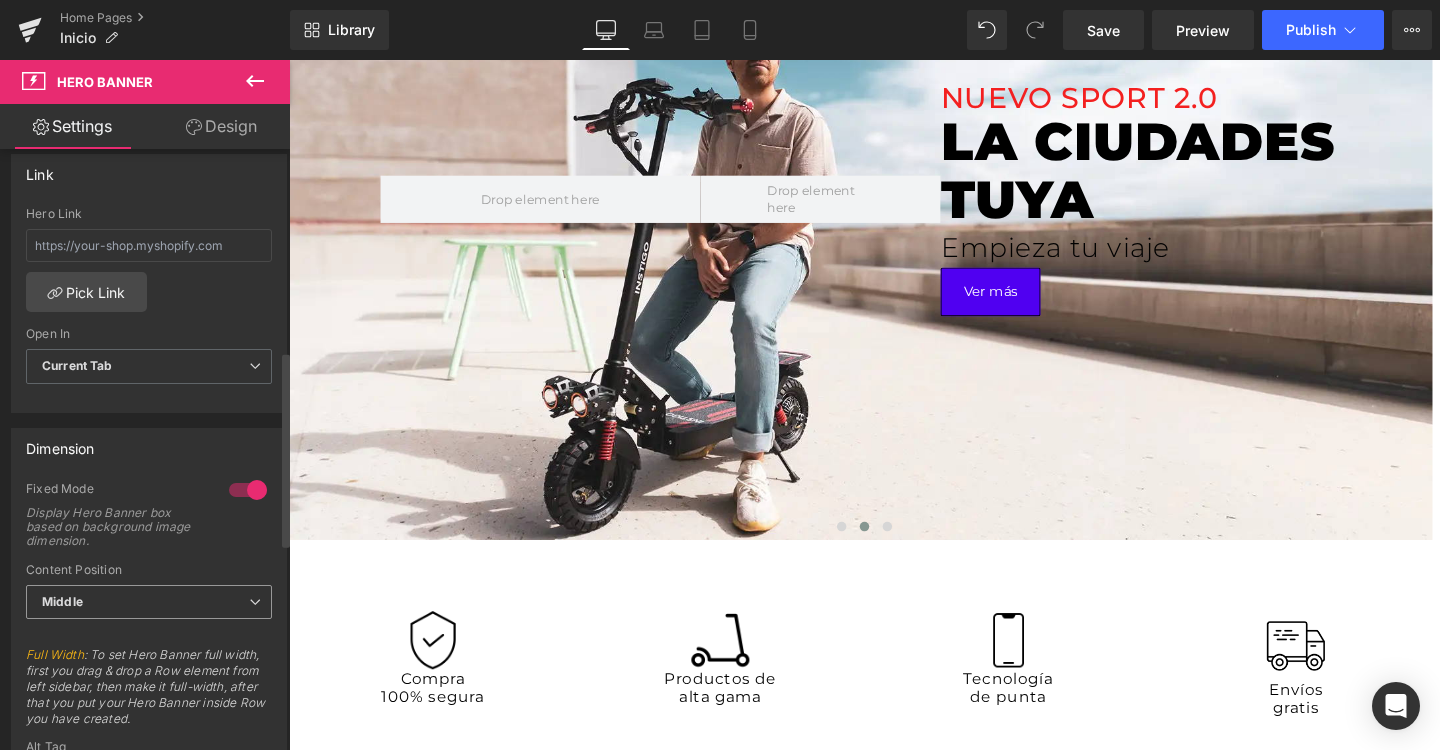 click on "Middle" at bounding box center [149, 602] 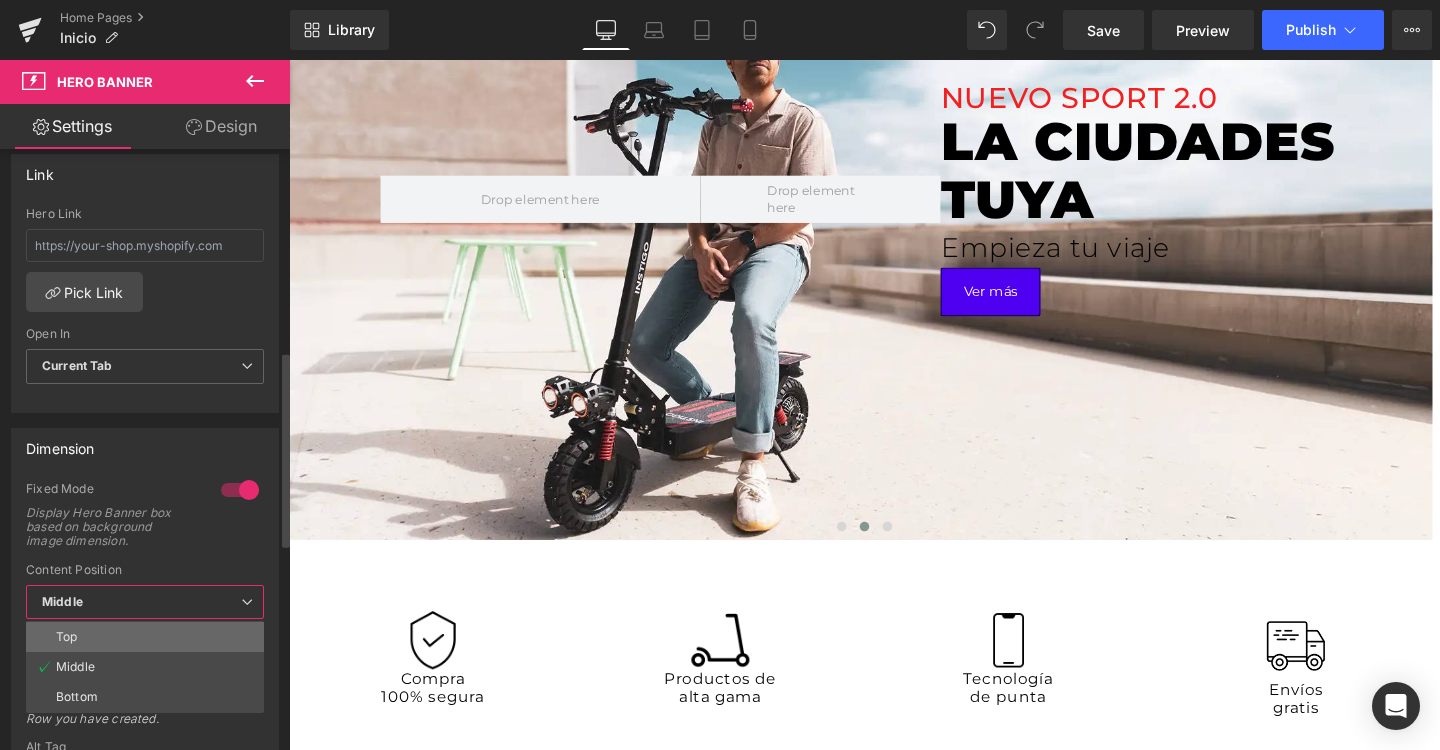 click on "Top" at bounding box center (145, 637) 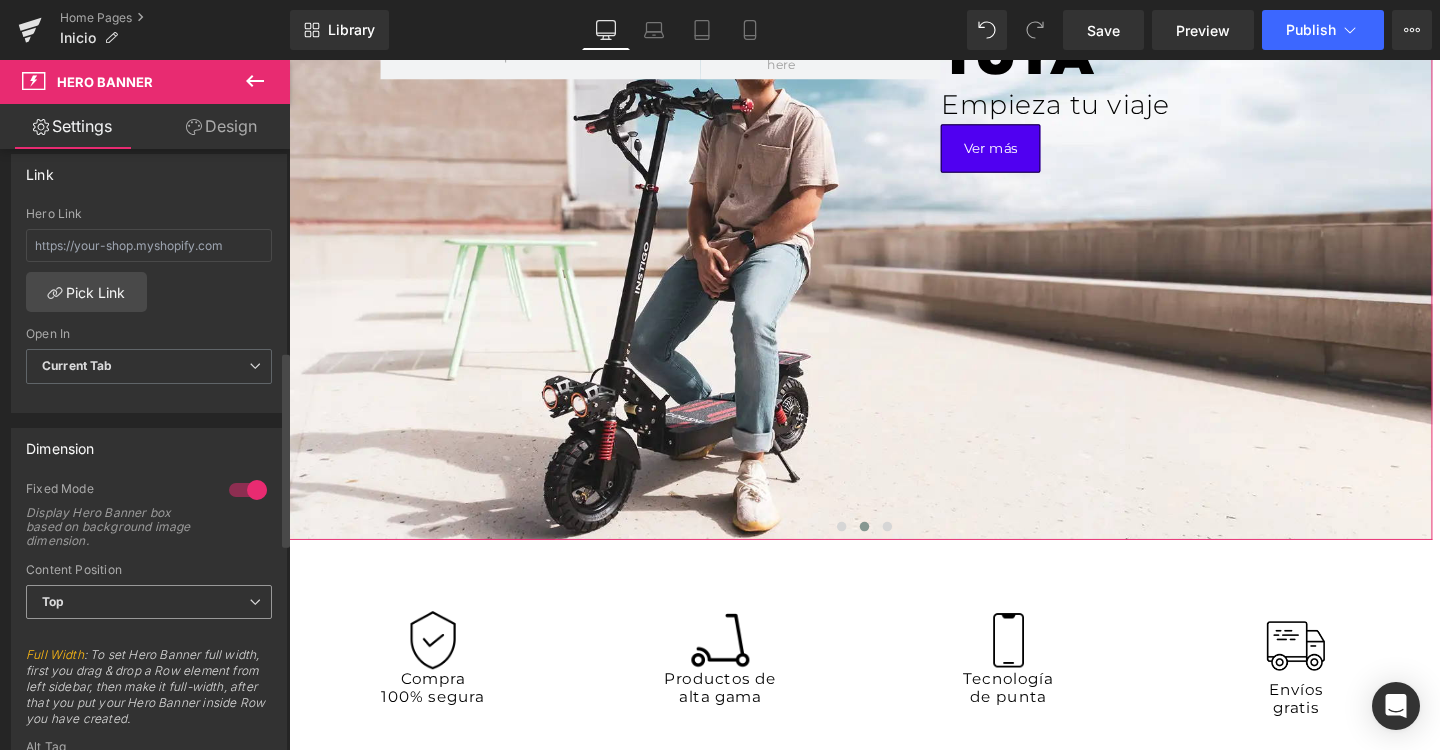 click on "Top" at bounding box center (149, 602) 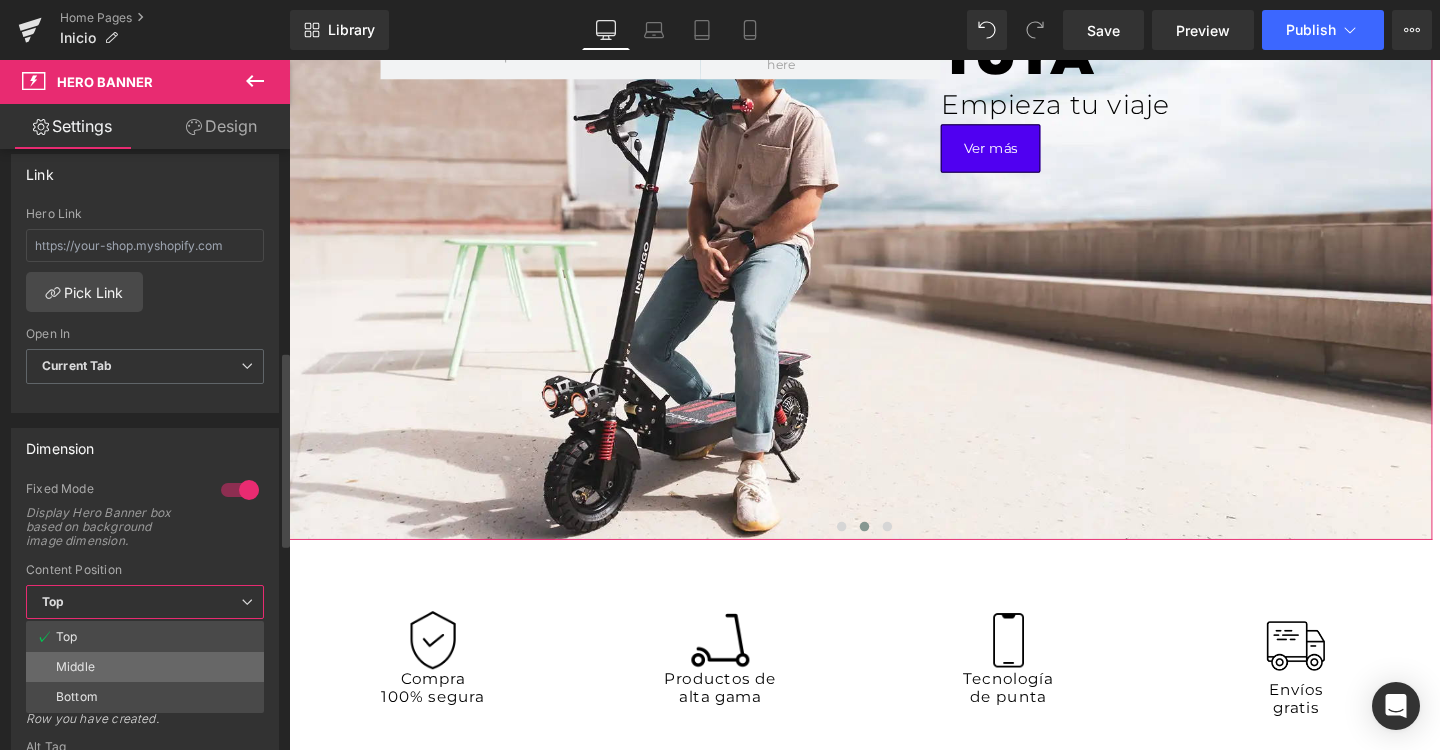 click on "Middle" at bounding box center [145, 667] 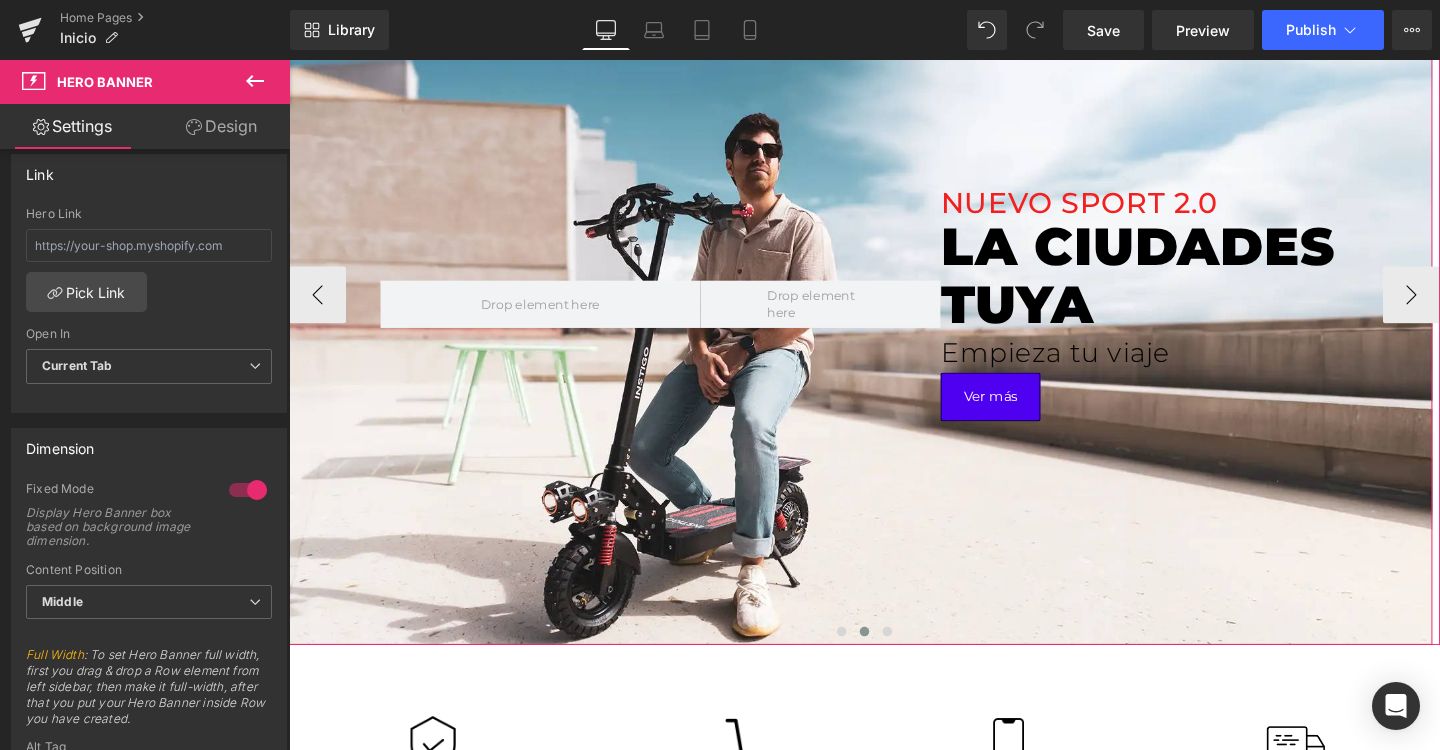 scroll, scrollTop: 169, scrollLeft: 0, axis: vertical 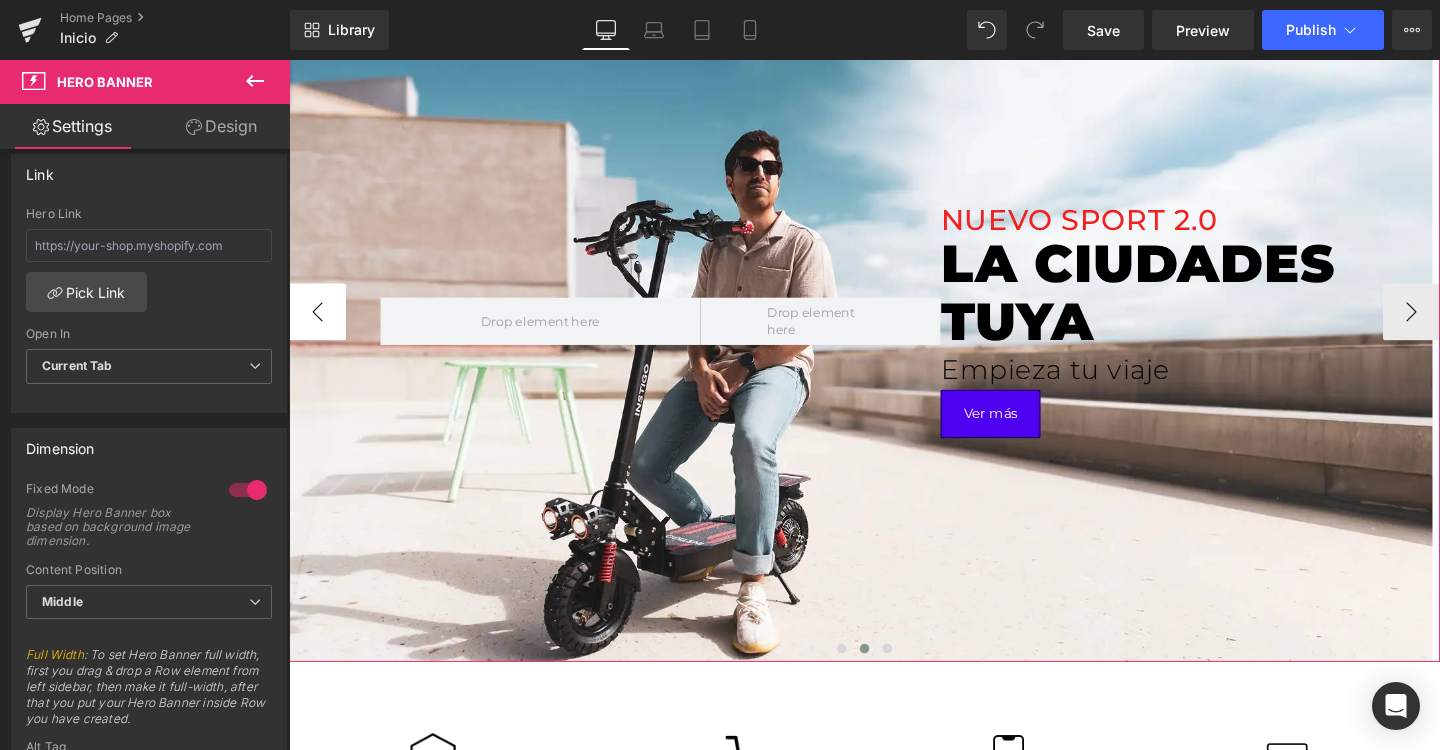 click on "‹" at bounding box center (319, 325) 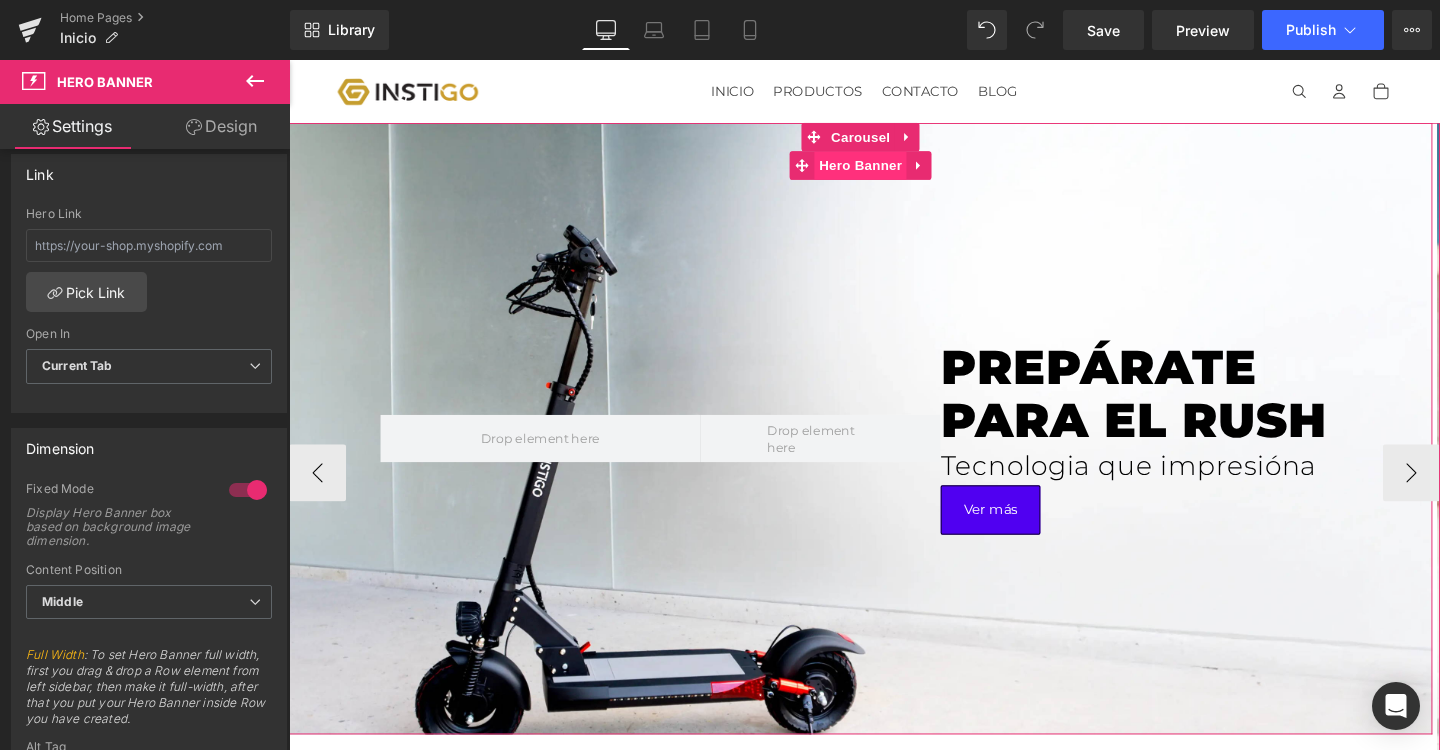 scroll, scrollTop: 0, scrollLeft: 0, axis: both 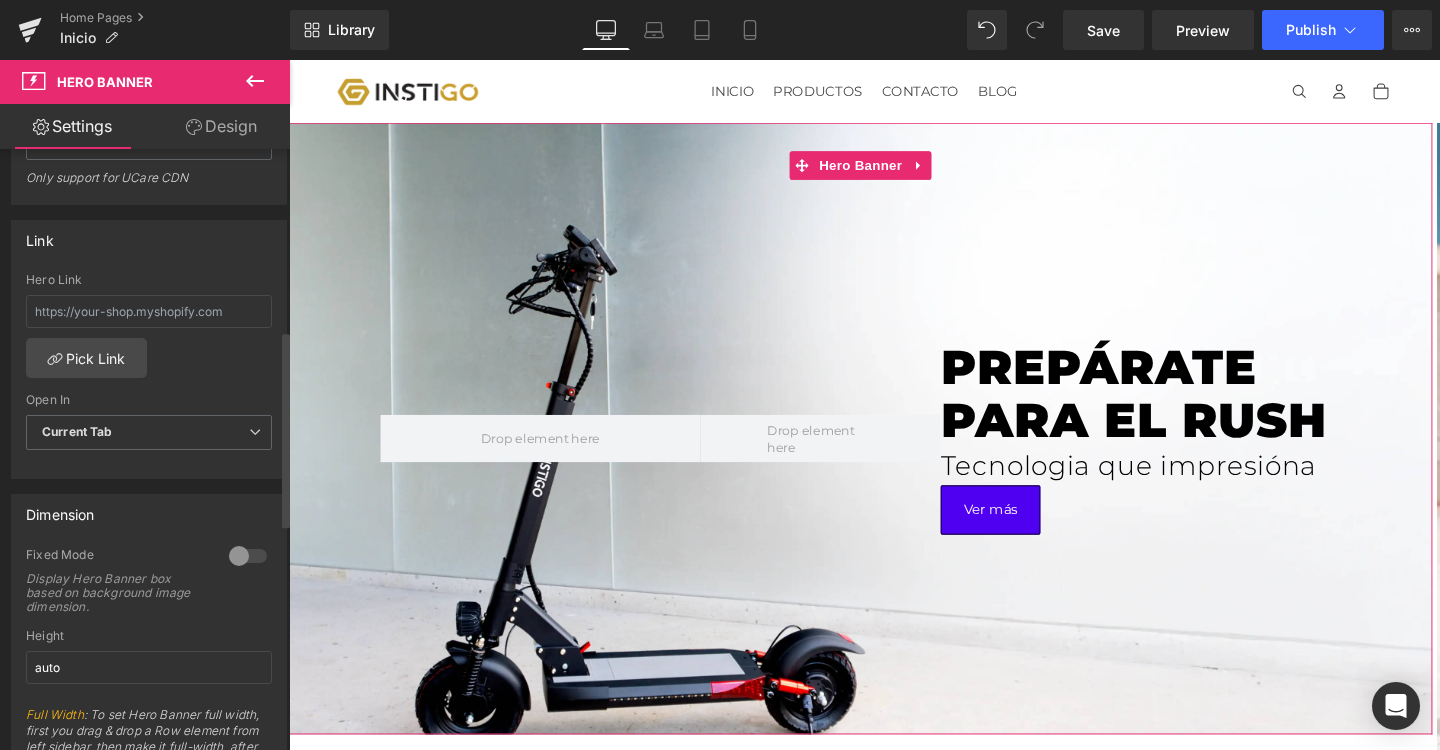click at bounding box center (248, 556) 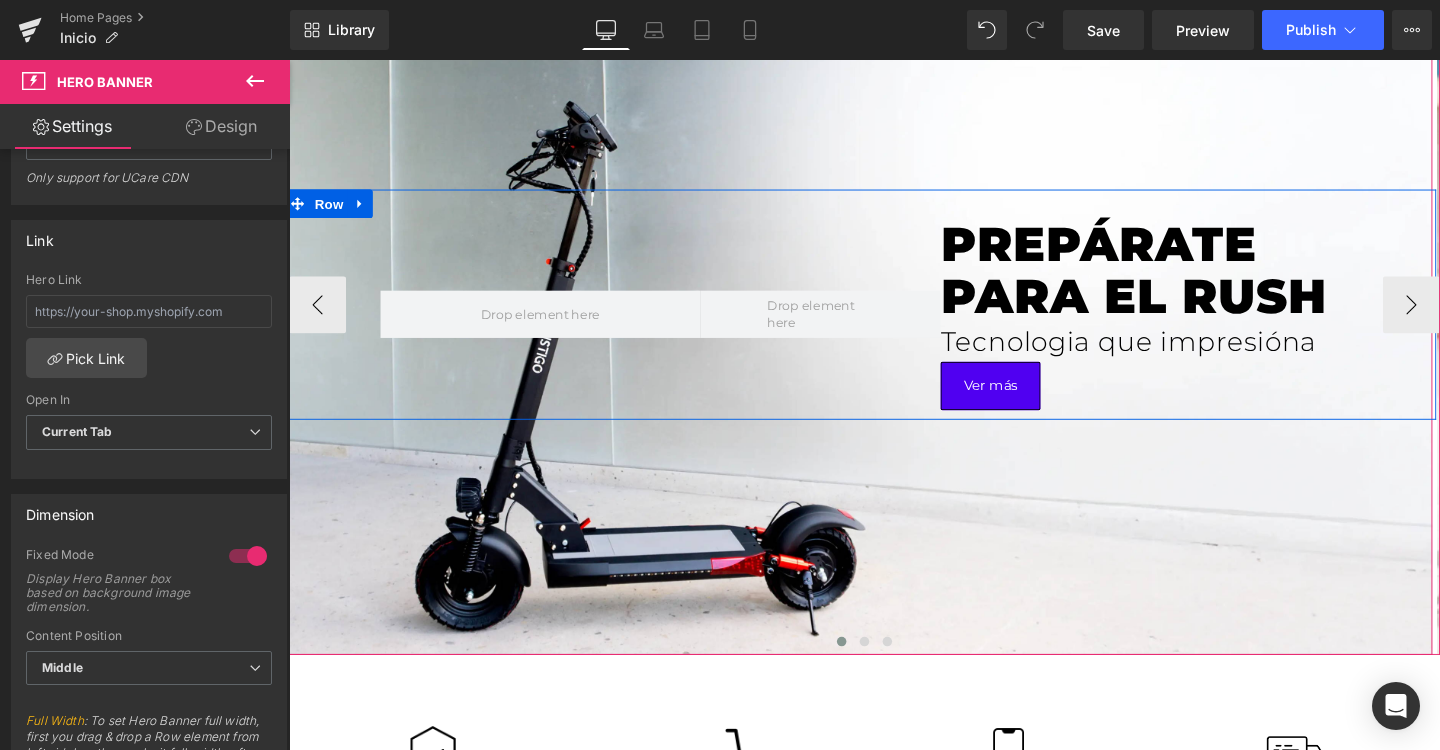scroll, scrollTop: 186, scrollLeft: 0, axis: vertical 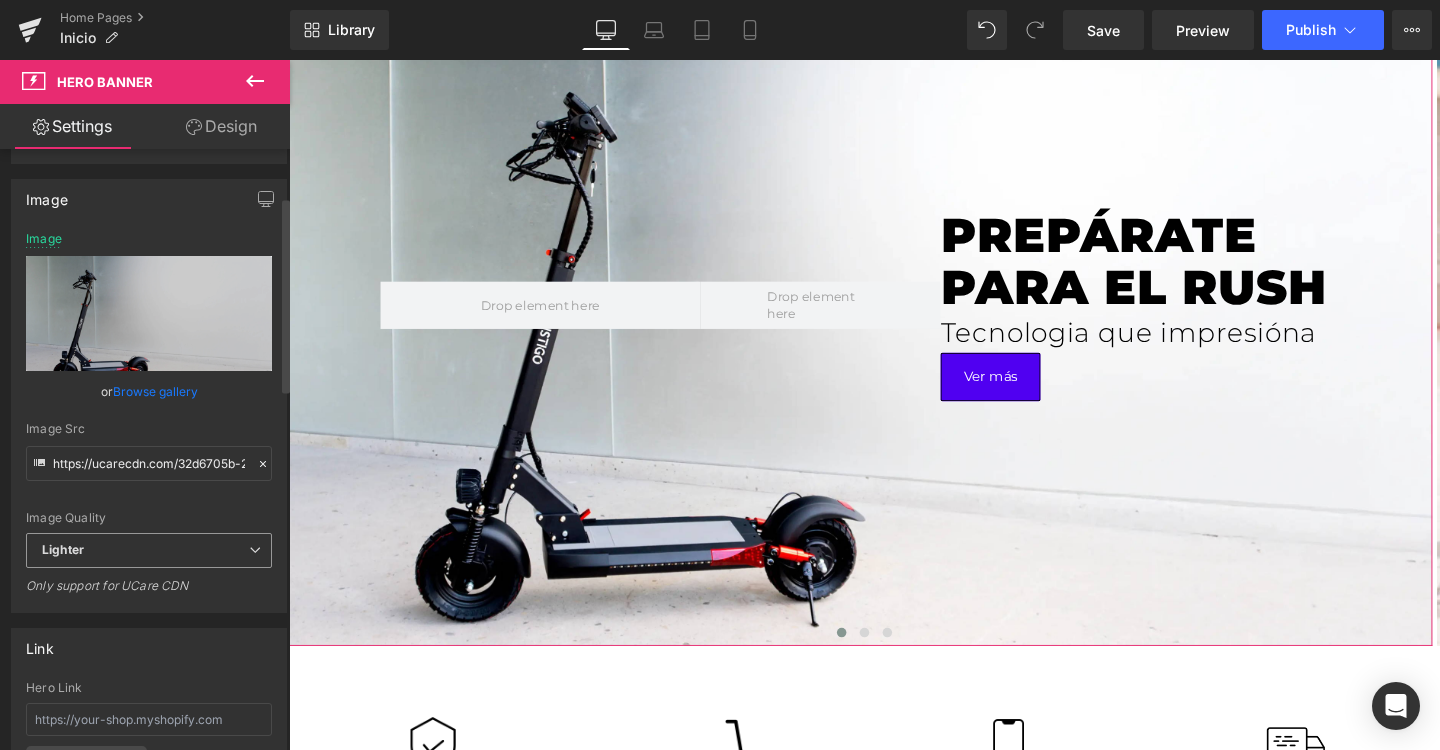 click on "Lighter" at bounding box center (149, 550) 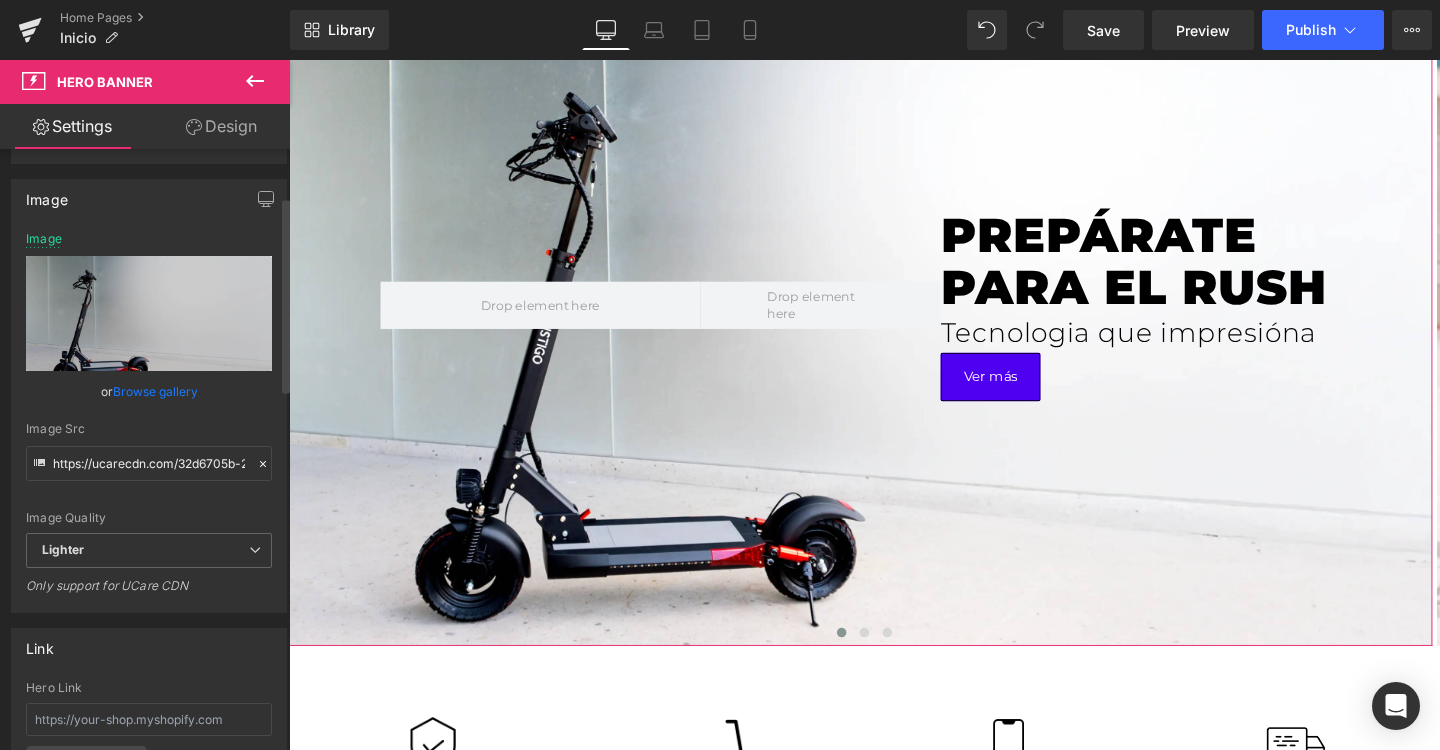 click on "Image Quality" at bounding box center [149, 518] 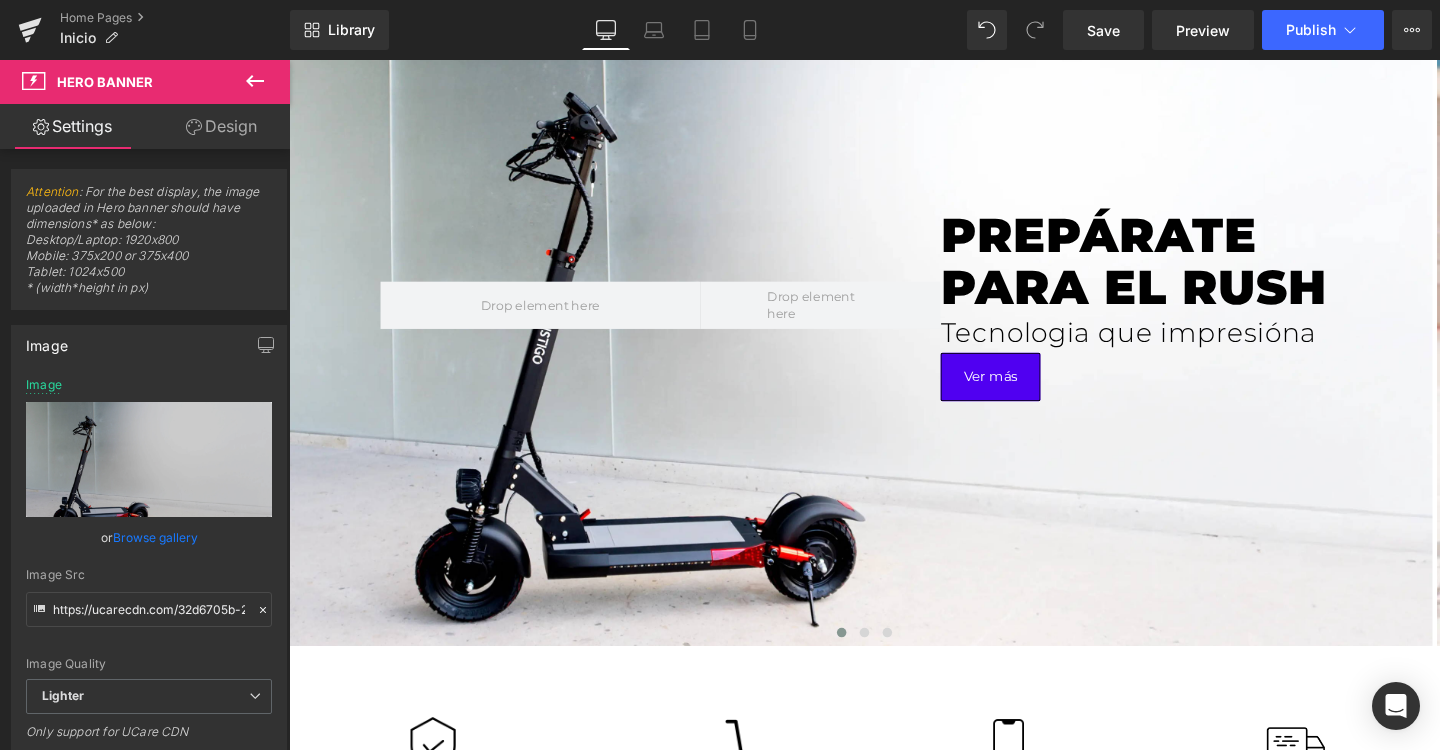 scroll, scrollTop: 0, scrollLeft: 0, axis: both 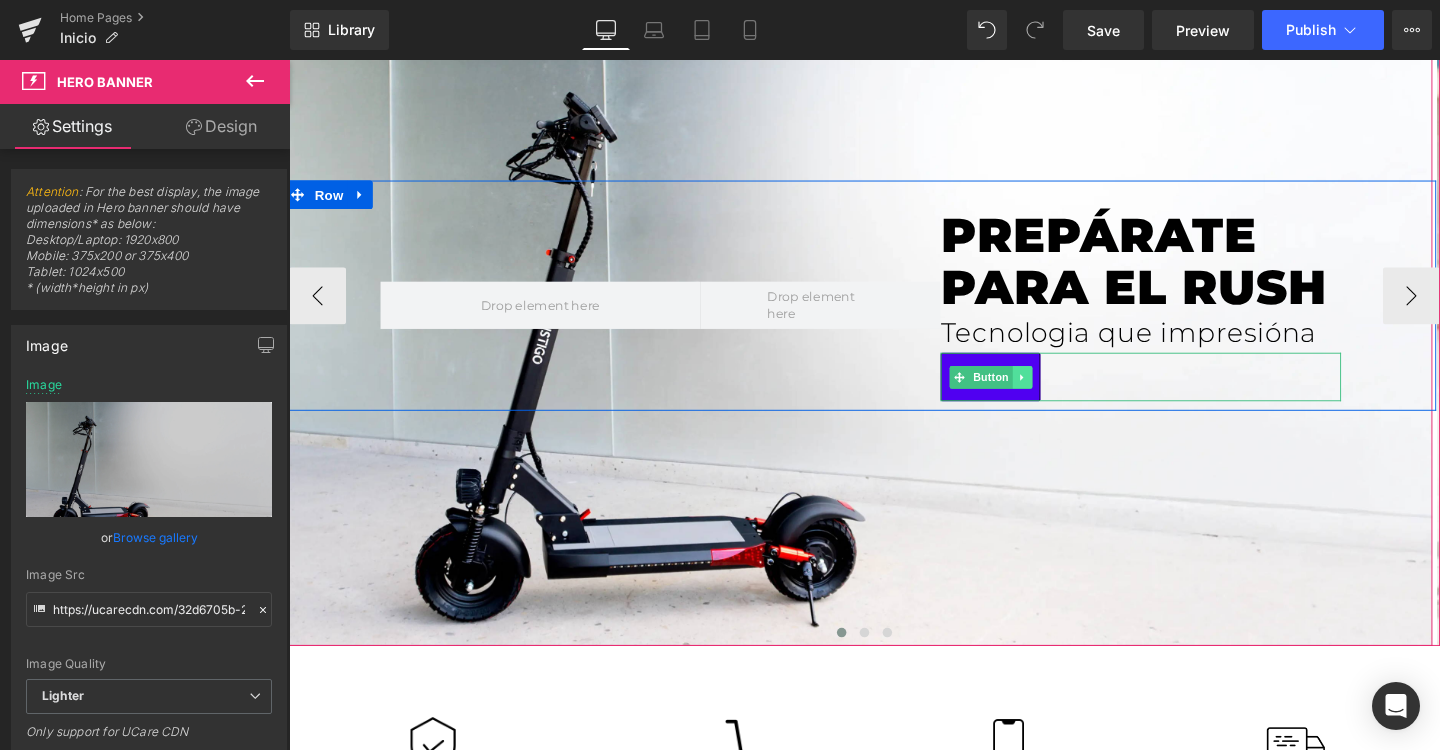 click at bounding box center [1059, 393] 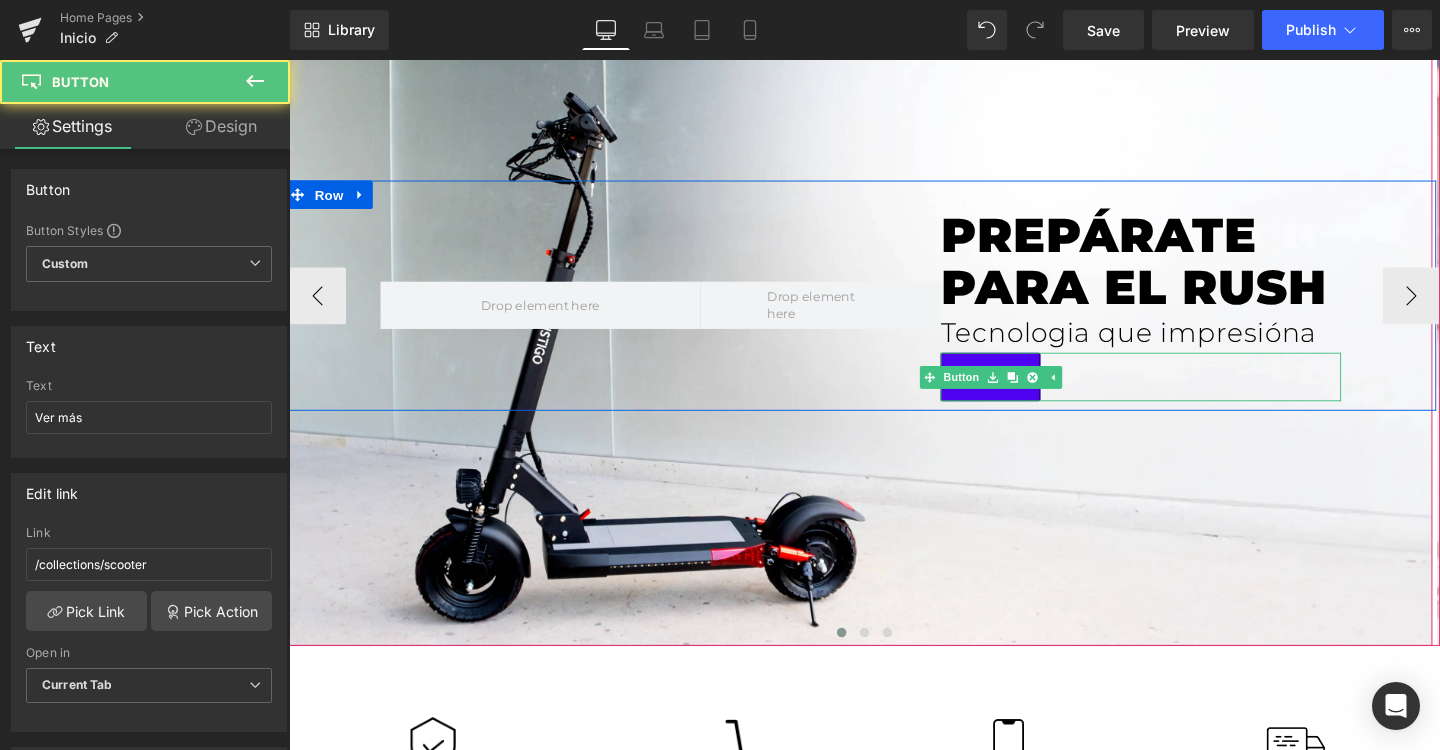 click on "Ver más" at bounding box center (1184, 394) 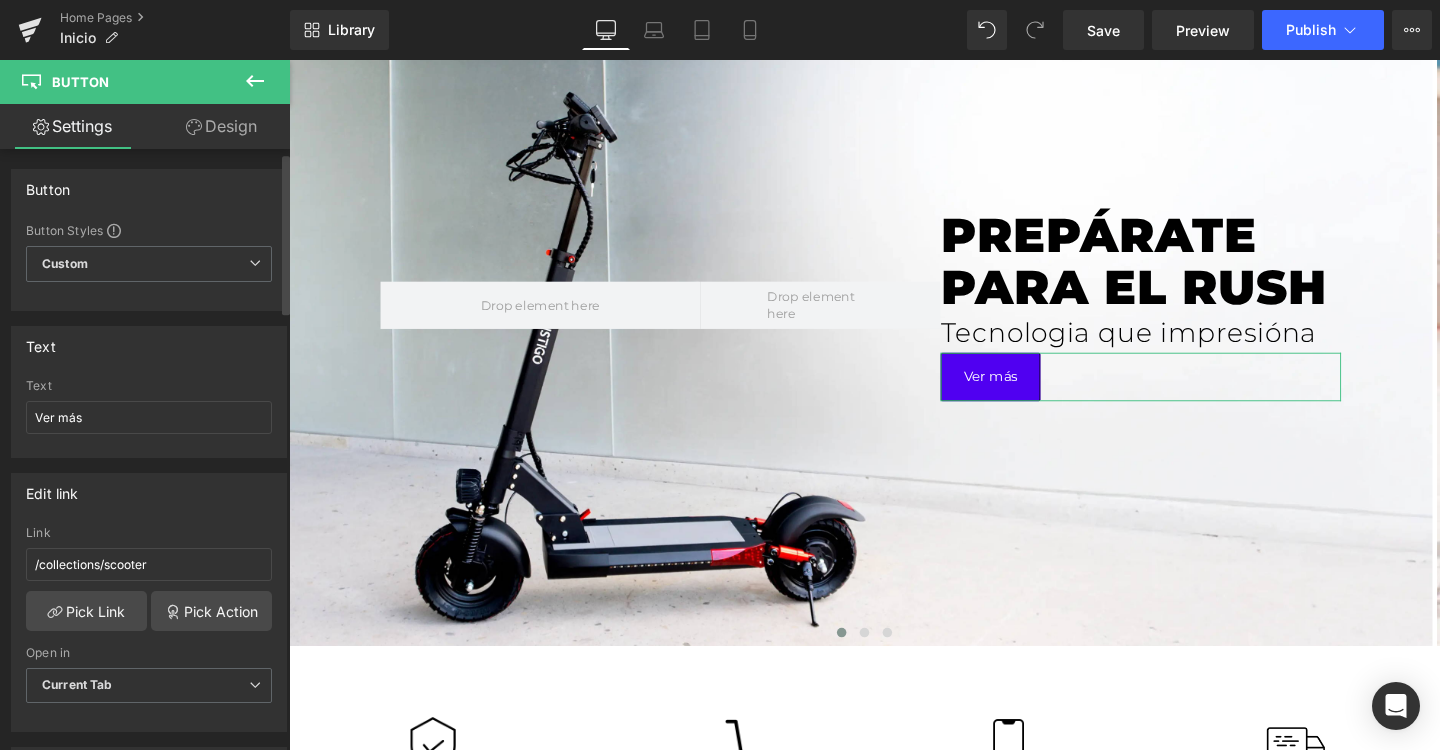 scroll, scrollTop: 35, scrollLeft: 0, axis: vertical 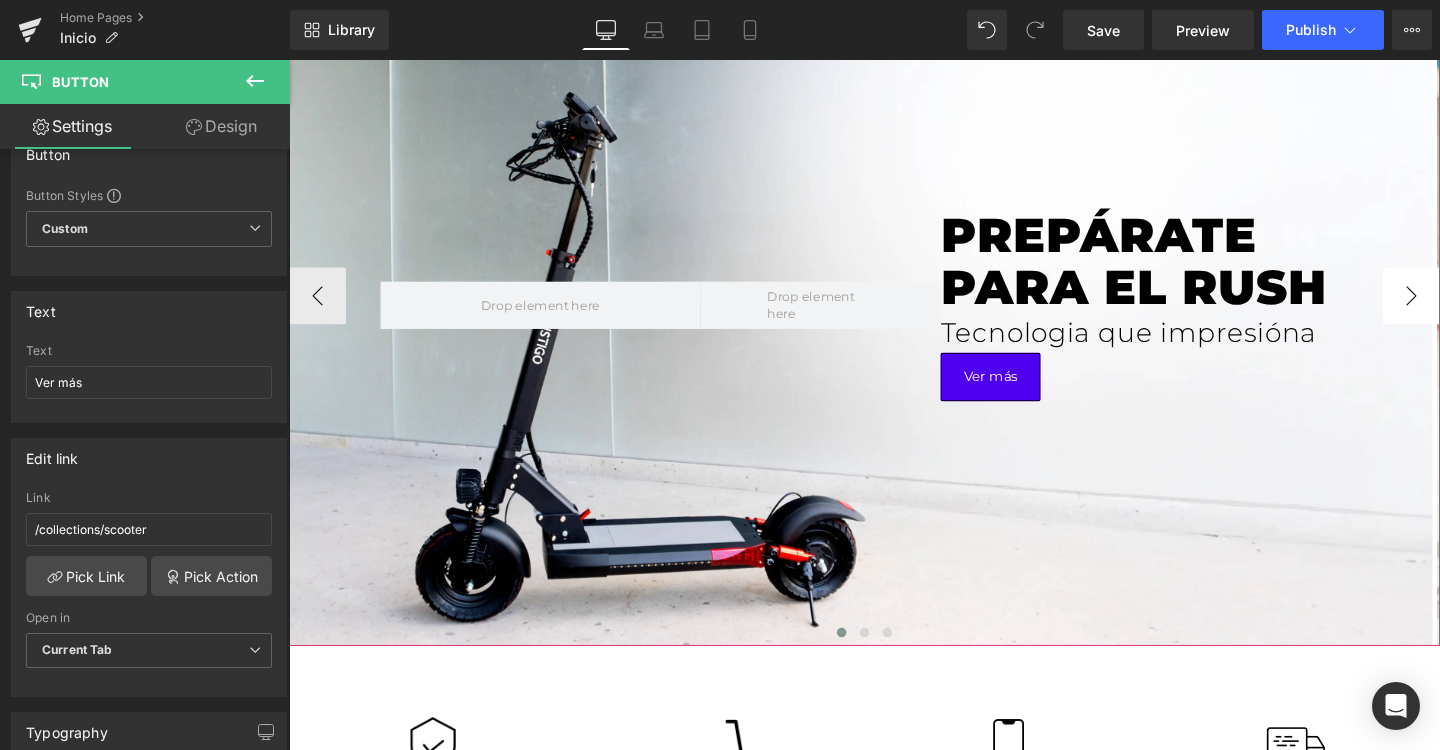 click on "›" at bounding box center (1469, 308) 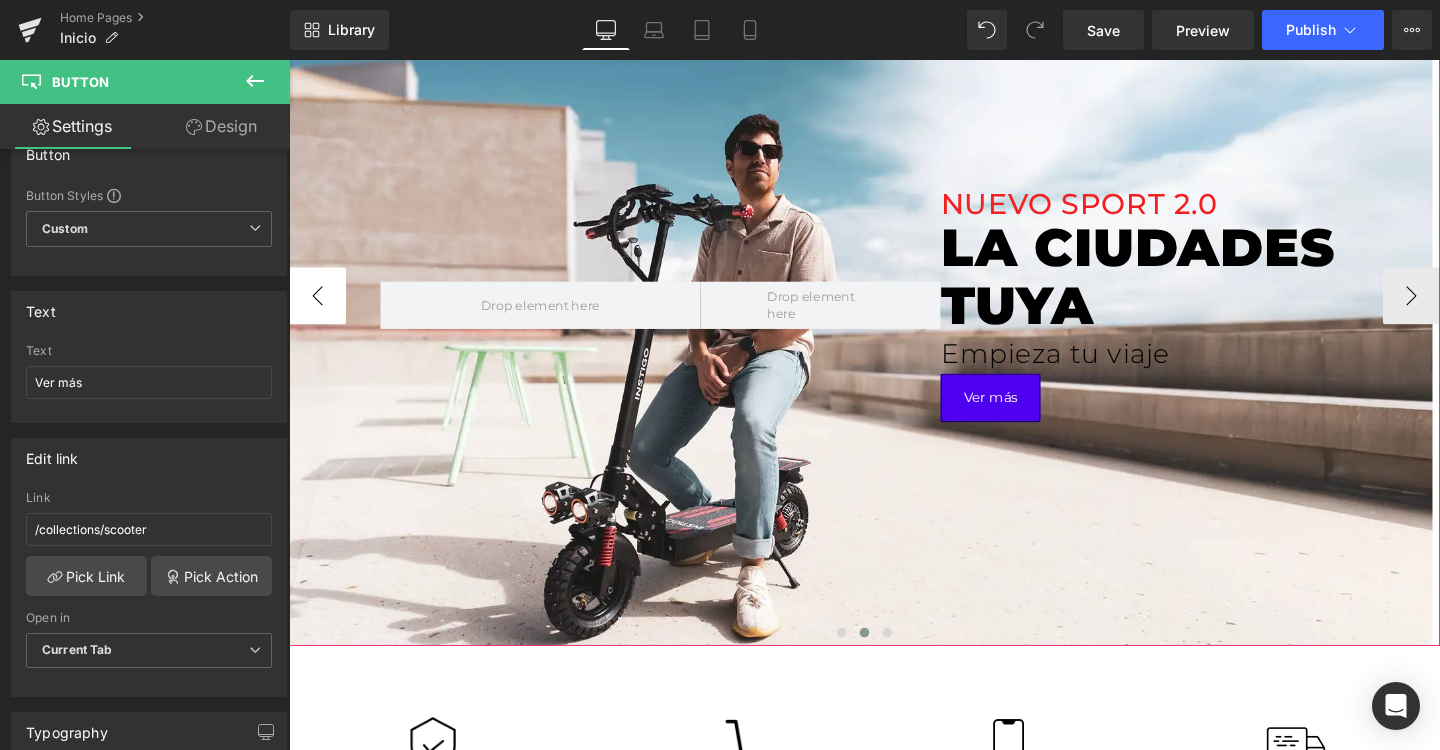 click on "‹" at bounding box center [319, 308] 